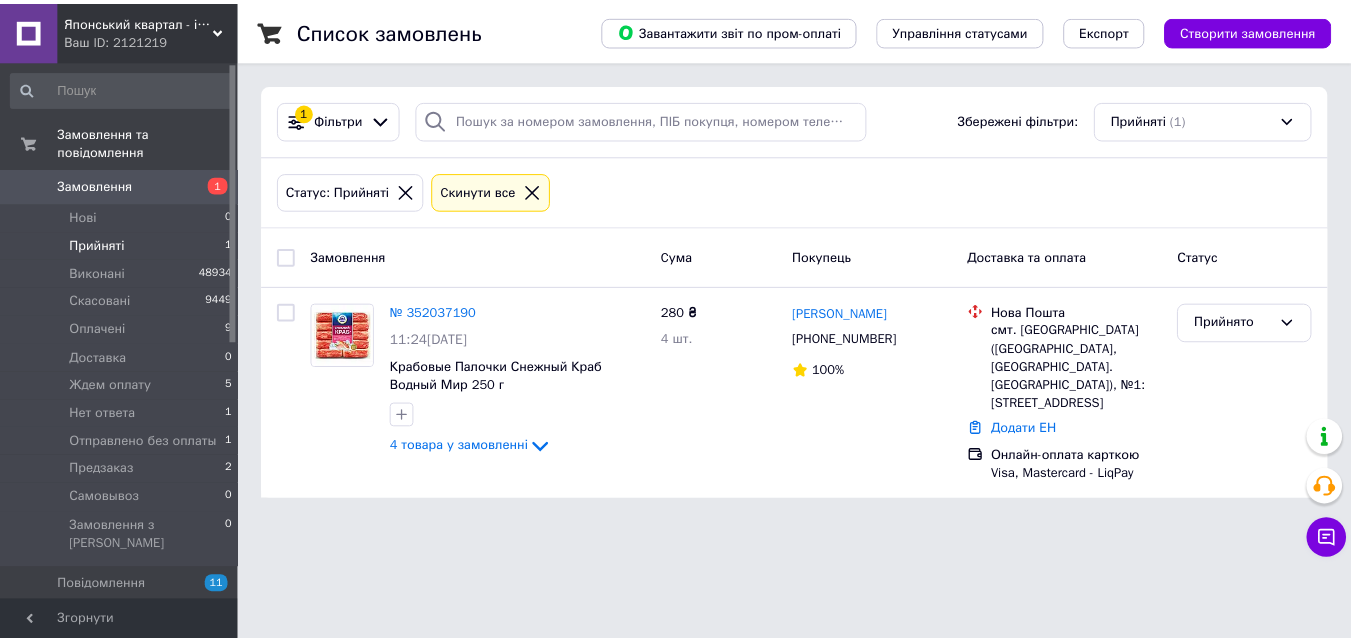 scroll, scrollTop: 0, scrollLeft: 0, axis: both 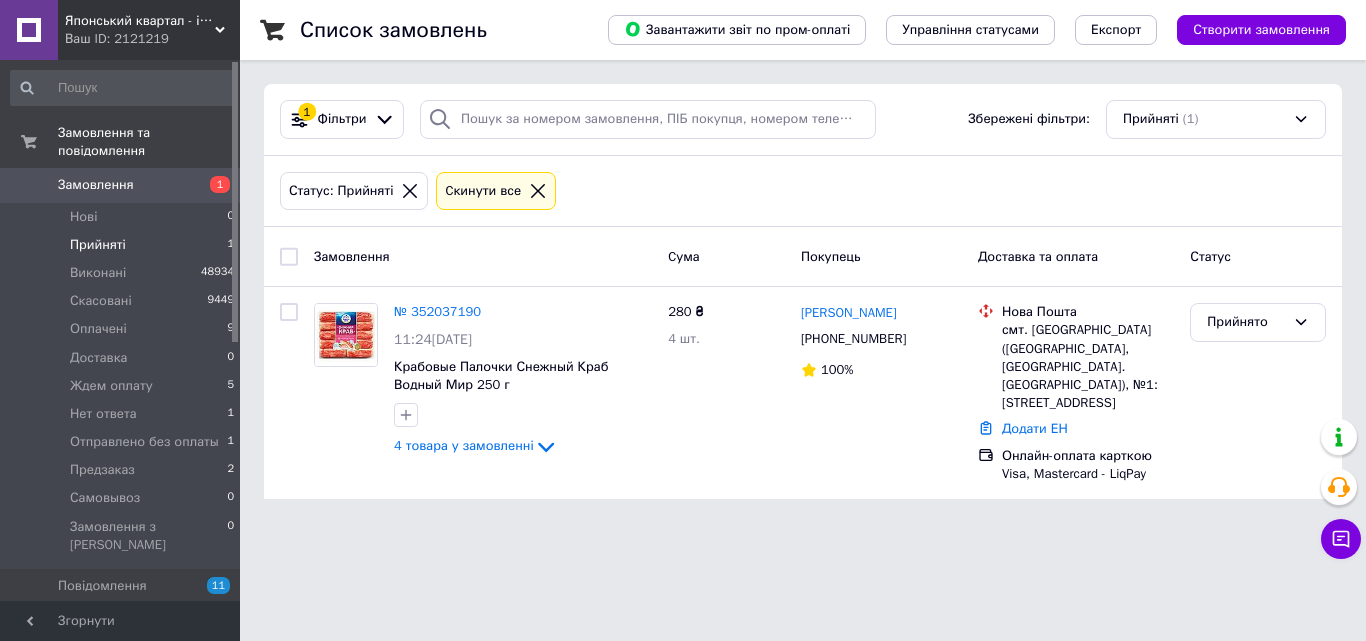click on "Замовлення" at bounding box center [96, 185] 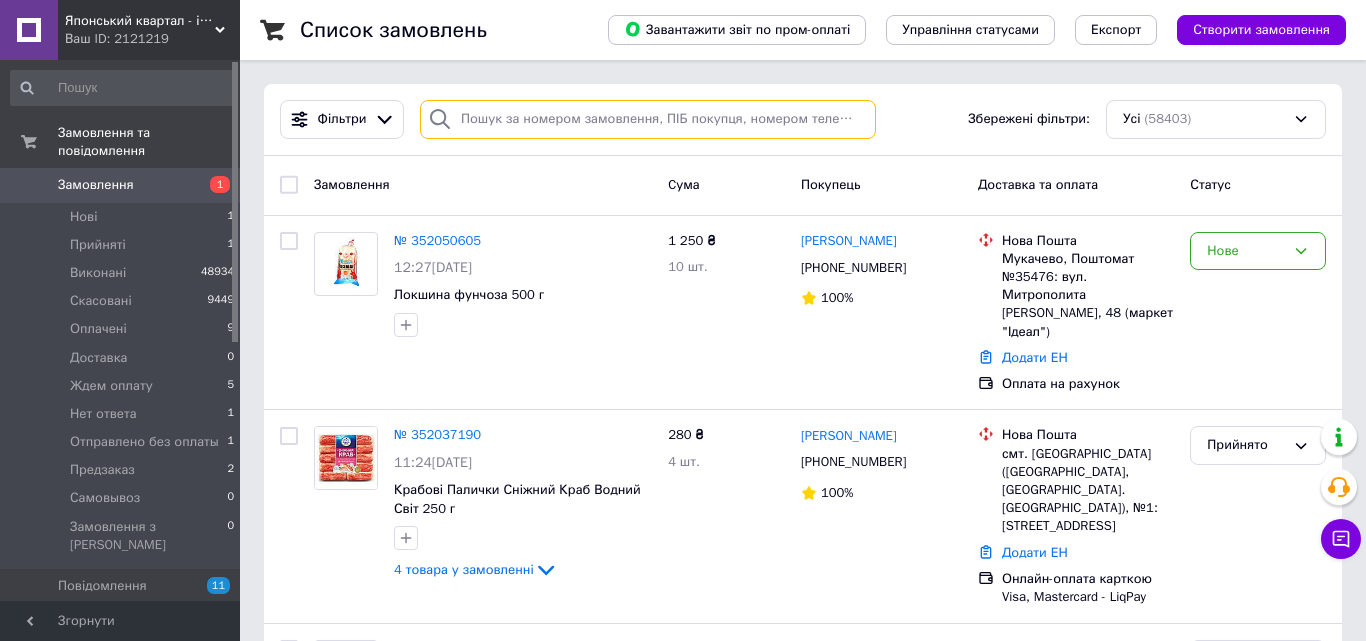 click at bounding box center (648, 119) 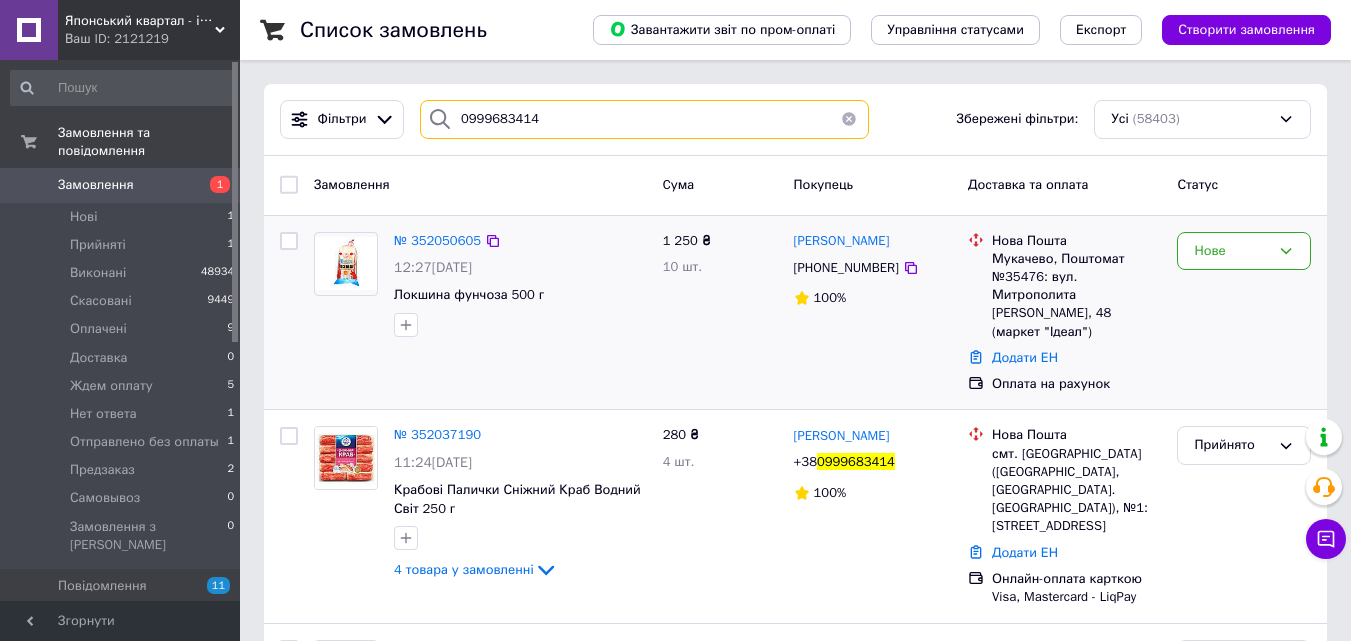 type on "0999683414" 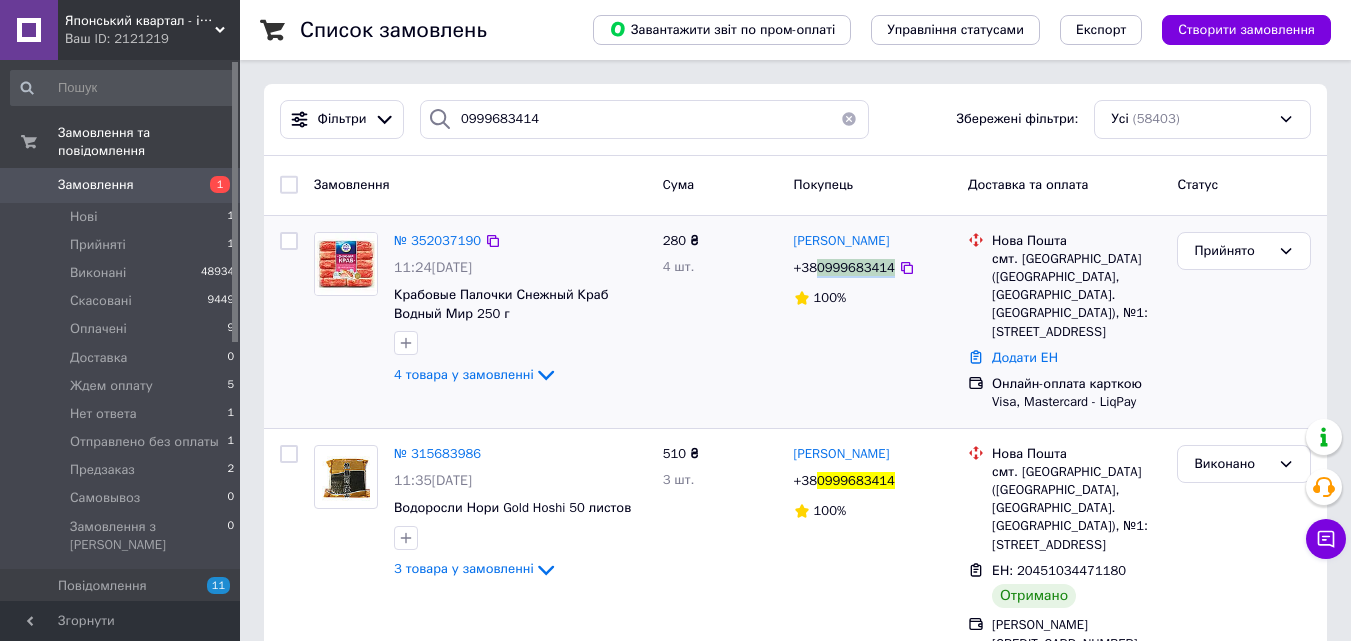 drag, startPoint x: 887, startPoint y: 274, endPoint x: 818, endPoint y: 274, distance: 69 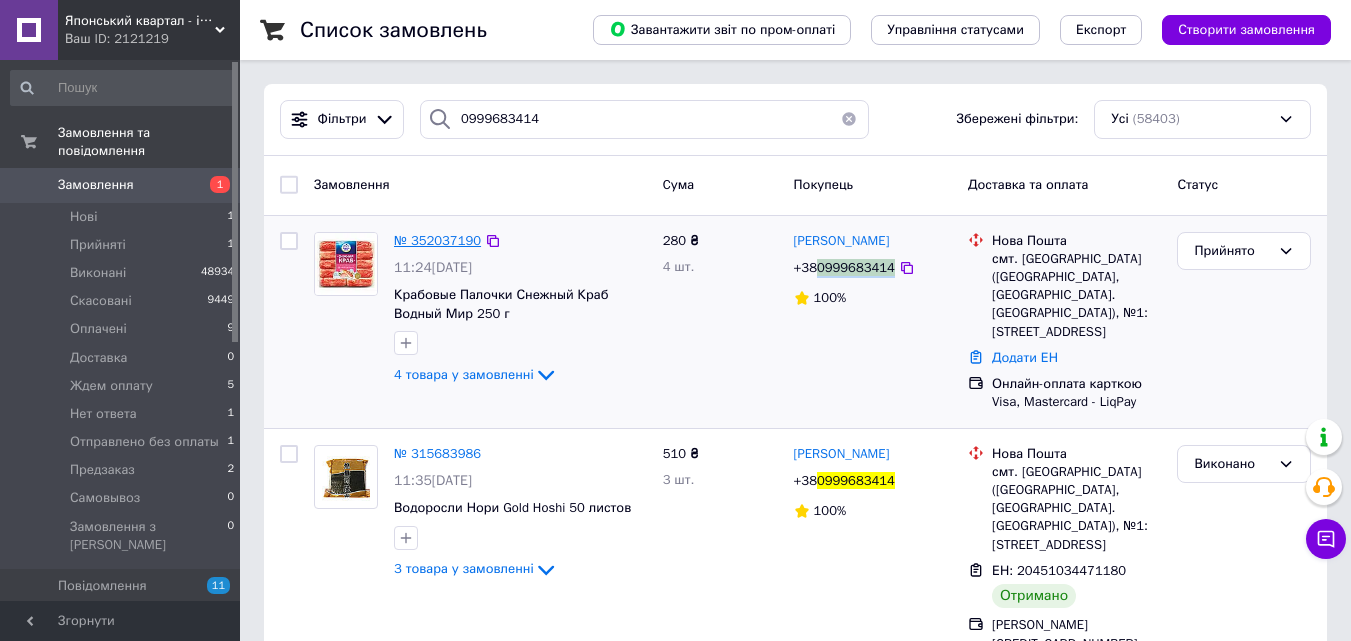 click on "№ 352037190" at bounding box center (437, 240) 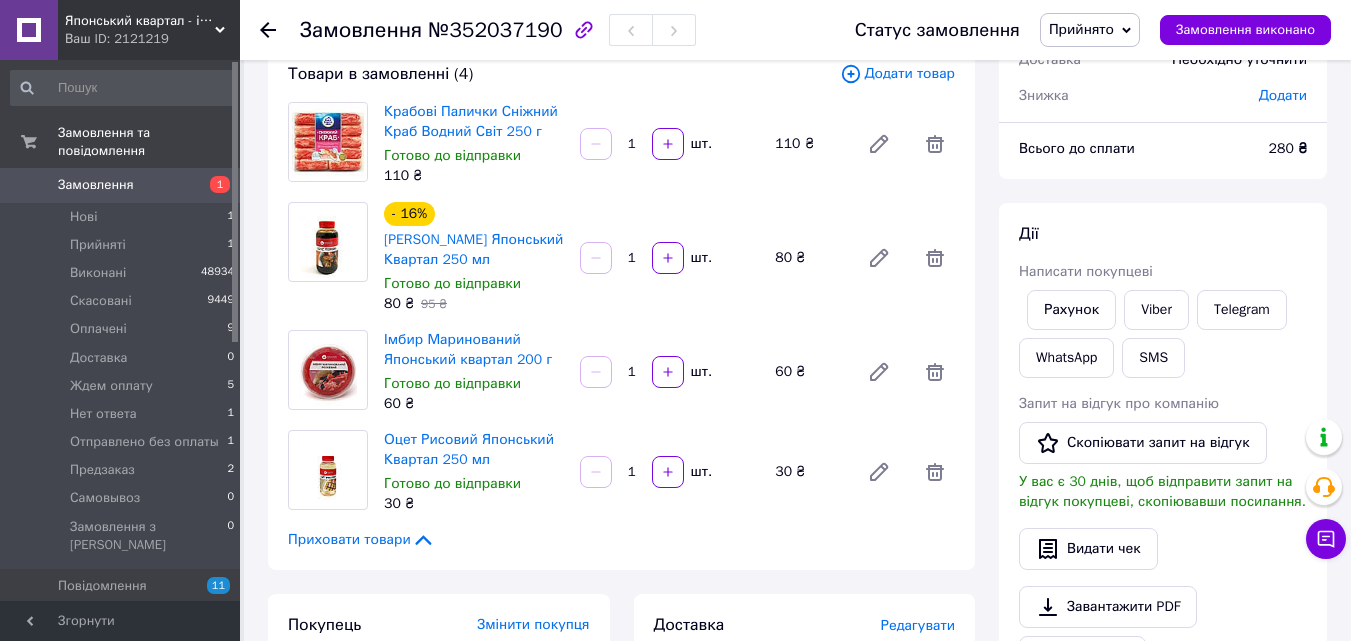 scroll, scrollTop: 0, scrollLeft: 0, axis: both 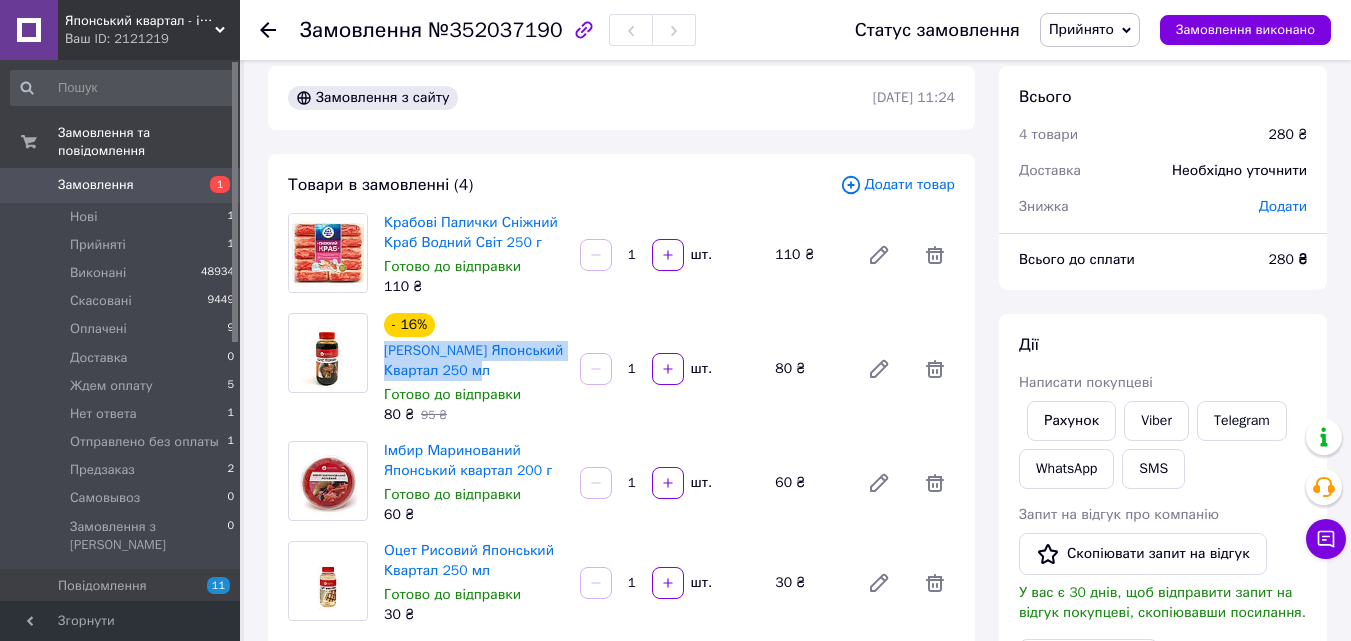 drag, startPoint x: 485, startPoint y: 375, endPoint x: 382, endPoint y: 348, distance: 106.48004 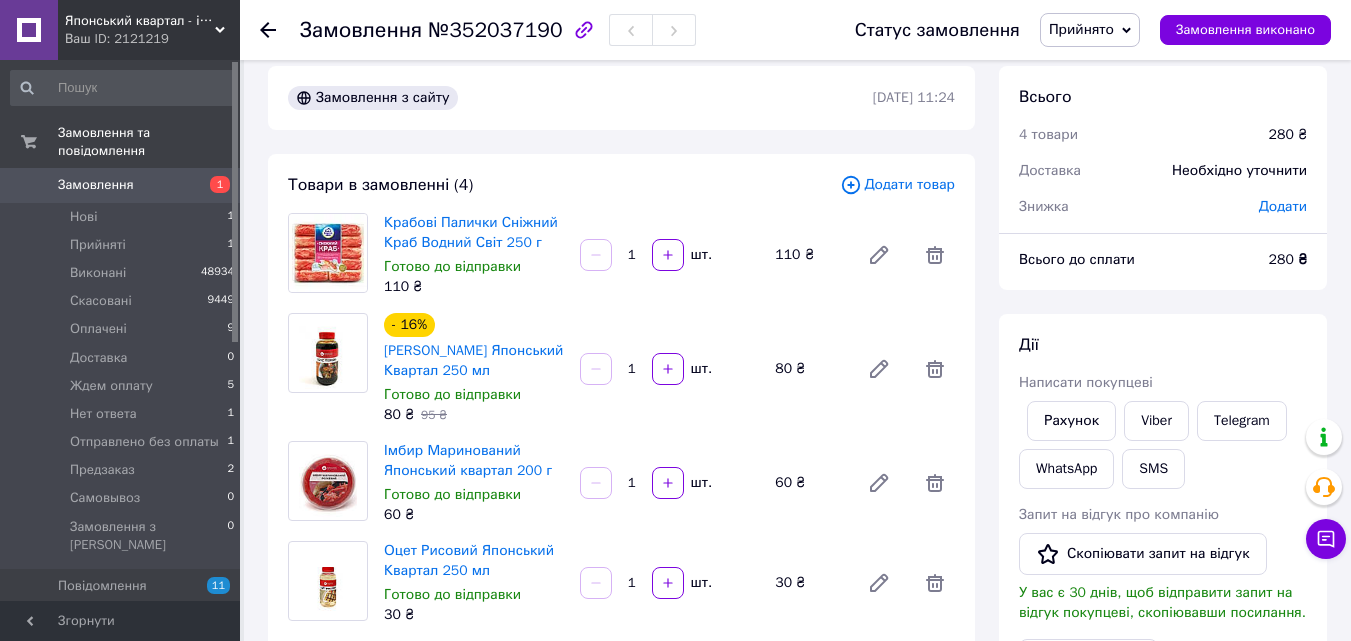 click on "- 16% Соус Теріякі Японський Квартал 250 мл Готово до відправки 80 ₴   95 ₴ 1   шт. 80 ₴" at bounding box center (669, 369) 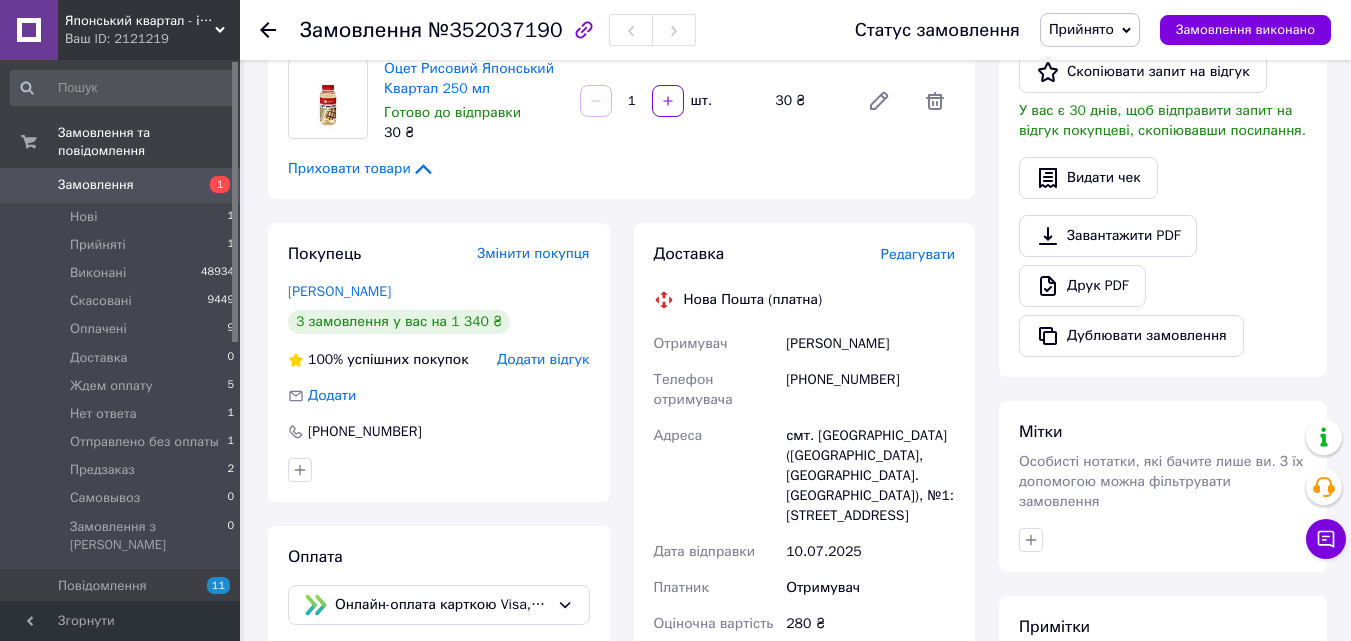 scroll, scrollTop: 800, scrollLeft: 0, axis: vertical 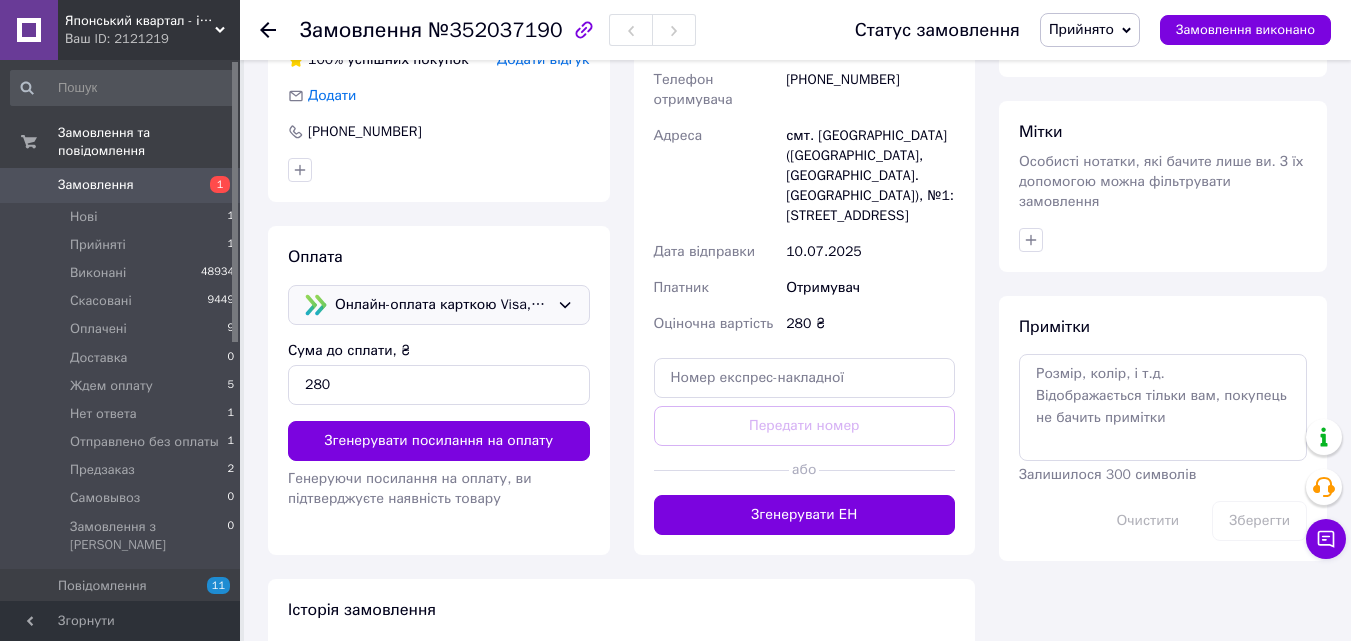 click on "Онлайн-оплата карткою Visa, Mastercard - LiqPay" at bounding box center [442, 305] 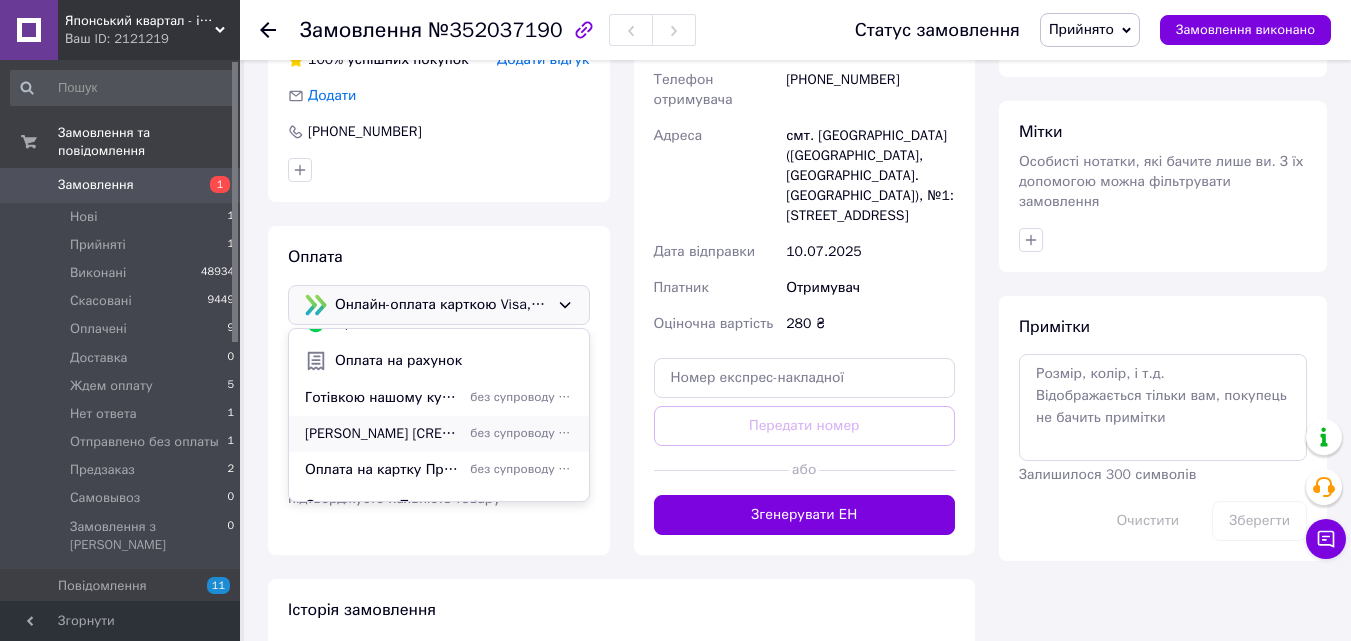 scroll, scrollTop: 122, scrollLeft: 0, axis: vertical 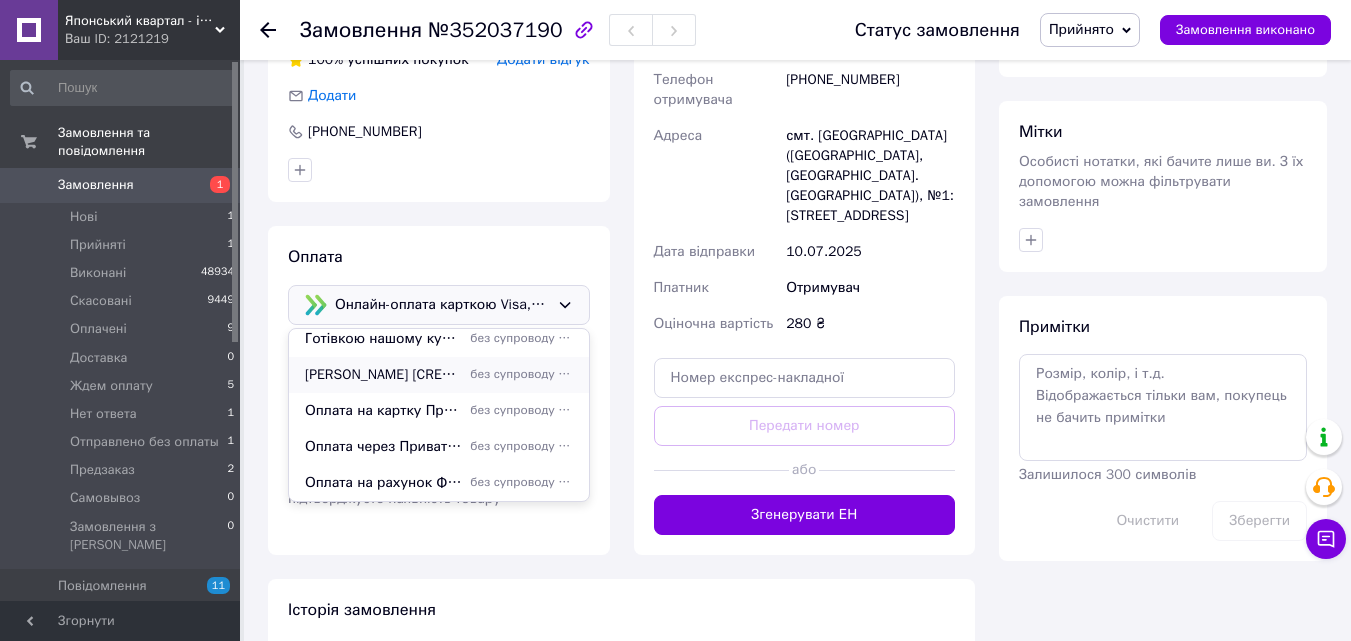 click on "Картка Монобанку Шепелєва Ольга Василівна 4441111031741436" at bounding box center (383, 375) 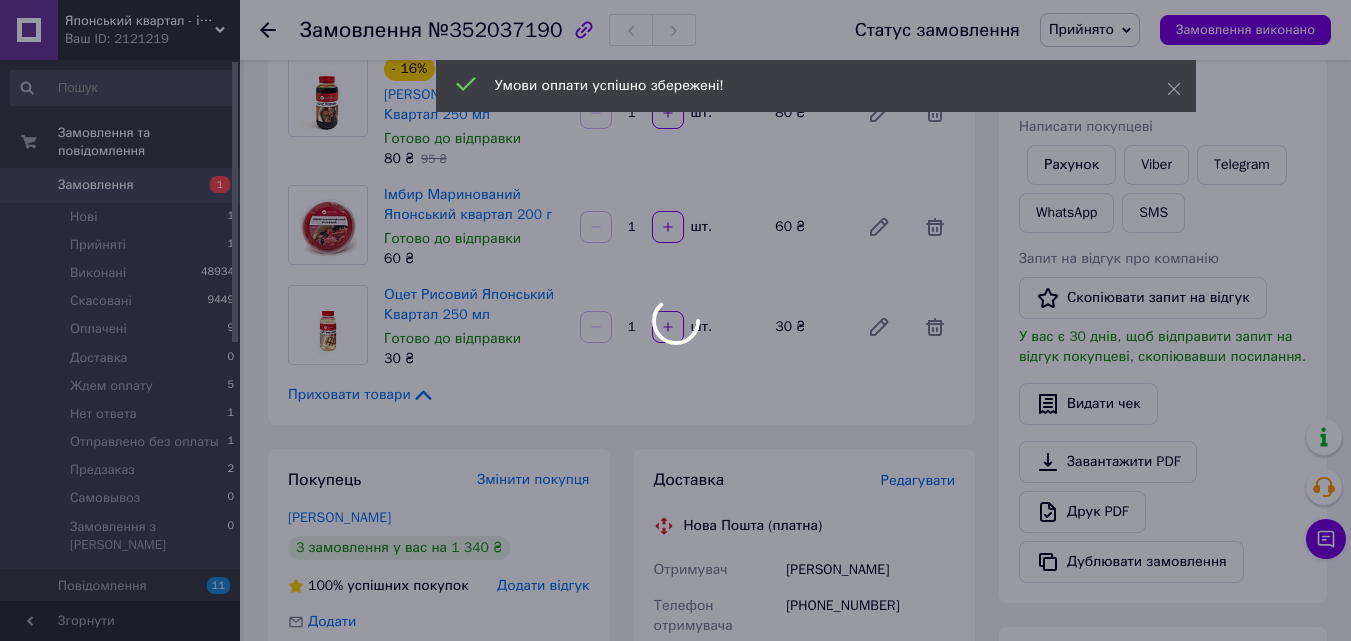 scroll, scrollTop: 95, scrollLeft: 0, axis: vertical 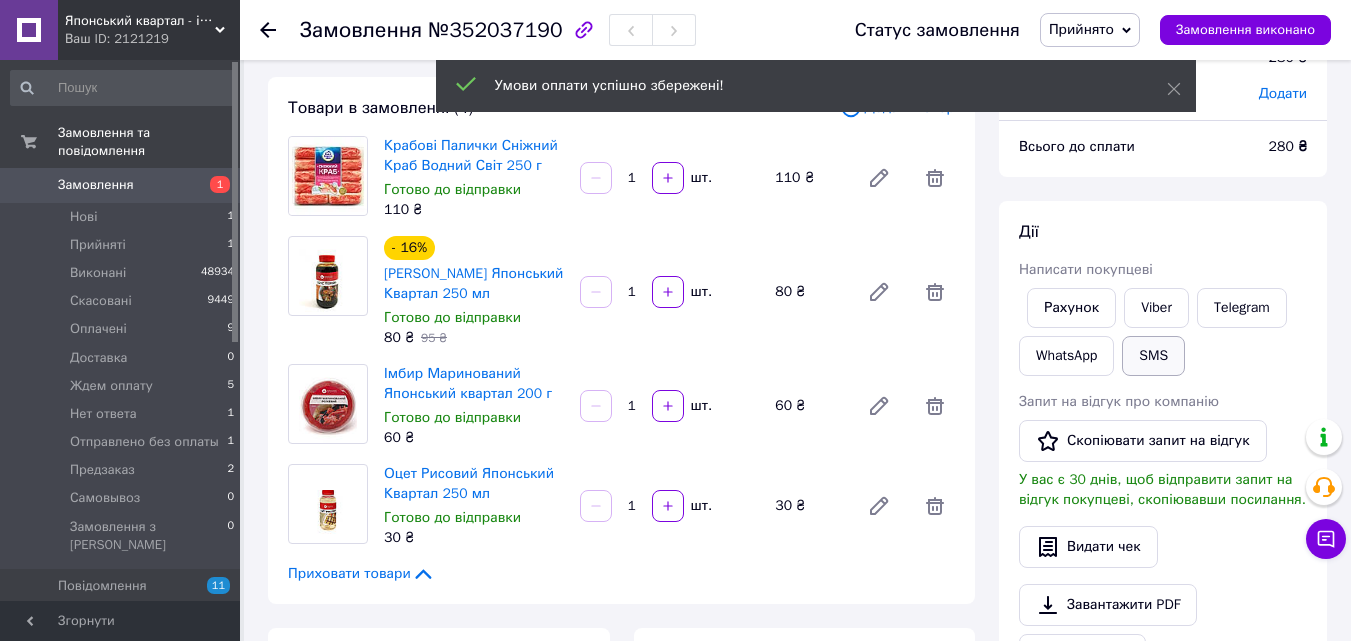 click on "SMS" at bounding box center (1153, 356) 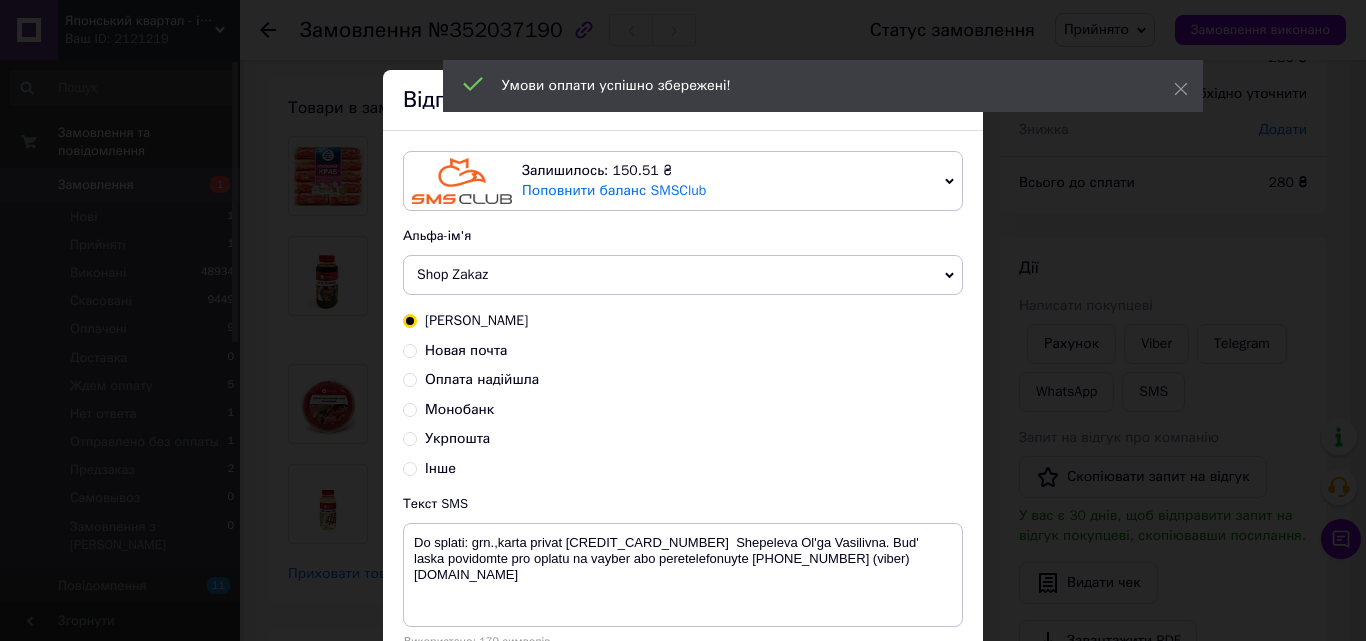 click on "Монобанк" at bounding box center (459, 409) 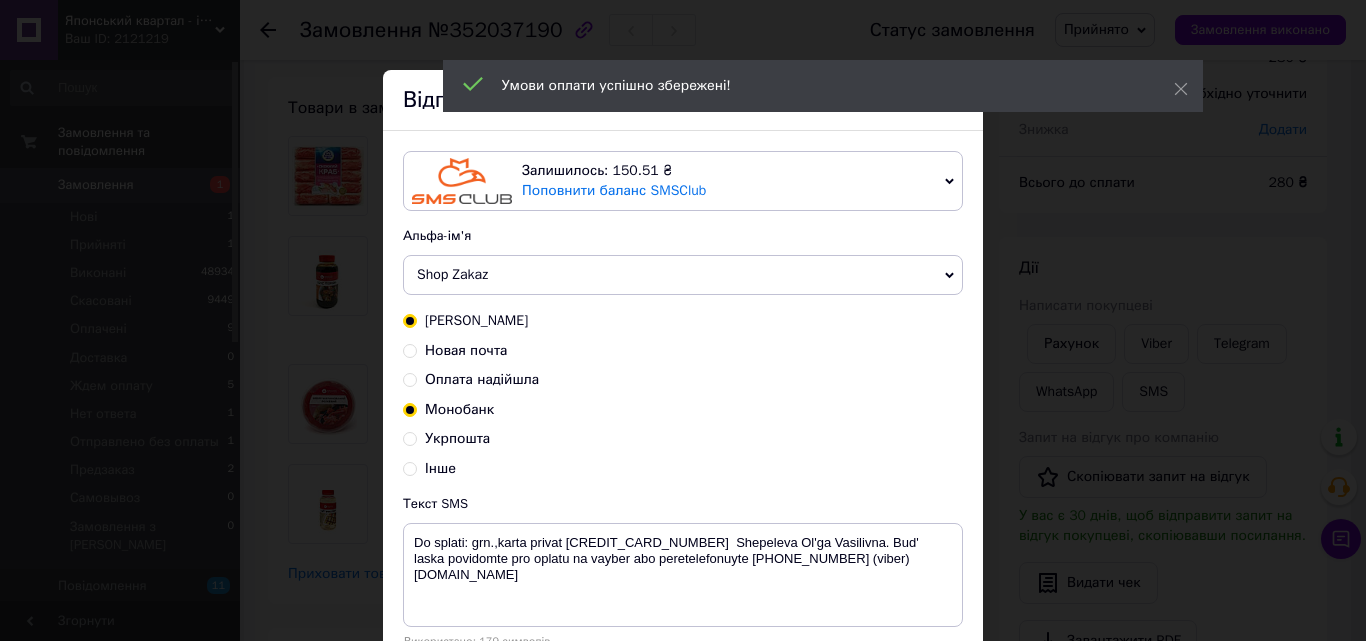 radio on "true" 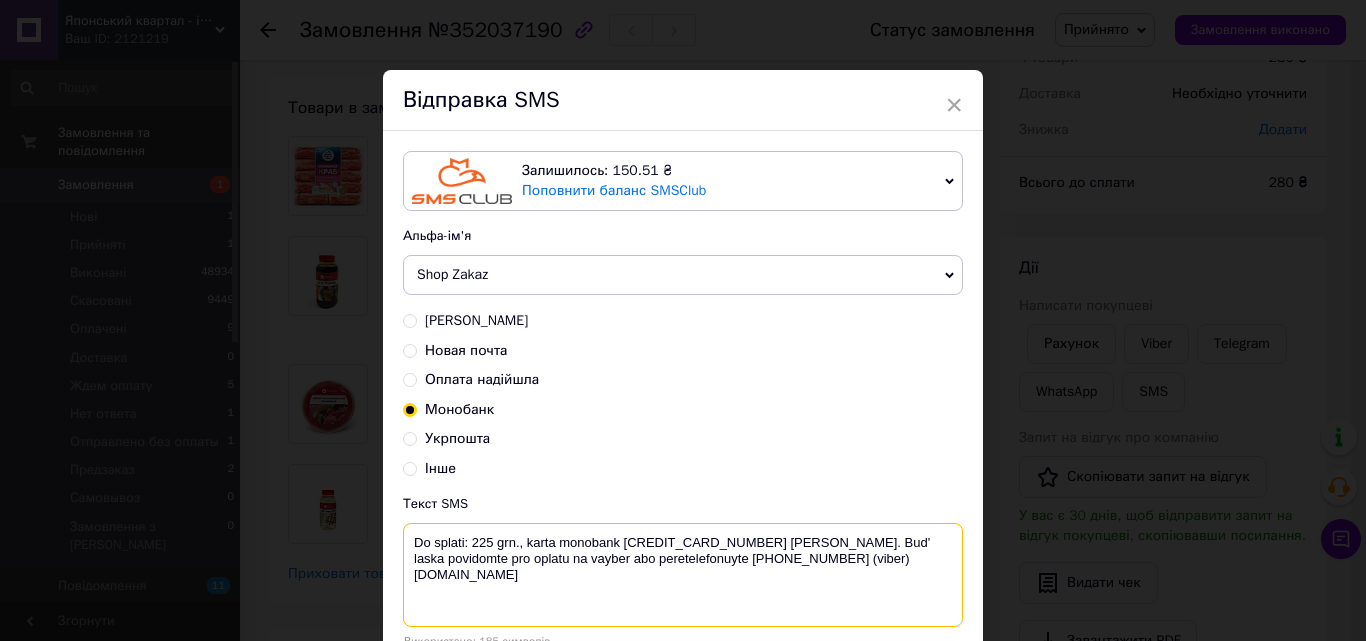 click on "Do splati: 225 grn., karta monobank 4441111031741436 Shepeleva Olga Vasilievna. Bud' laska povidomte pro oplatu na vayber abo peretelefonuyte +380684570174 (viber) yaponskiy-kvartal.com" at bounding box center (683, 575) 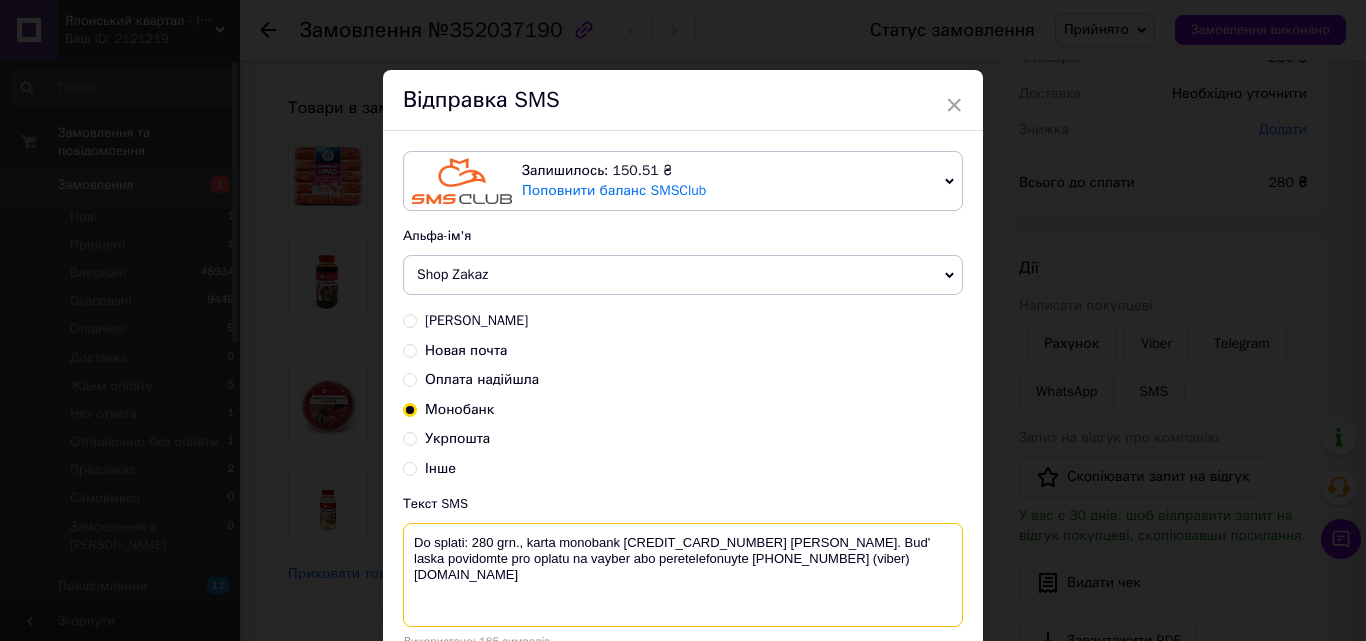 drag, startPoint x: 406, startPoint y: 543, endPoint x: 897, endPoint y: 545, distance: 491.00406 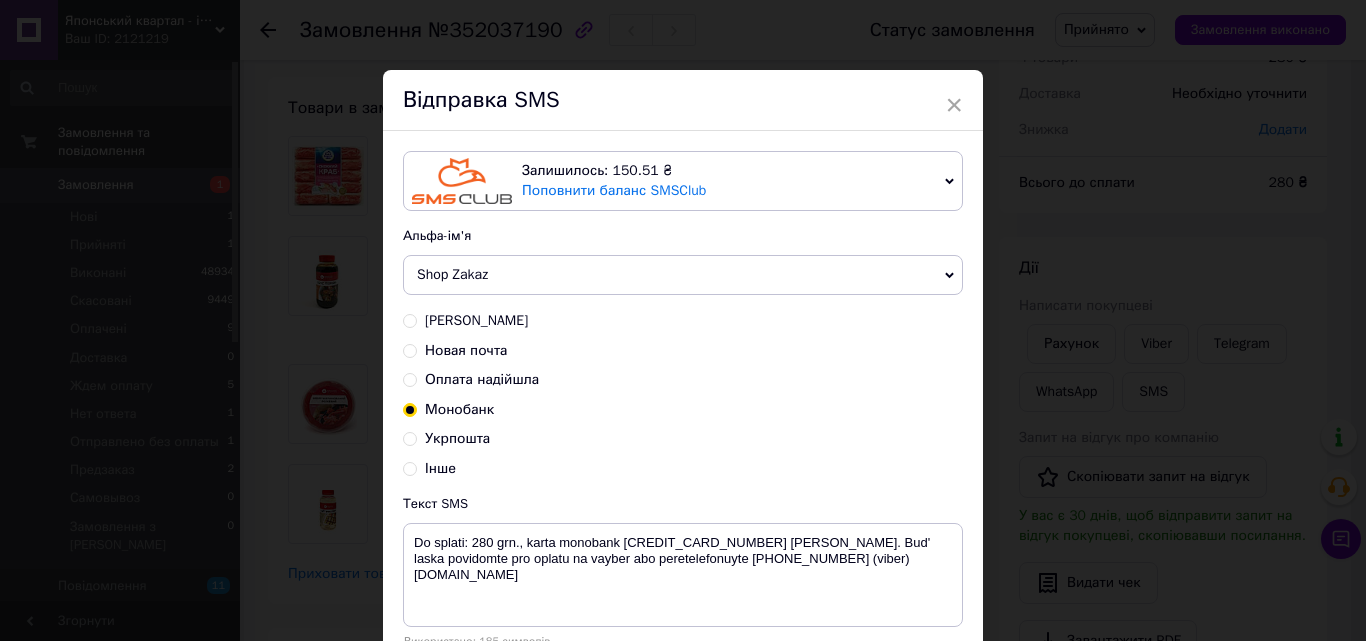 click on "× Відправка SMS Залишилось: 150.51 ₴ Поповнити баланс SMSClub Підключити LetsAds Альфа-ім'я  Shop Zakaz Ya.Kvartal Оновити список альфа-імен Карта Приват Новая почта Оплата надійшла Монобанк Укрпошта Інше Текст SMS Do splati: 280 grn., karta monobank 4441111031741436 Shepeleva Olga Vasilievna. Bud' laska povidomte pro oplatu na vayber abo peretelefonuyte +380684570174 (viber) yaponskiy-kvartal.com Використано: 185 символів Скасувати   Відправити" at bounding box center [683, 320] 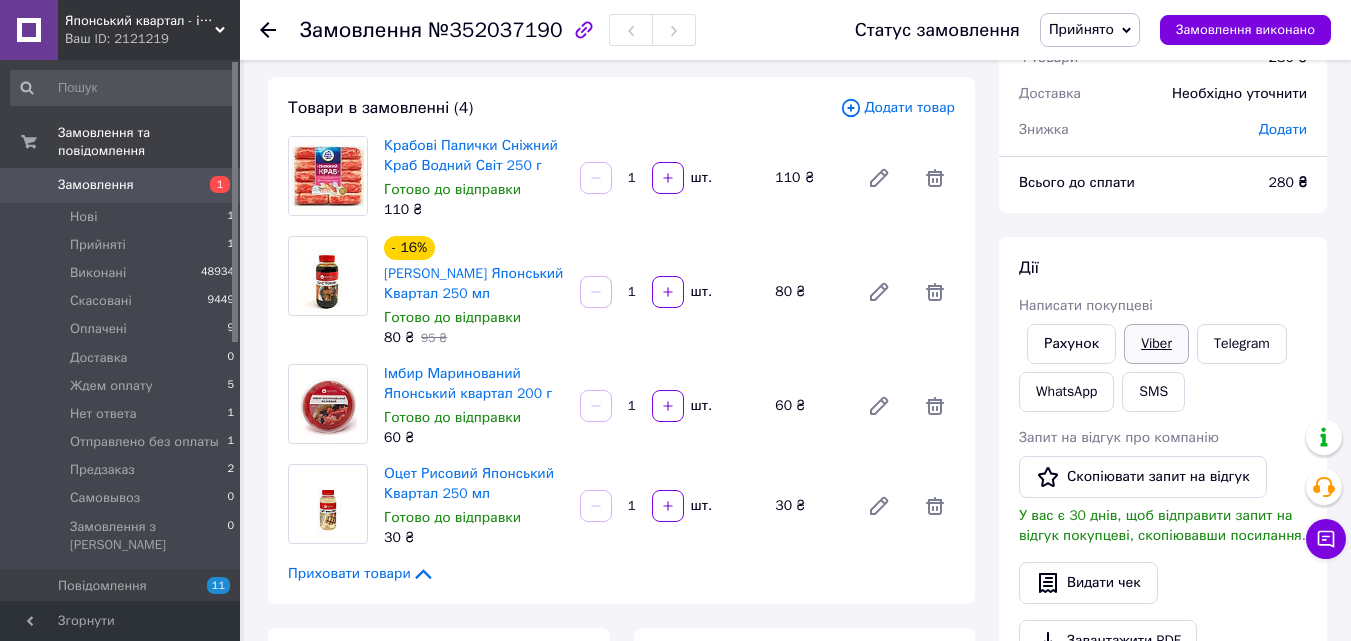 click on "Viber" at bounding box center (1156, 344) 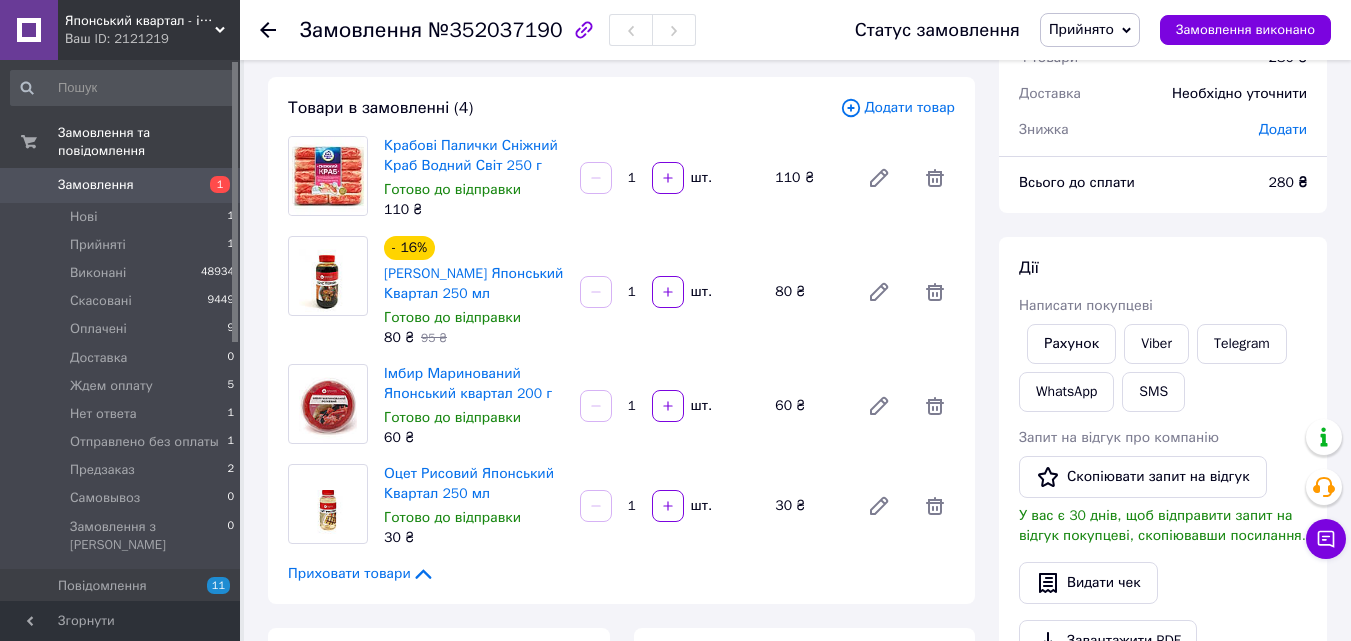 drag, startPoint x: 1246, startPoint y: 257, endPoint x: 1200, endPoint y: 73, distance: 189.66286 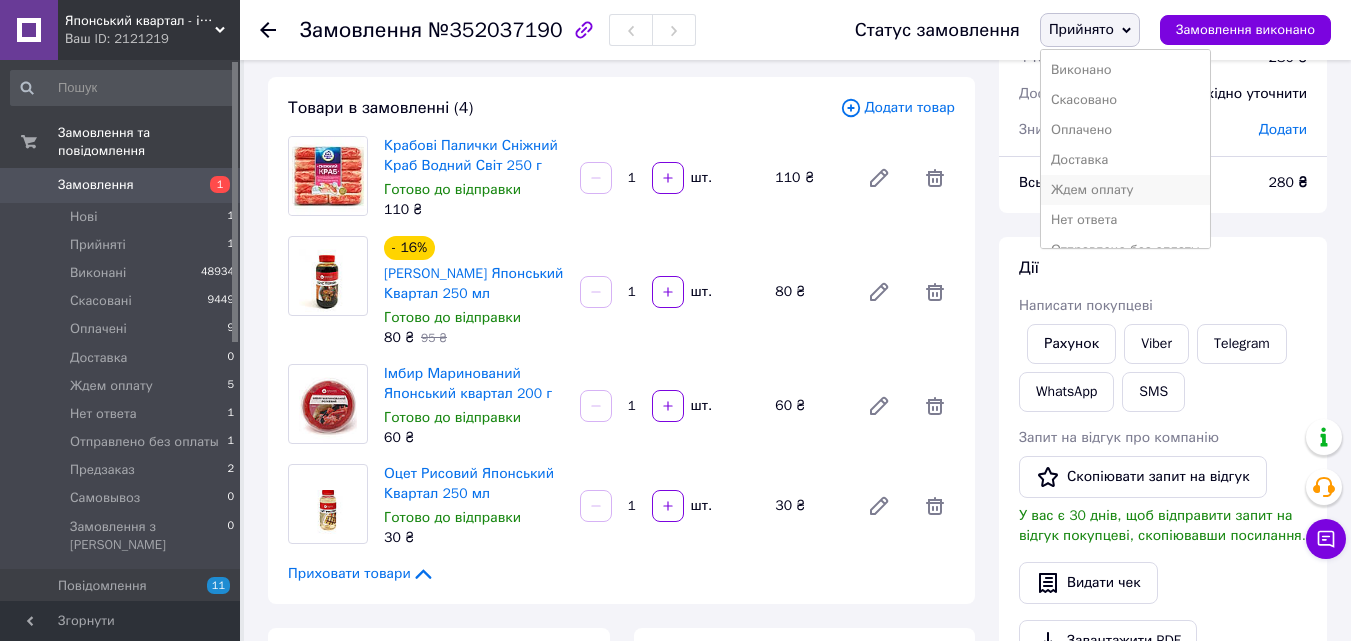 click on "Ждем оплату" at bounding box center [1125, 190] 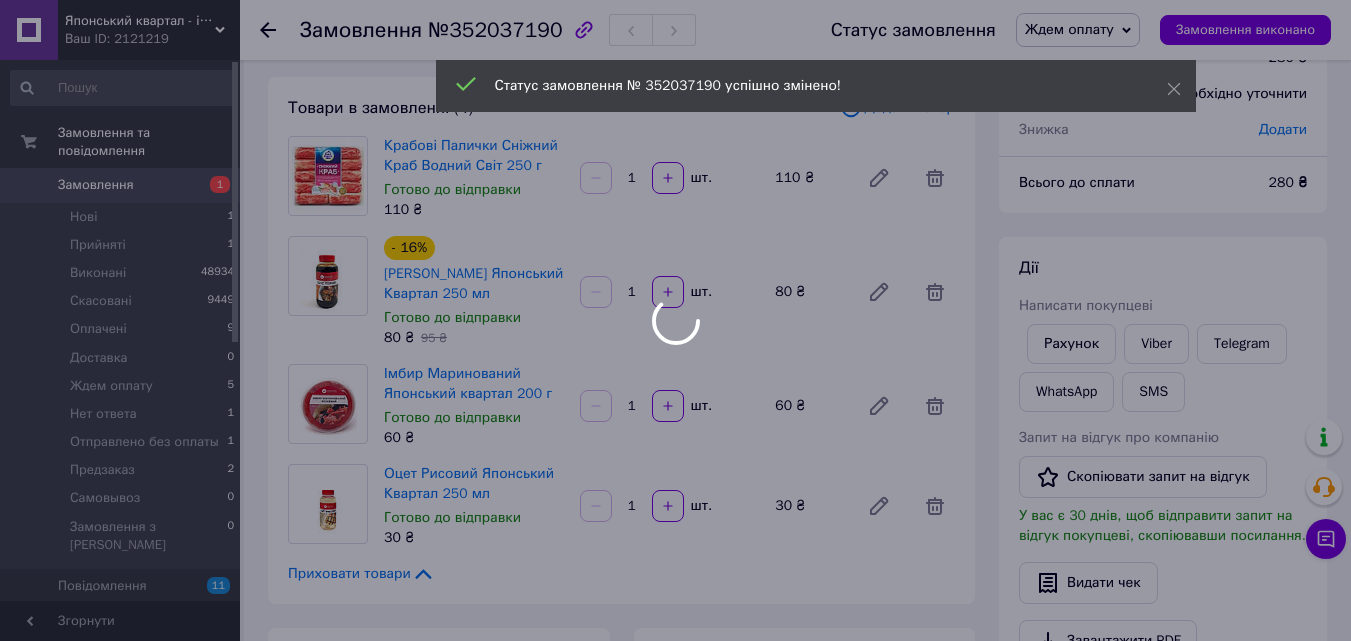 click on "Японський квартал - інтернет-магазин товарів для суші Ваш ID: 2121219 Сайт Японський квартал - інтернет-магази... Кабінет покупця Перевірити стан системи Сторінка на порталі Ольга Шепелева Довідка Вийти Замовлення та повідомлення Замовлення 1 Нові 1 Прийняті 1 Виконані 48934 Скасовані 9449 Оплачені 9 Доставка 0 Ждем оплату  5 Нет ответа  1 Отправлено без оплаты 1 Предзаказ 2 Самовывоз 0 Замовлення з Розетки 0 Повідомлення 11 Товари та послуги Сповіщення 16 32 Показники роботи компанії Панель управління Відгуки Клієнти 110 ₴ 1" at bounding box center (675, 724) 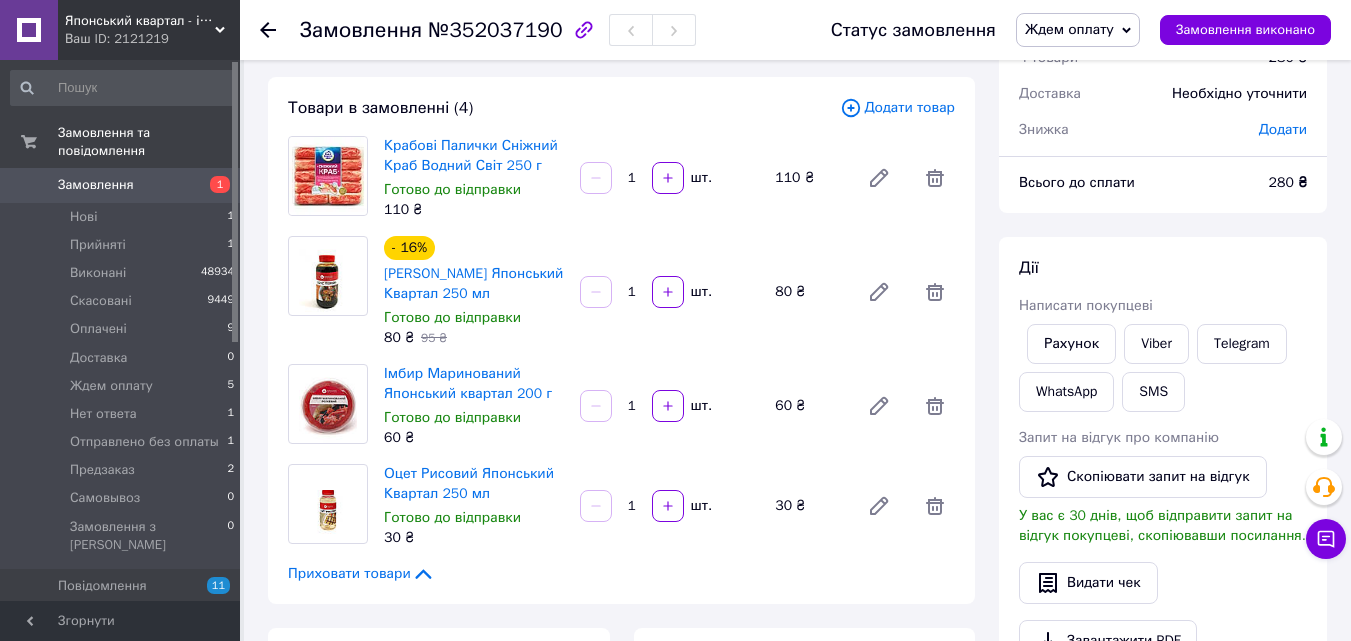click on "Замовлення" at bounding box center [121, 185] 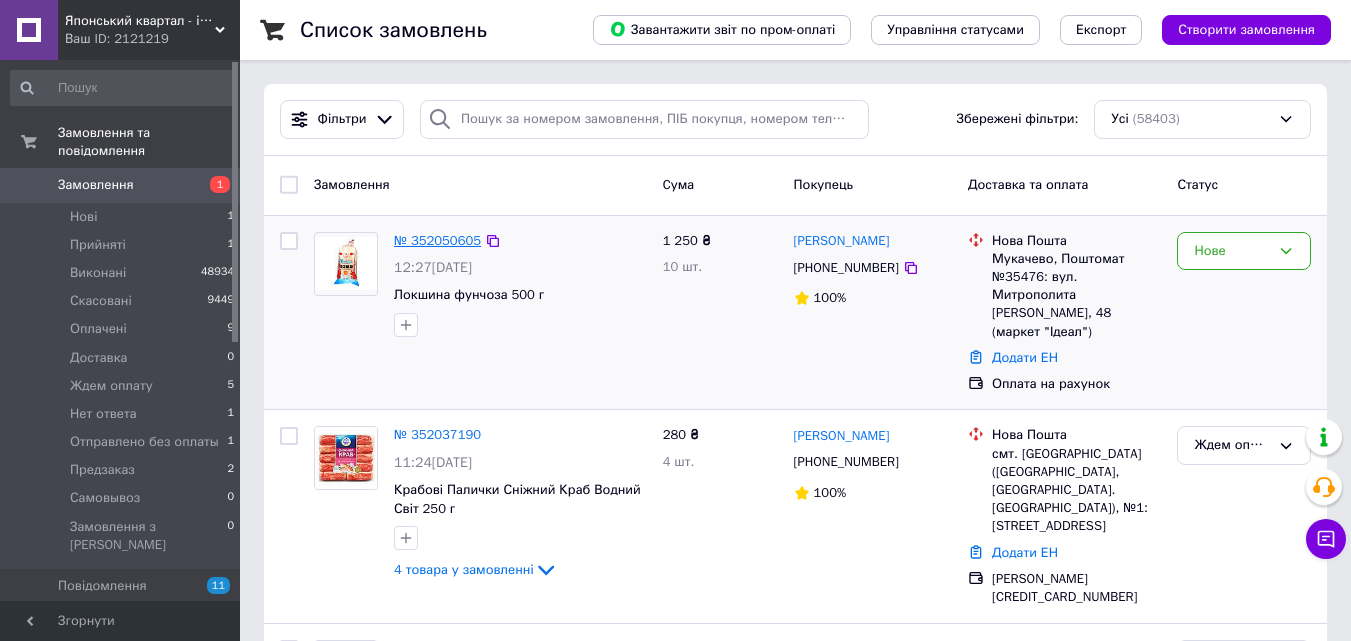 click on "№ 352050605" at bounding box center [437, 240] 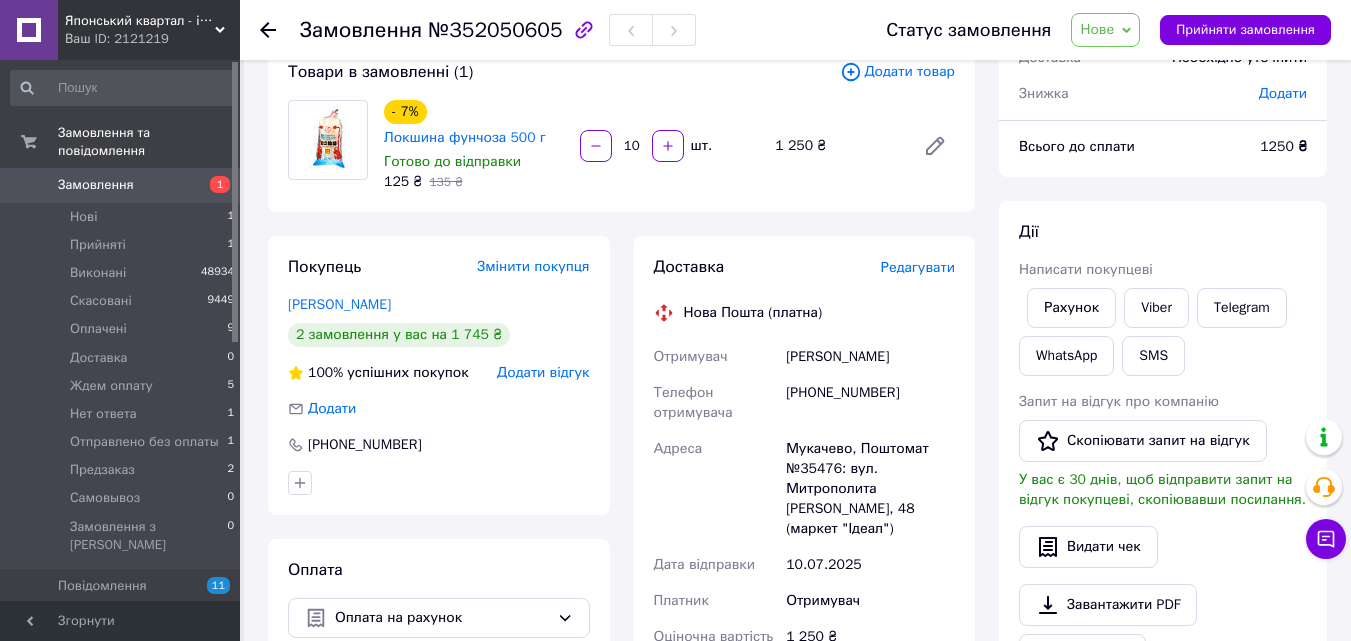 scroll, scrollTop: 100, scrollLeft: 0, axis: vertical 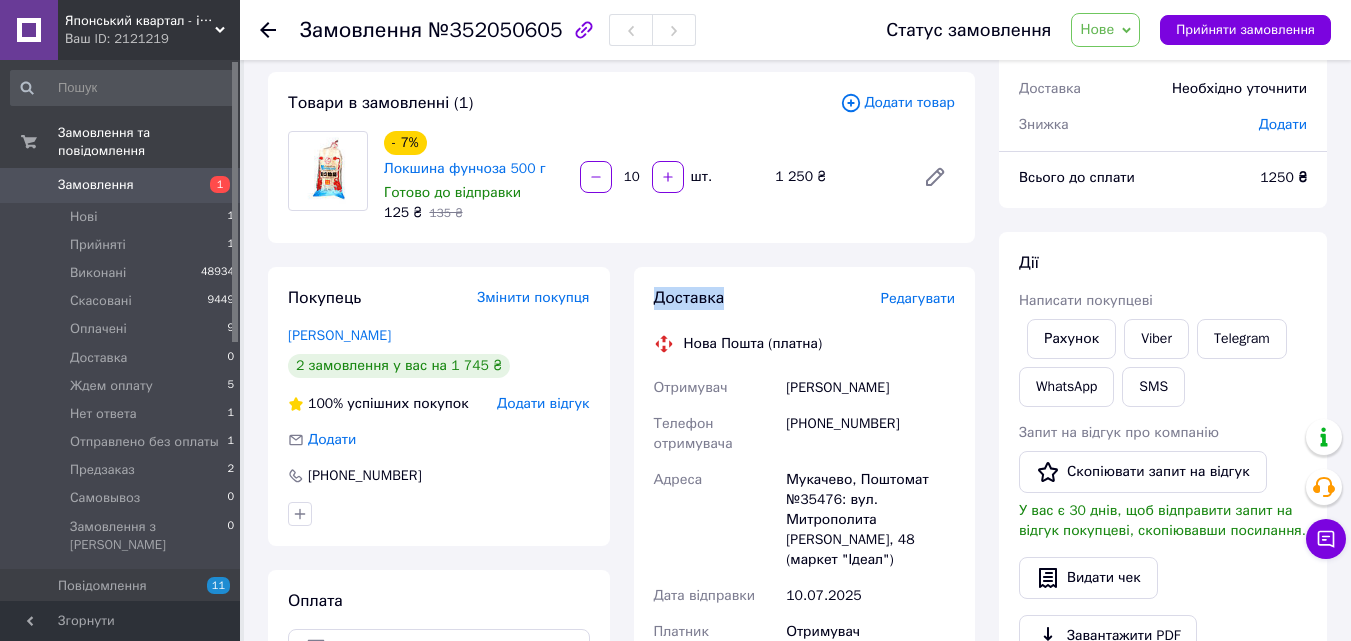 drag, startPoint x: 724, startPoint y: 306, endPoint x: 651, endPoint y: 307, distance: 73.00685 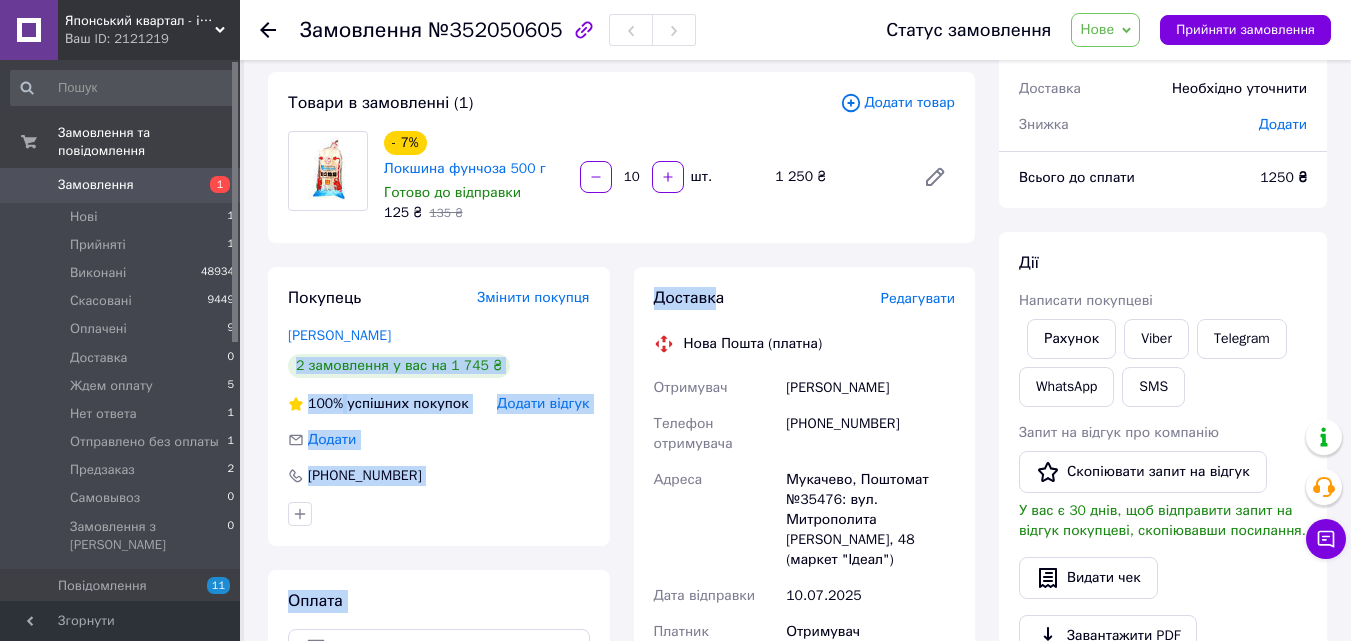 drag, startPoint x: 721, startPoint y: 299, endPoint x: 623, endPoint y: 312, distance: 98.85848 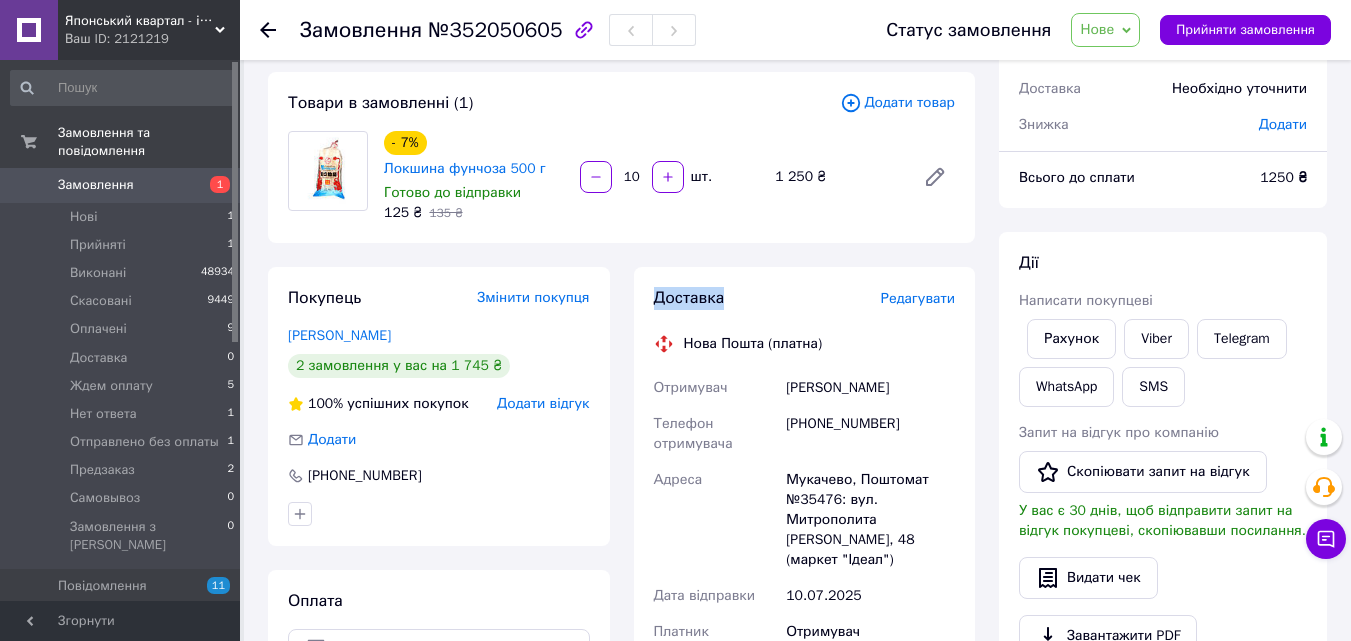 drag, startPoint x: 731, startPoint y: 298, endPoint x: 635, endPoint y: 293, distance: 96.13012 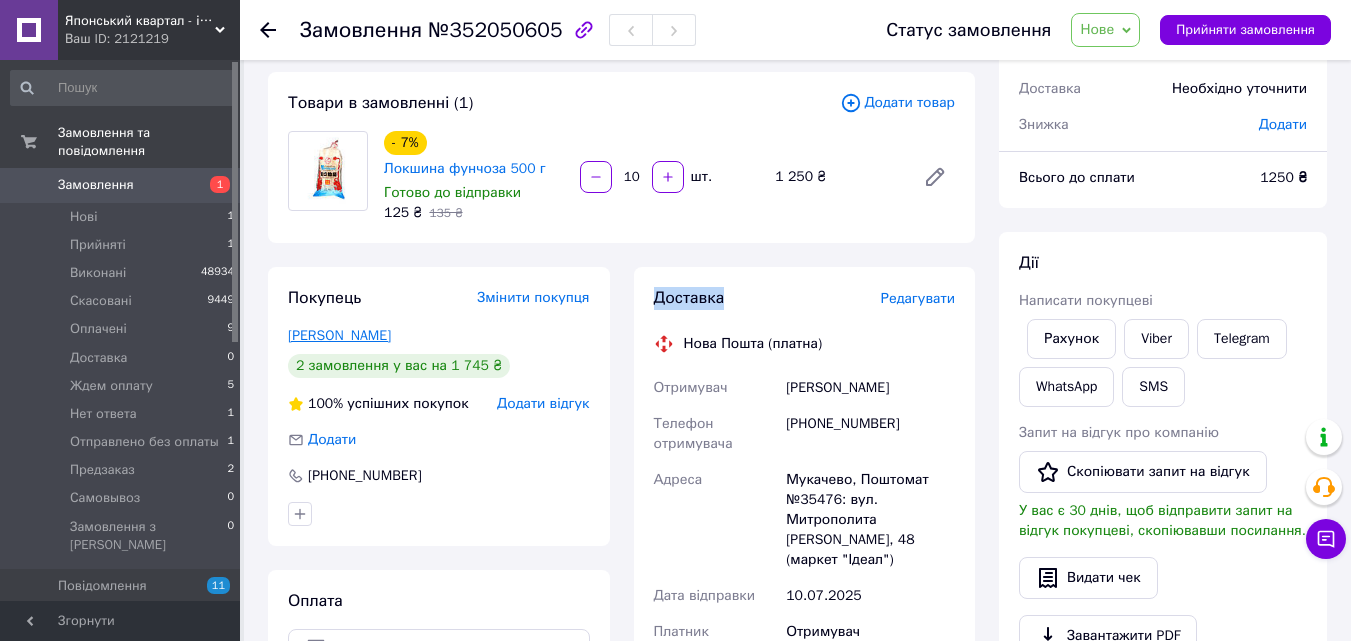 click on "Козар Михайло" at bounding box center (339, 335) 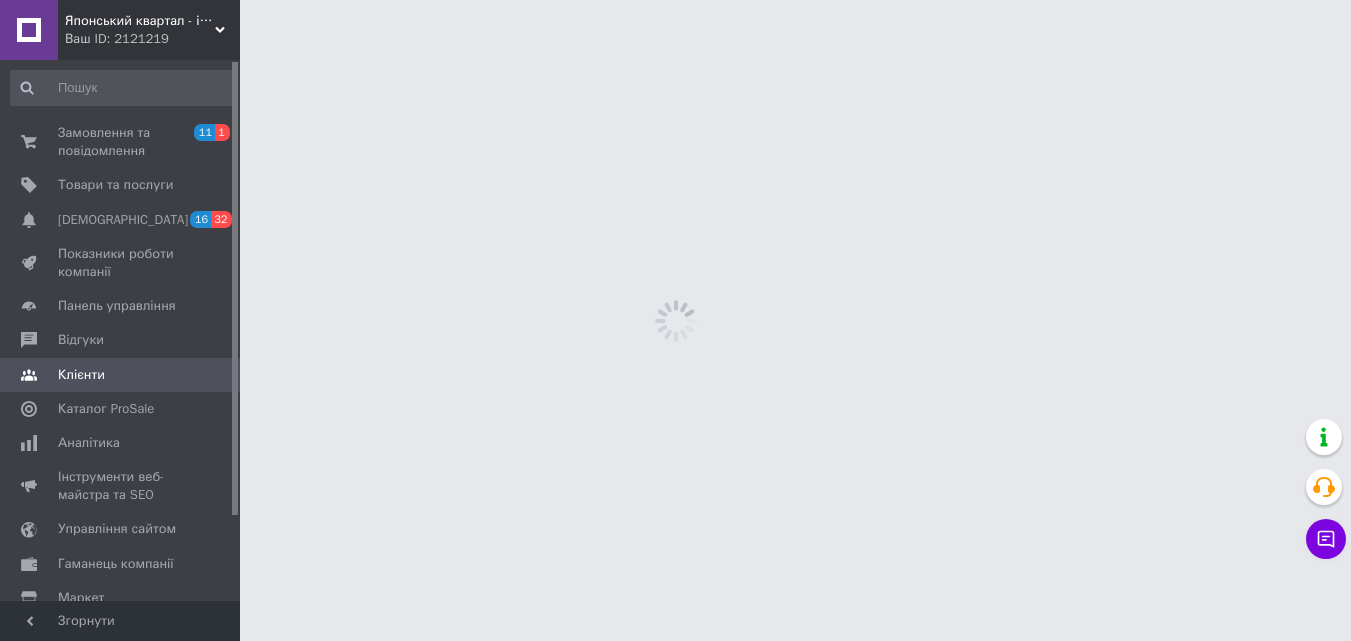 scroll, scrollTop: 0, scrollLeft: 0, axis: both 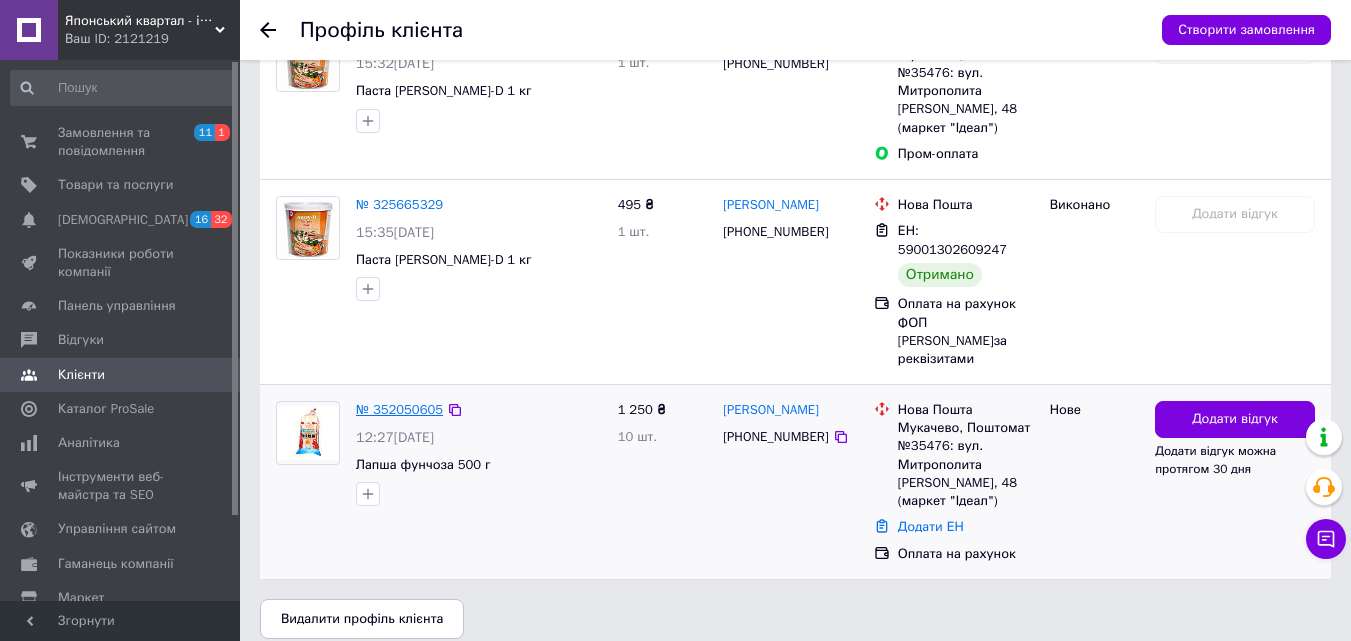 click on "№ 352050605" at bounding box center [399, 409] 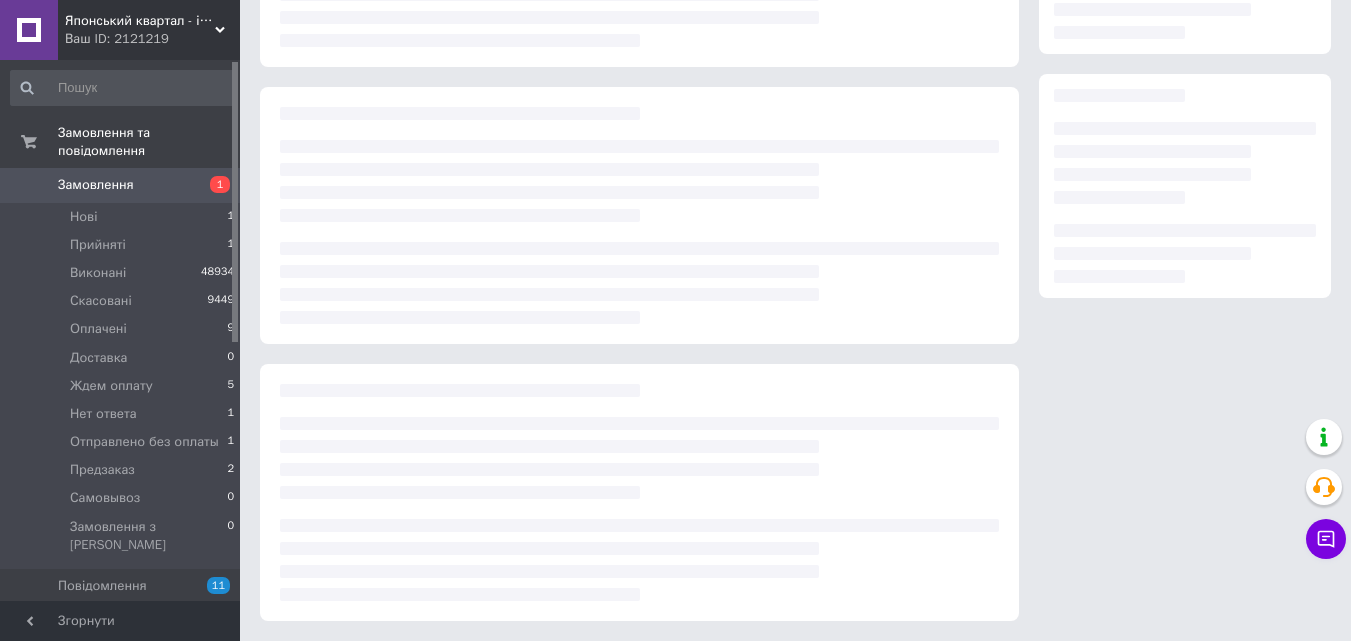 scroll, scrollTop: 0, scrollLeft: 0, axis: both 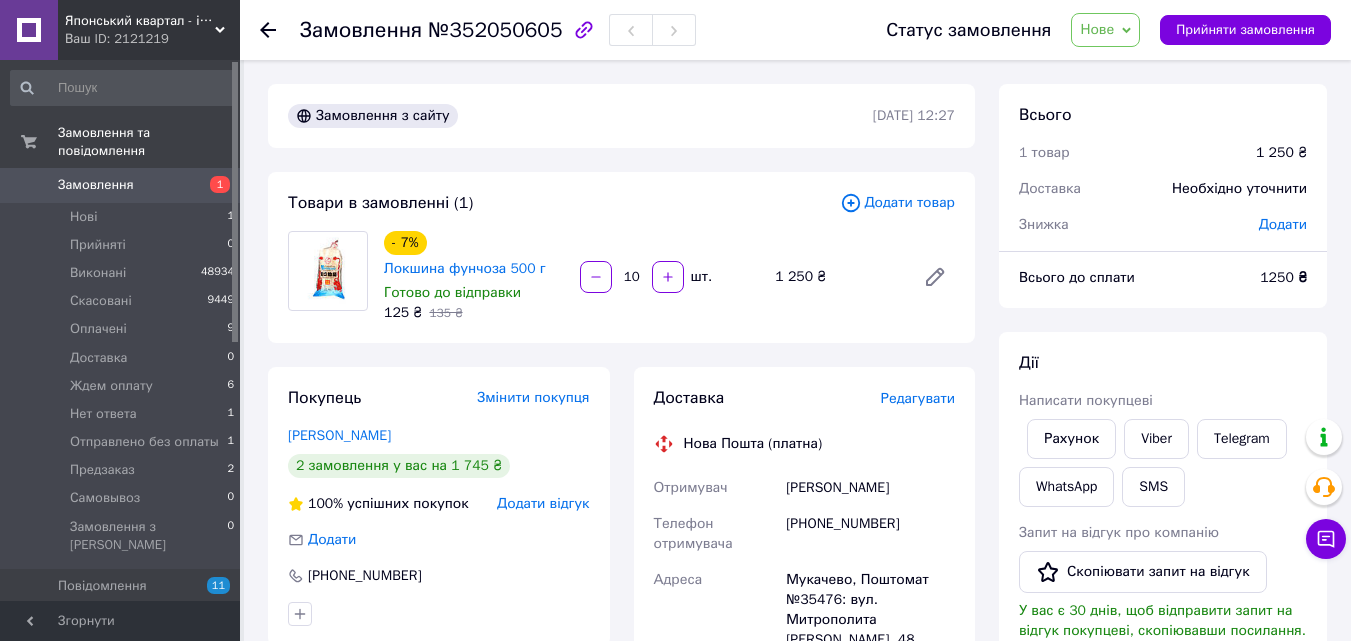click on "Статус замовлення Нове Прийнято Виконано Скасовано Оплачено Доставка Ждем оплату  Нет ответа  Отправлено без оплаты Предзаказ Самовывоз Прийняти замовлення" at bounding box center (1088, 30) 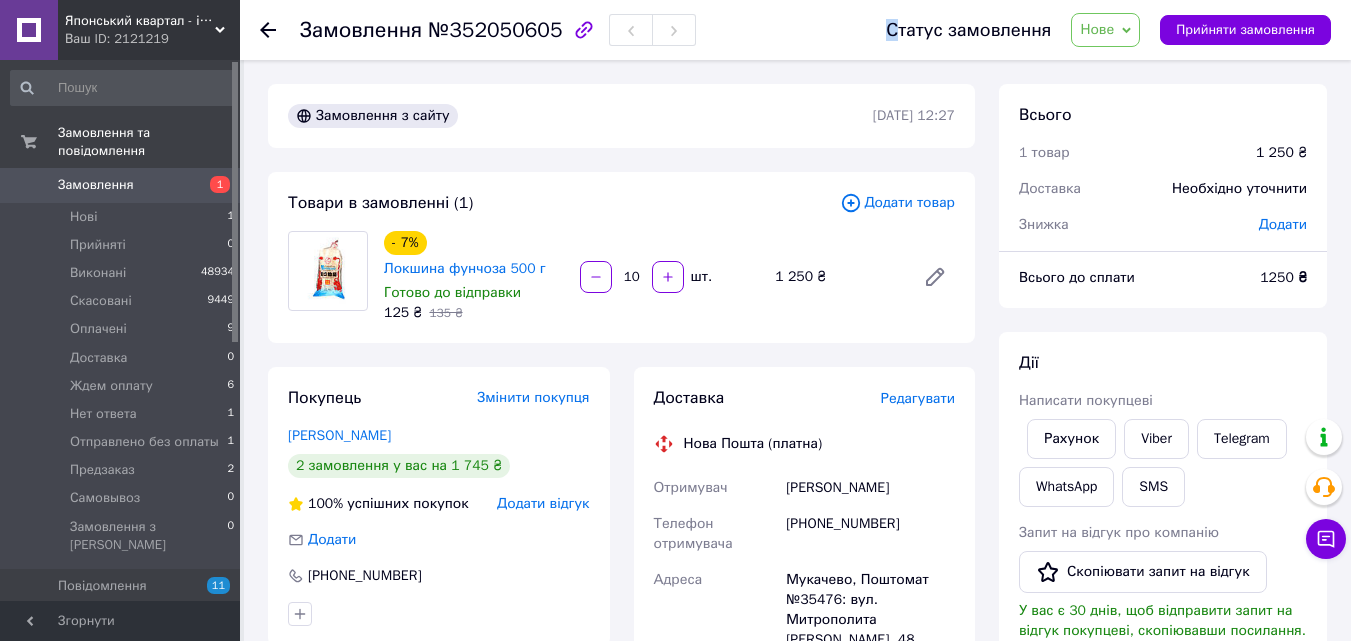 click on "Статус замовлення Нове Прийнято Виконано Скасовано Оплачено Доставка Ждем оплату  Нет ответа  Отправлено без оплаты Предзаказ Самовывоз Прийняти замовлення" at bounding box center [1088, 30] 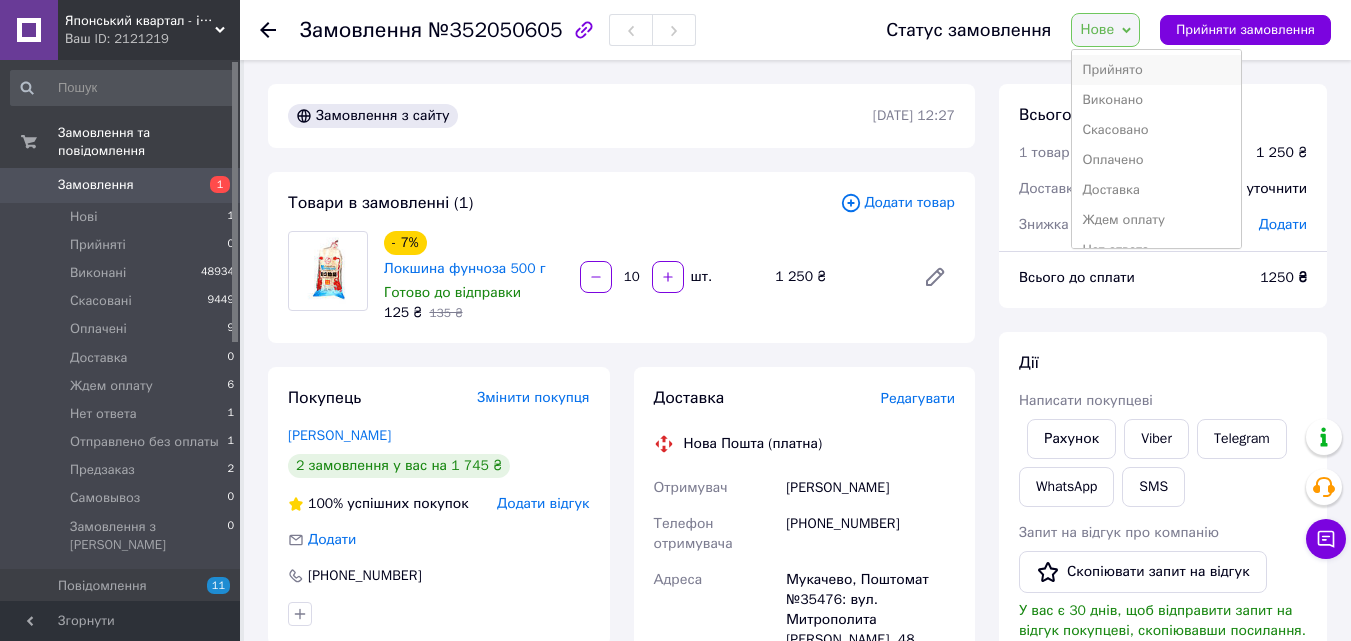 click on "Прийнято" at bounding box center [1156, 70] 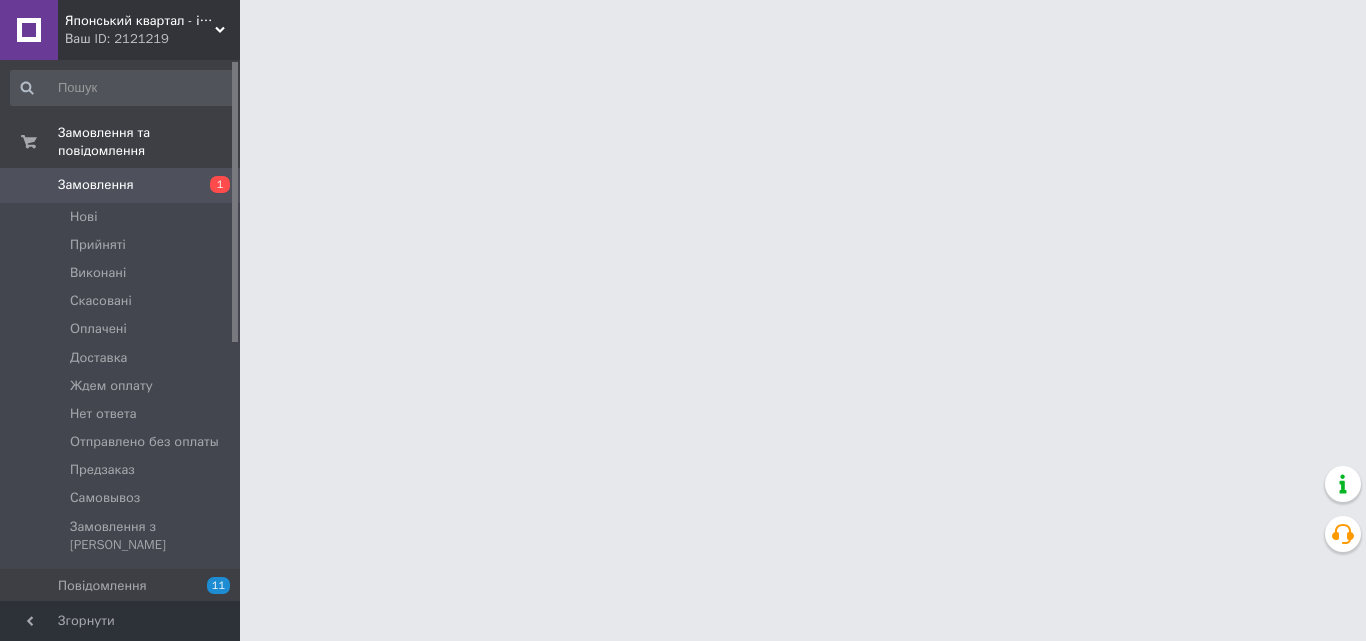 scroll, scrollTop: 0, scrollLeft: 0, axis: both 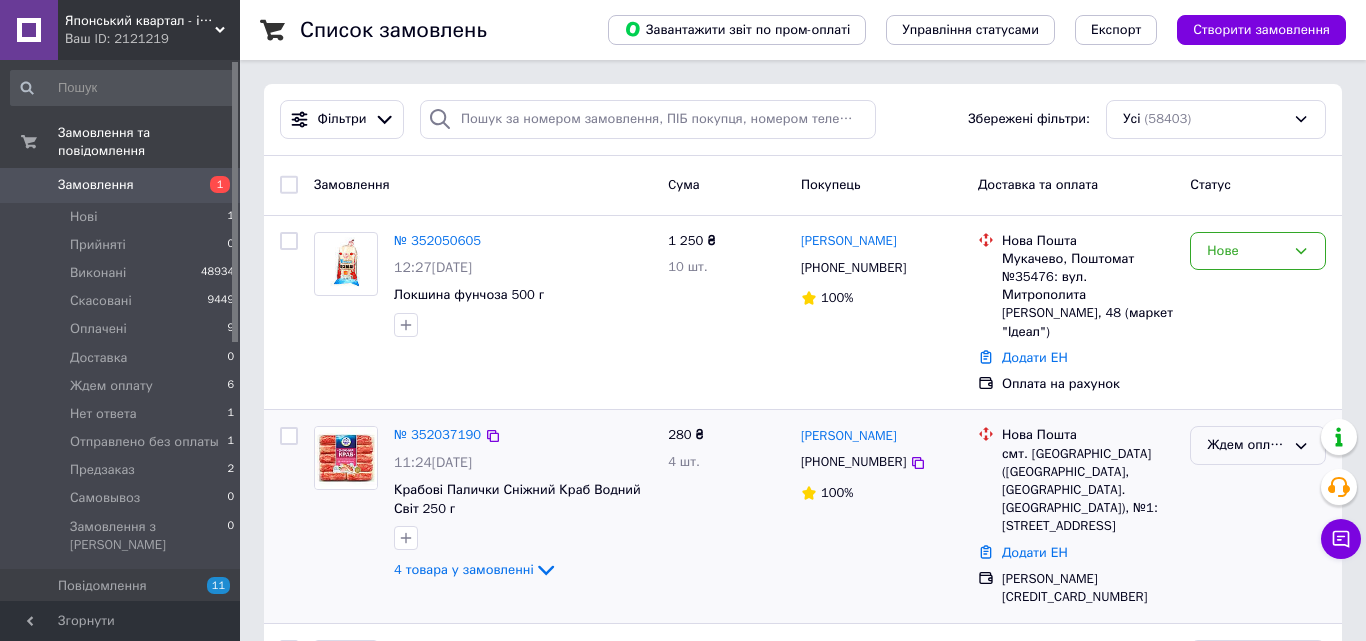 click on "Ждем оплату" at bounding box center [1246, 445] 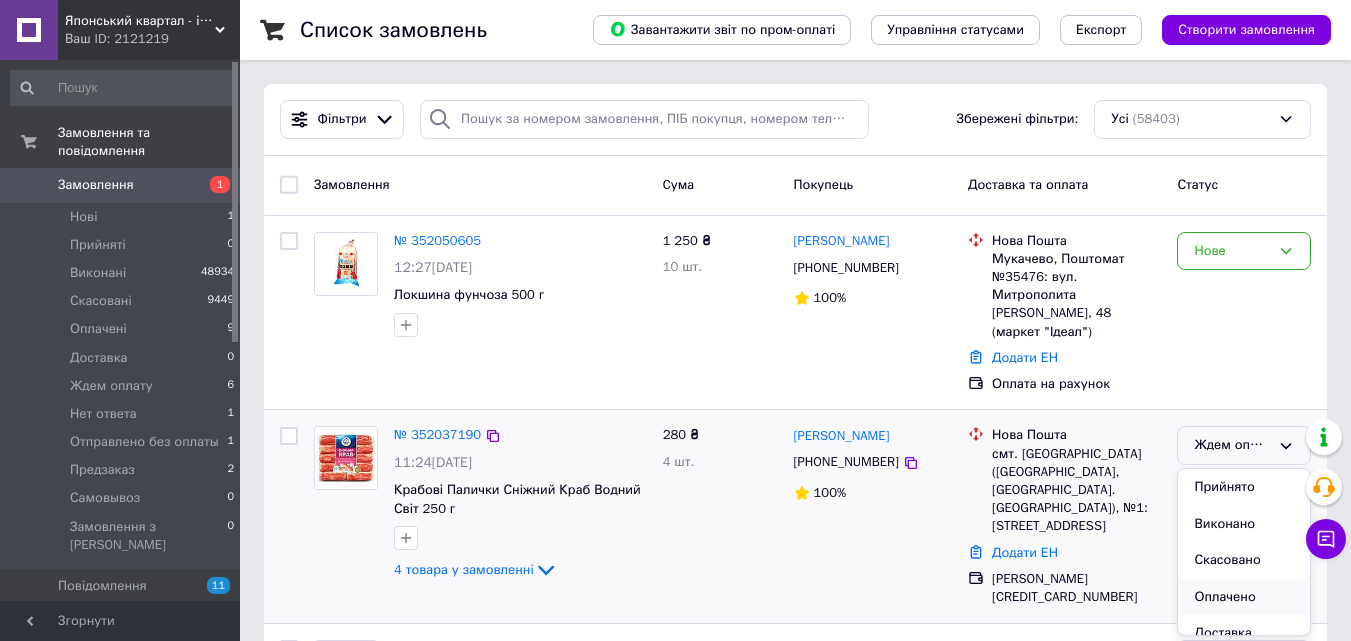 click on "Оплачено" at bounding box center (1244, 597) 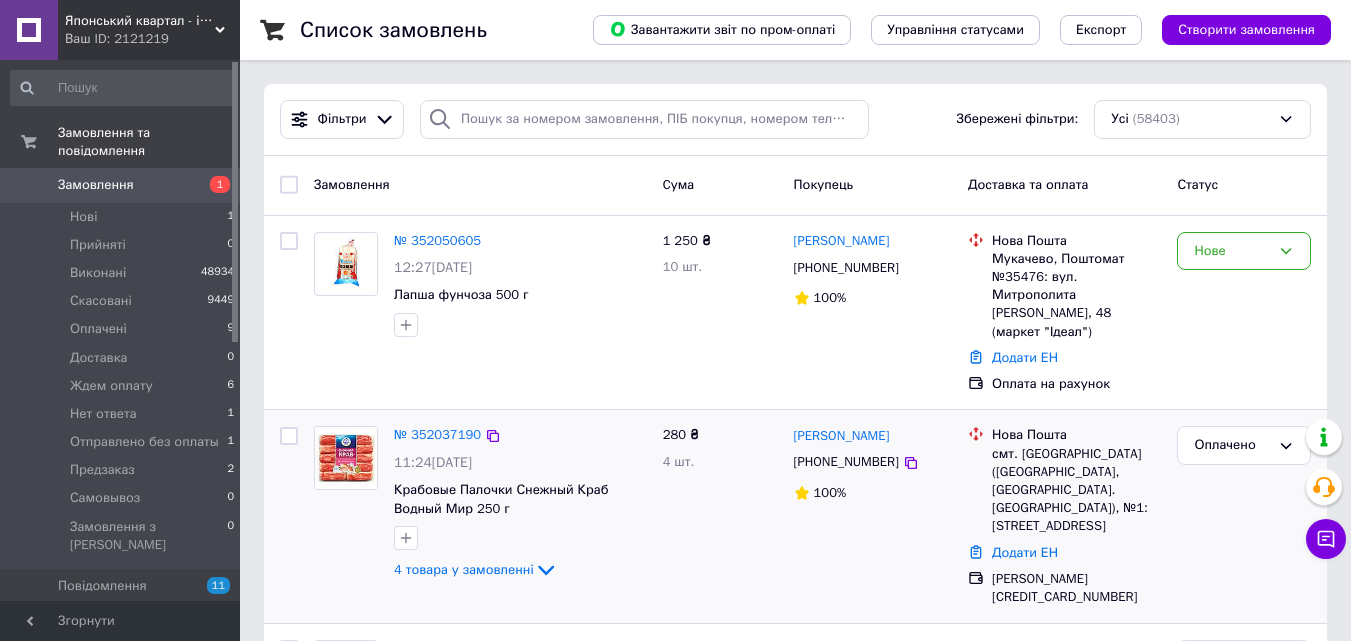 click on "Замовлення" at bounding box center [96, 185] 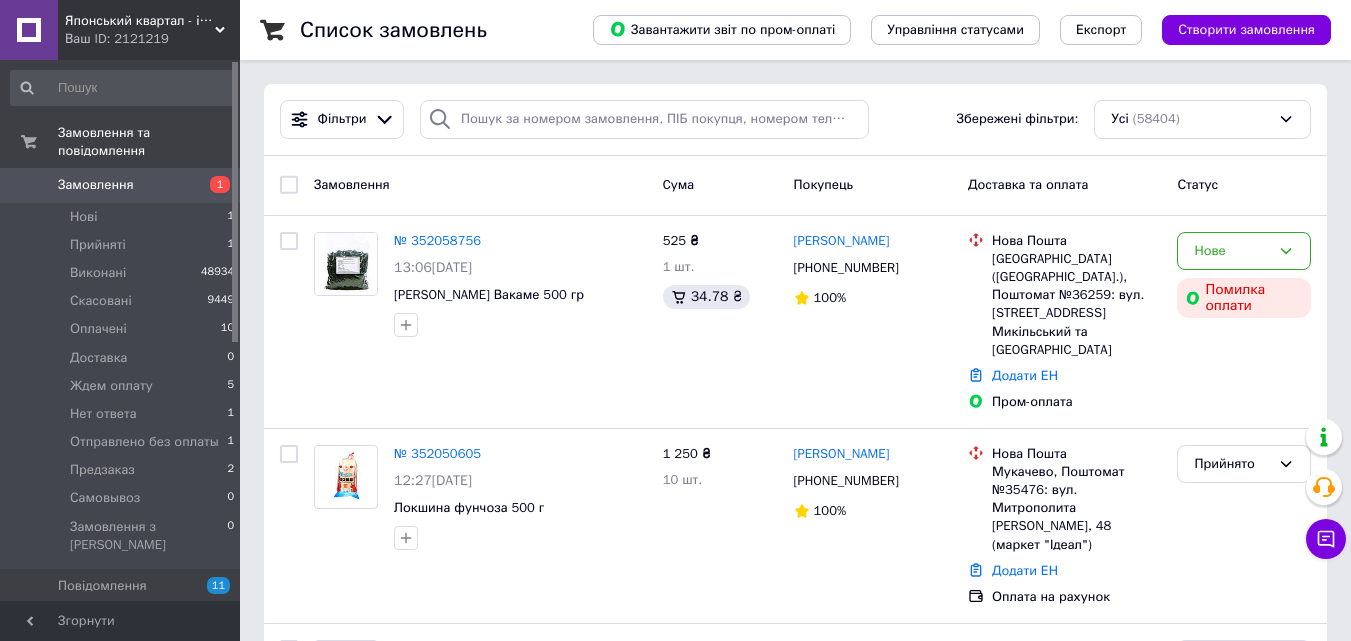 click on "Замовлення 1" at bounding box center [123, 185] 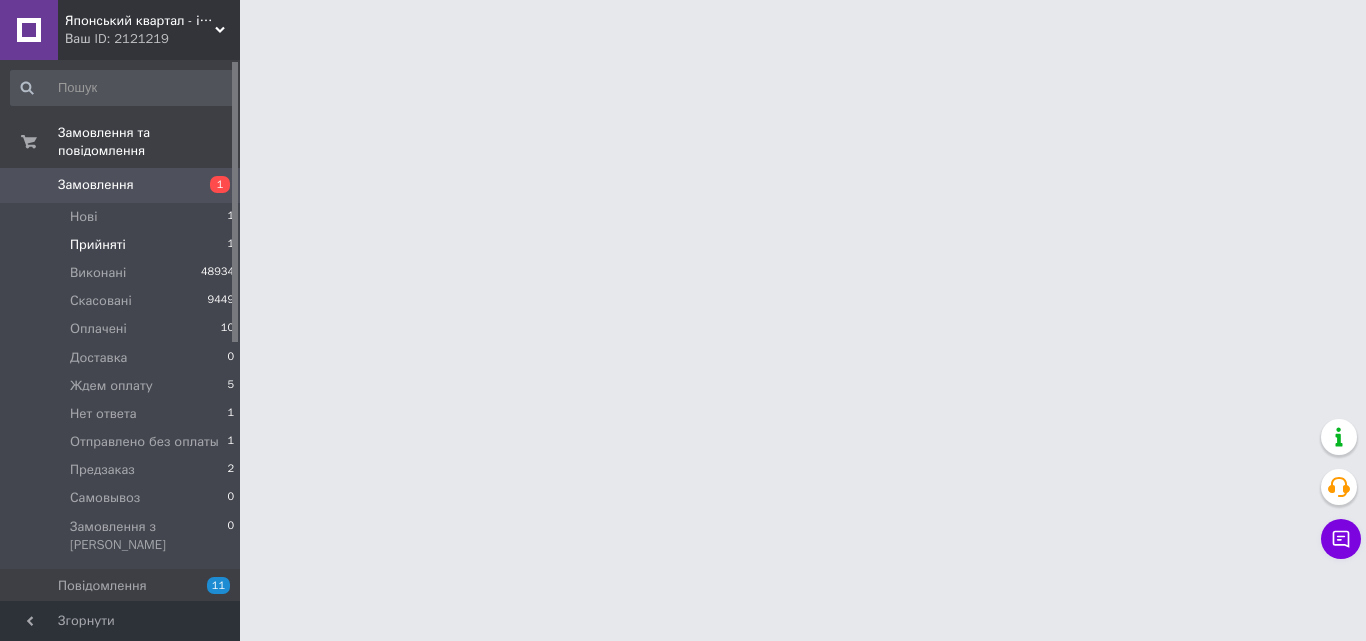 click on "Прийняті 1" at bounding box center (123, 245) 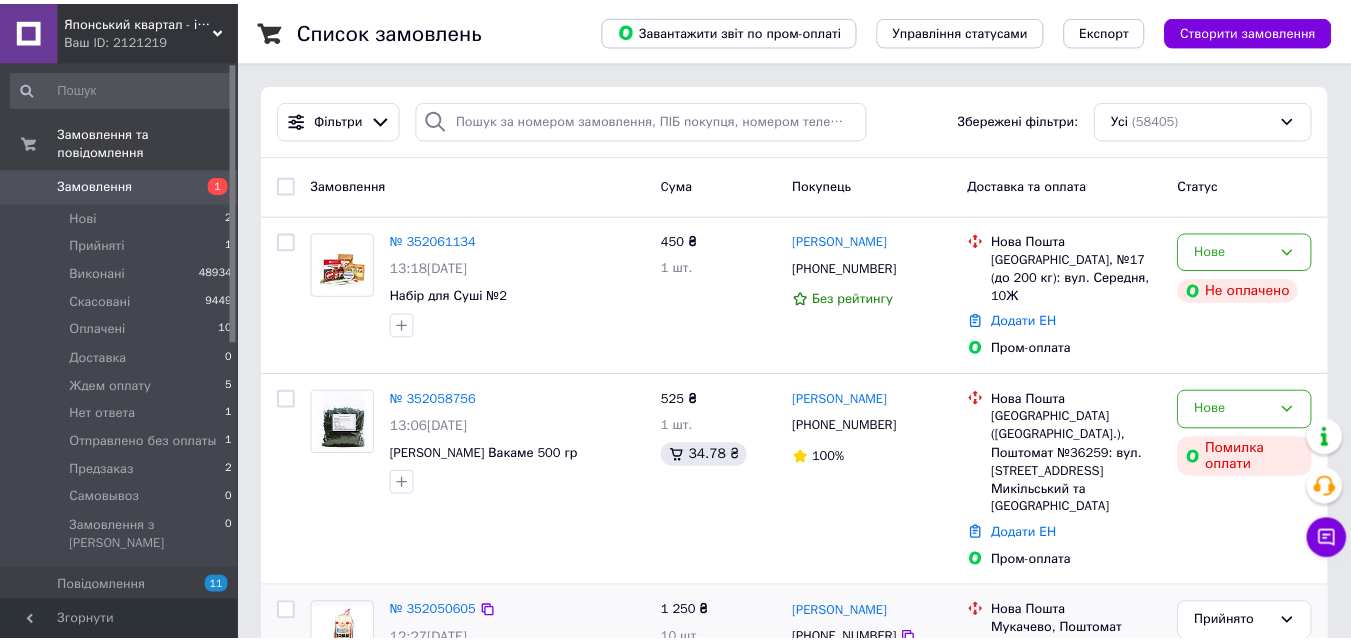 scroll, scrollTop: 300, scrollLeft: 0, axis: vertical 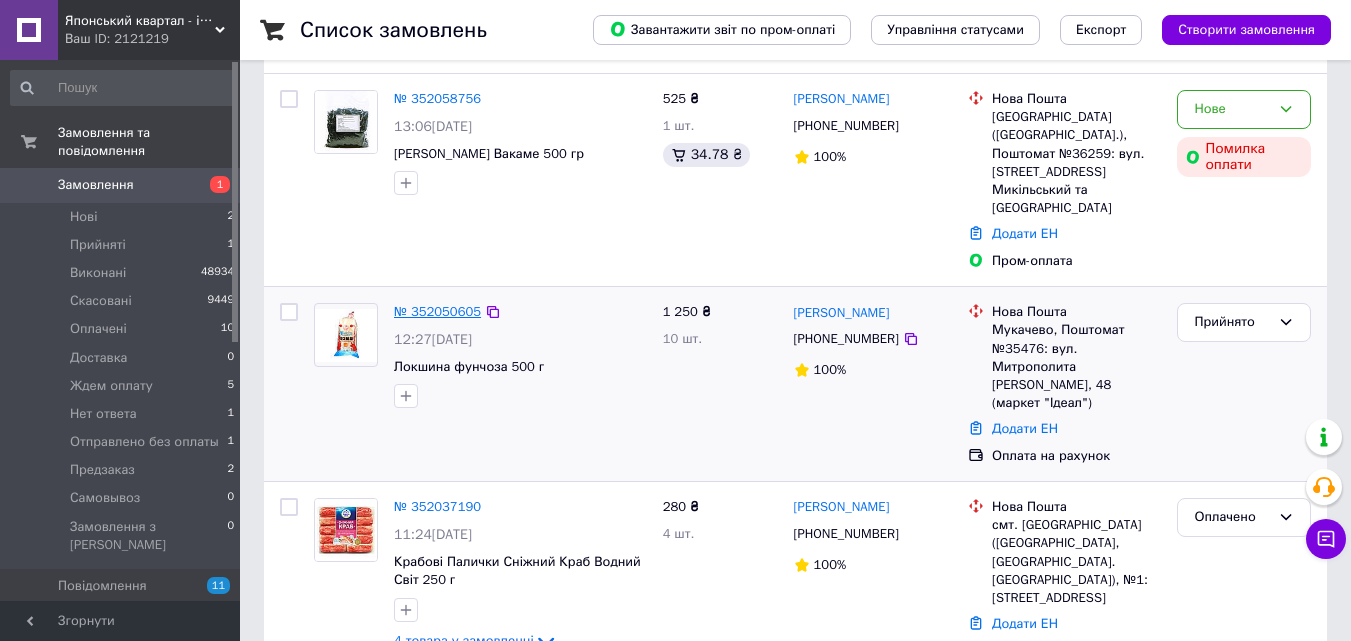 click on "№ 352050605" at bounding box center [437, 311] 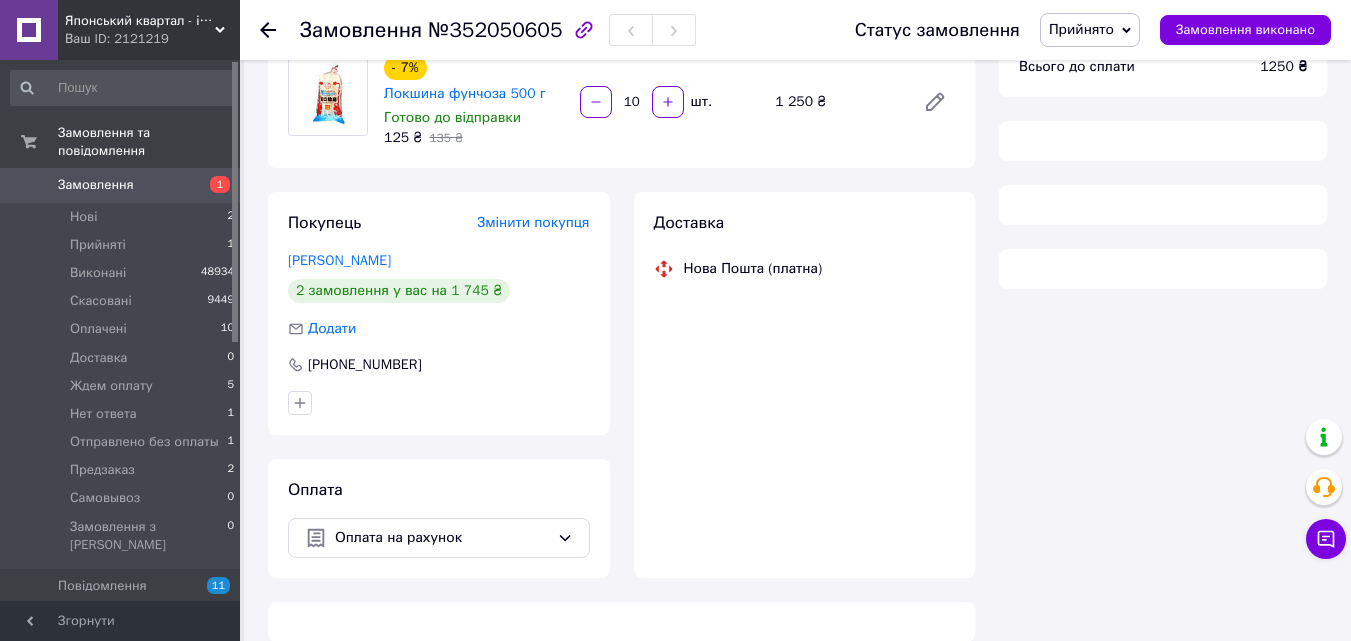 scroll, scrollTop: 200, scrollLeft: 0, axis: vertical 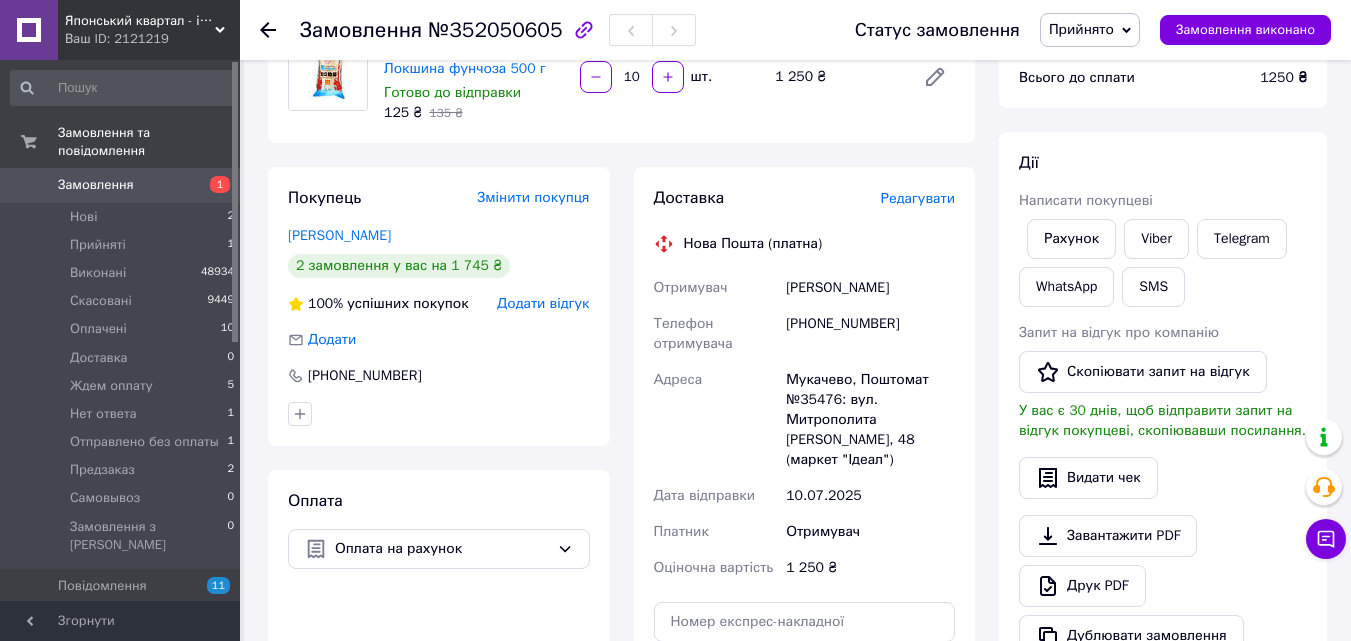 click on "[PHONE_NUMBER]" at bounding box center [870, 334] 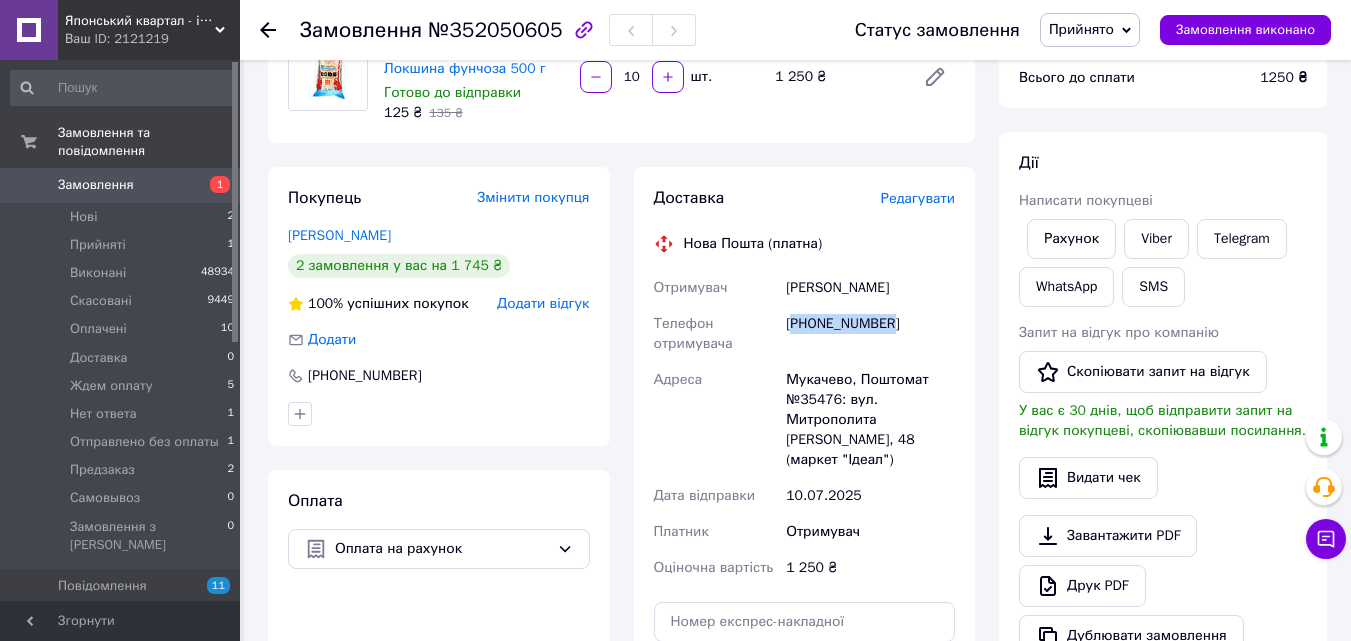 click on "[PHONE_NUMBER]" at bounding box center [870, 334] 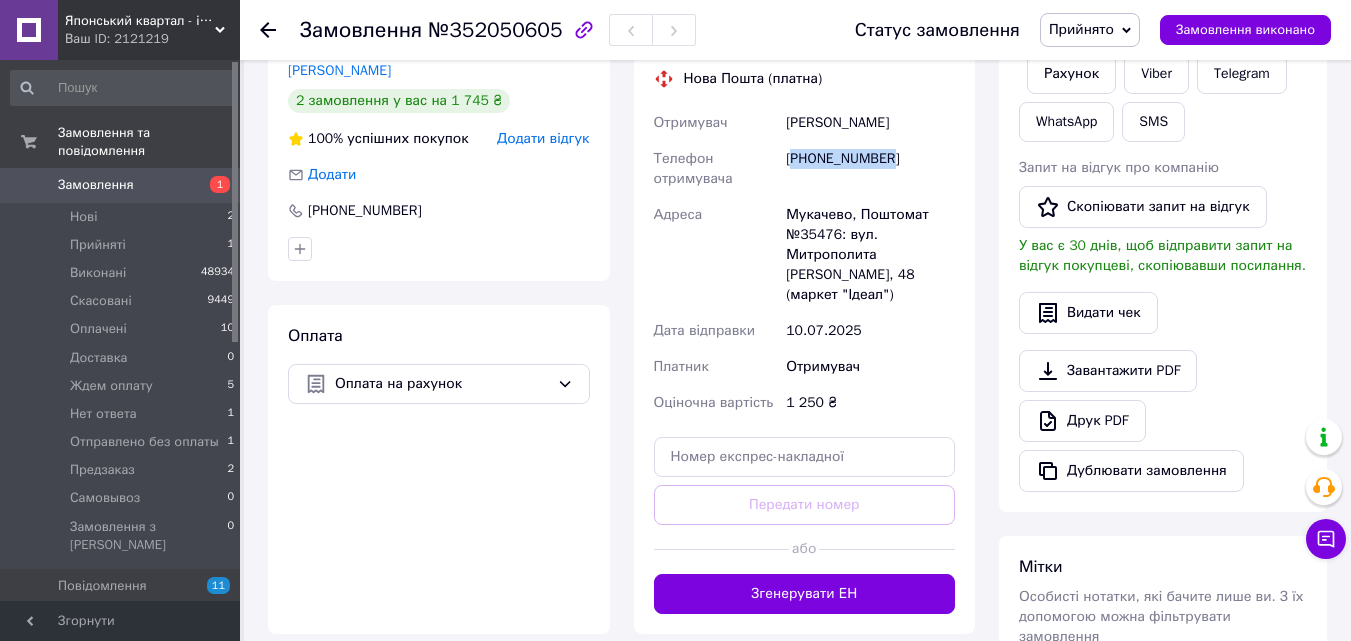 scroll, scrollTop: 400, scrollLeft: 0, axis: vertical 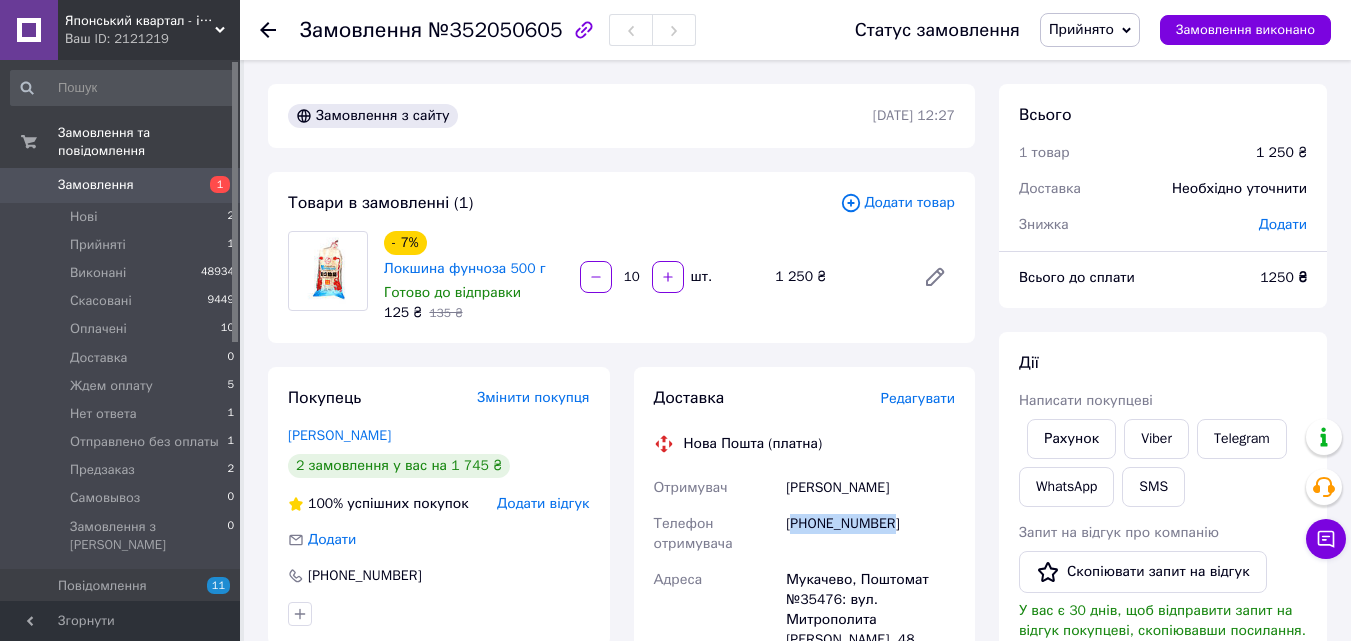 click on "Прийнято" at bounding box center (1081, 29) 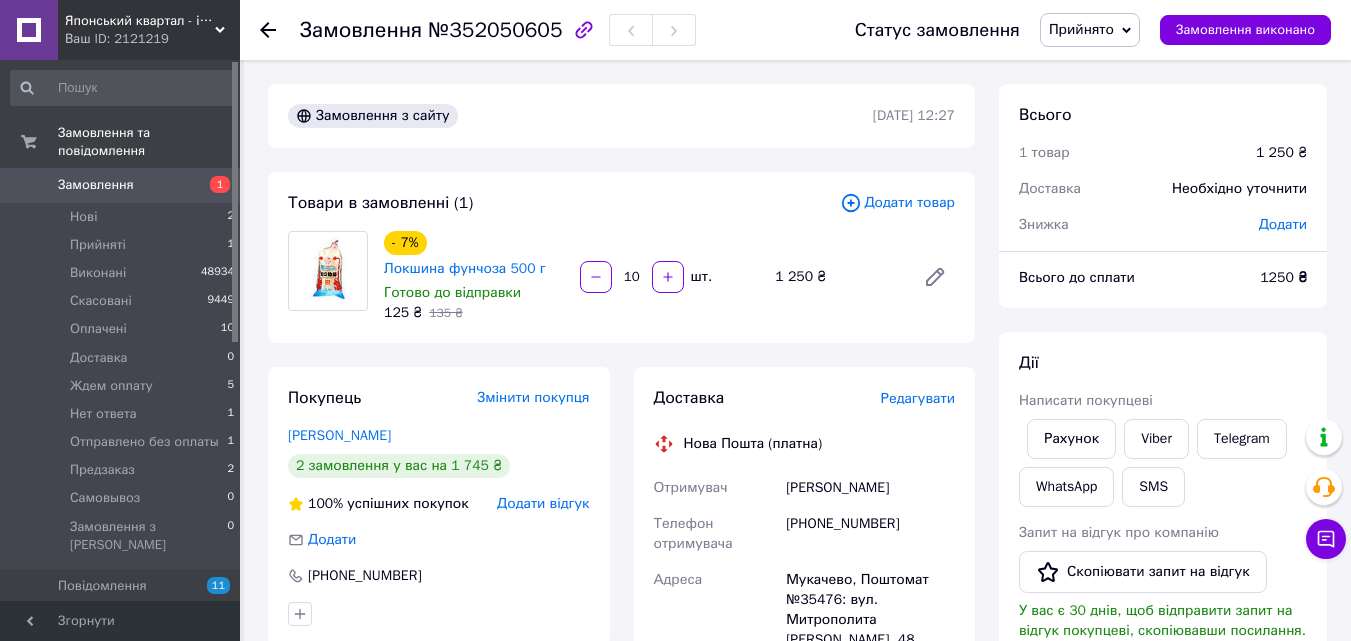 click on "Товари в замовленні (1) Додати товар - 7% Локшина фунчоза 500 г Готово до відправки 125 ₴   135 ₴ 10   шт. 1 250 ₴" at bounding box center [621, 257] 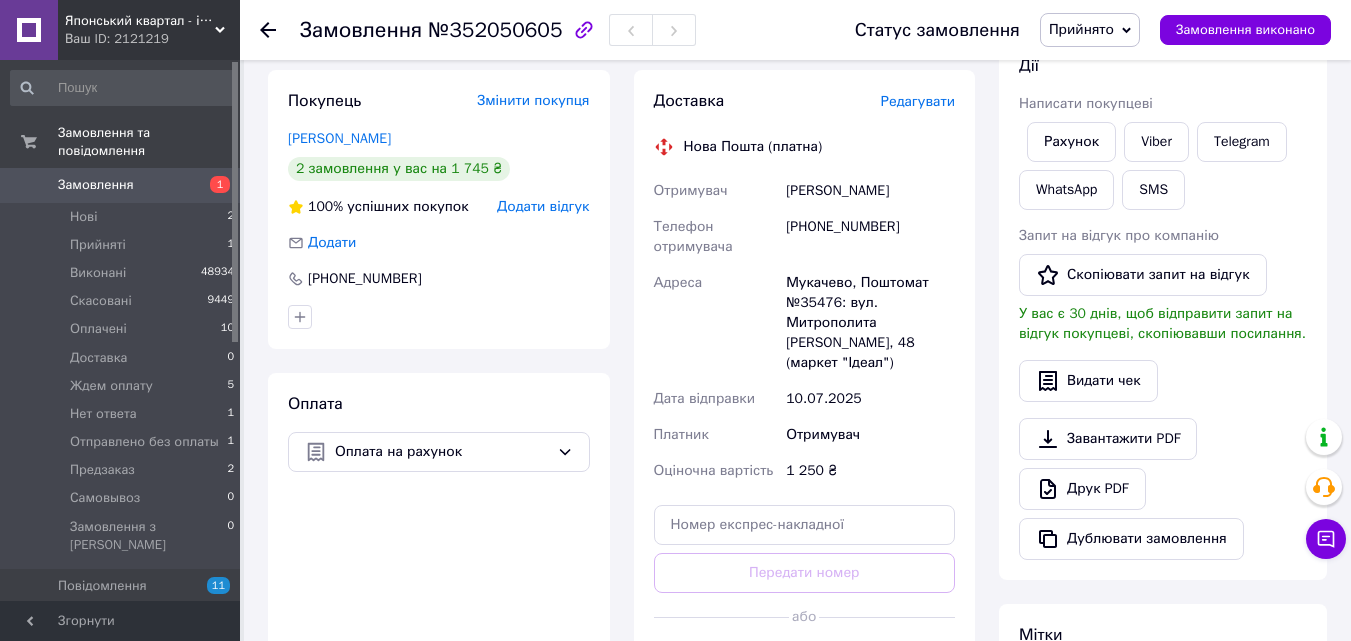 scroll, scrollTop: 300, scrollLeft: 0, axis: vertical 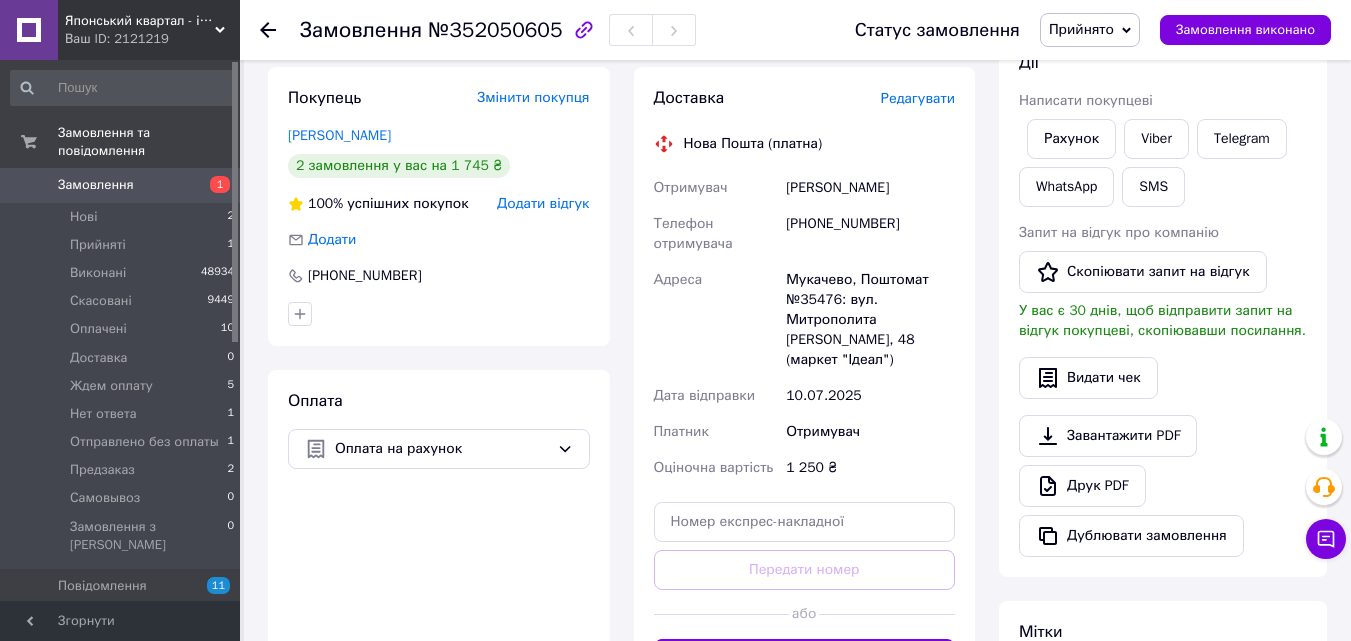 click on "Доставка Редагувати Нова Пошта (платна) Отримувач Козар Михайло Телефон отримувача +380683830319 Адреса Мукачево, Поштомат №35476: вул. Митрополита Володимира, 48 (маркет "Ідеал") Дата відправки 10.07.2025 Платник Отримувач Оціночна вартість 1 250 ₴ Передати номер або Згенерувати ЕН Платник Отримувач Відправник Прізвище отримувача Козар Ім'я отримувача Михайло По батькові отримувача Телефон отримувача +380683830319 Тип доставки В поштоматі У відділенні Кур'єром Місто Мукачево Поштомат Поштомат №35476: вул. Митрополита Володимира, 48 (маркет "Ідеал") Місце відправки Вантаж 1250 <" at bounding box center (805, 383) 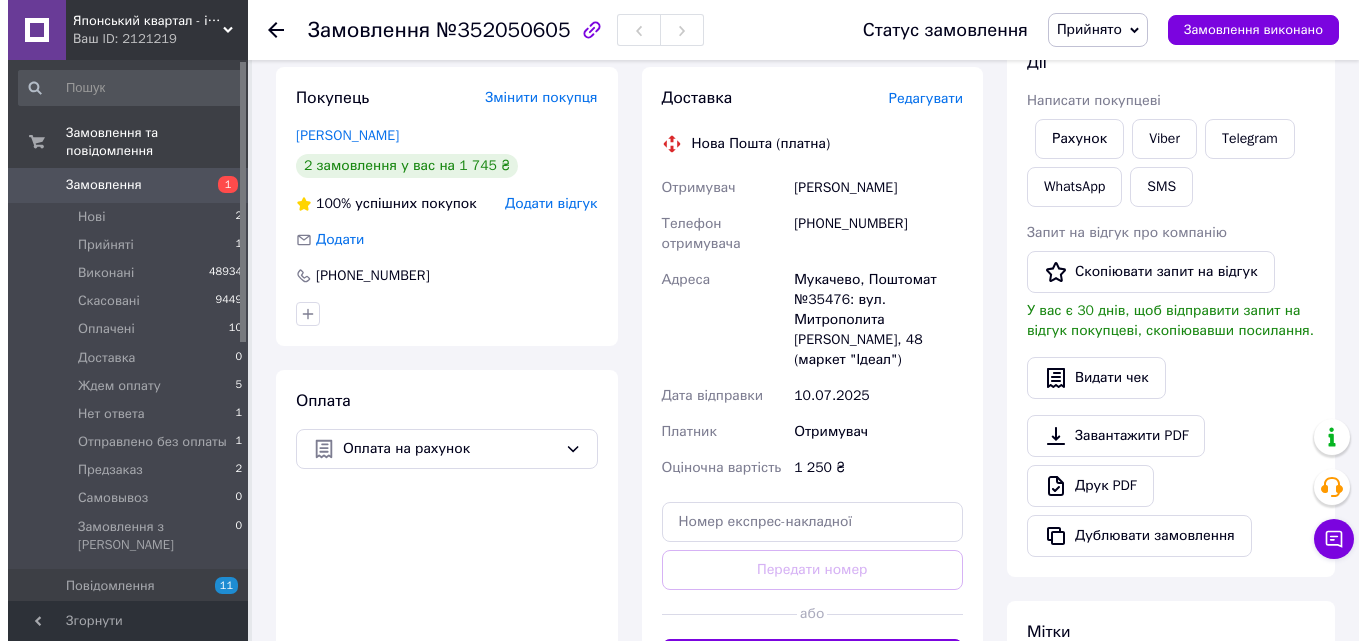 scroll, scrollTop: 200, scrollLeft: 0, axis: vertical 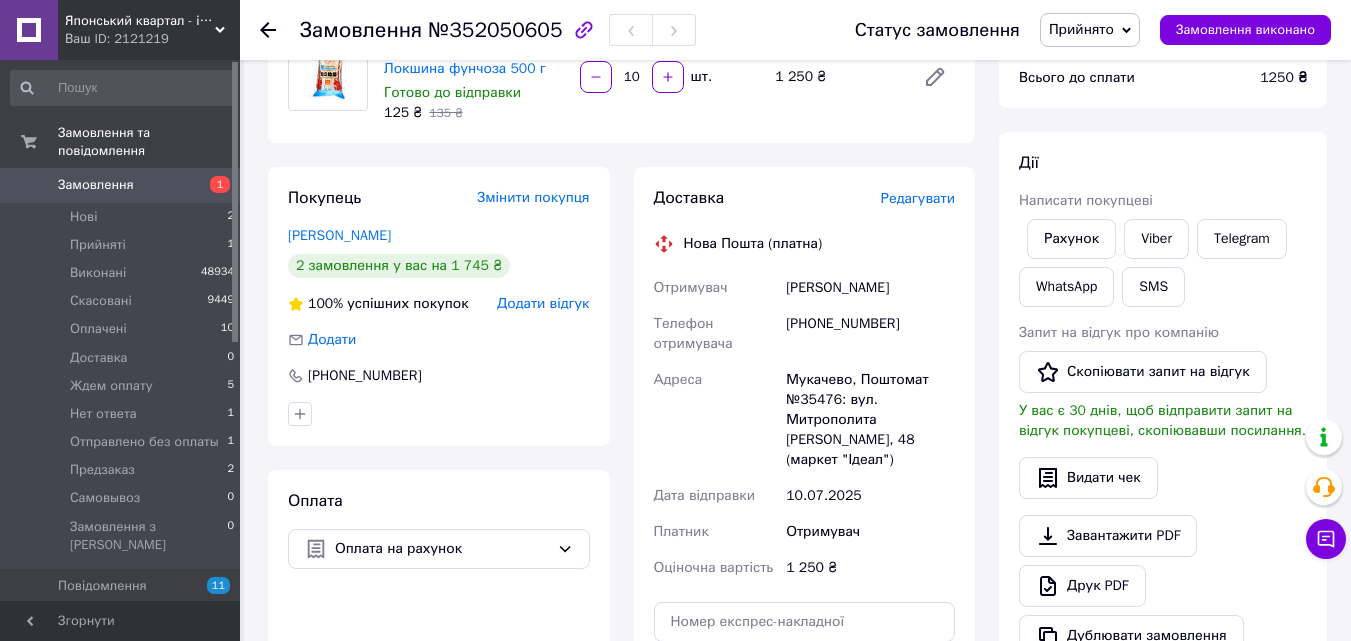 click on "Редагувати" at bounding box center (918, 198) 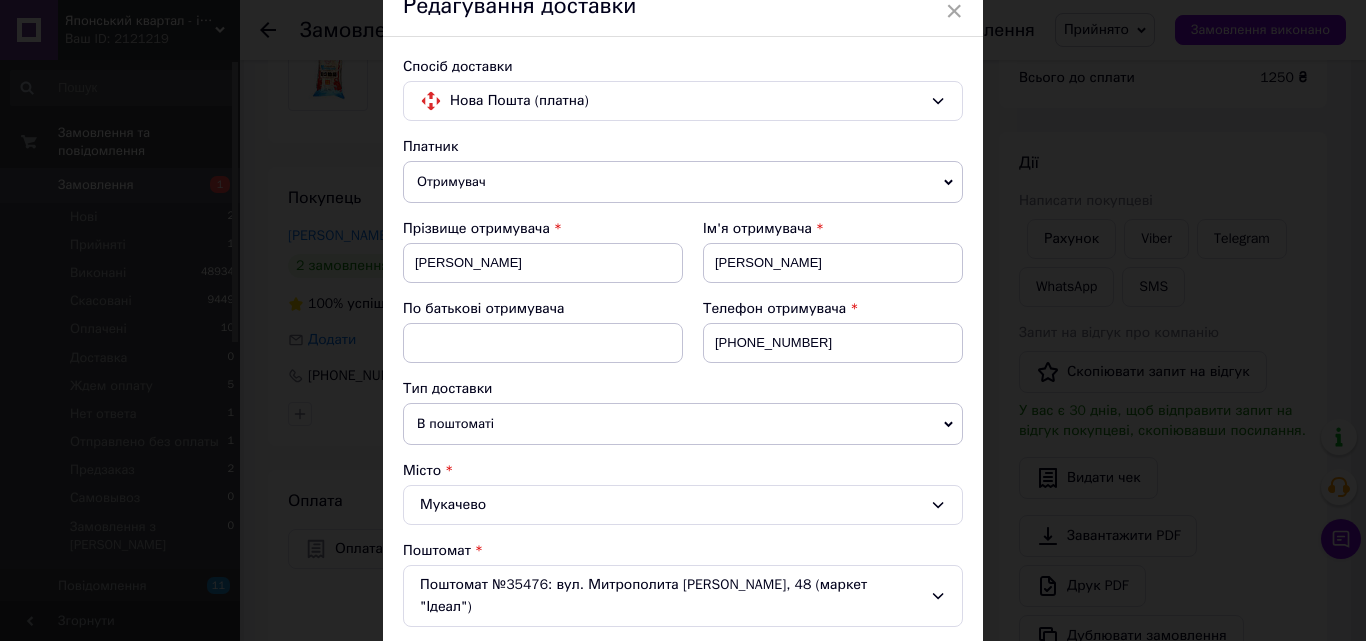 scroll, scrollTop: 200, scrollLeft: 0, axis: vertical 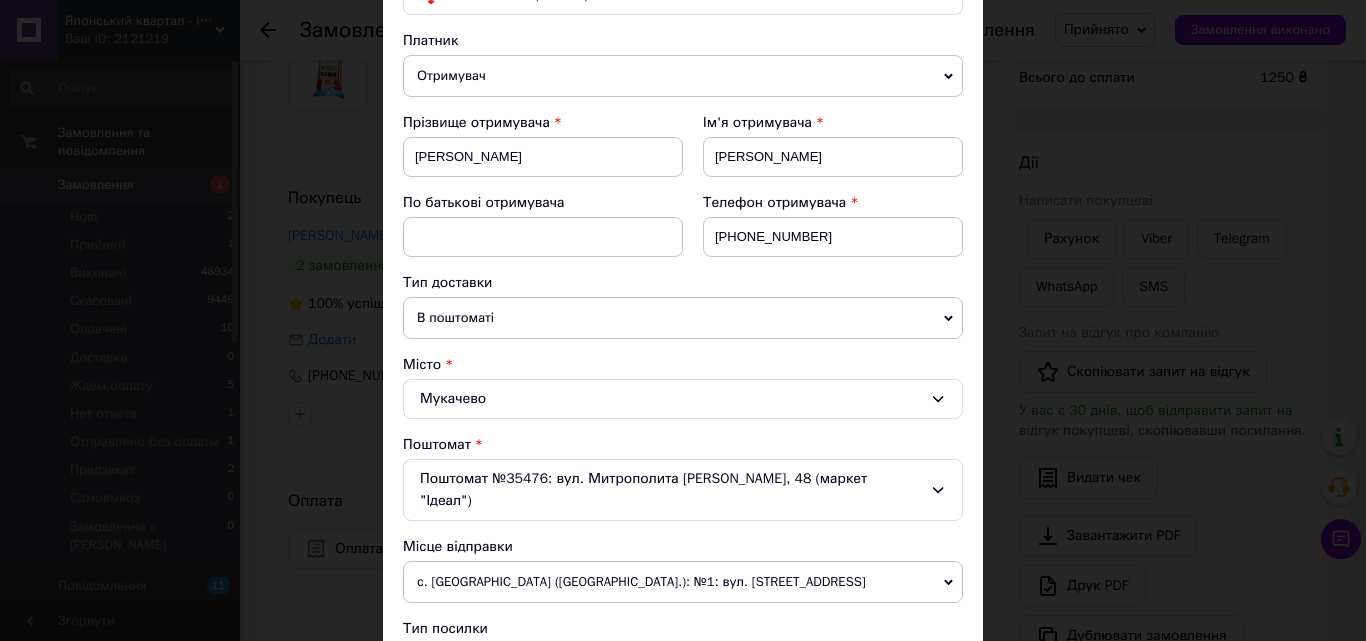 click on "В поштоматі" at bounding box center (683, 318) 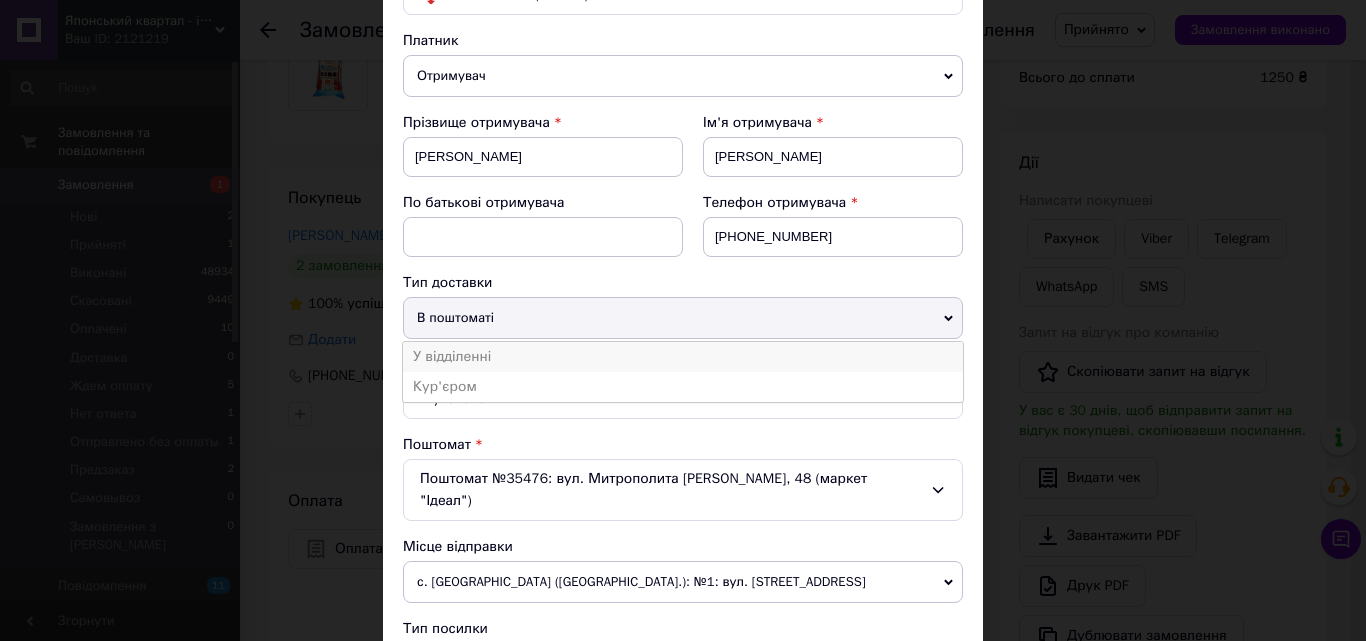 click on "У відділенні" at bounding box center [683, 357] 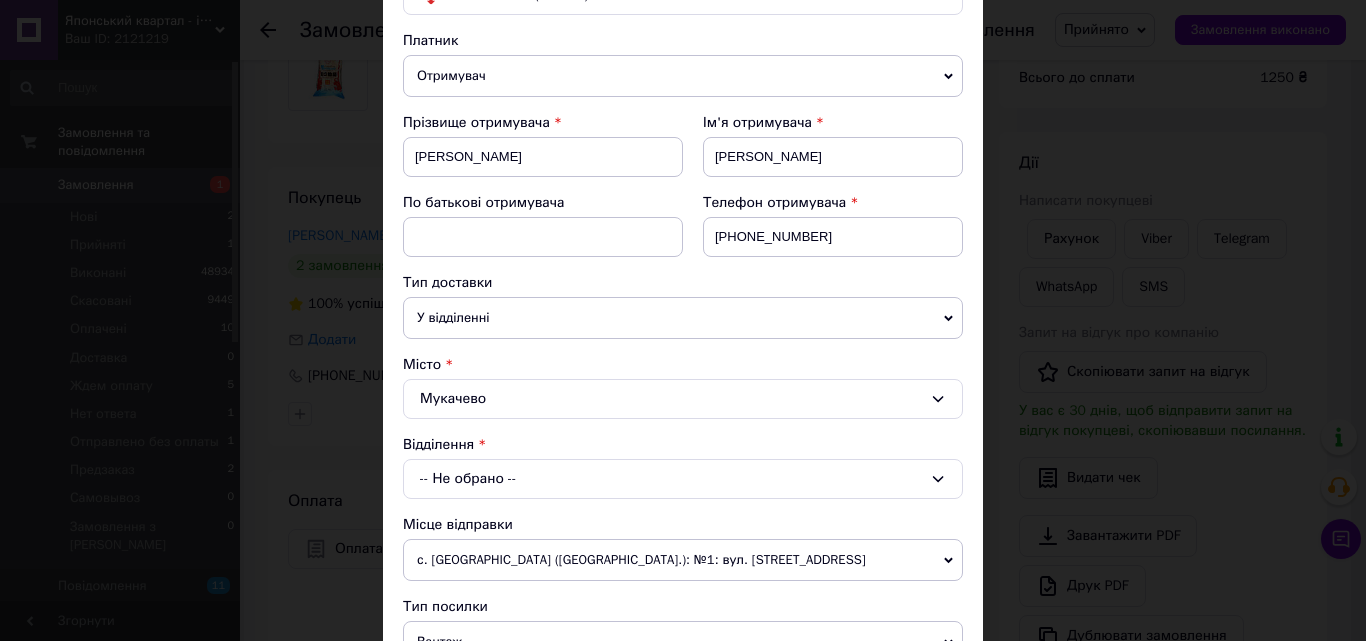 click on "-- Не обрано --" at bounding box center (683, 479) 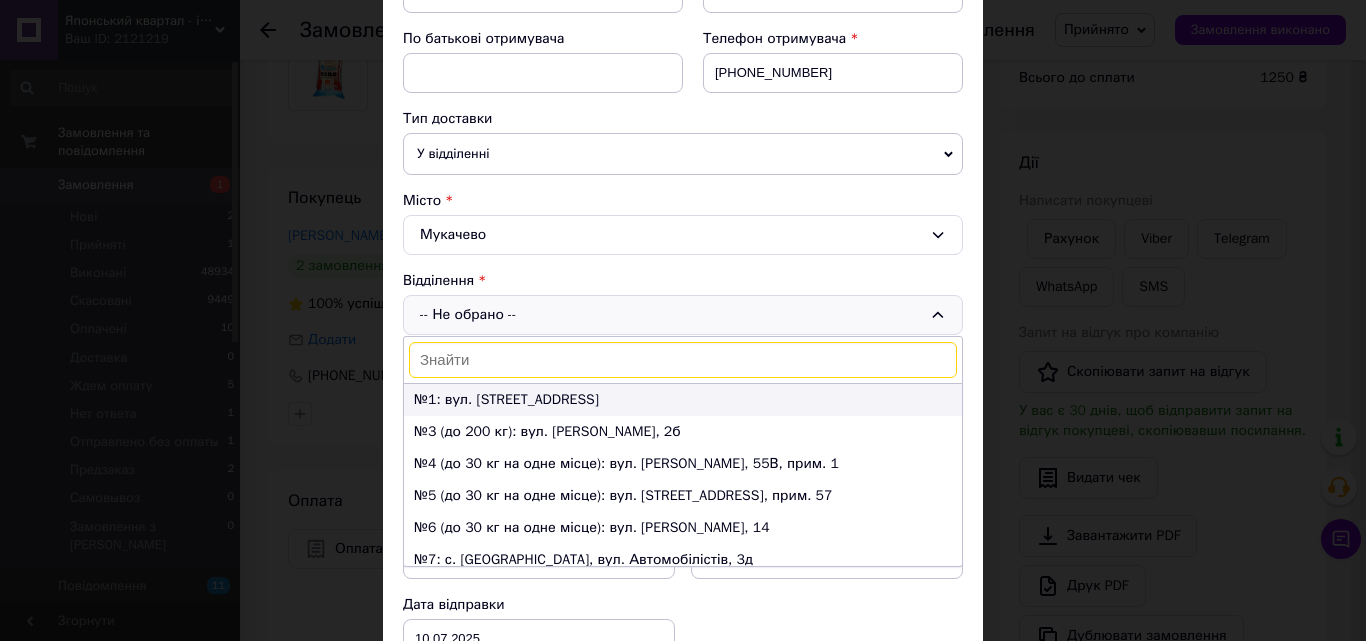 scroll, scrollTop: 400, scrollLeft: 0, axis: vertical 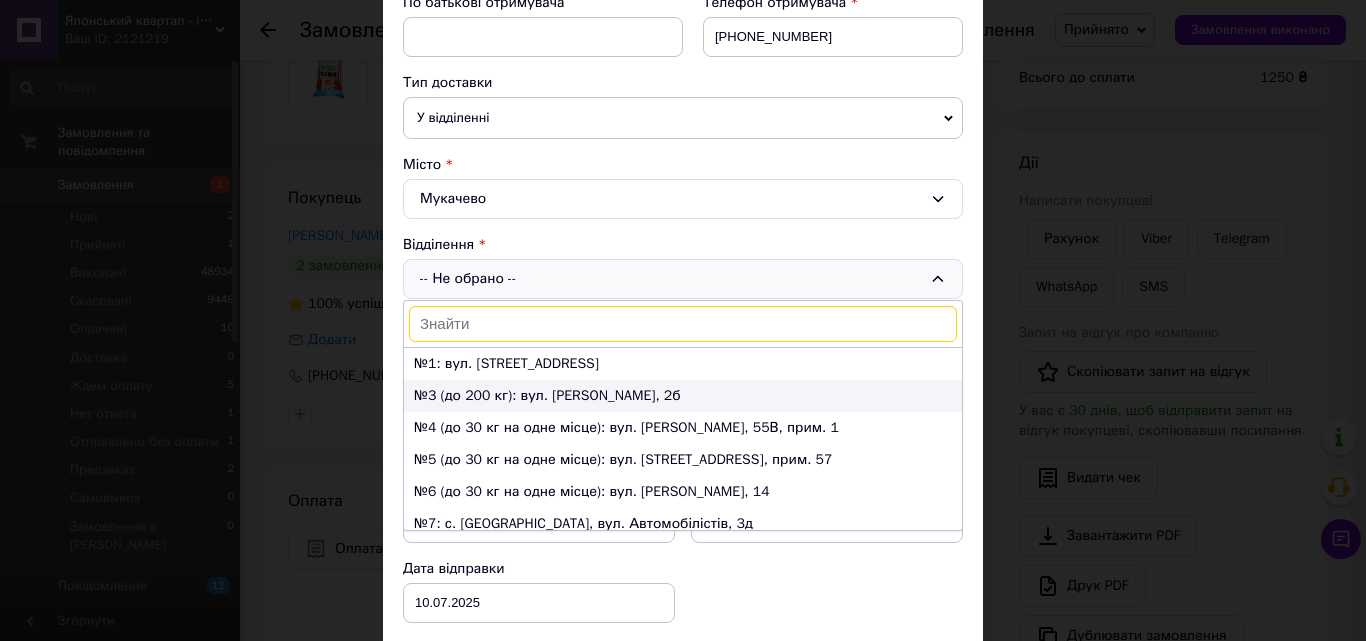 click on "№3 (до 200 кг): вул. Немировича-Данченко Володимира, 2б" at bounding box center [683, 396] 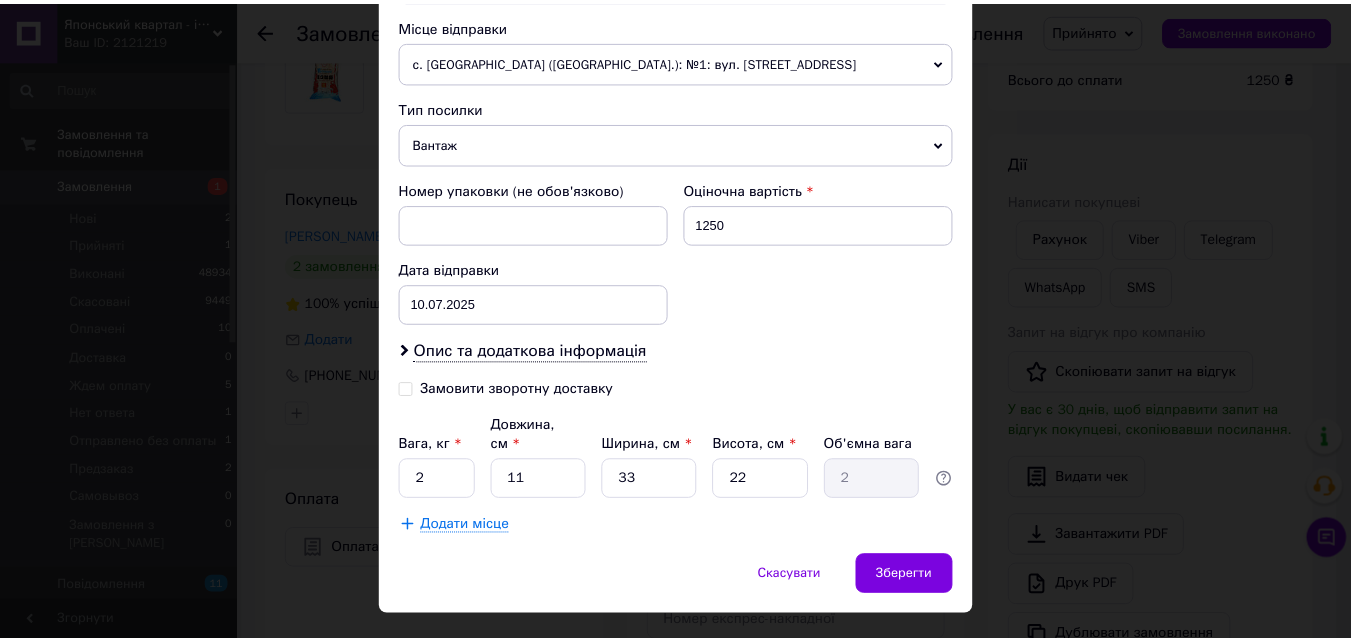 scroll, scrollTop: 700, scrollLeft: 0, axis: vertical 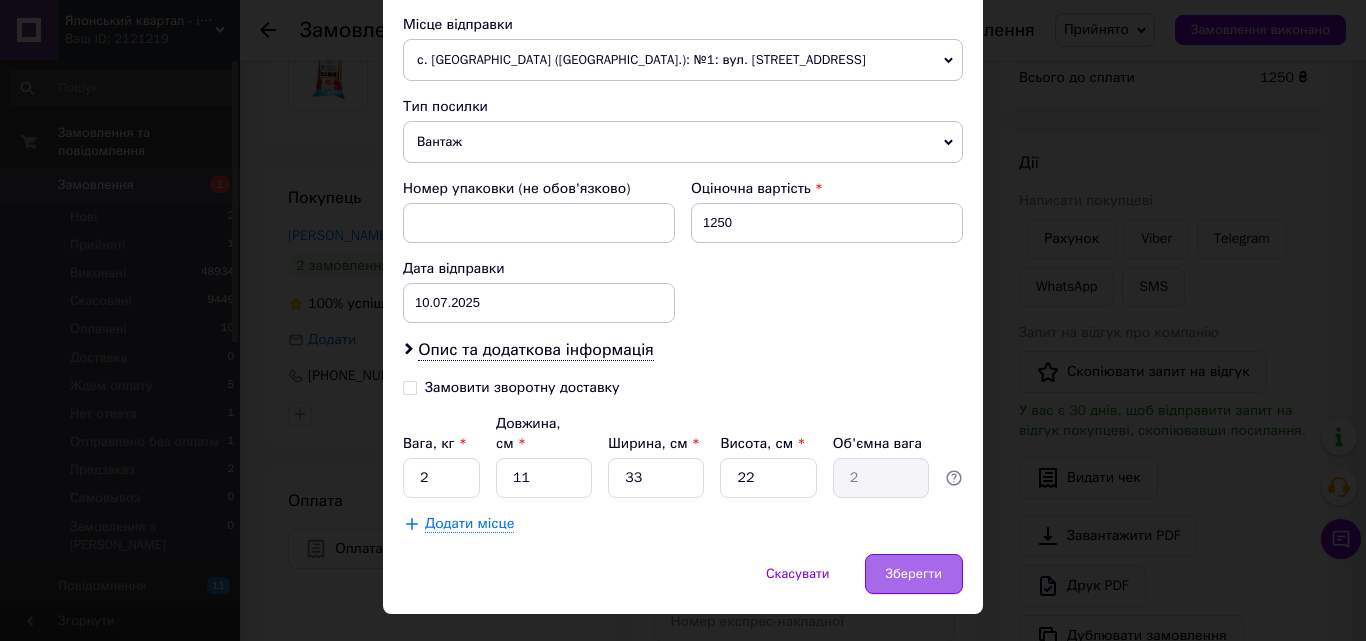 click on "Зберегти" at bounding box center (914, 574) 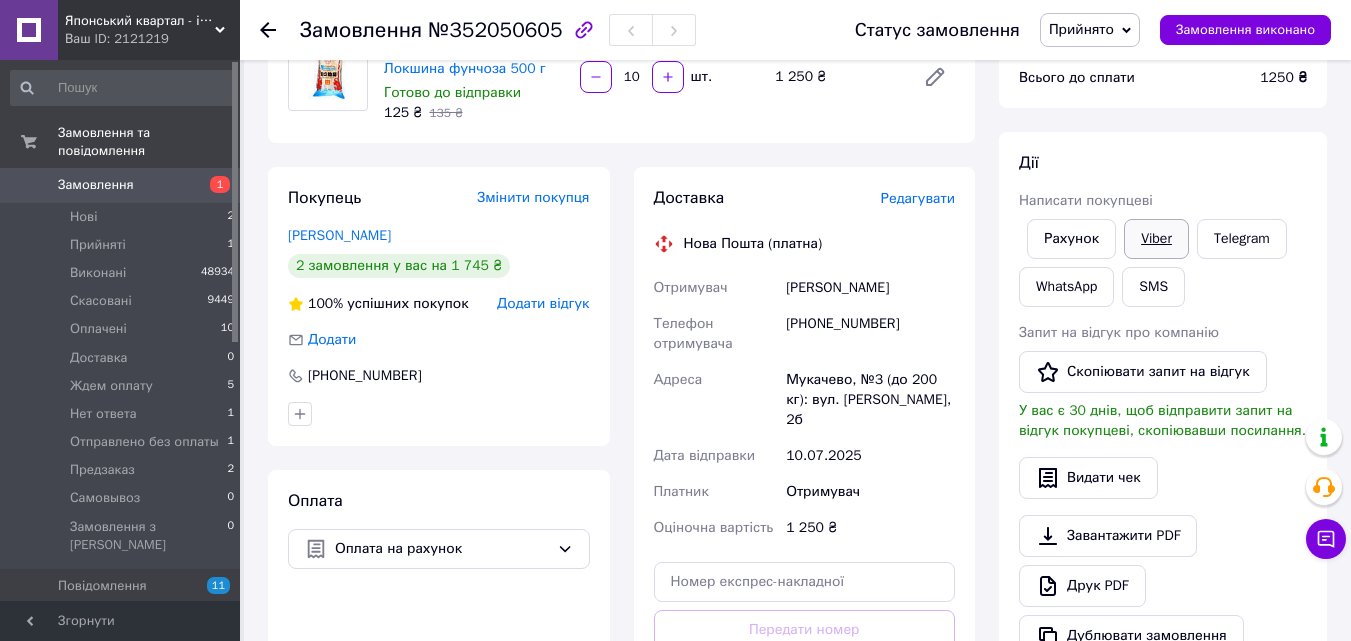 click on "Viber" at bounding box center [1156, 239] 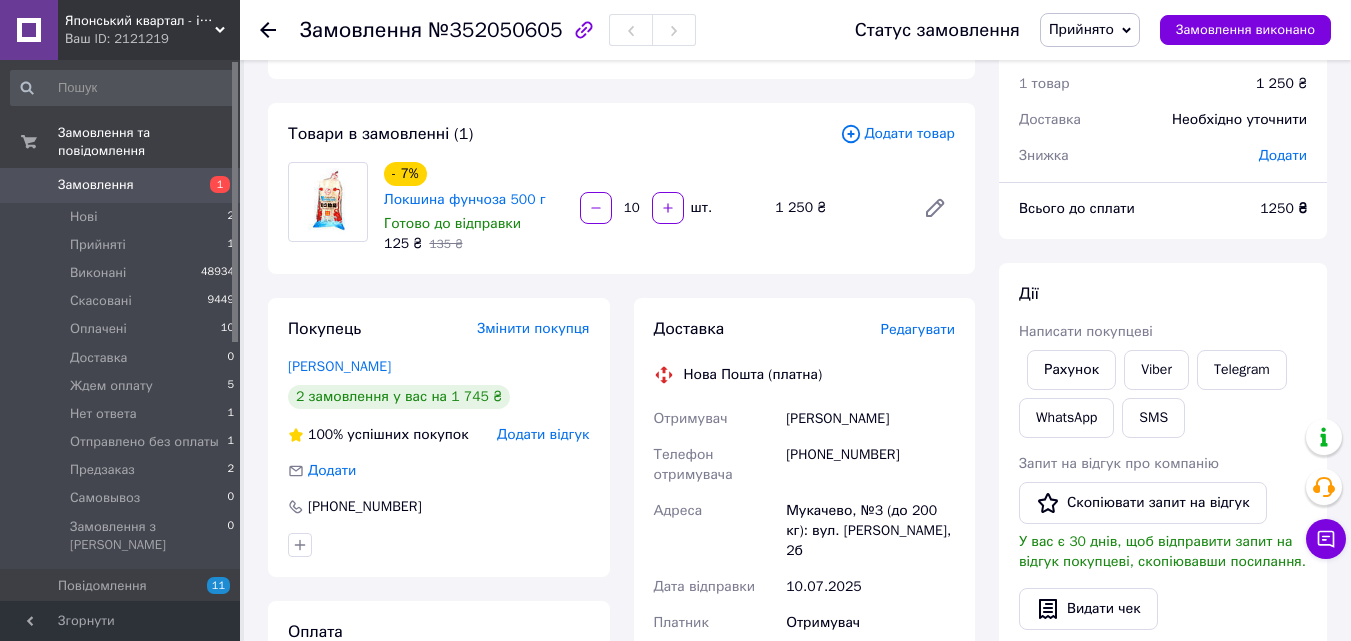 scroll, scrollTop: 0, scrollLeft: 0, axis: both 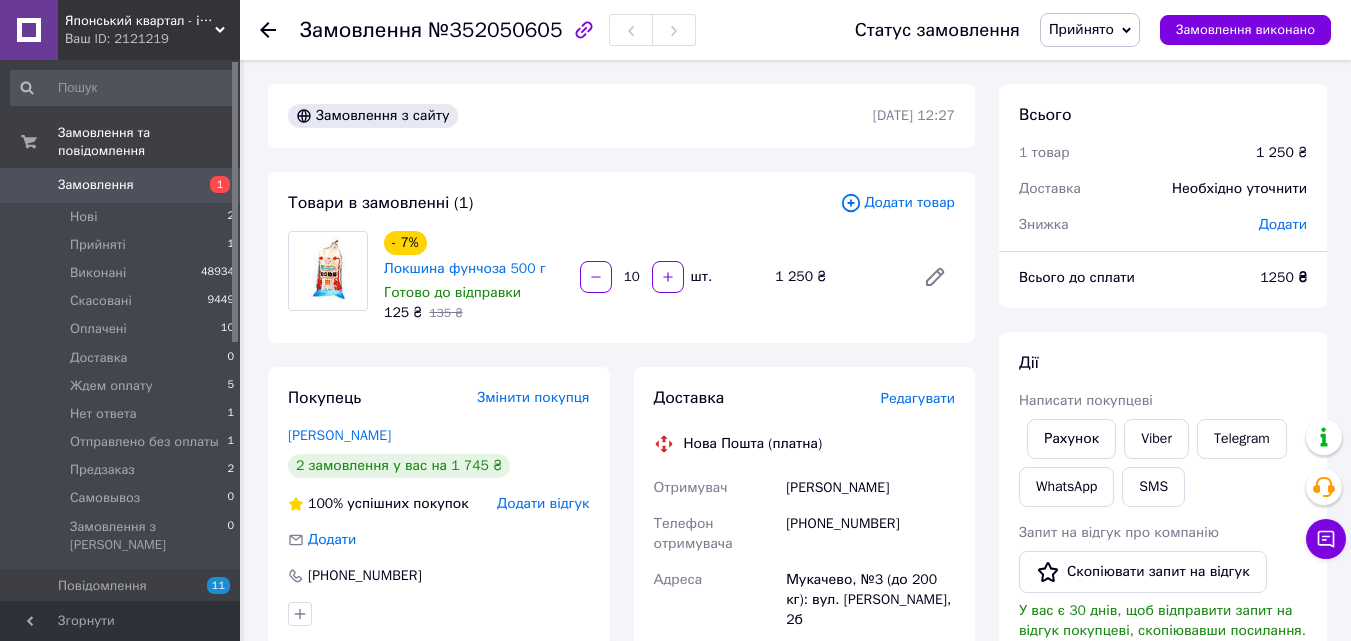 click on "Дії" at bounding box center (1163, 363) 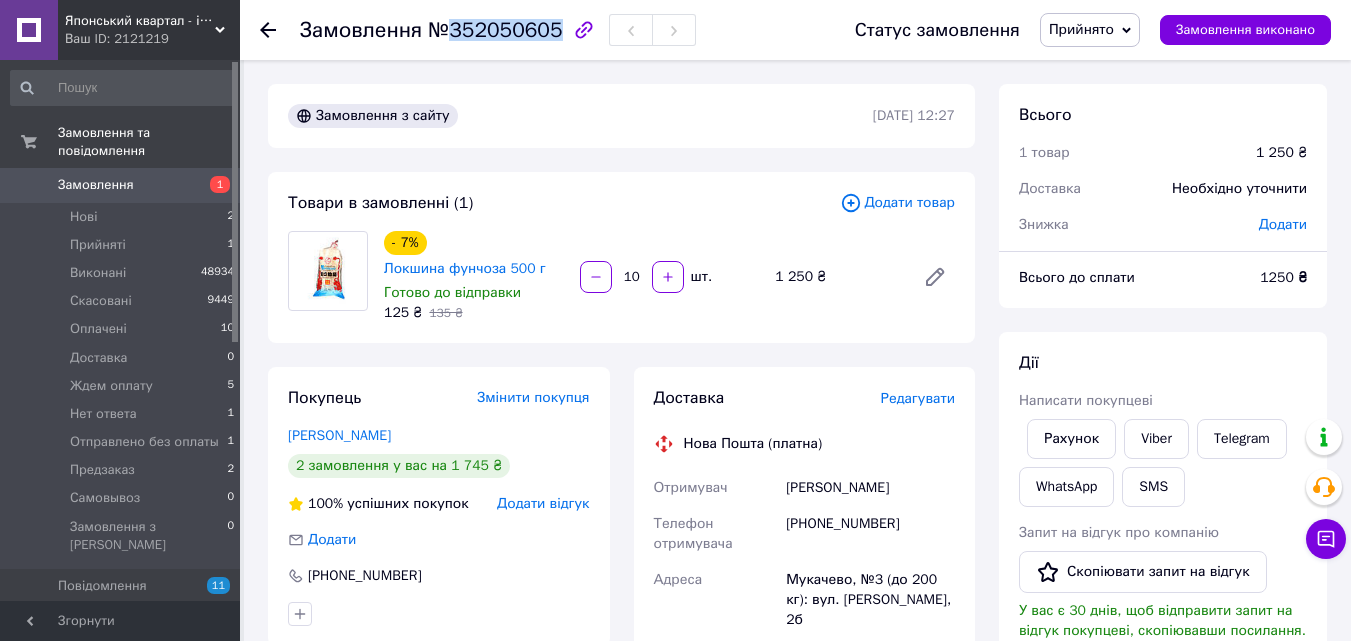 click on "№352050605" at bounding box center [495, 30] 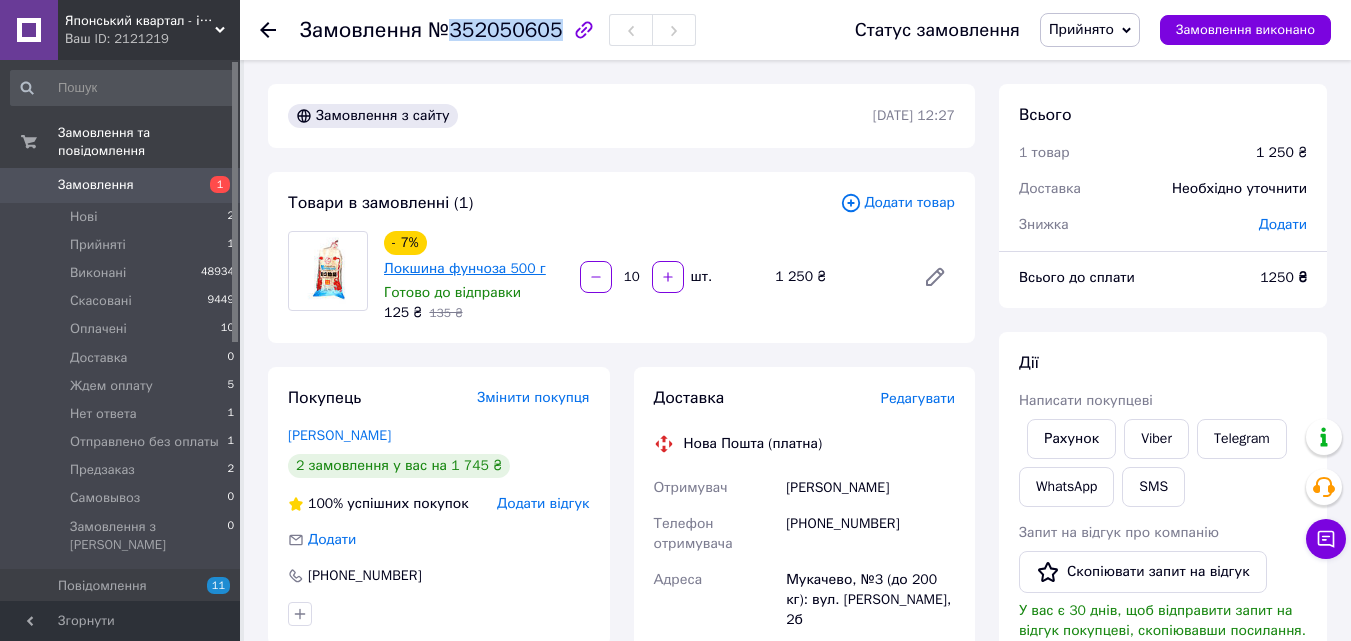 copy on "352050605" 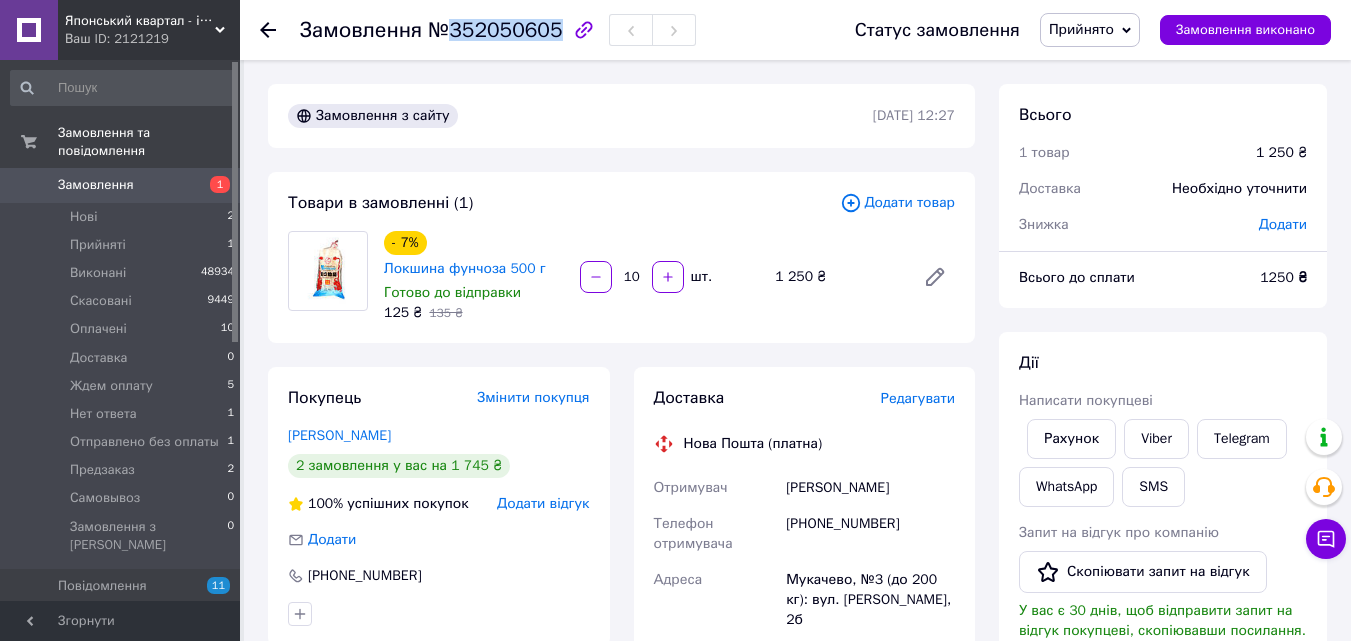 drag, startPoint x: 1237, startPoint y: 150, endPoint x: 1223, endPoint y: 112, distance: 40.496914 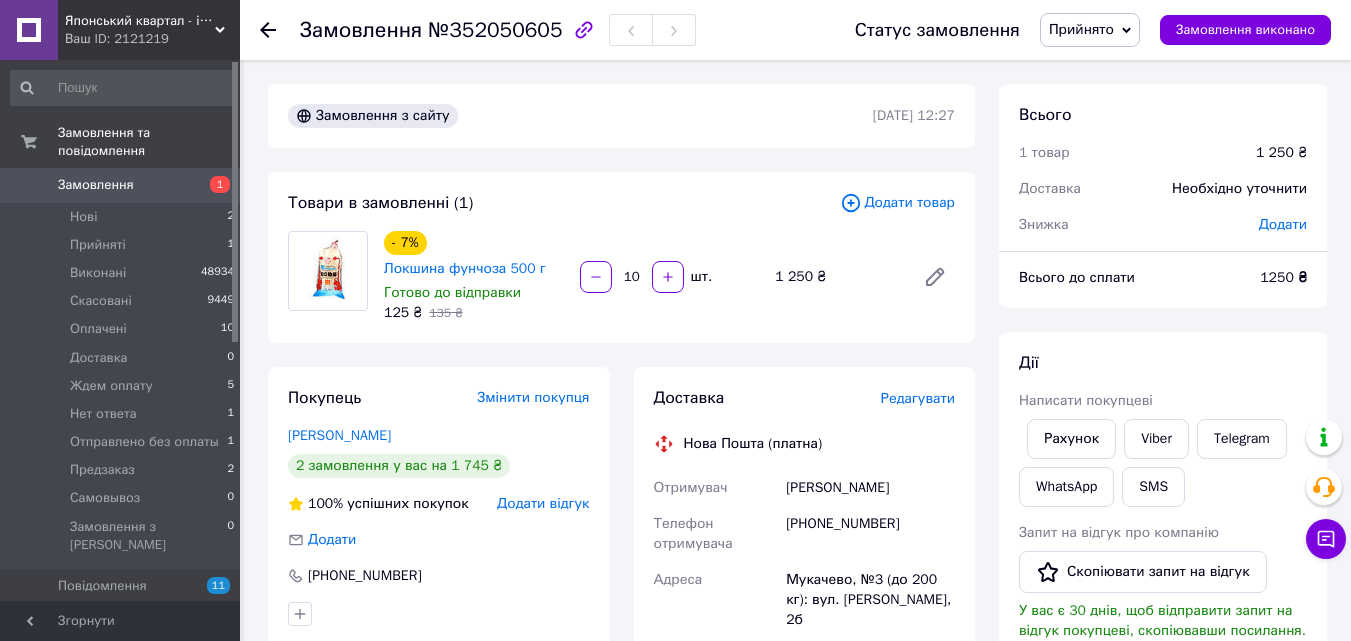 click on "Прийнято" at bounding box center [1090, 30] 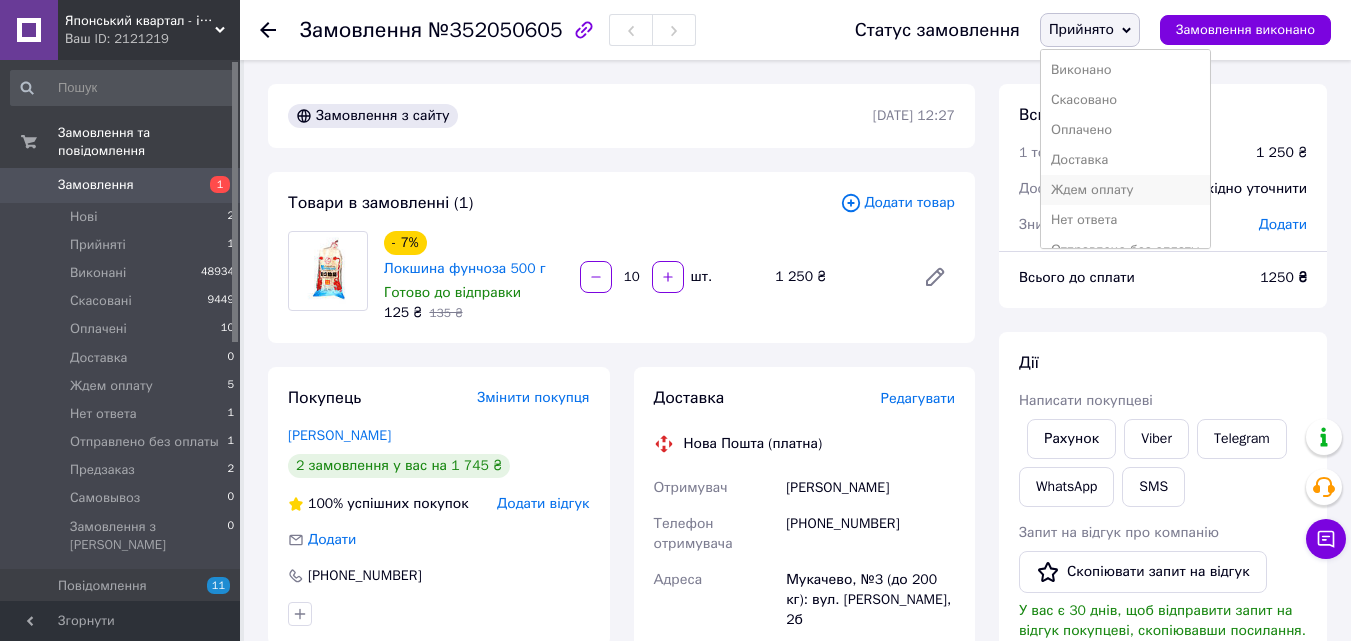 click on "Ждем оплату" at bounding box center [1125, 190] 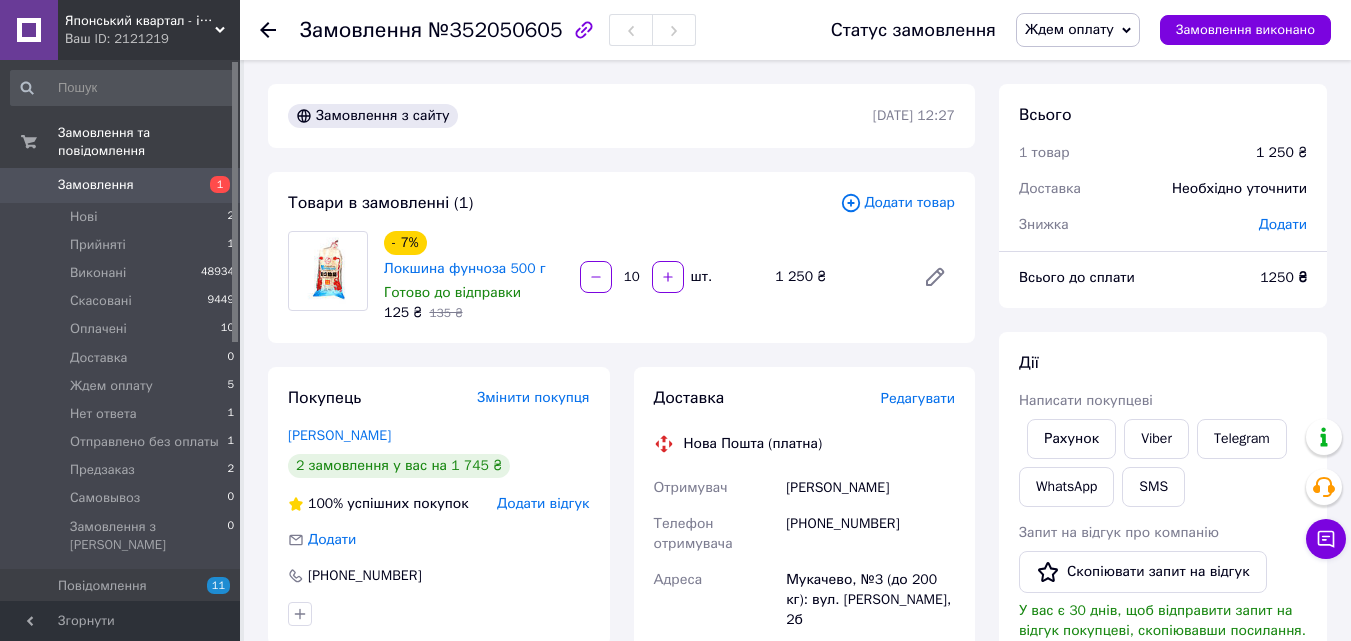 click on "Замовлення" at bounding box center (96, 185) 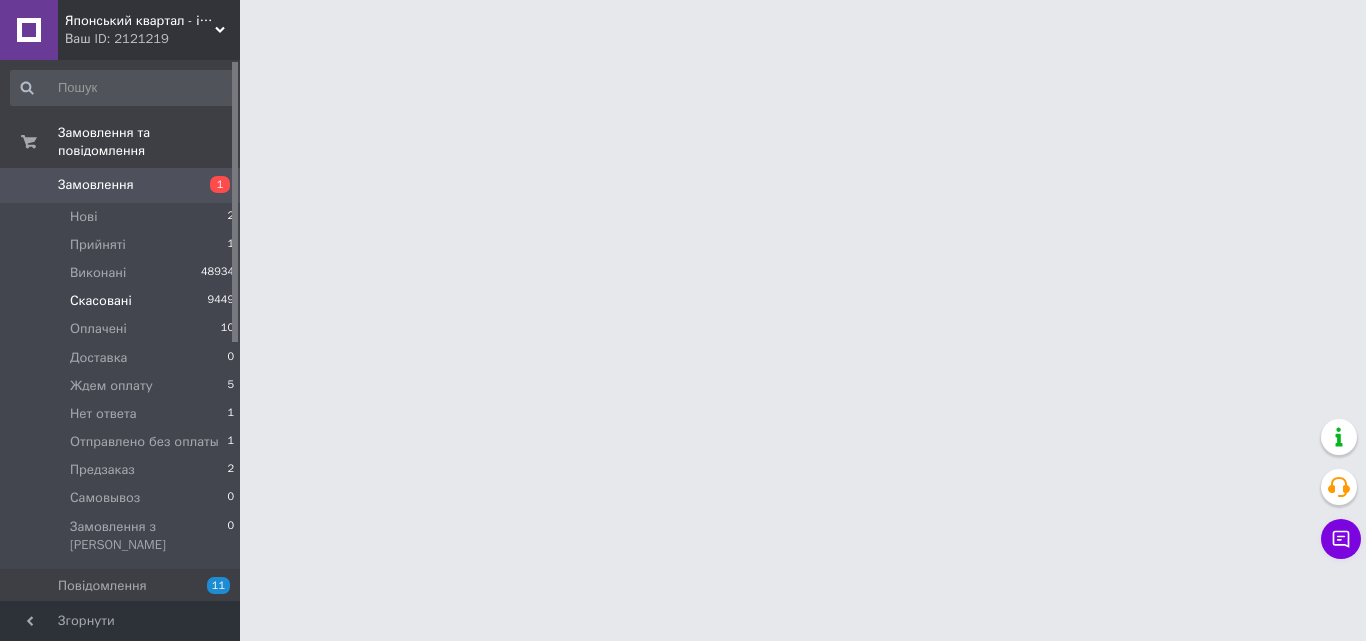 click on "Нові 2" at bounding box center [123, 217] 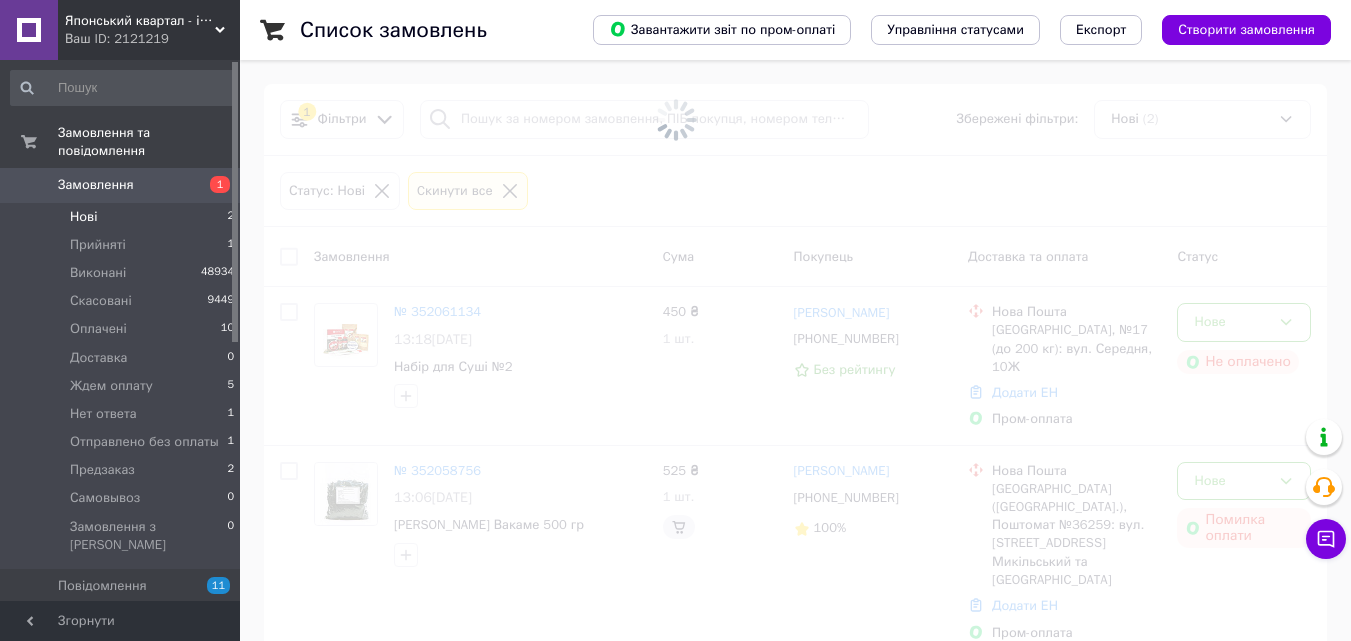 click on "Нові 2" at bounding box center [123, 217] 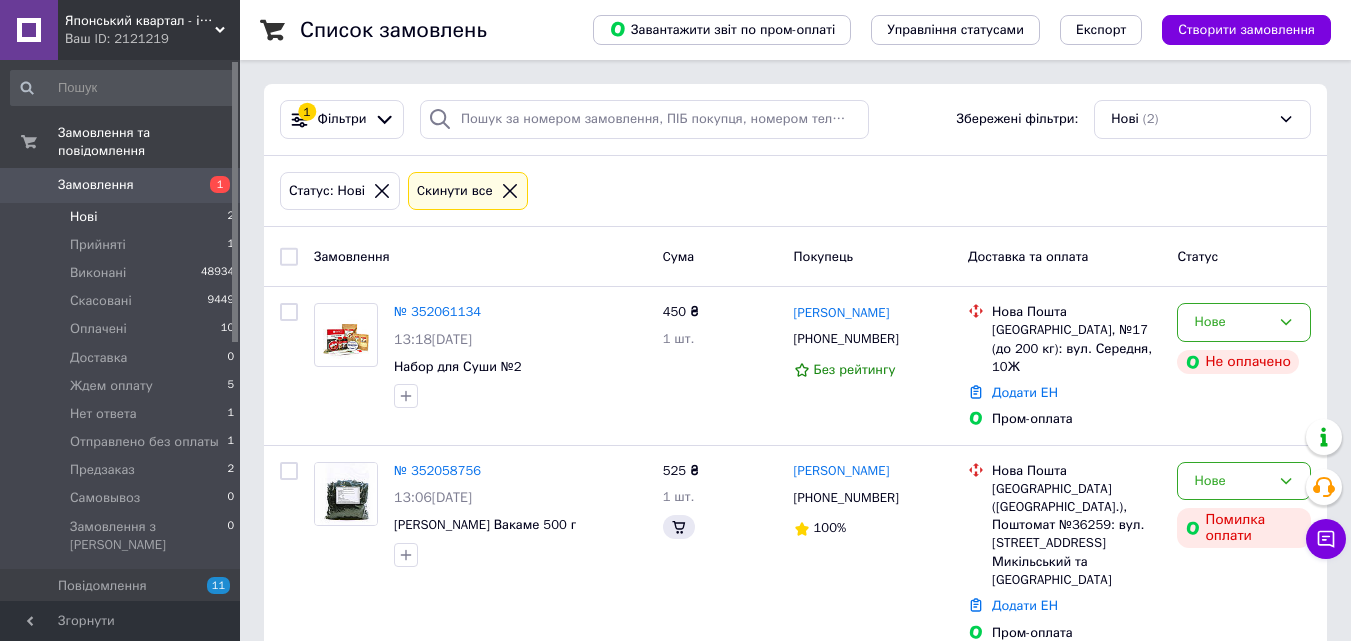 scroll, scrollTop: 4, scrollLeft: 0, axis: vertical 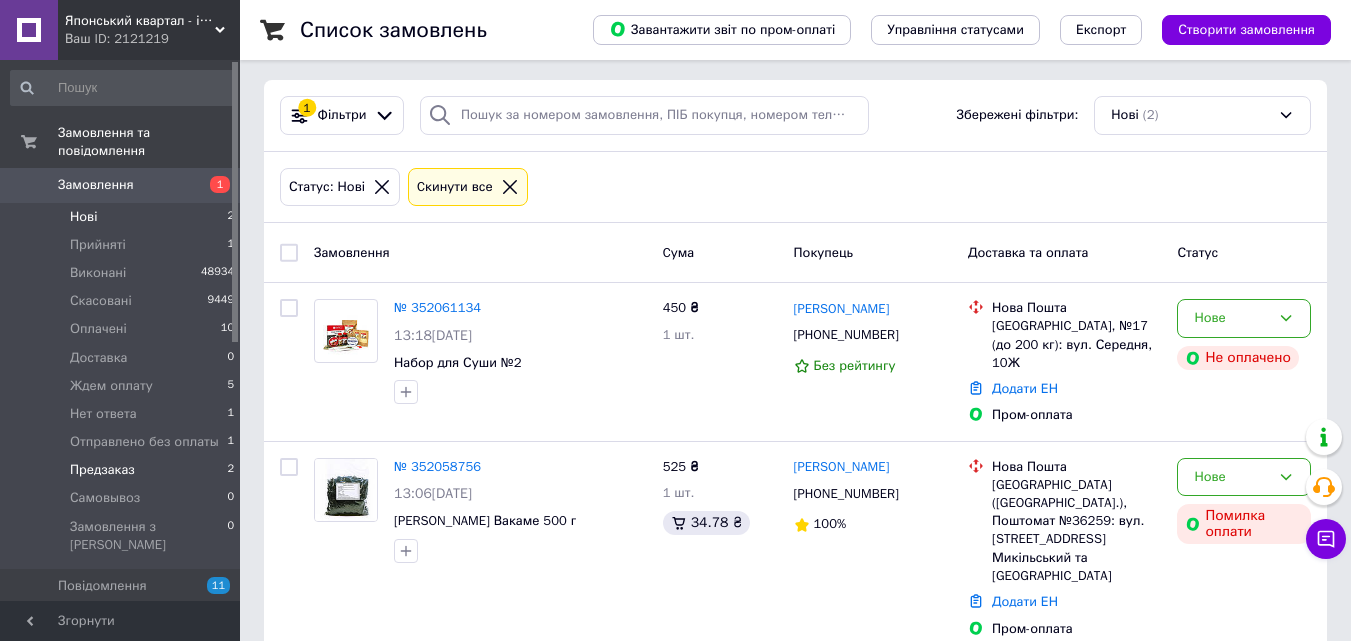 click on "Предзаказ" at bounding box center (102, 470) 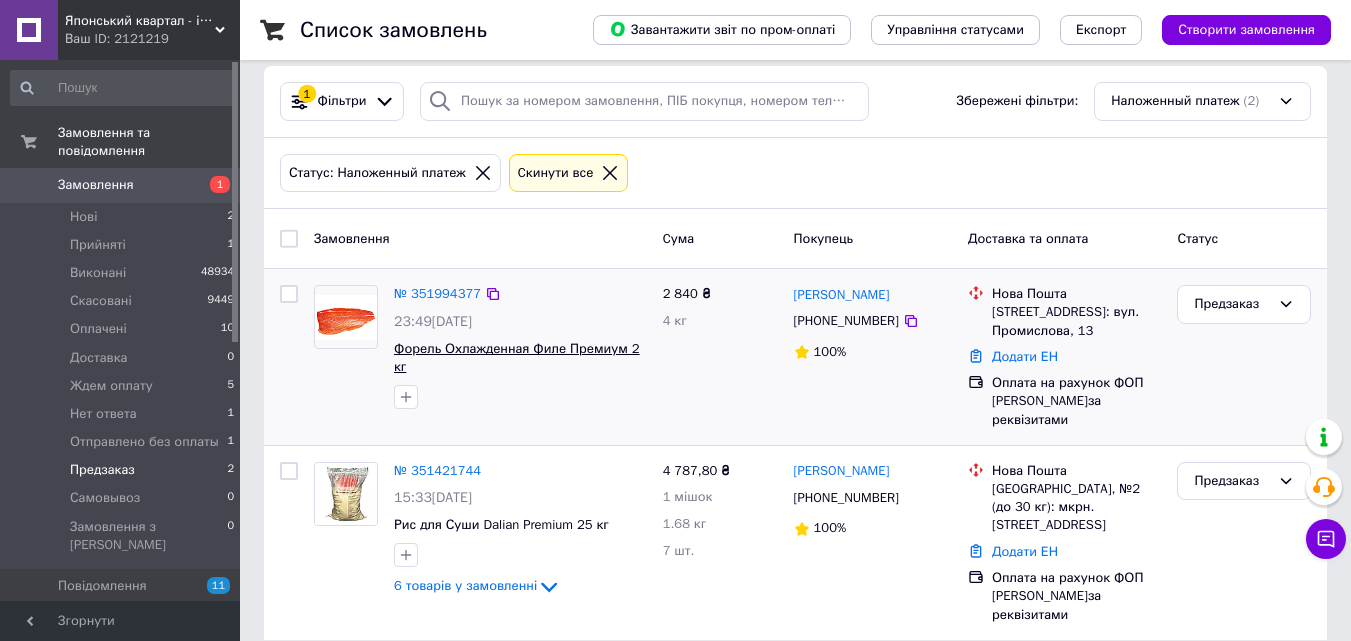 scroll, scrollTop: 23, scrollLeft: 0, axis: vertical 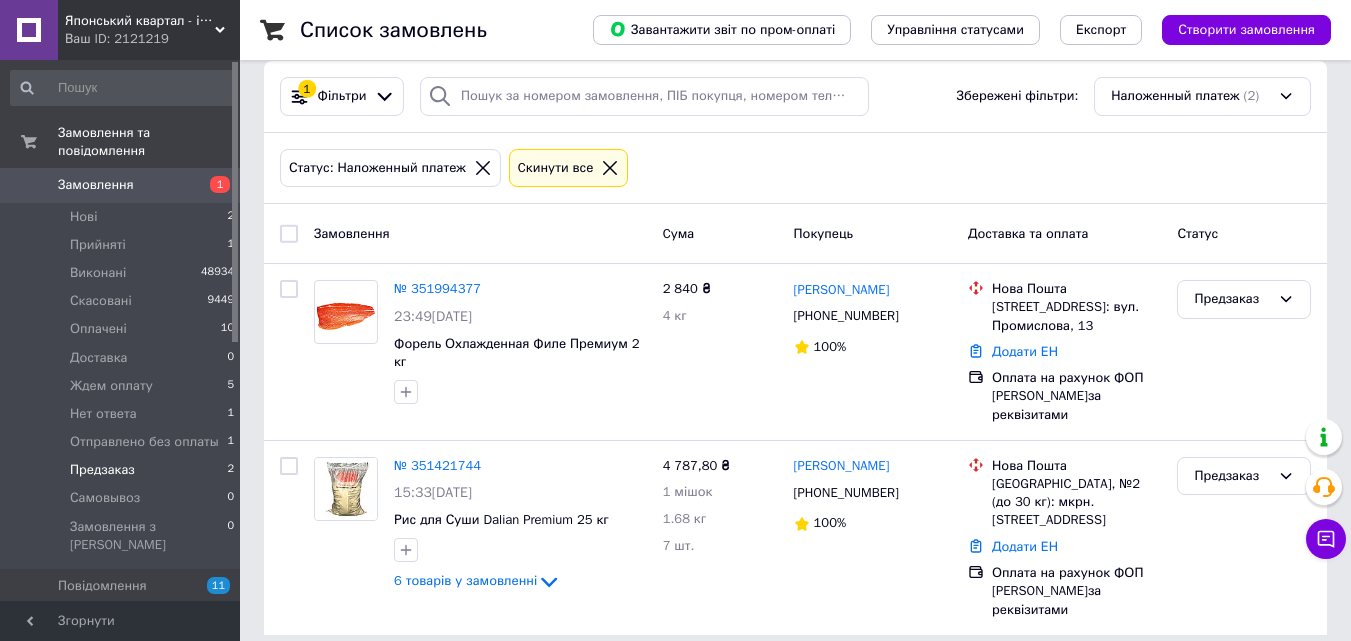 drag, startPoint x: 86, startPoint y: 163, endPoint x: 333, endPoint y: 32, distance: 279.589 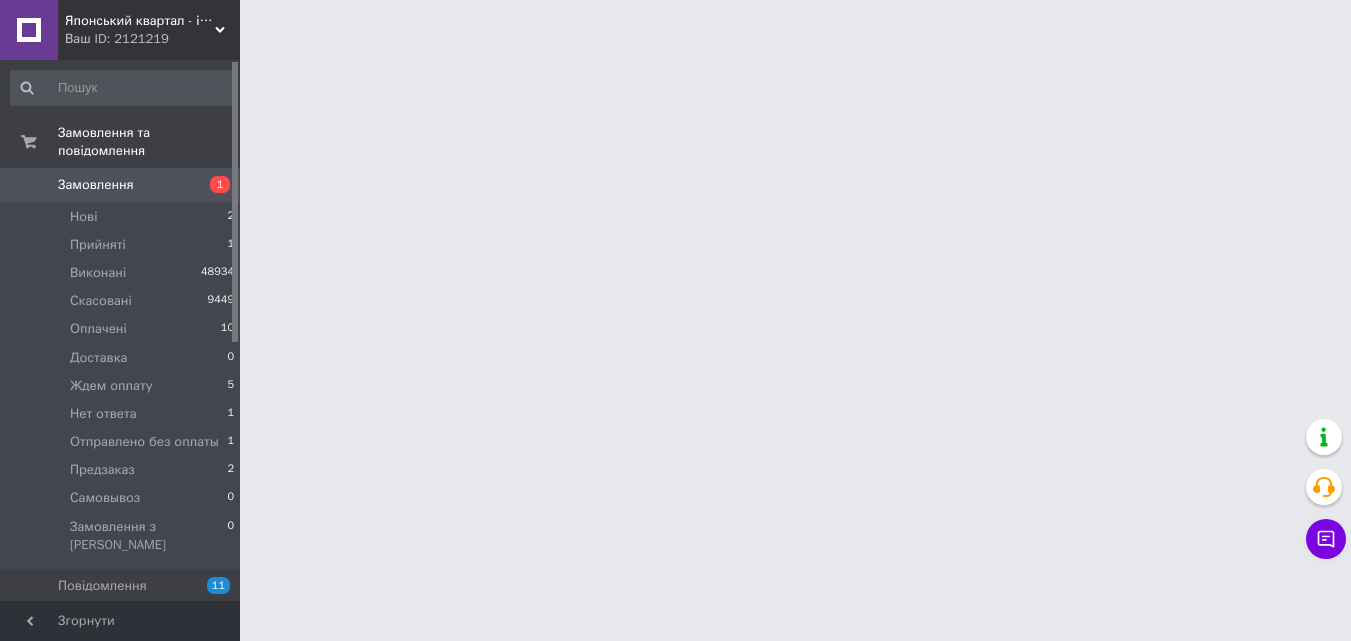 scroll, scrollTop: 0, scrollLeft: 0, axis: both 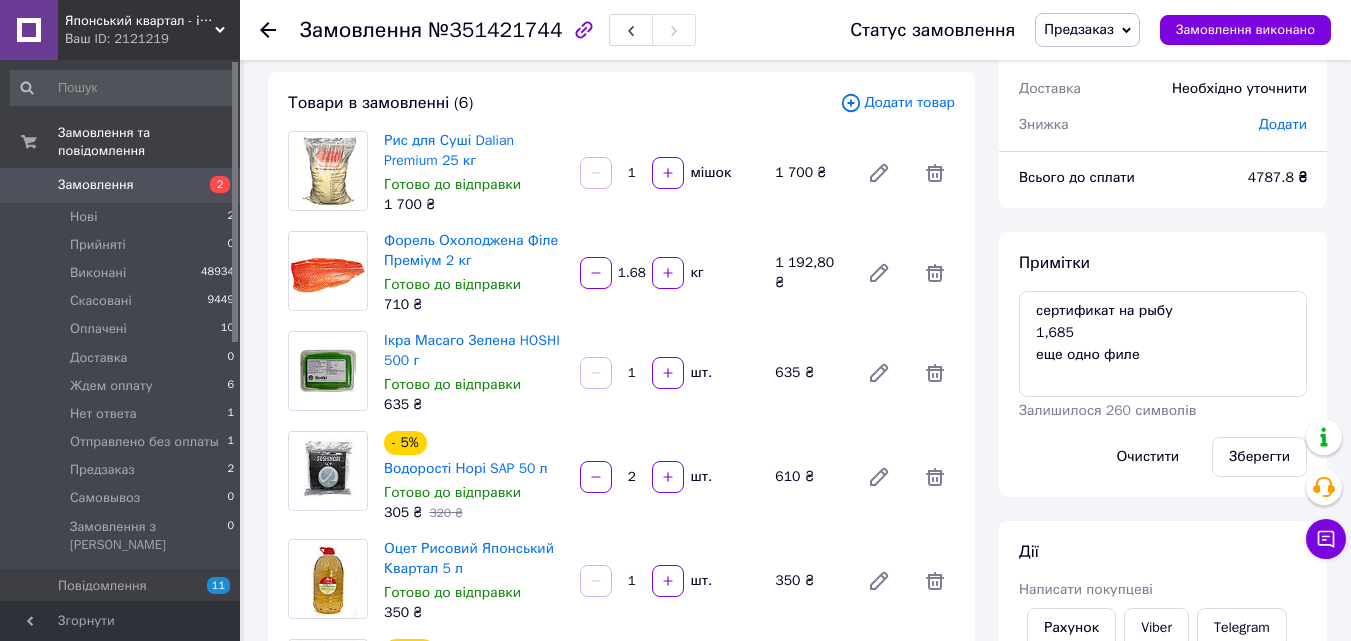 click on "№351421744" at bounding box center (495, 30) 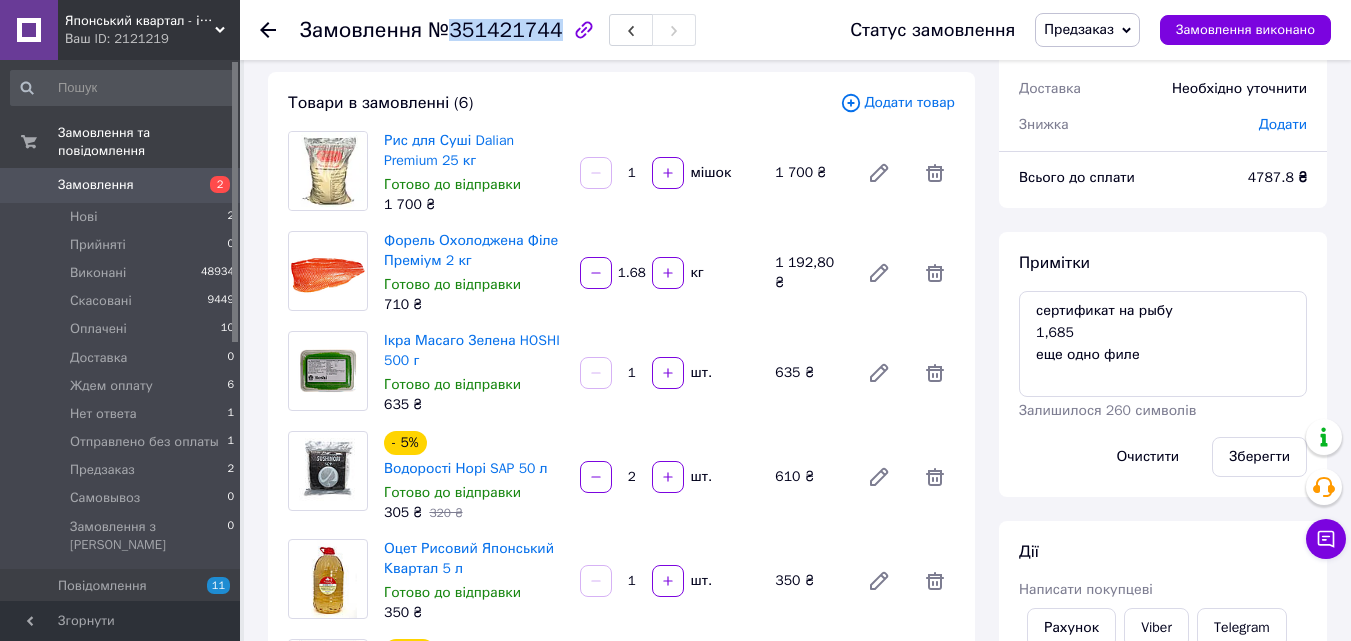 click on "№351421744" at bounding box center (495, 30) 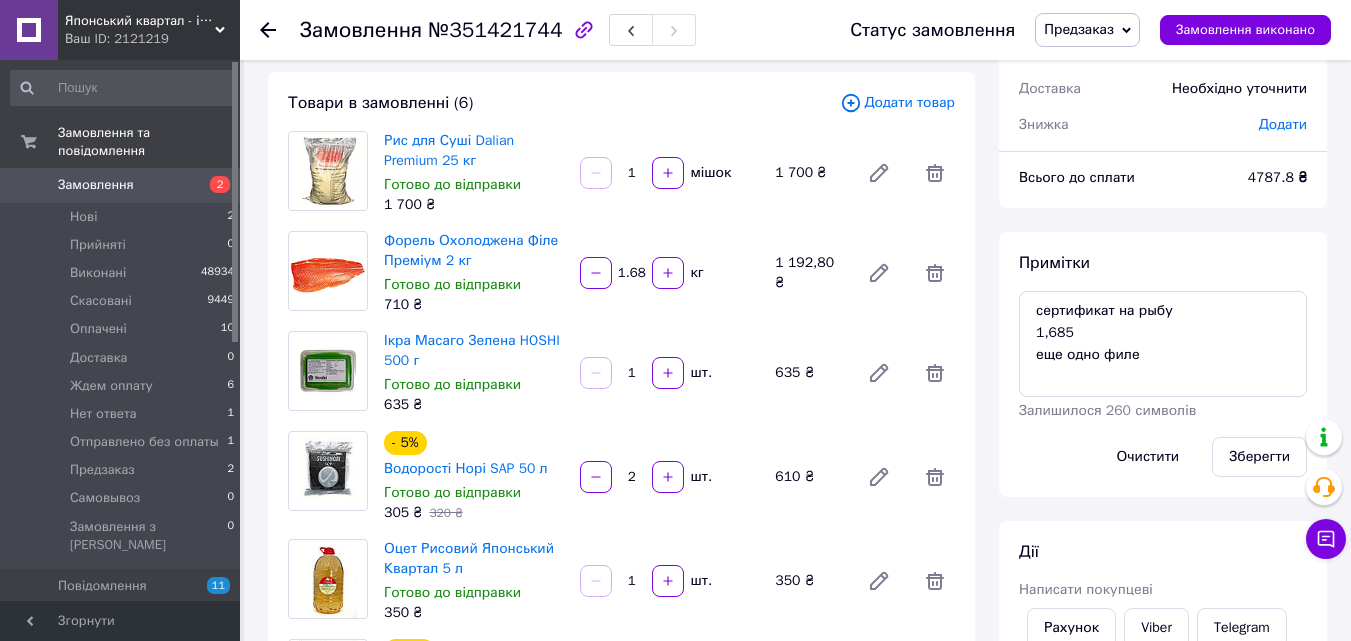 drag, startPoint x: 644, startPoint y: 275, endPoint x: 620, endPoint y: 272, distance: 24.186773 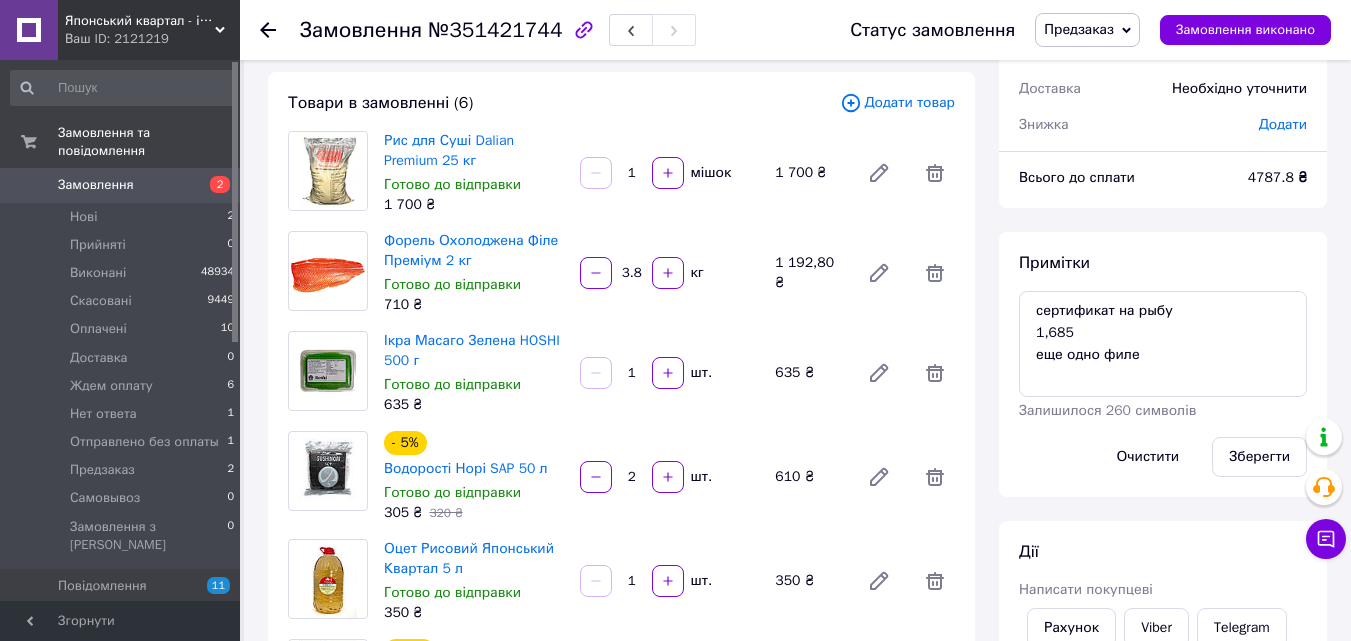 type on "3.87" 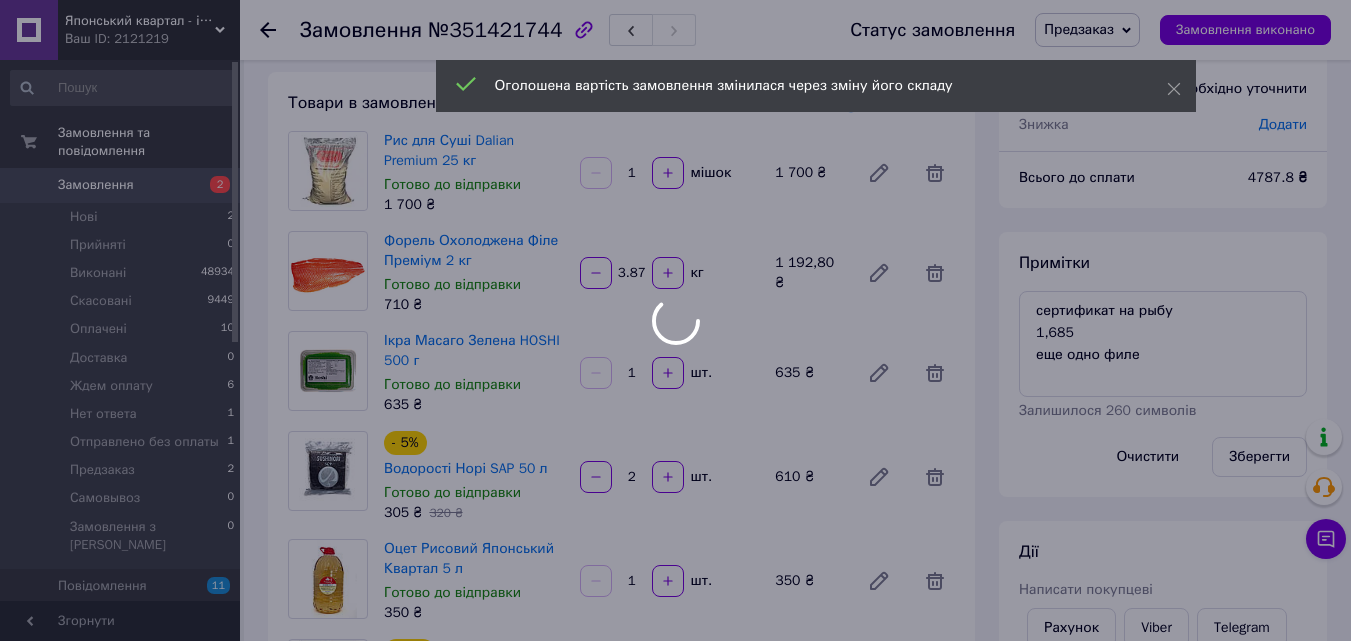 type on "3.87" 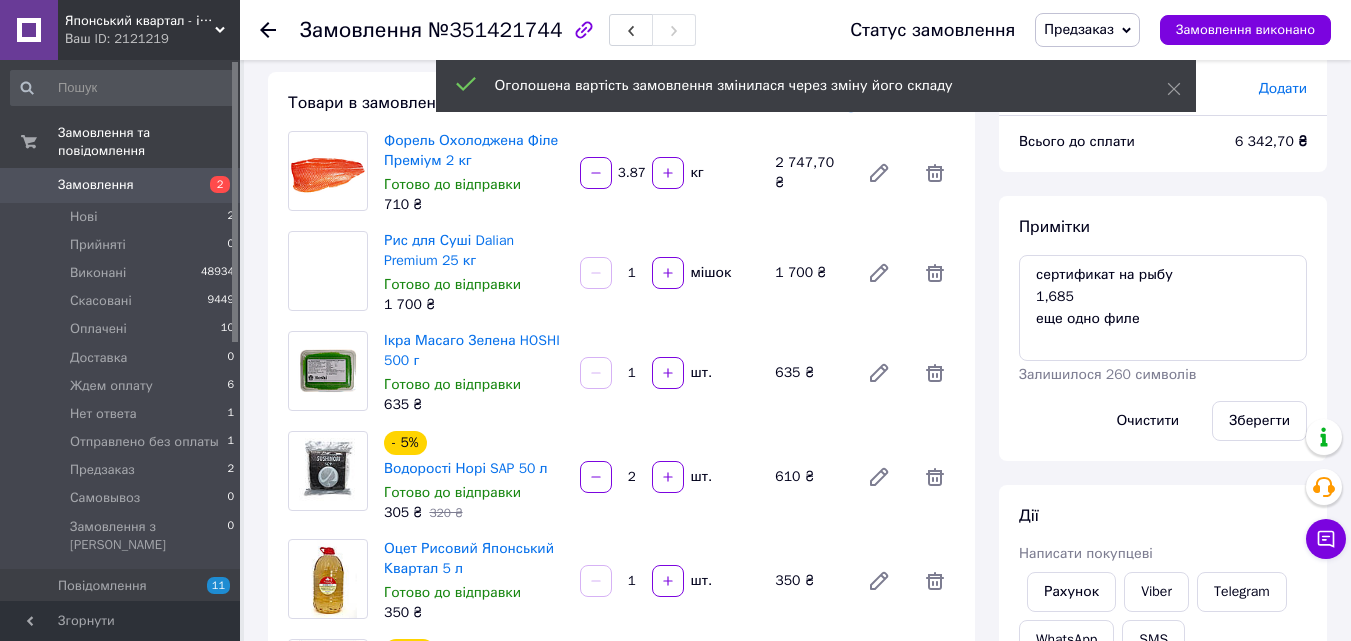 scroll, scrollTop: 160, scrollLeft: 0, axis: vertical 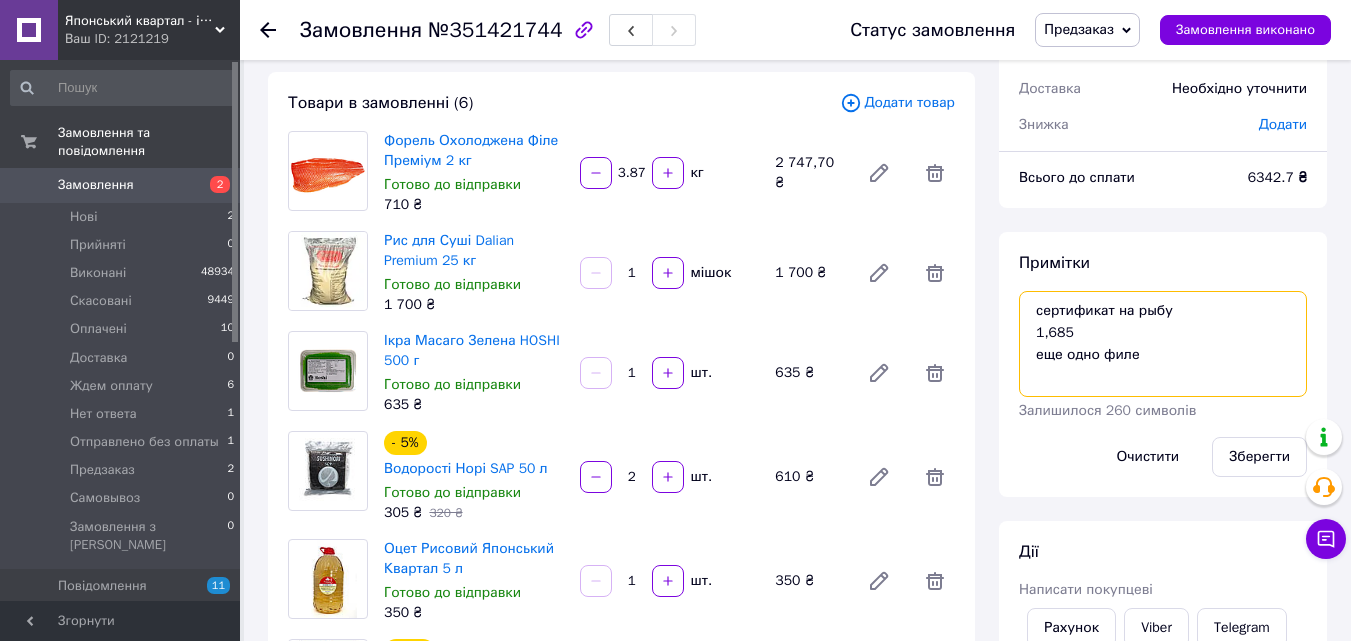 drag, startPoint x: 1146, startPoint y: 327, endPoint x: 1032, endPoint y: 331, distance: 114.07015 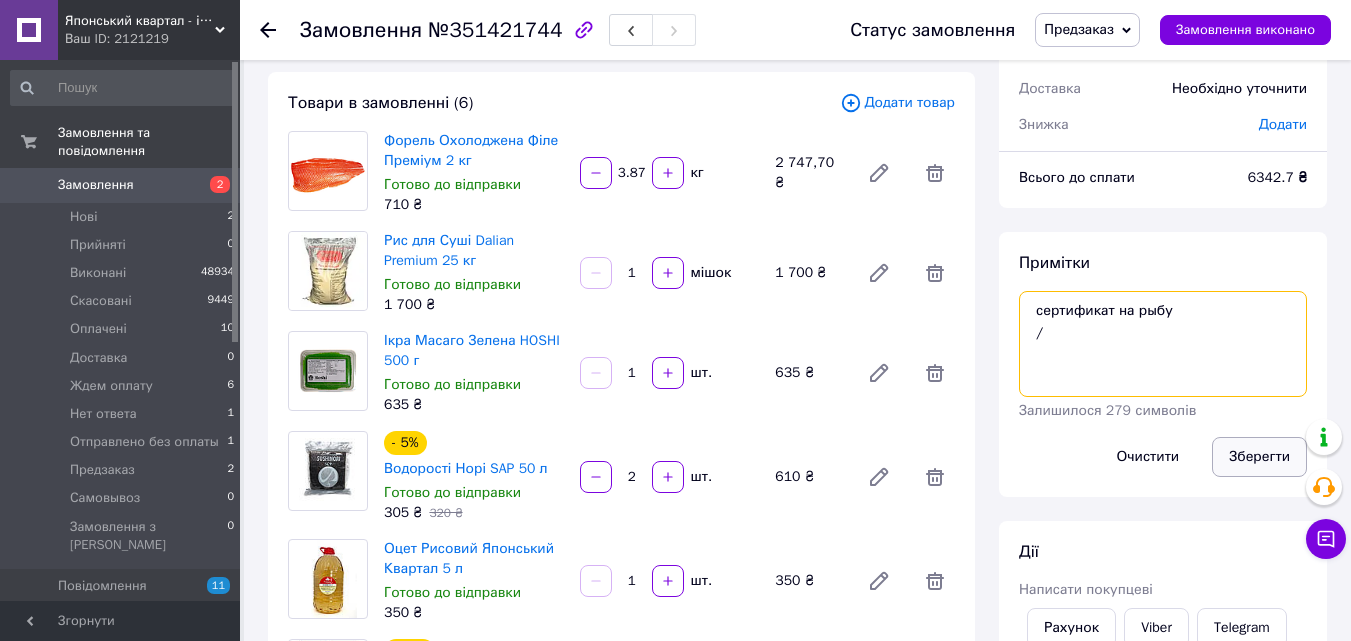 type on "сертификат на рыбу
/" 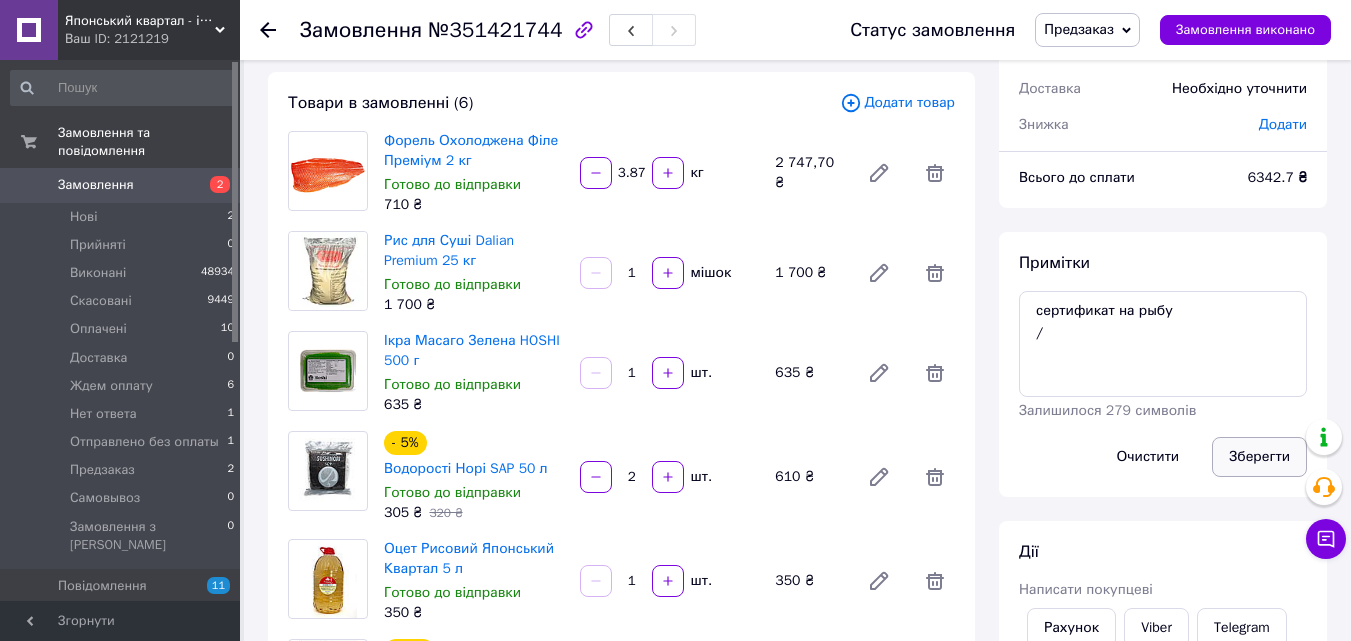click on "Зберегти" at bounding box center (1259, 457) 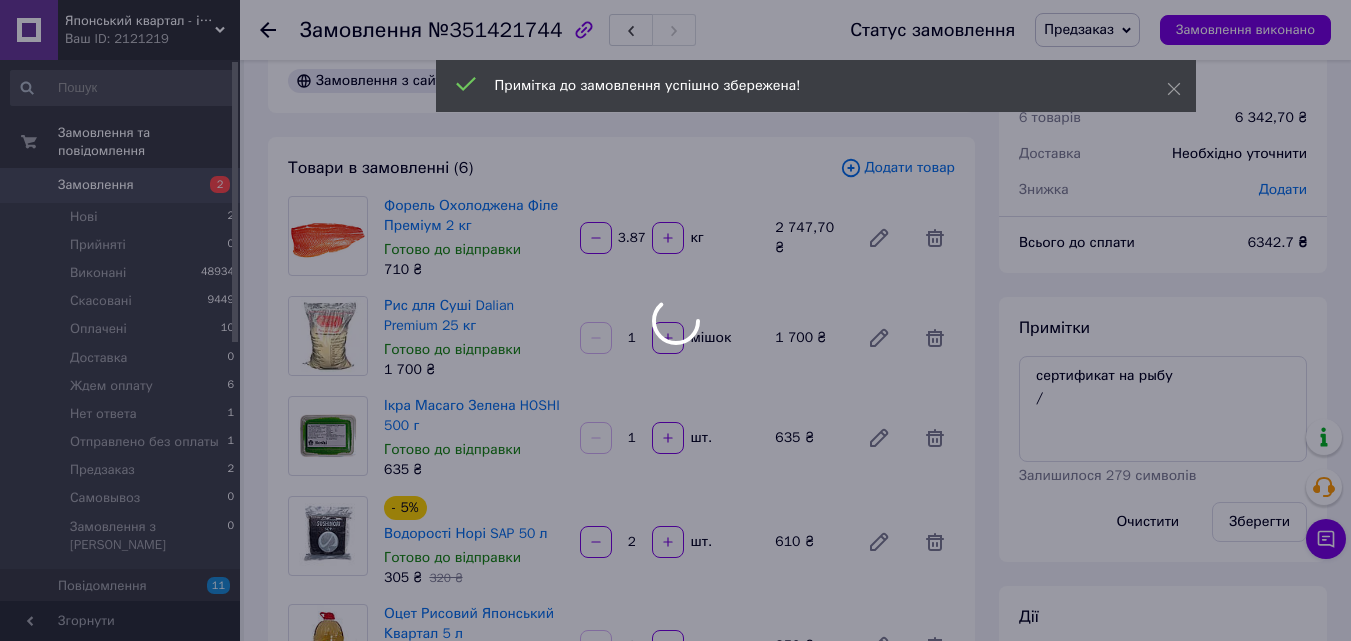 scroll, scrollTop: 0, scrollLeft: 0, axis: both 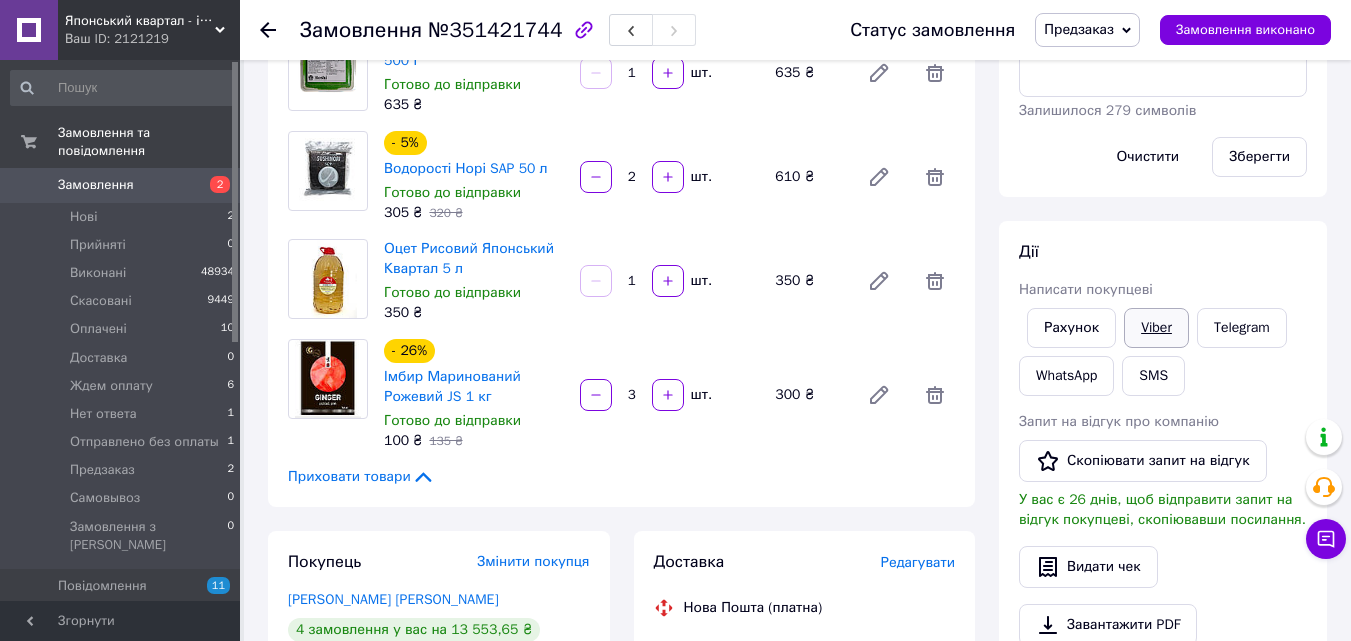 click on "Viber" at bounding box center (1156, 328) 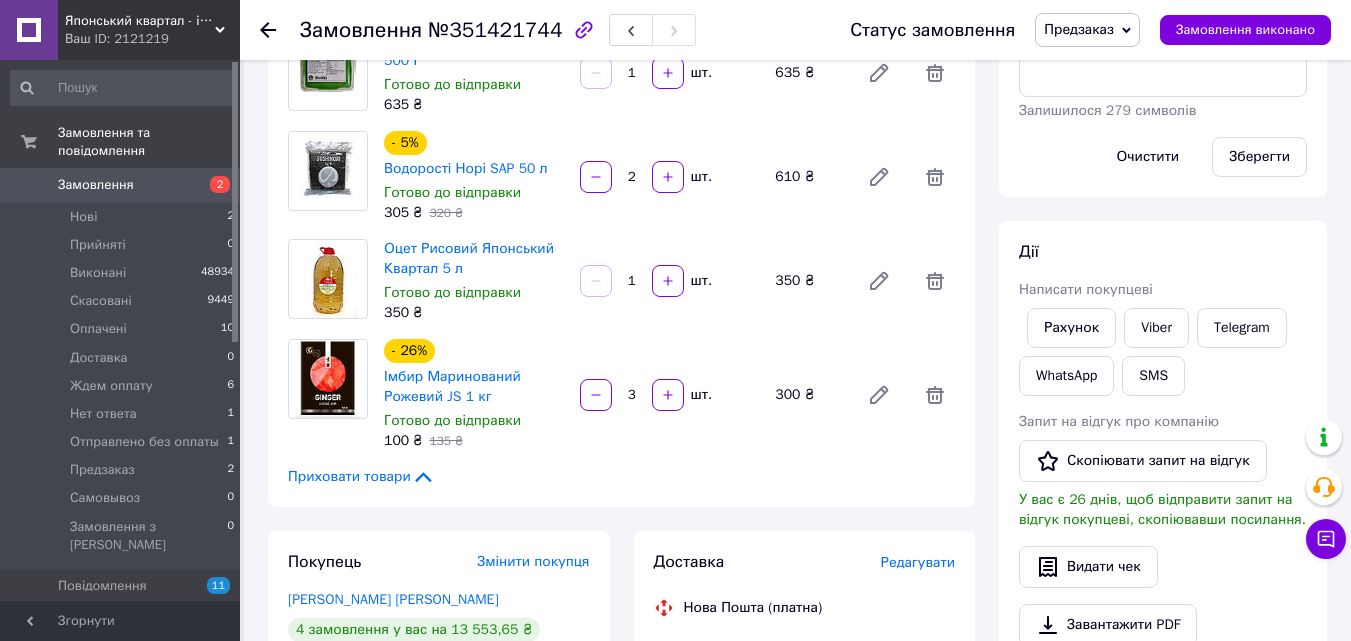 click on "Предзаказ" at bounding box center [1079, 29] 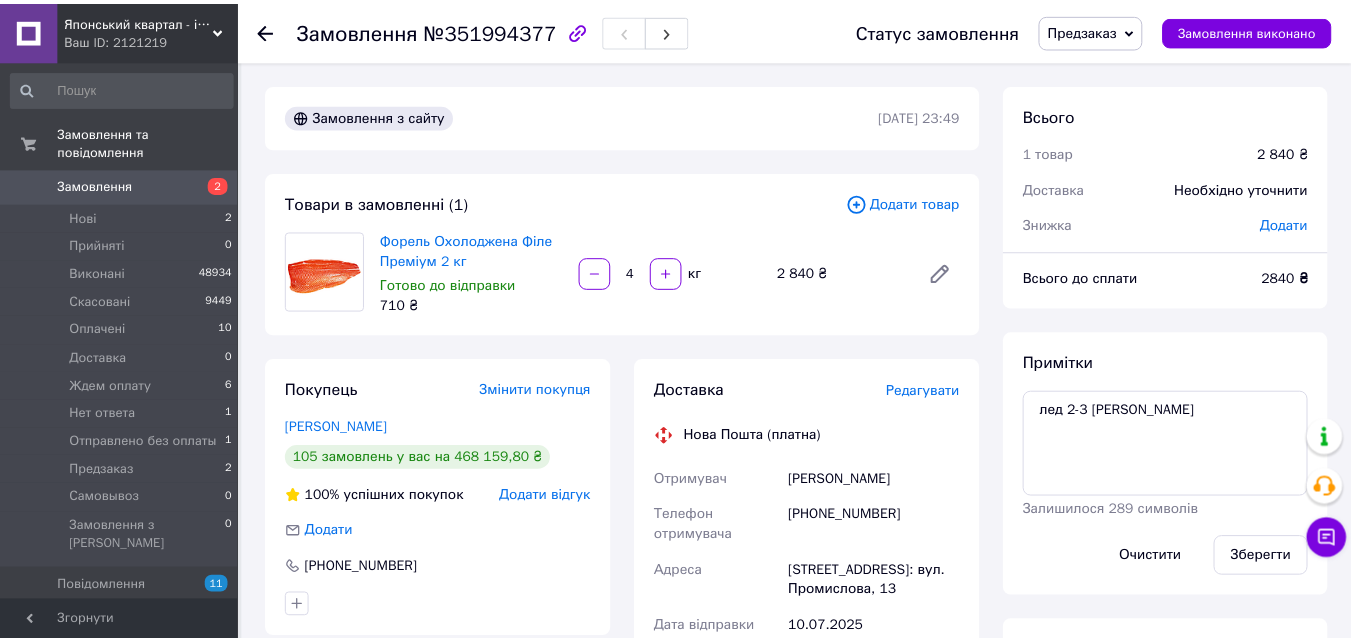 scroll, scrollTop: 0, scrollLeft: 0, axis: both 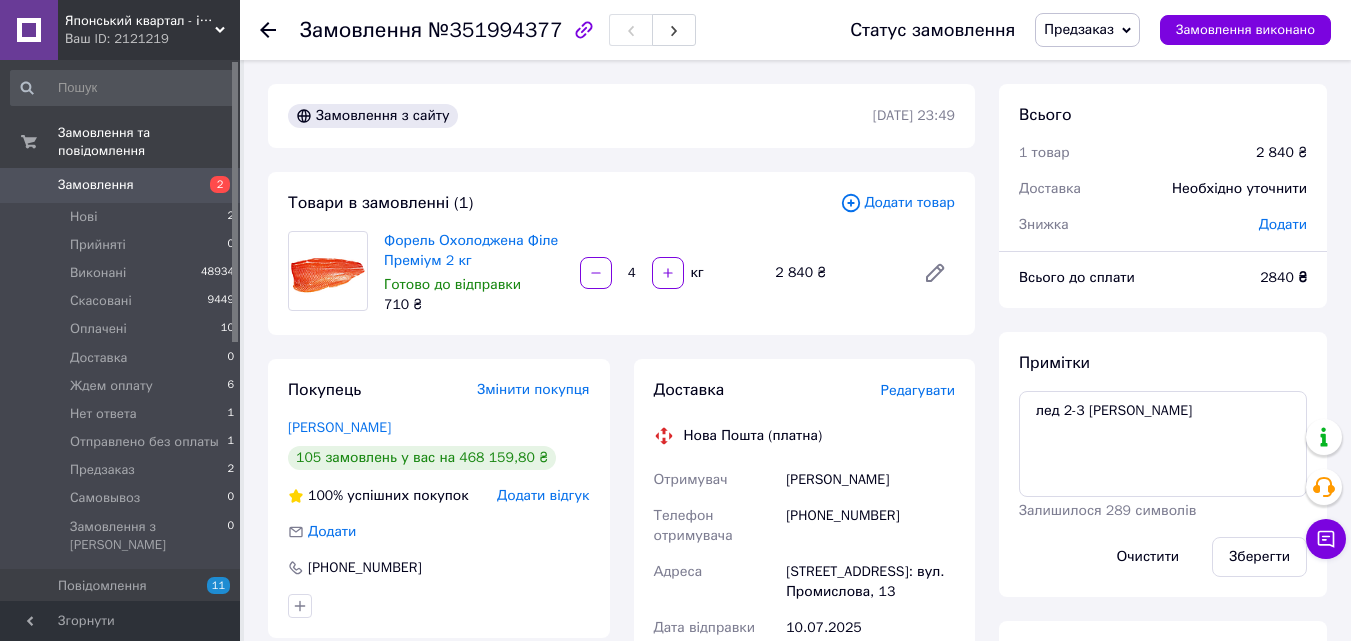 drag, startPoint x: 644, startPoint y: 270, endPoint x: 623, endPoint y: 275, distance: 21.587032 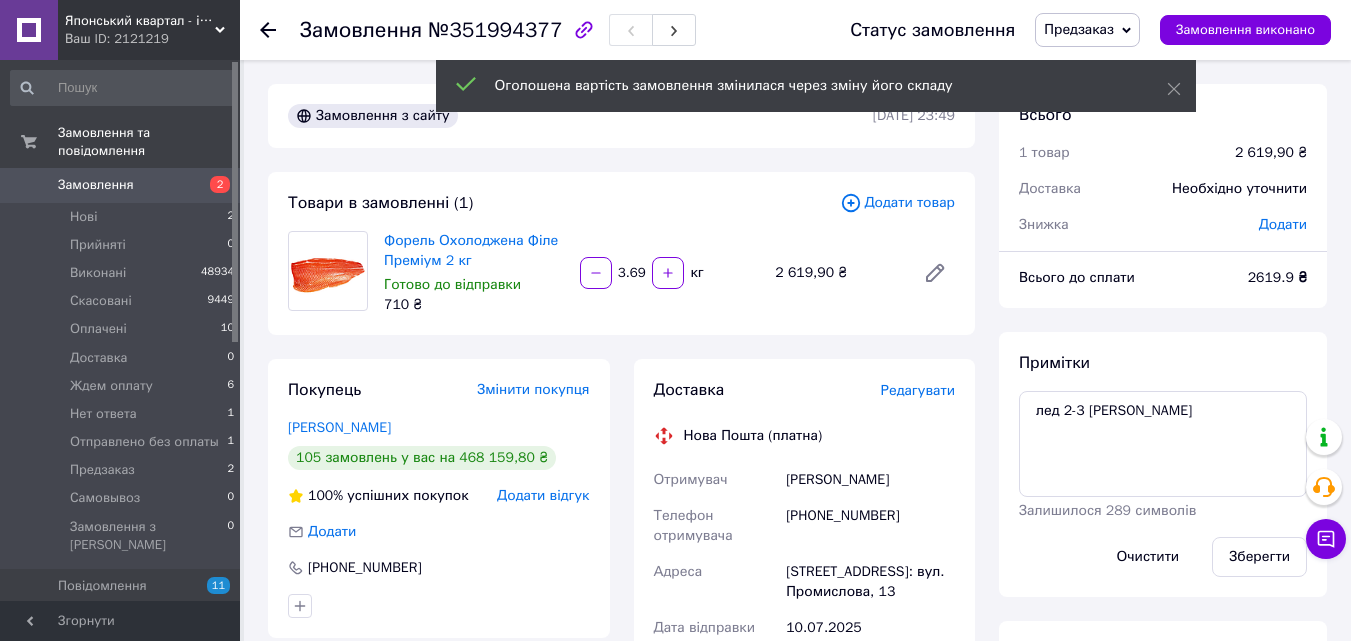 click on "3.69" at bounding box center [632, 273] 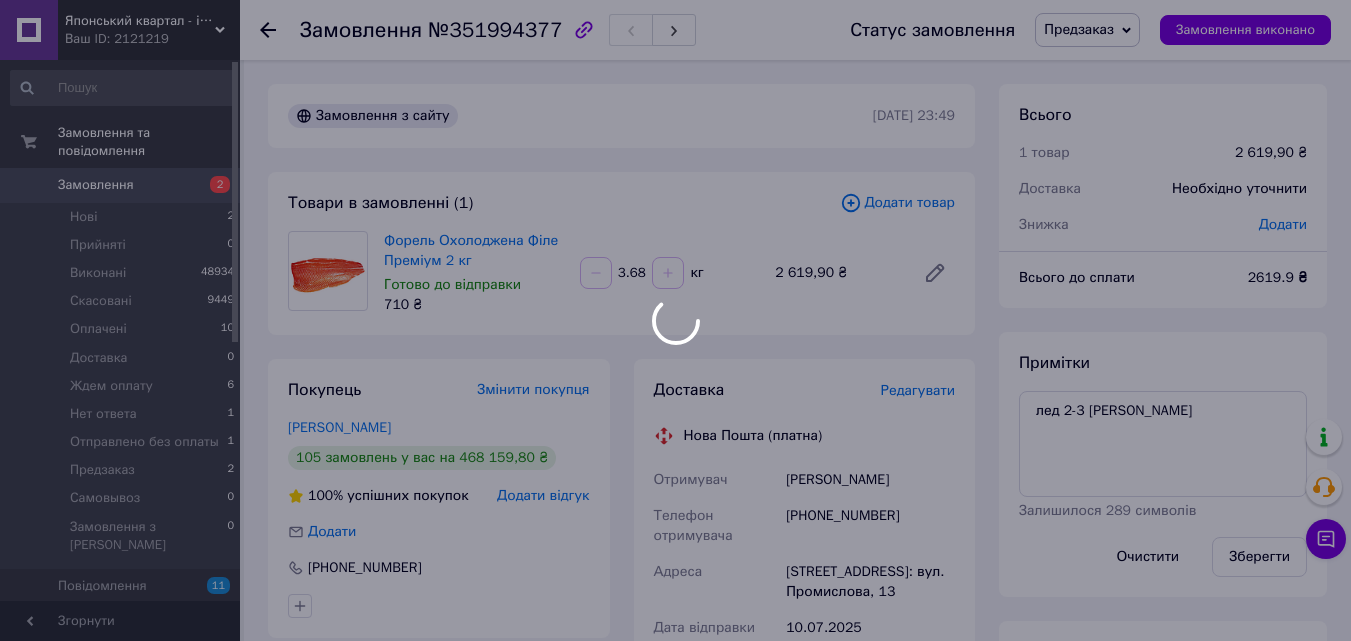 type on "3.68" 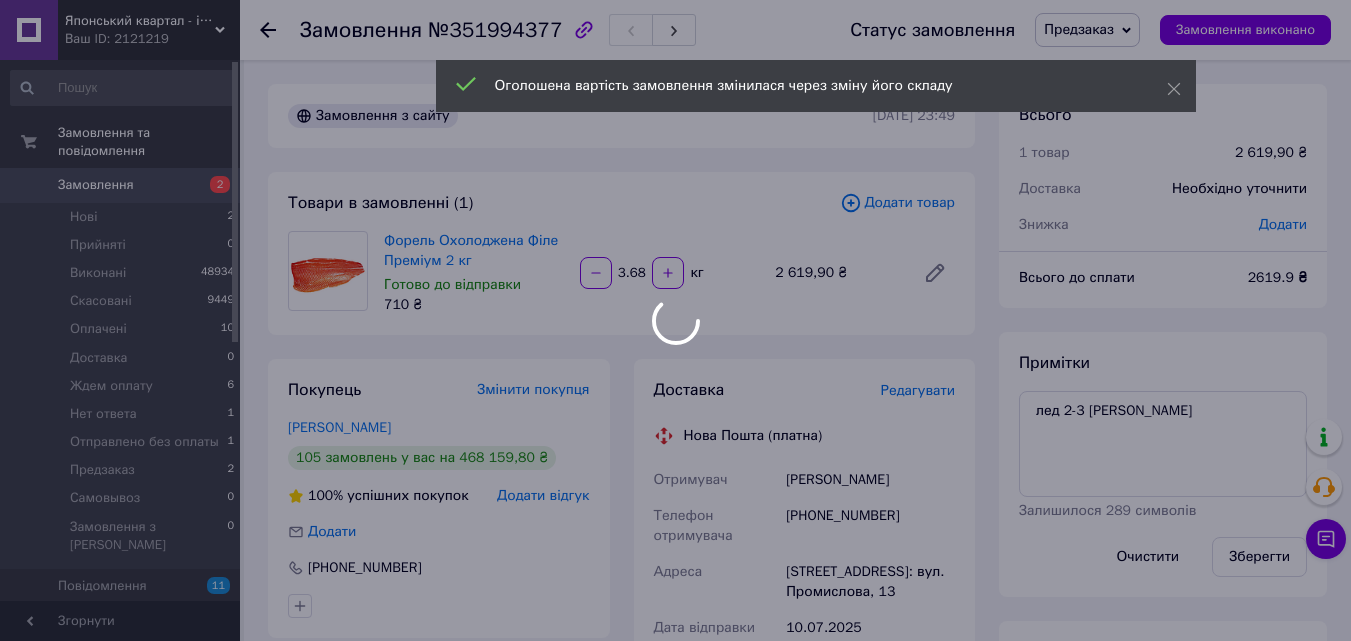 click at bounding box center (675, 320) 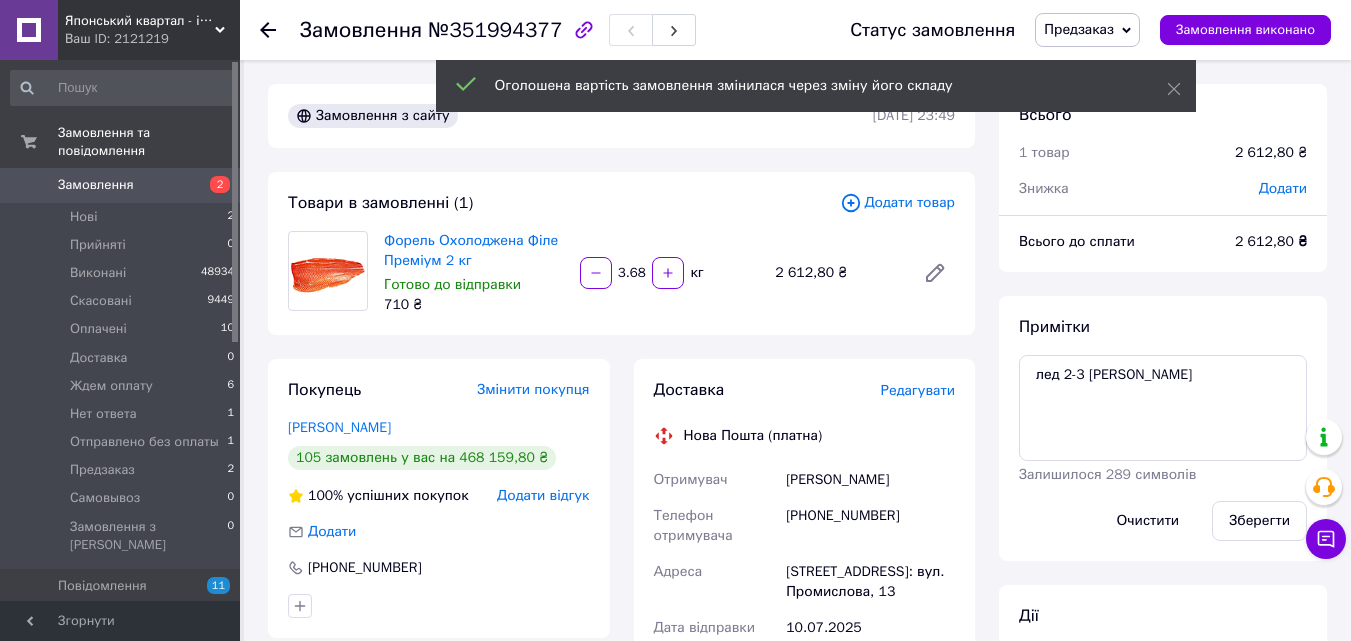 click on "№351994377" at bounding box center (495, 30) 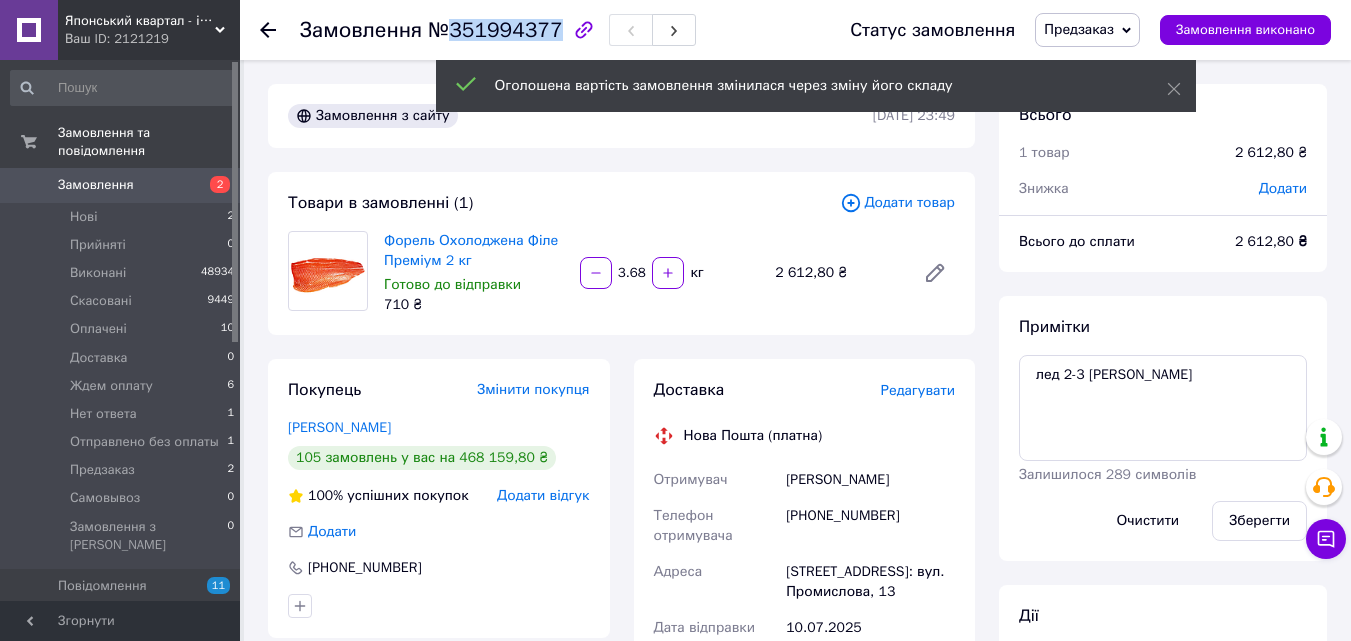 click on "№351994377" at bounding box center (495, 30) 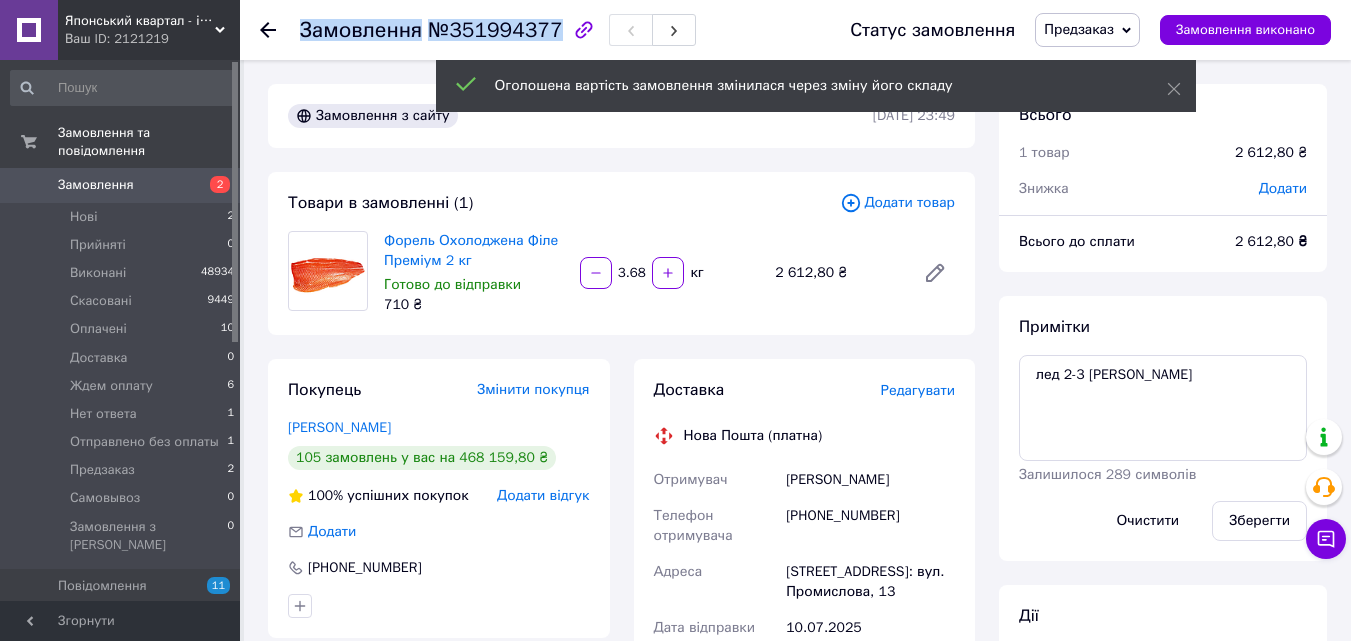 click on "№351994377" at bounding box center (495, 30) 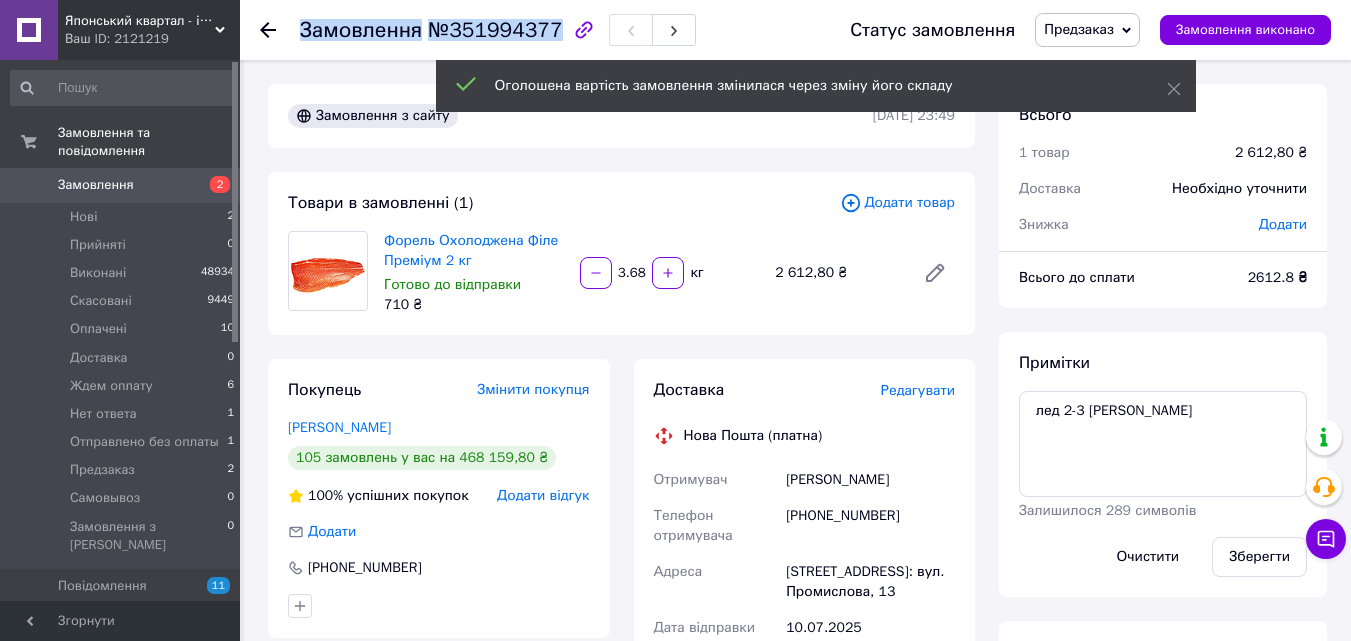 click on "№351994377" at bounding box center (495, 30) 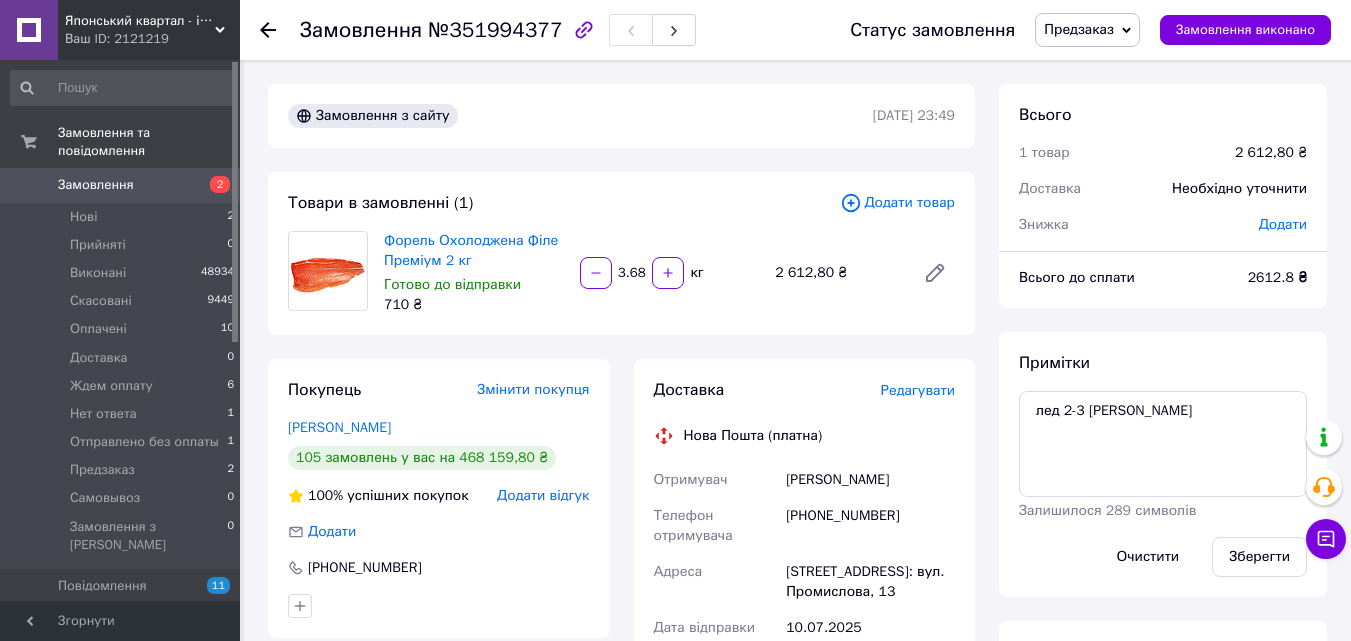 click on "Замовлення №351994377 Статус замовлення Предзаказ Прийнято Виконано Скасовано Оплачено Доставка Ждем оплату  Нет ответа  Отправлено без оплаты Самовывоз Замовлення виконано Замовлення з сайту 09.07.2025 | 23:49 Товари в замовленні (1) Додати товар Форель Охолоджена Філе Преміум 2 кг Готово до відправки 710 ₴ 3.68   кг 2 612,80 ₴ Покупець Змінити покупця Якушечкіна Вікторія 105 замовлень у вас на 468 159,80 ₴ 100%   успішних покупок Додати відгук Додати +380986279134 Оплата Оплата на рахунок ФОП Чепурко Ю.С.за реквізитами Доставка Редагувати Нова Пошта (платна) Отримувач +380986279134 10.07.2025" at bounding box center (797, 723) 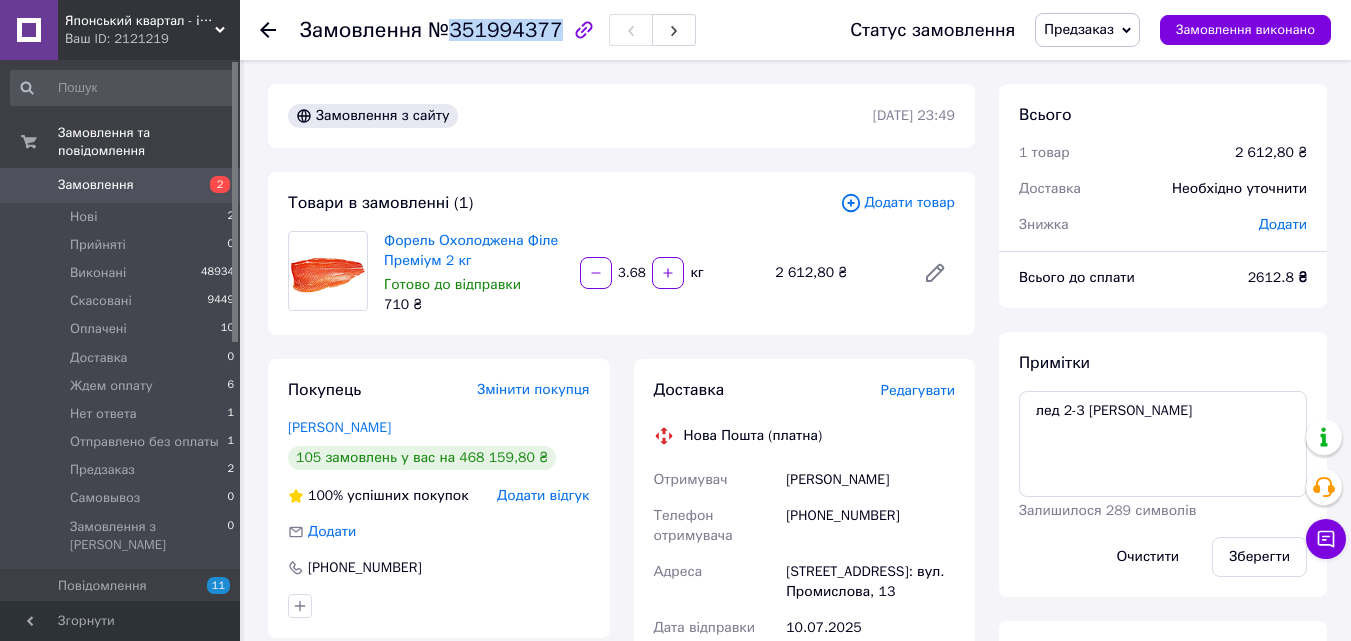 click on "№351994377" at bounding box center [495, 30] 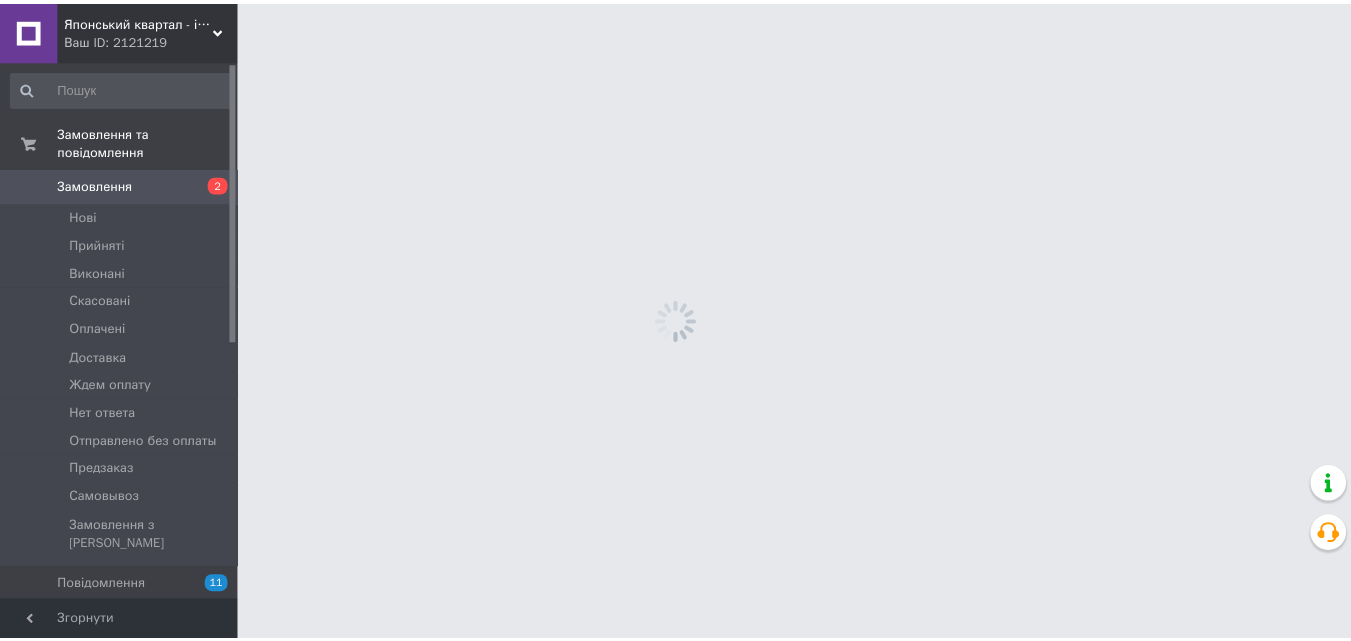 scroll, scrollTop: 0, scrollLeft: 0, axis: both 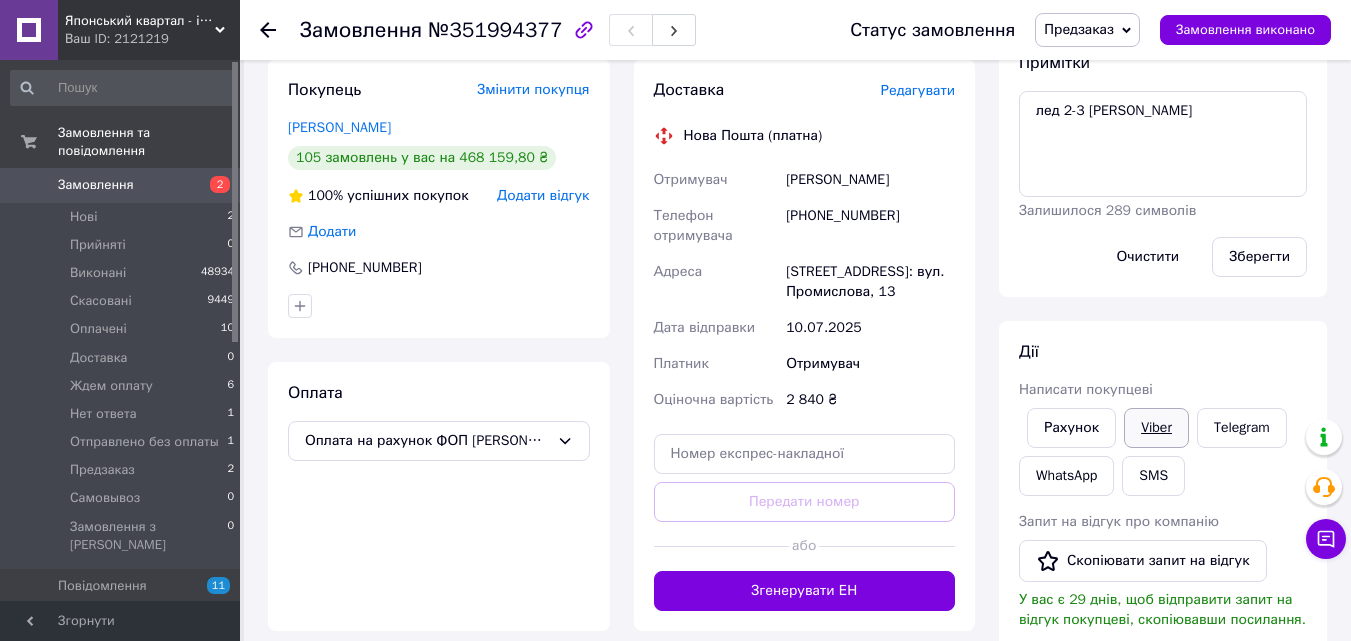 click on "Viber" at bounding box center (1156, 428) 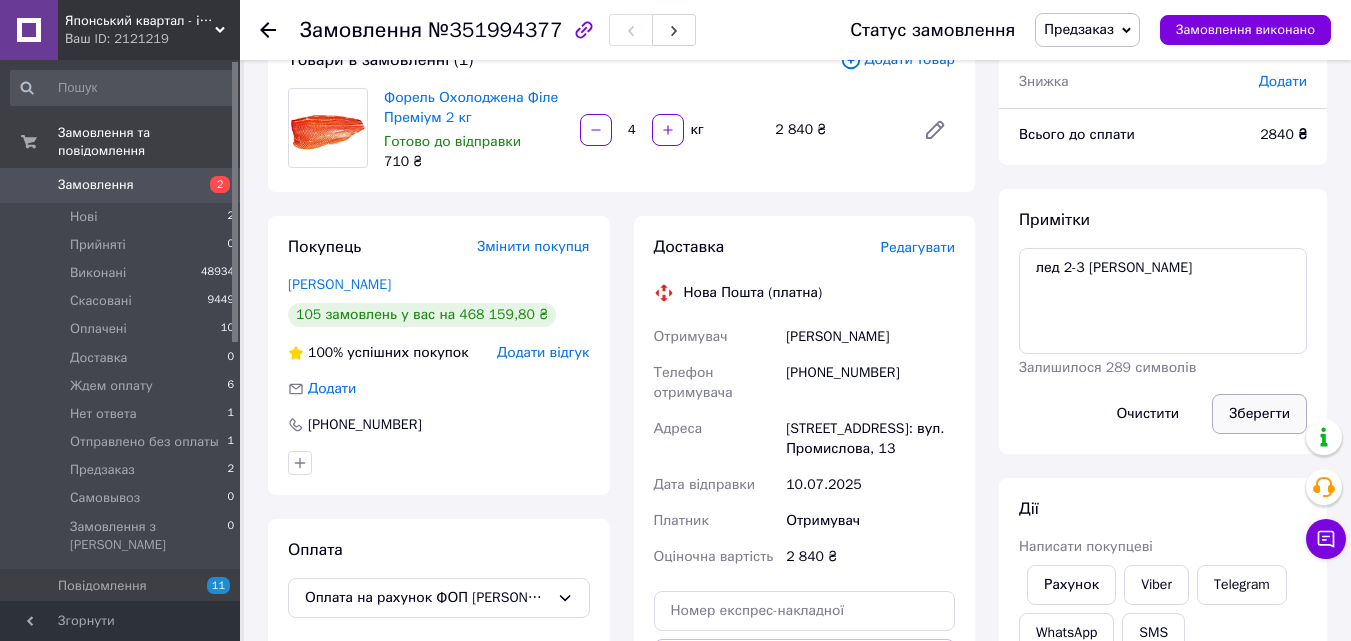 scroll, scrollTop: 0, scrollLeft: 0, axis: both 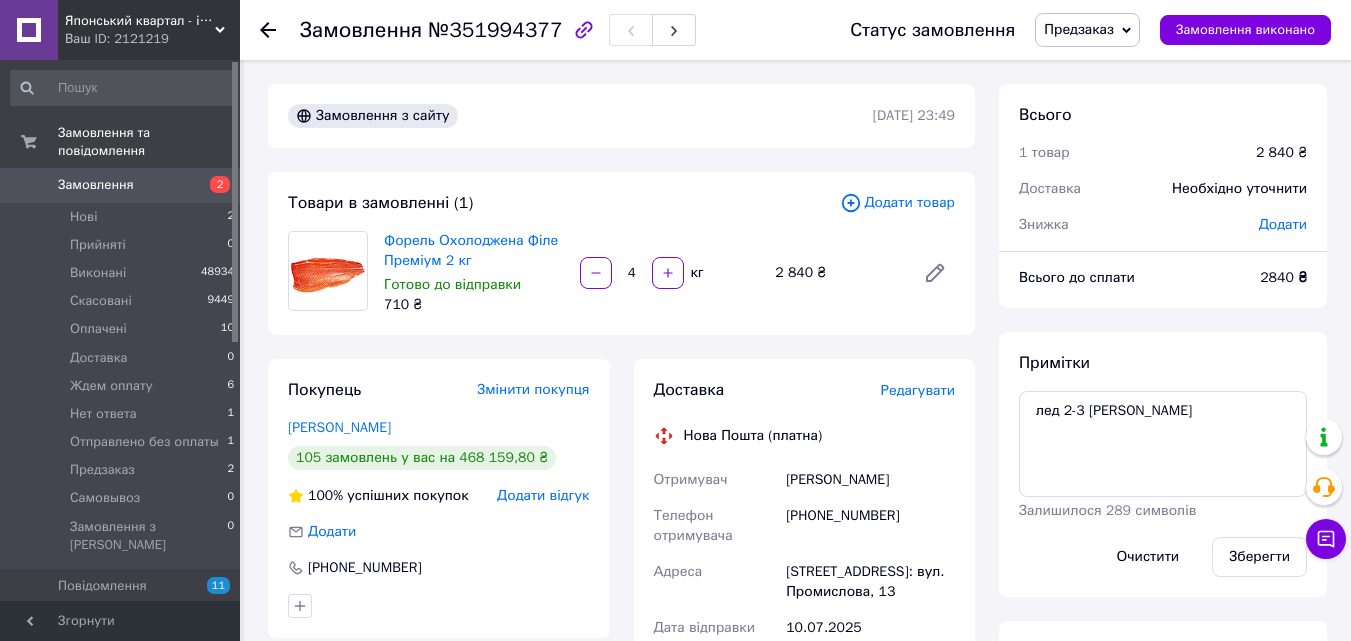 click on "Всього 1 товар 2 840 ₴ Доставка Необхідно уточнити Знижка Додати Всього до сплати 2840 ₴ Примітки лед 2-3 [PERSON_NAME] Залишилося 289 символів Очистити Зберегти Дії Написати покупцеві Рахунок Viber Telegram WhatsApp SMS Запит на відгук про компанію   Скопіювати запит на відгук У вас є 29 днів, щоб відправити запит на відгук покупцеві, скопіювавши посилання.   Видати чек   Завантажити PDF   Друк PDF   Дублювати замовлення Мітки Особисті нотатки, які бачите лише ви. З їх допомогою можна фільтрувати замовлення" at bounding box center (1163, 722) 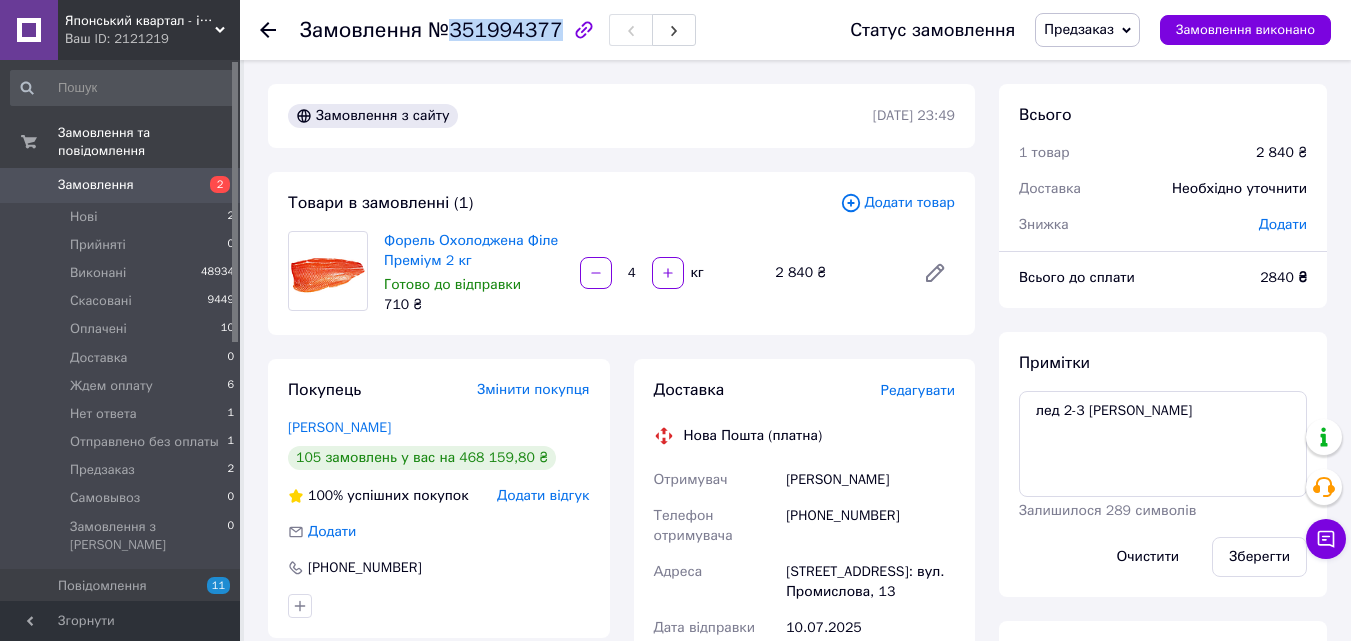 click on "№351994377" at bounding box center [495, 30] 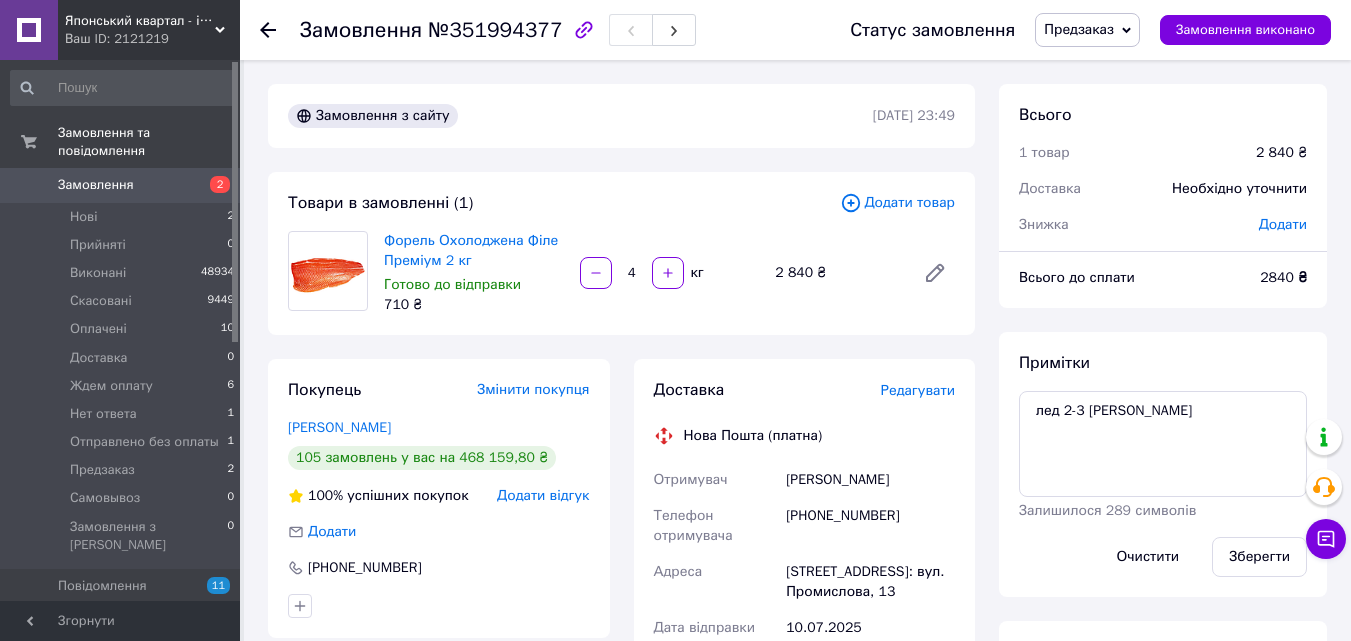 click on "Всього 1 товар 2 840 ₴ Доставка Необхідно уточнити Знижка Додати Всього до сплати 2840 ₴ Примітки лед 2-3 бут Залишилося 289 символів Очистити Зберегти Дії Написати покупцеві Рахунок Viber Telegram WhatsApp SMS Запит на відгук про компанію   Скопіювати запит на відгук У вас є 29 днів, щоб відправити запит на відгук покупцеві, скопіювавши посилання.   Видати чек   Завантажити PDF   Друк PDF   Дублювати замовлення Мітки Особисті нотатки, які бачите лише ви. З їх допомогою можна фільтрувати замовлення" at bounding box center [1163, 722] 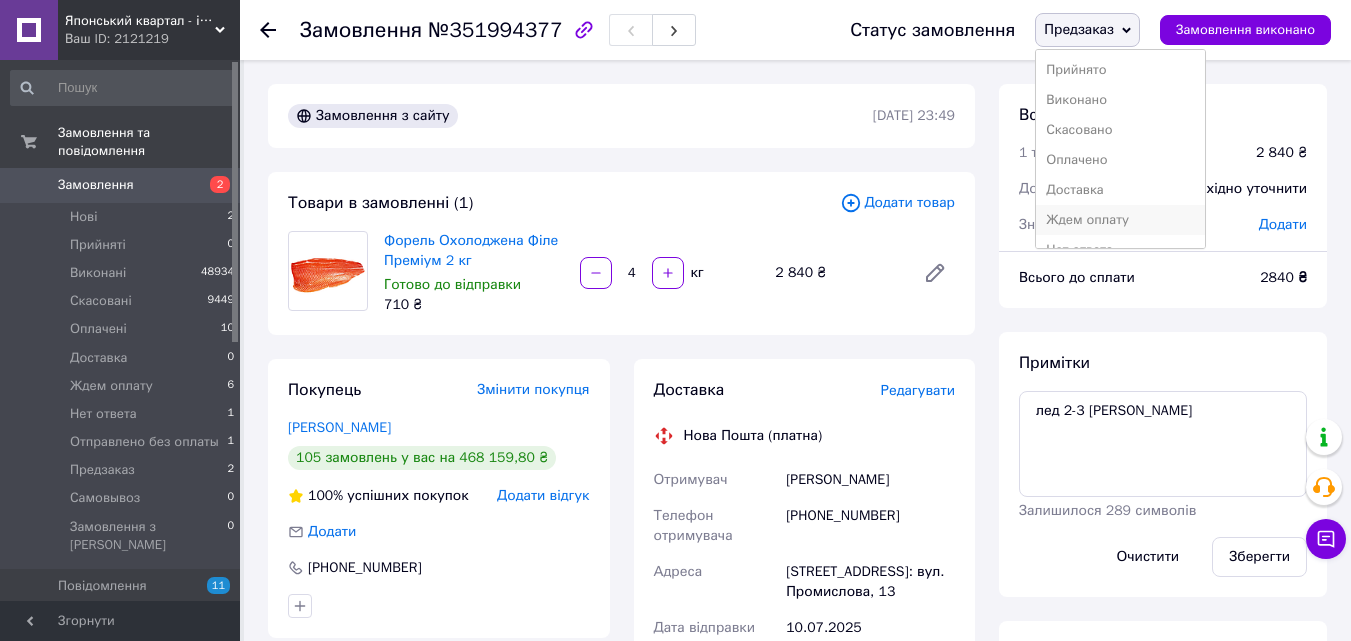 click on "Ждем оплату" at bounding box center (1120, 220) 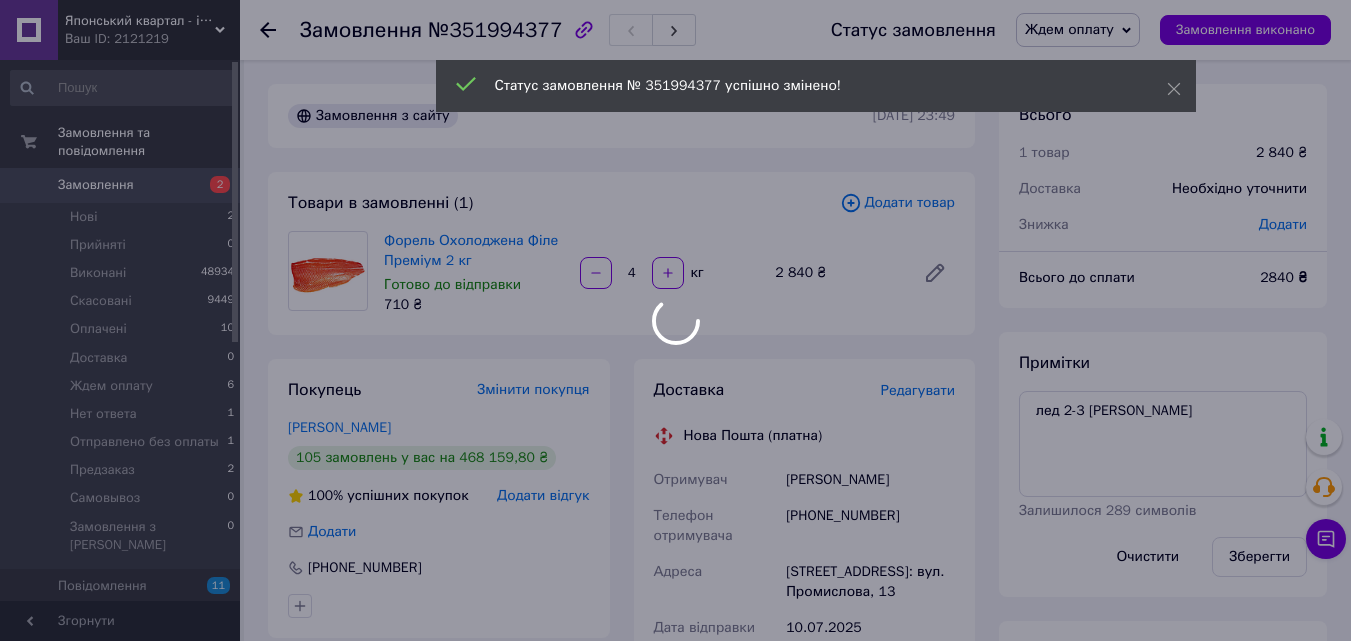 type on "3.68" 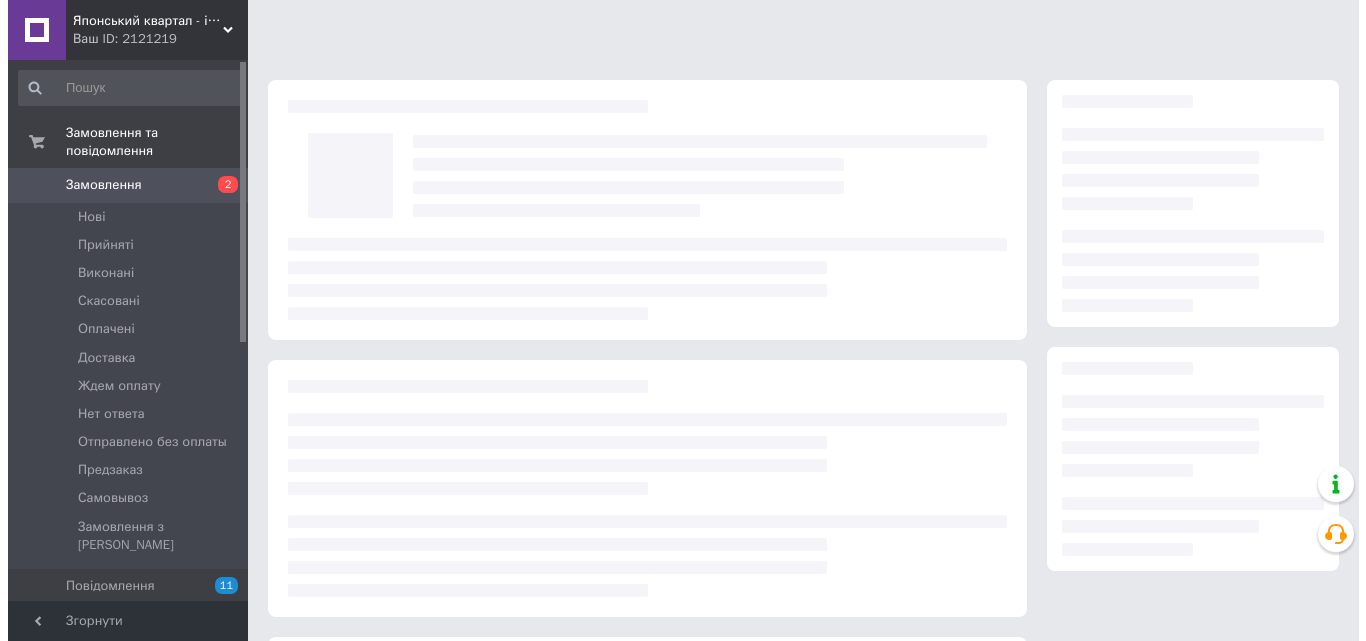 scroll, scrollTop: 0, scrollLeft: 0, axis: both 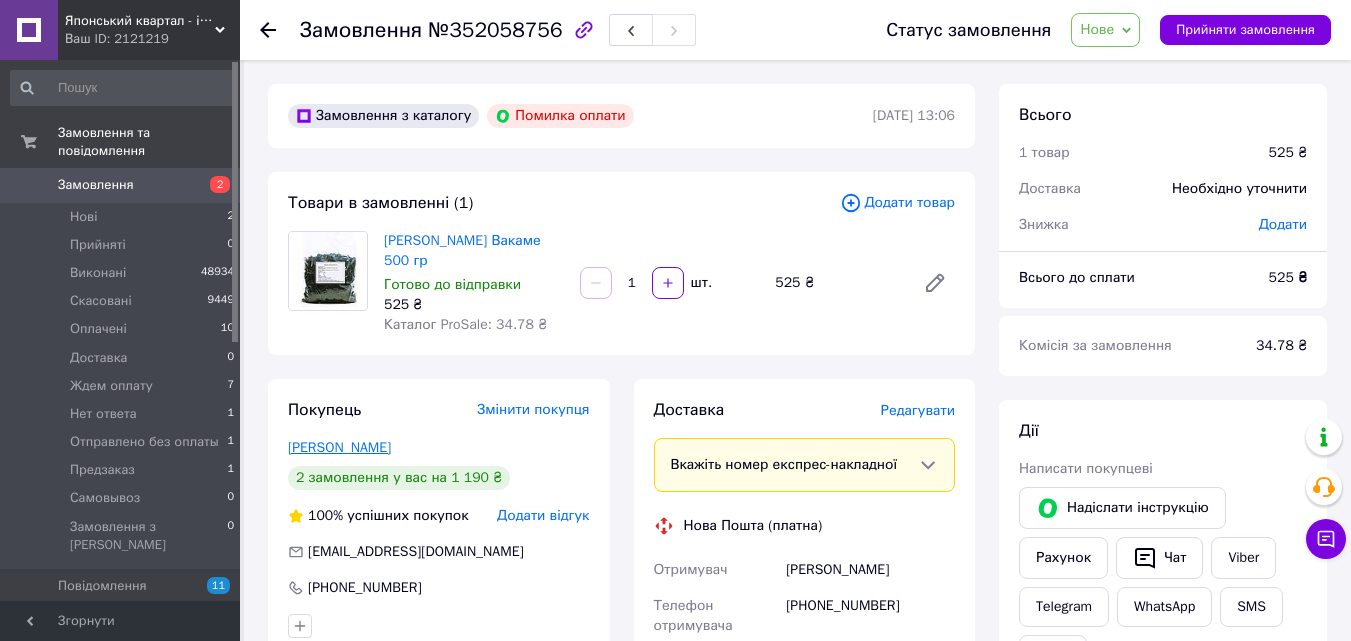 click on "[PERSON_NAME]" at bounding box center (339, 447) 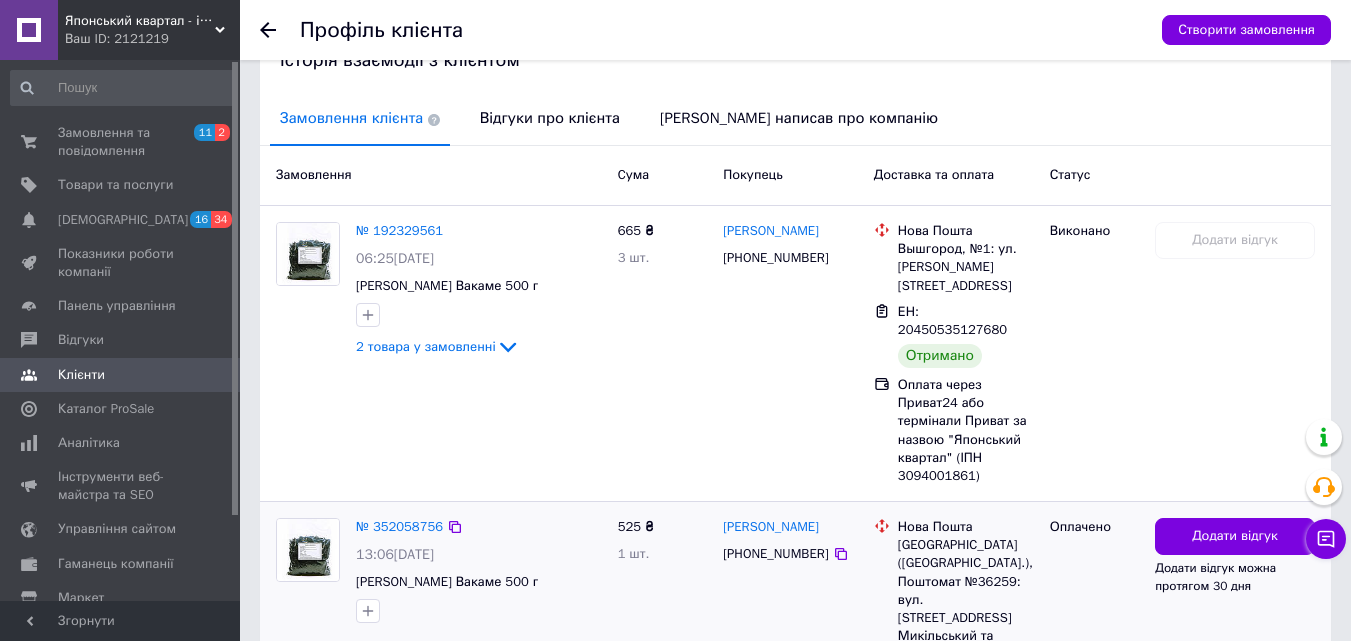 scroll, scrollTop: 311, scrollLeft: 0, axis: vertical 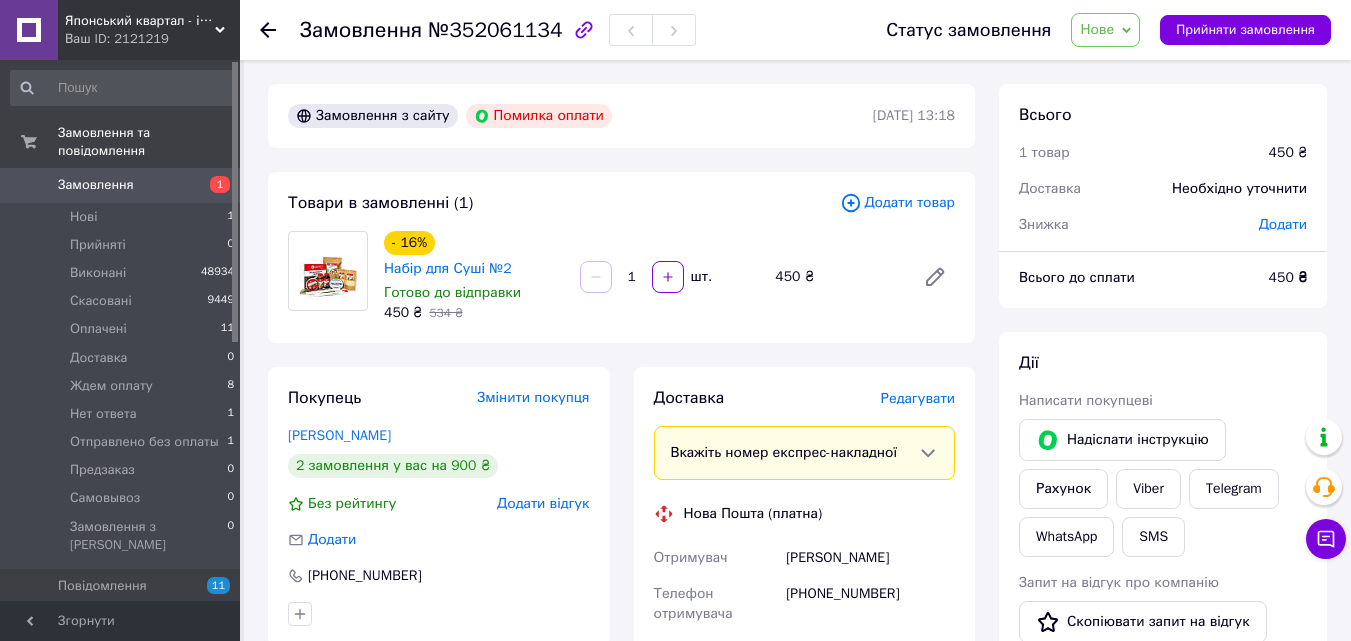 click on "Нове" at bounding box center (1105, 30) 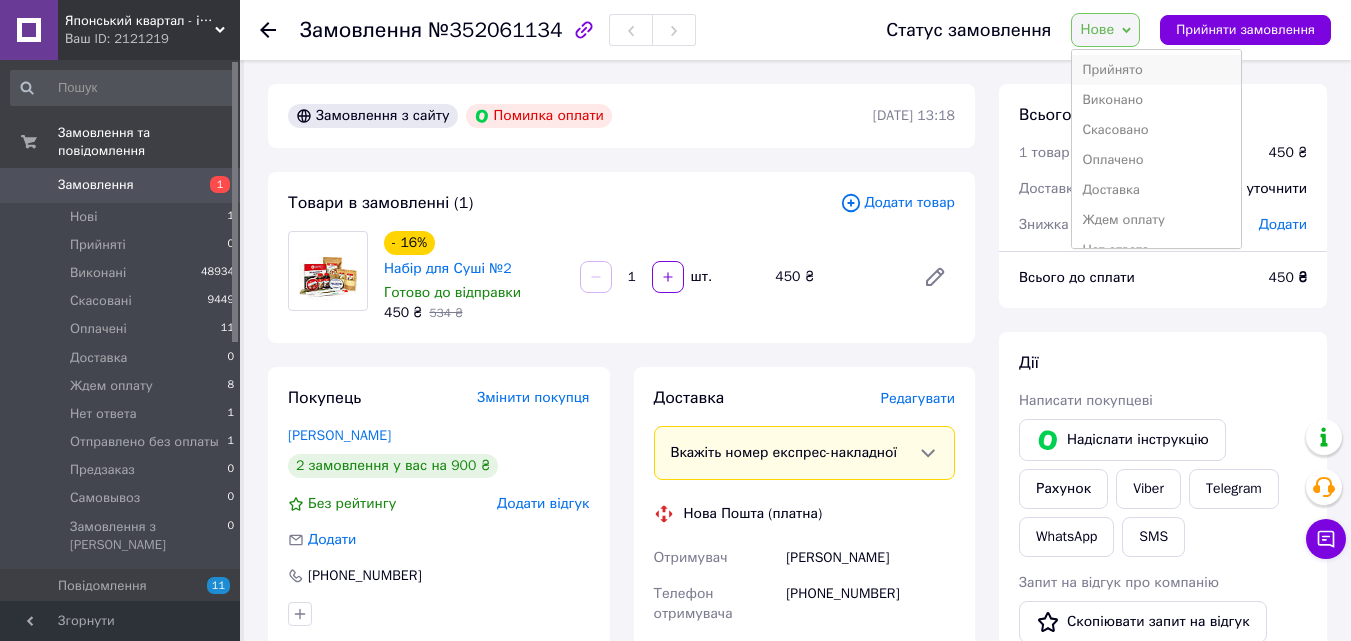 click on "Прийнято" at bounding box center (1156, 70) 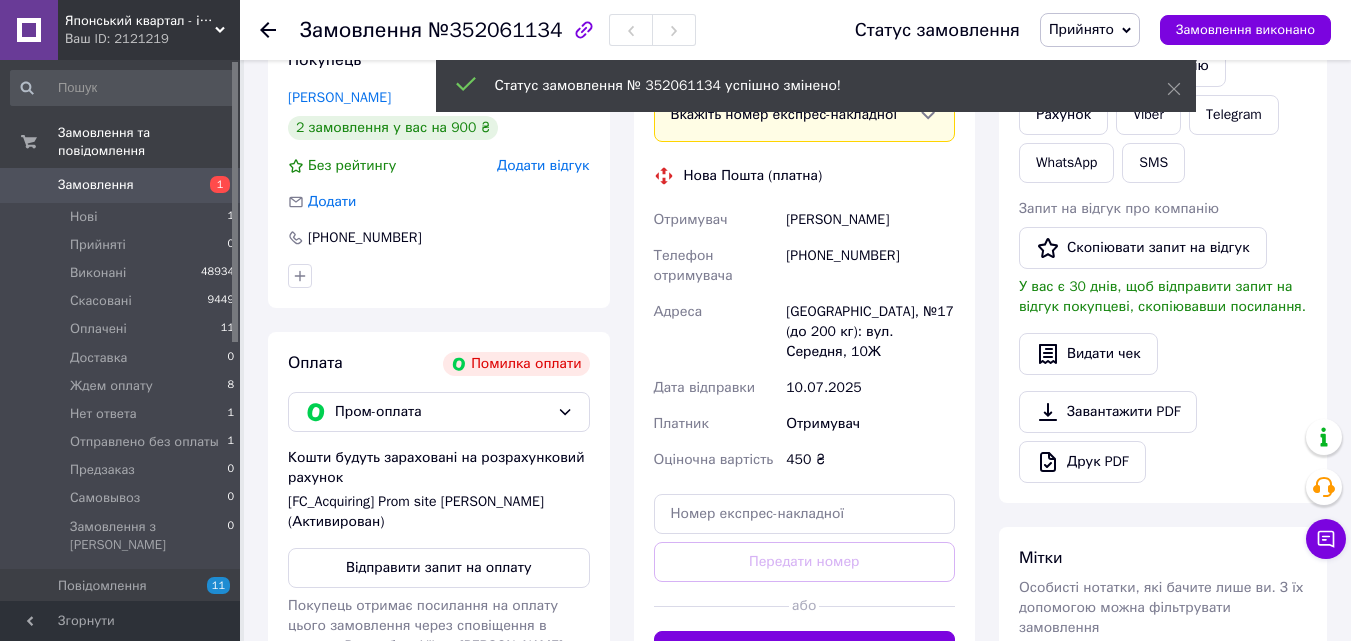 scroll, scrollTop: 292, scrollLeft: 0, axis: vertical 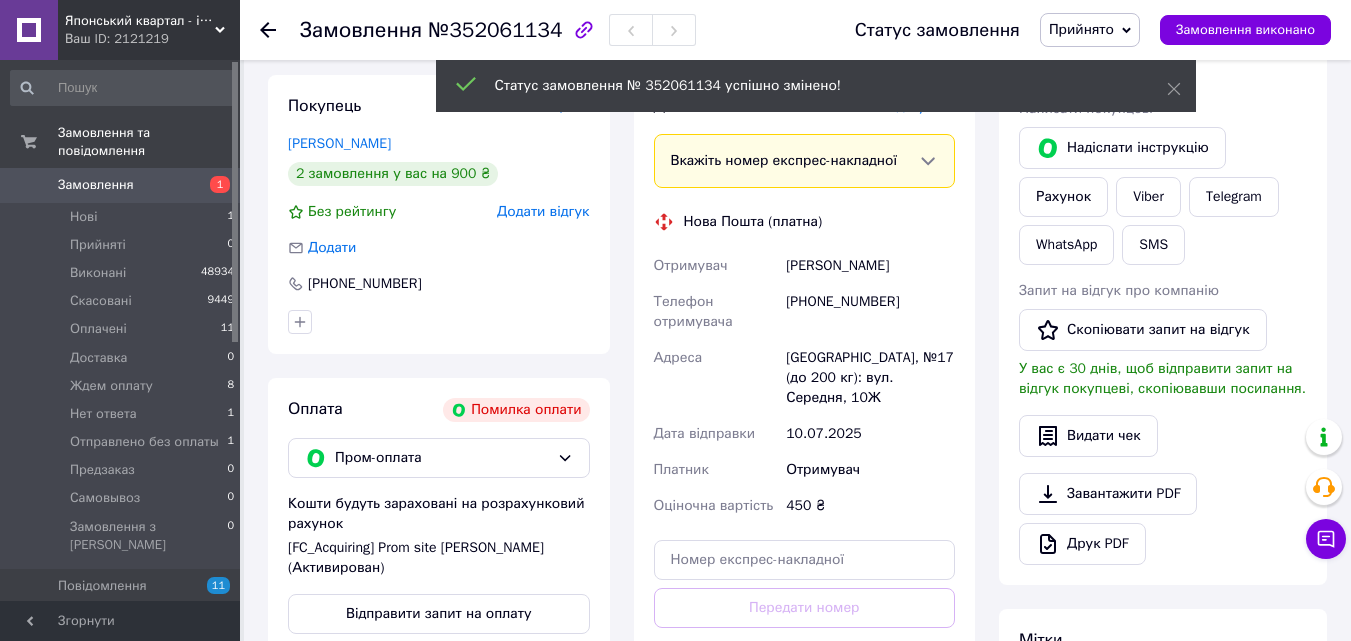 click on "[PHONE_NUMBER]" at bounding box center (870, 312) 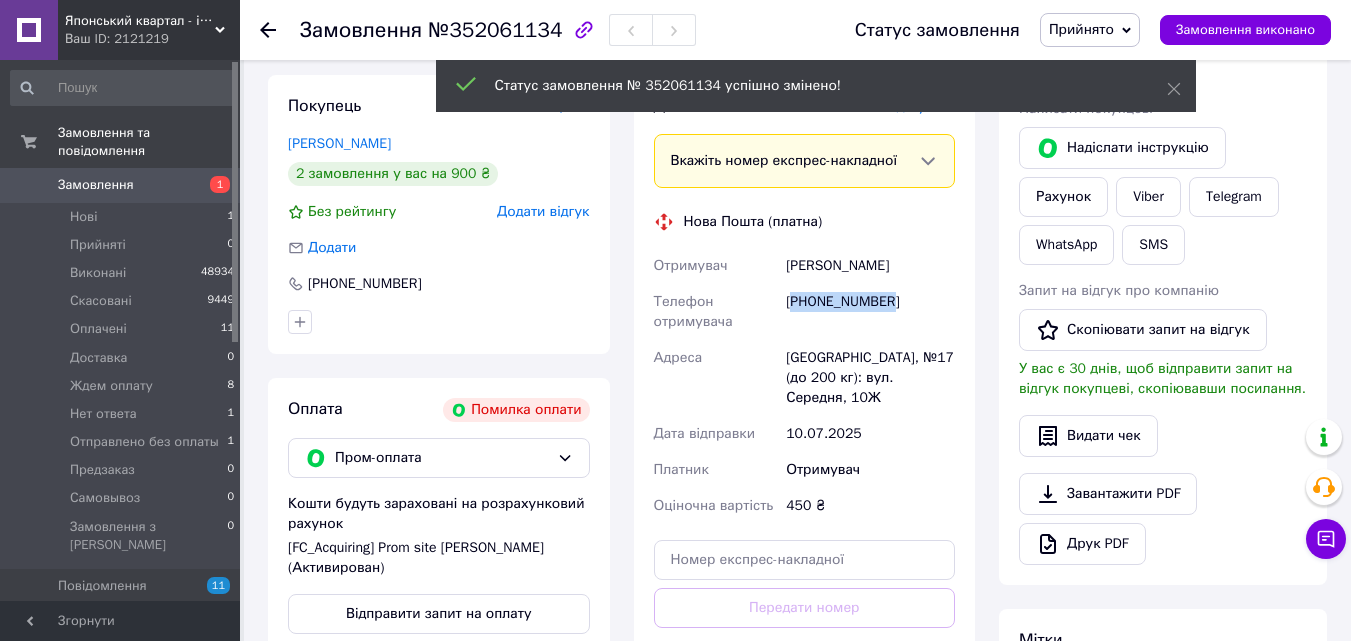 click on "[PHONE_NUMBER]" at bounding box center (870, 312) 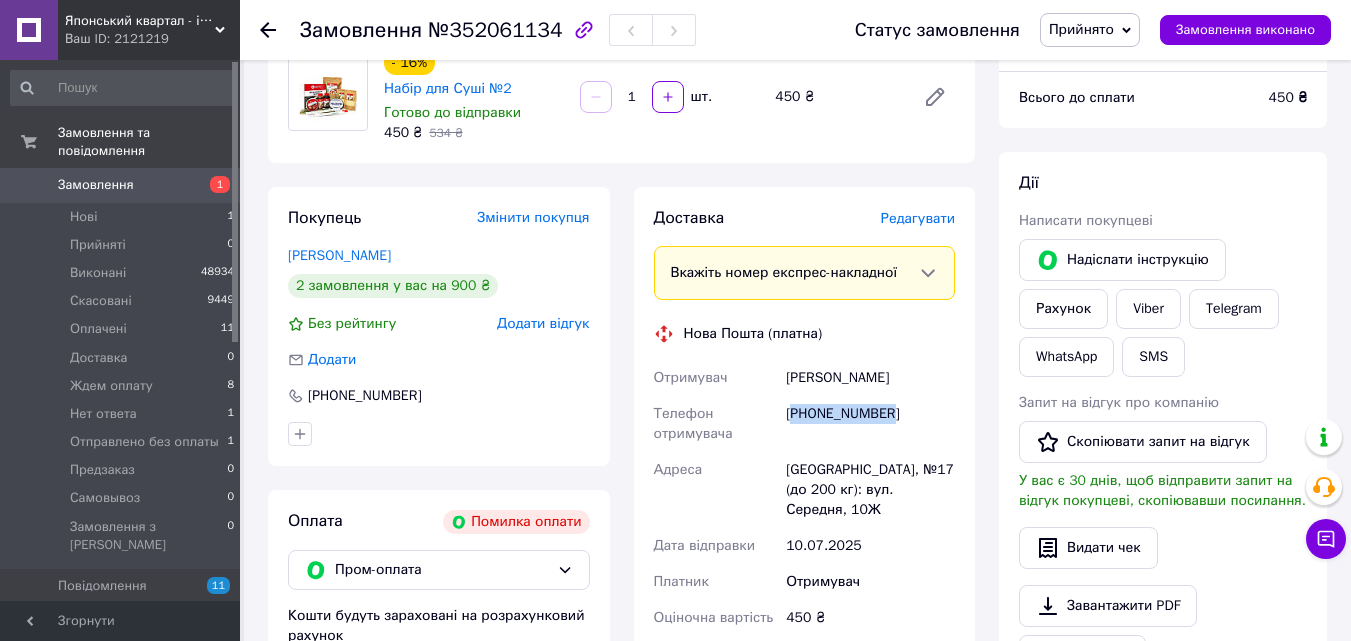 scroll, scrollTop: 0, scrollLeft: 0, axis: both 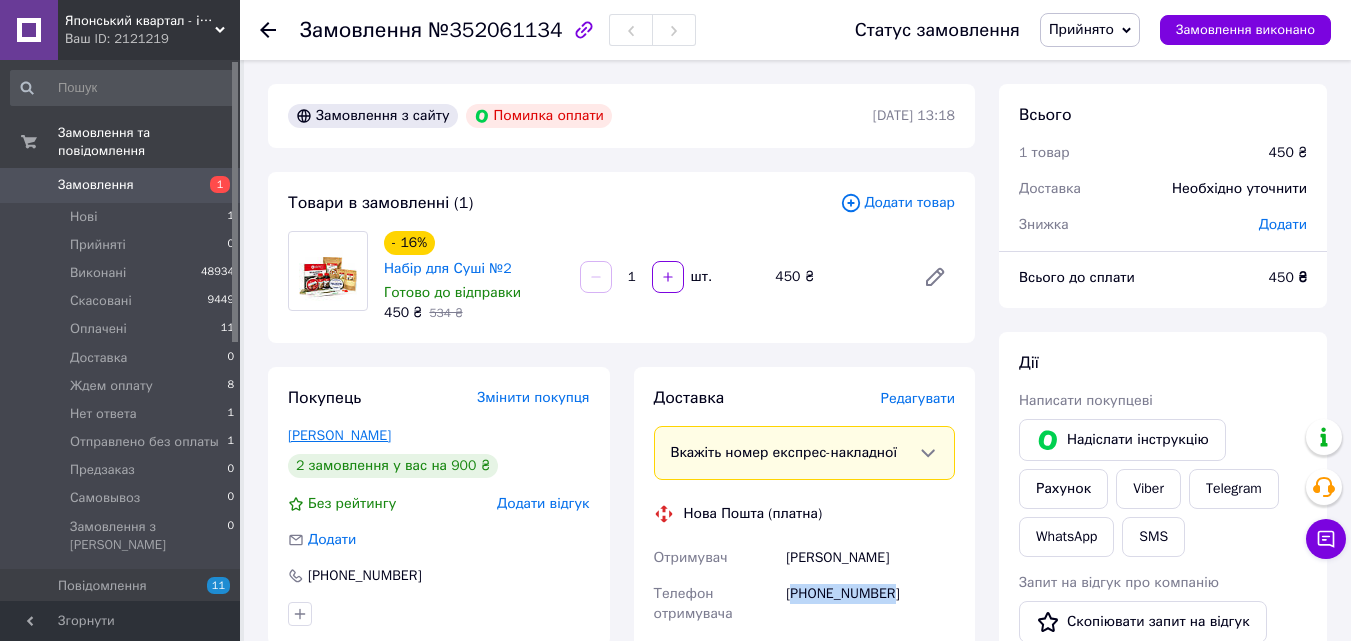 click on "[PERSON_NAME]" at bounding box center [339, 435] 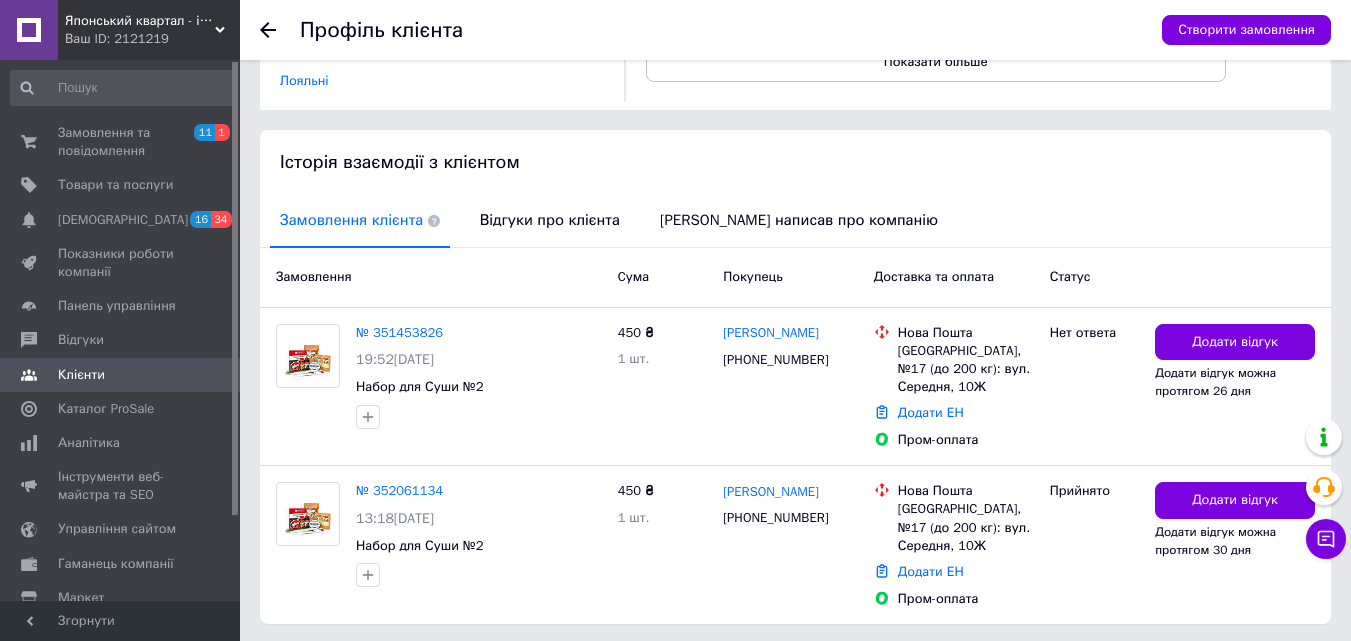 scroll, scrollTop: 351, scrollLeft: 0, axis: vertical 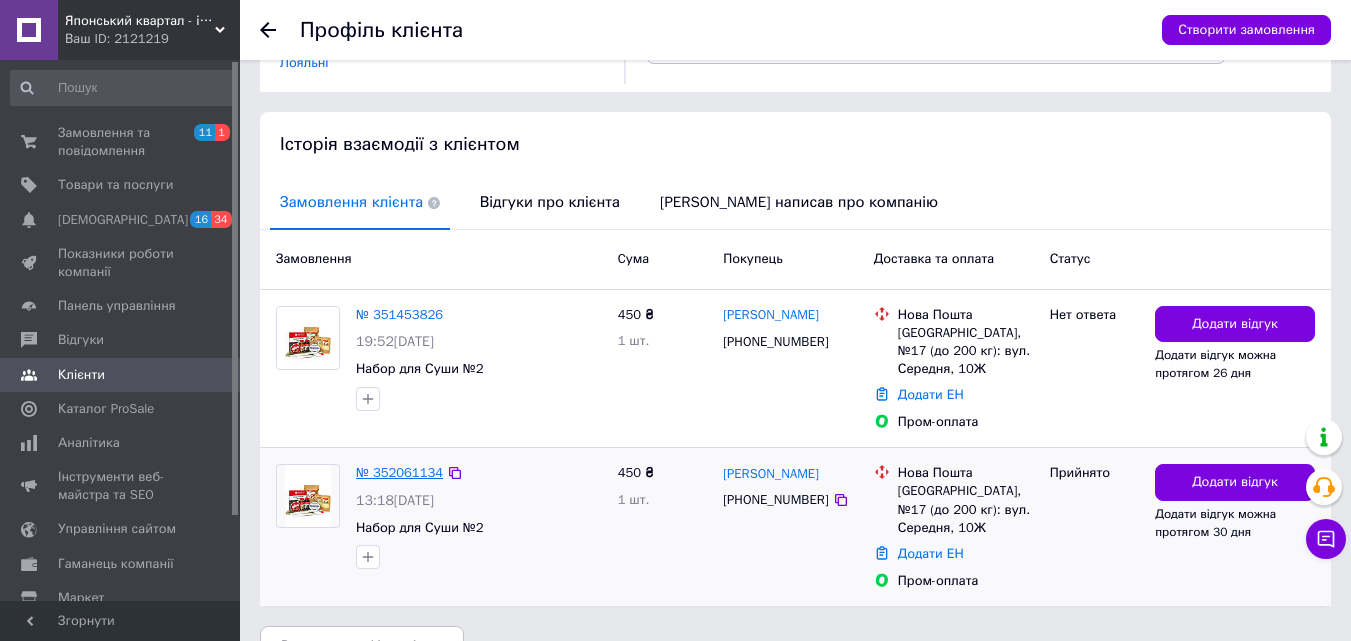 click on "№ 352061134" at bounding box center [399, 472] 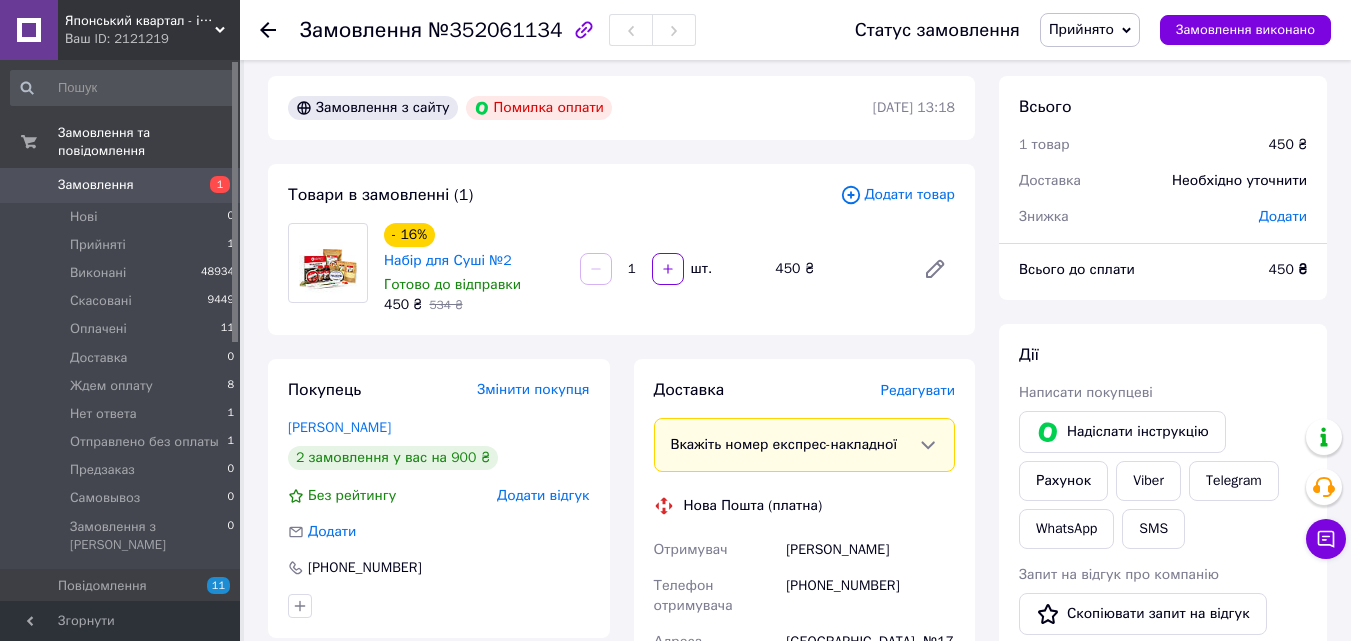 scroll, scrollTop: 0, scrollLeft: 0, axis: both 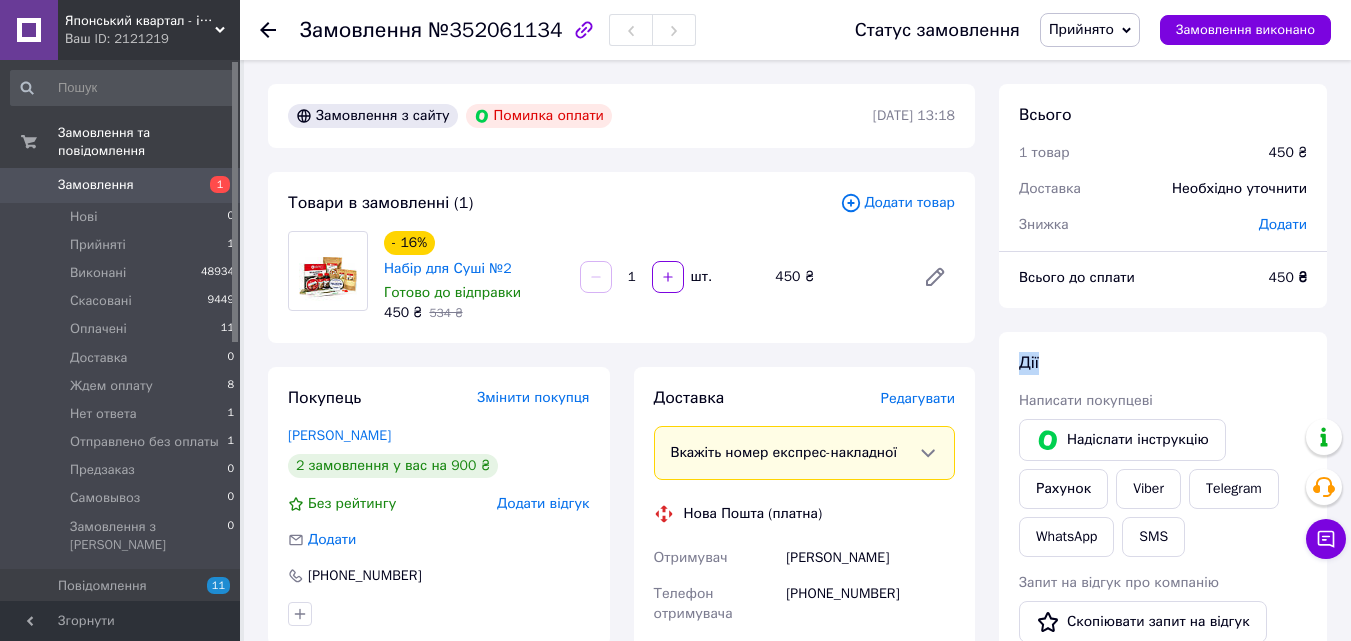 drag, startPoint x: 1021, startPoint y: 358, endPoint x: 1046, endPoint y: 353, distance: 25.495098 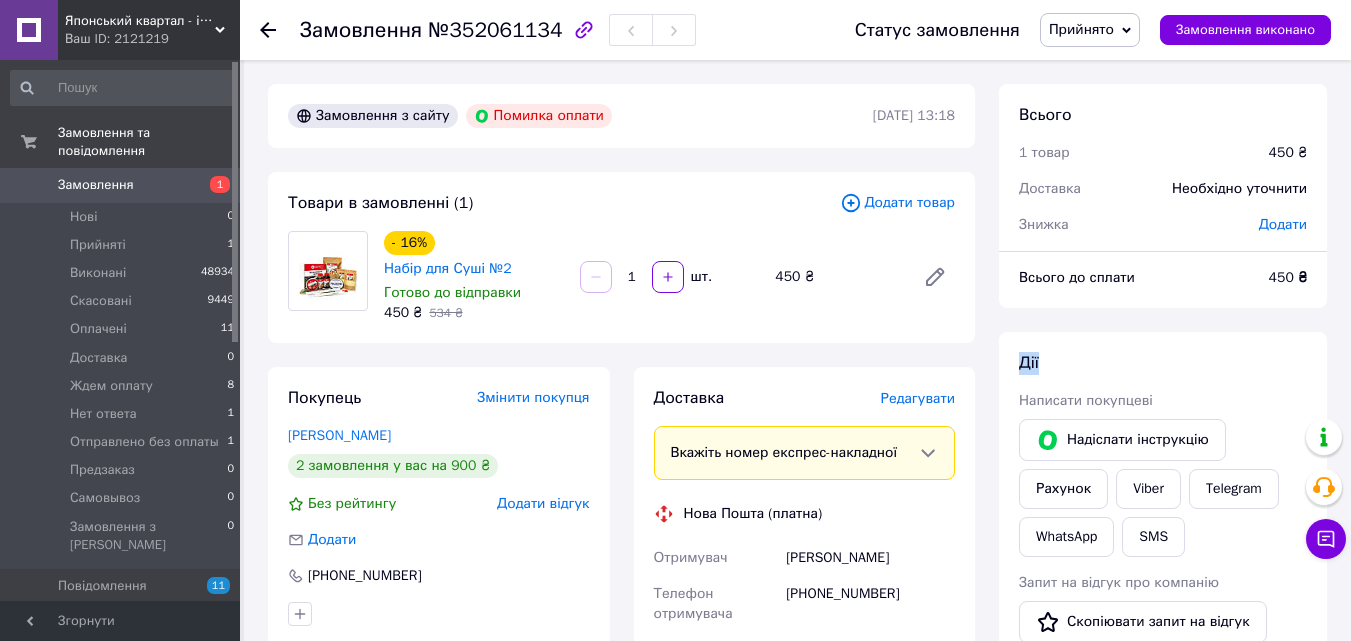 click on "Дії" at bounding box center [1163, 363] 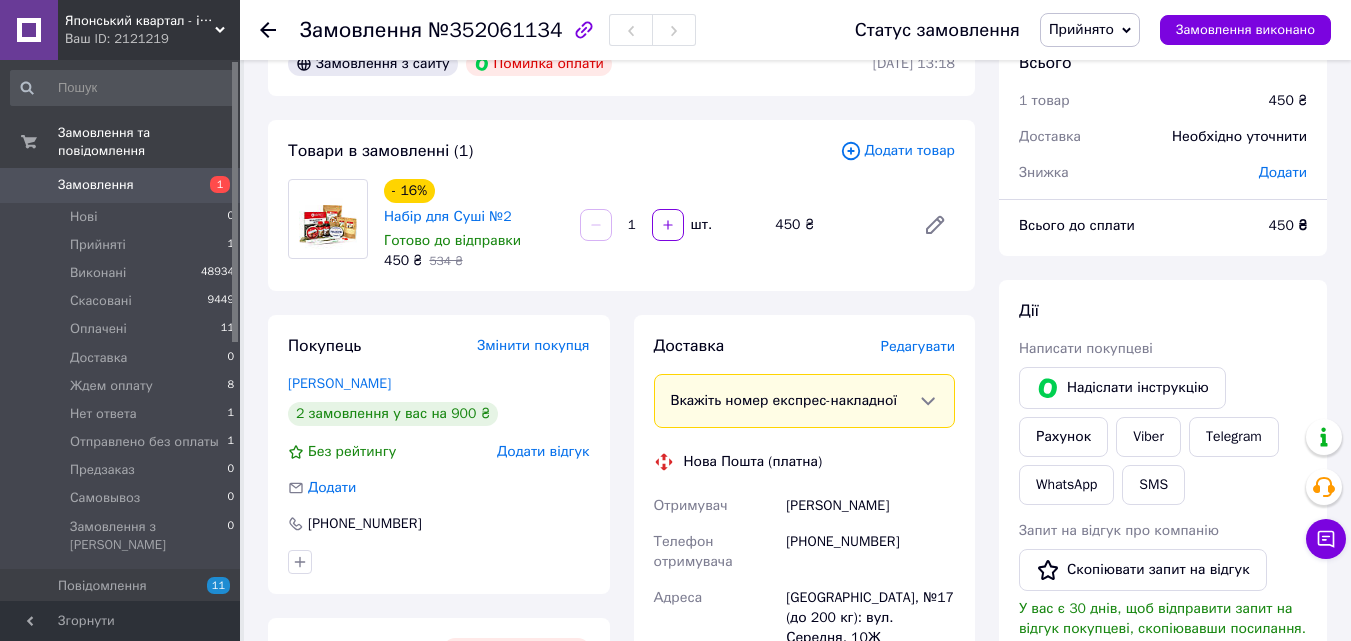 scroll, scrollTop: 100, scrollLeft: 0, axis: vertical 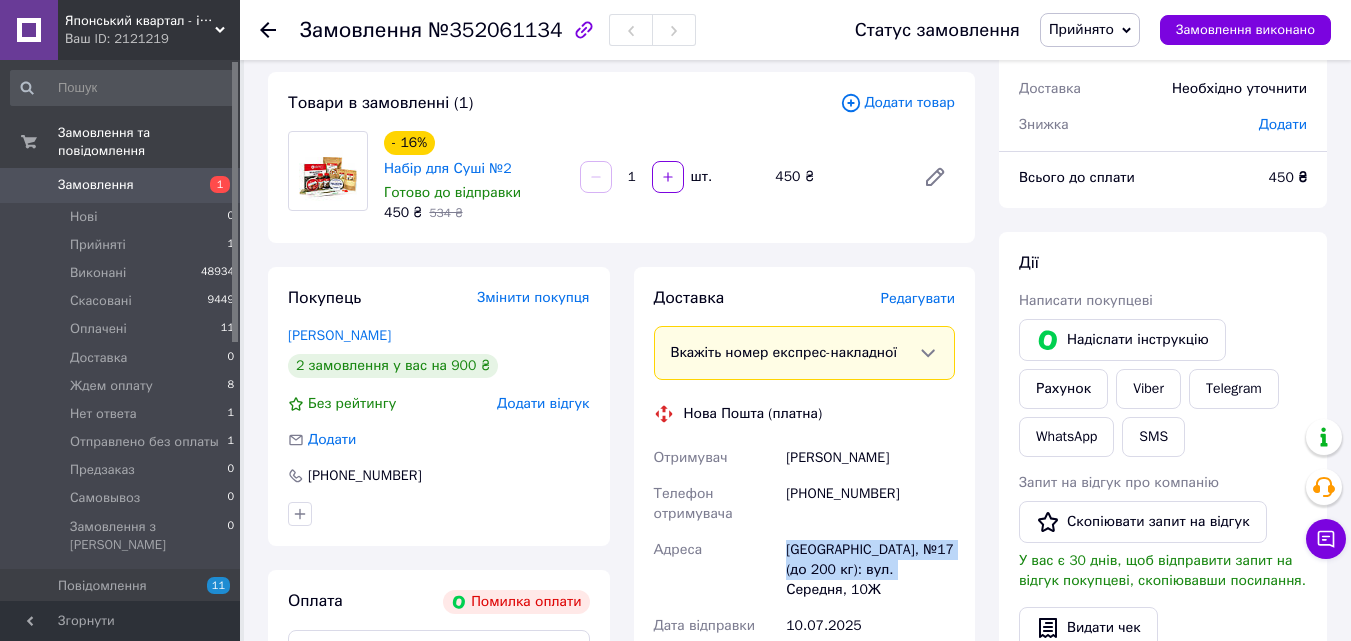 drag, startPoint x: 908, startPoint y: 551, endPoint x: 779, endPoint y: 550, distance: 129.00388 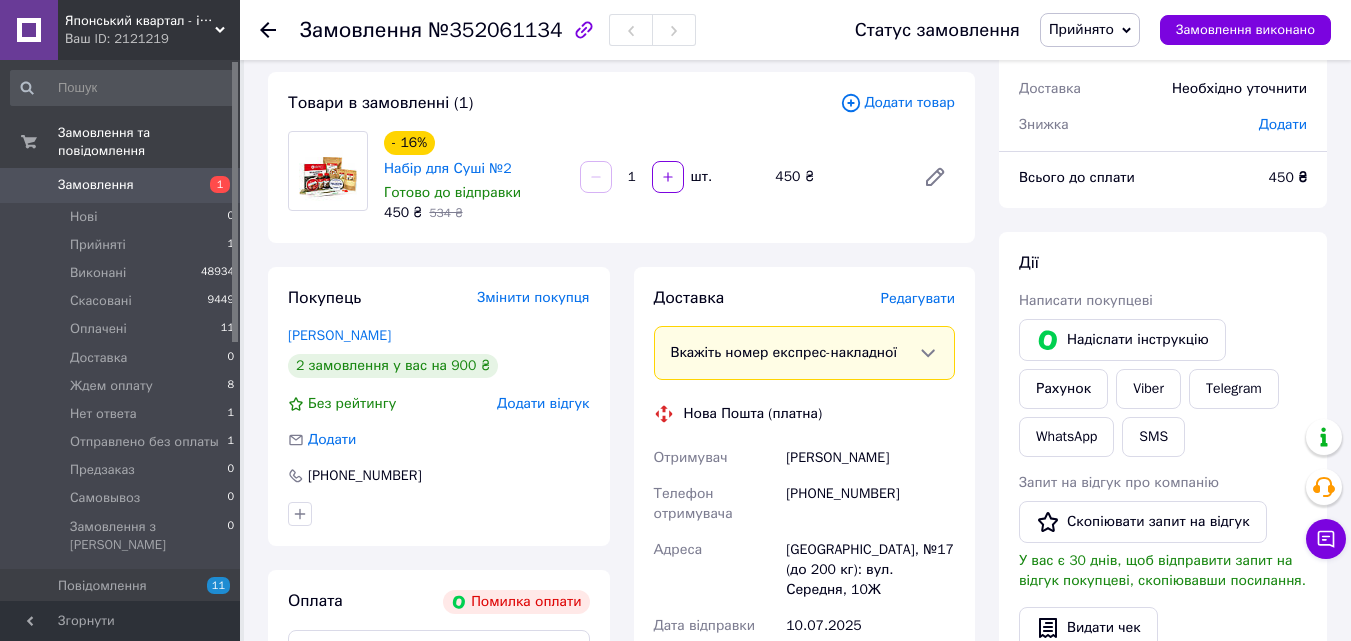 scroll, scrollTop: 0, scrollLeft: 0, axis: both 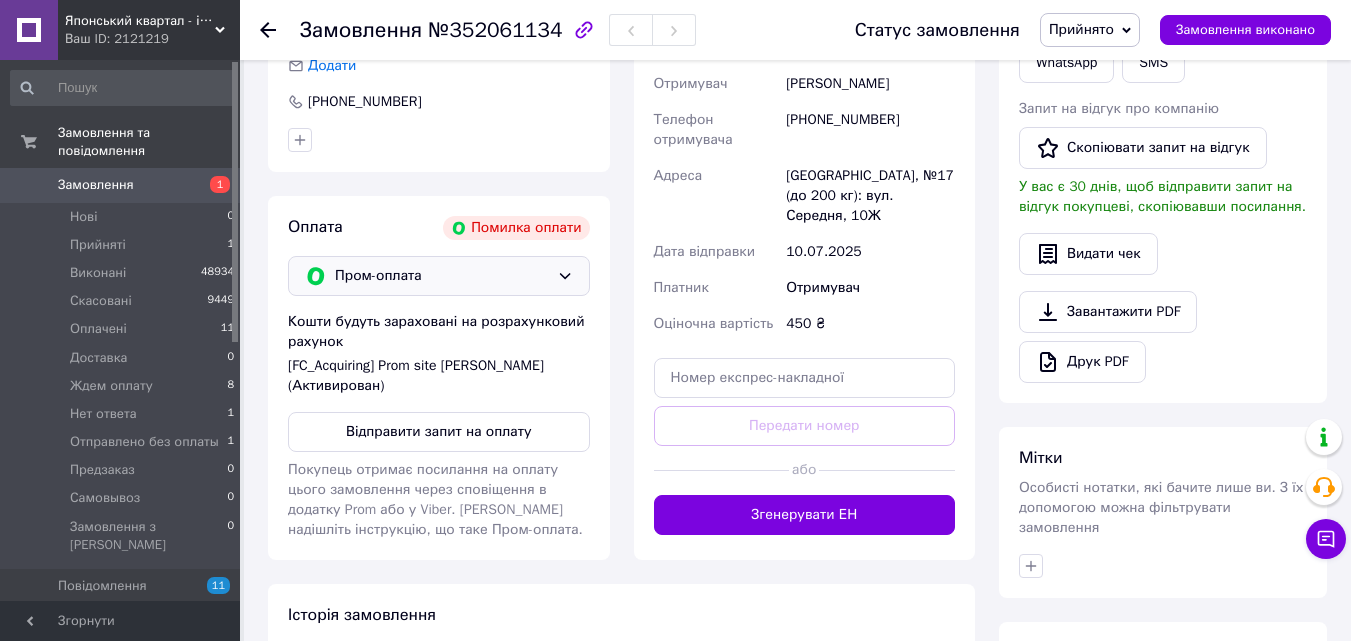 click on "Пром-оплата" at bounding box center (442, 276) 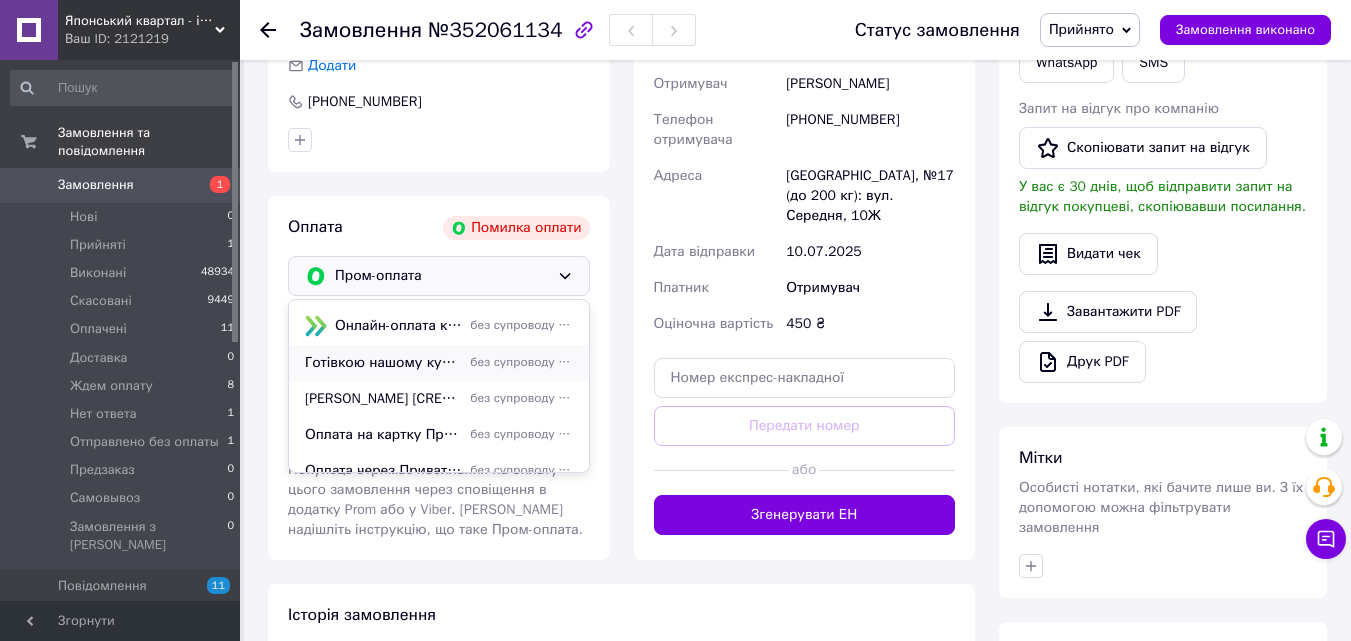 scroll, scrollTop: 100, scrollLeft: 0, axis: vertical 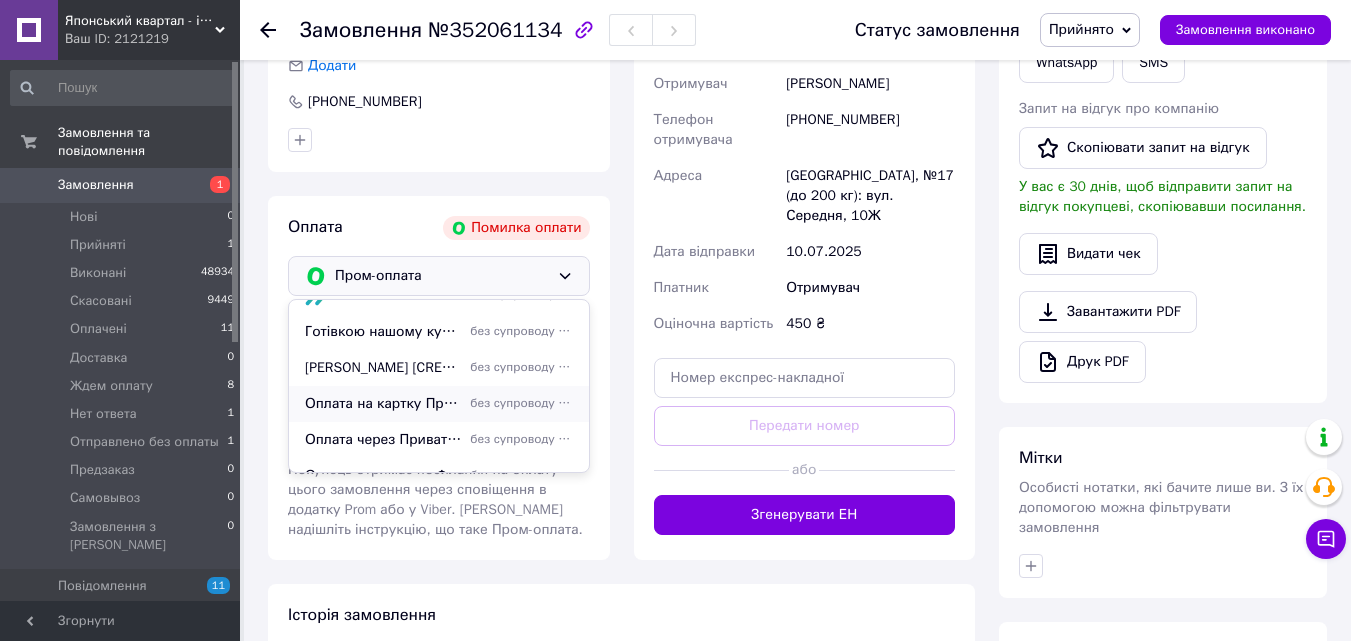 click on "Оплата на картку Приват [CREDIT_CARD_NUMBER], [PERSON_NAME]. Без дзвінка менеджера!" at bounding box center (383, 404) 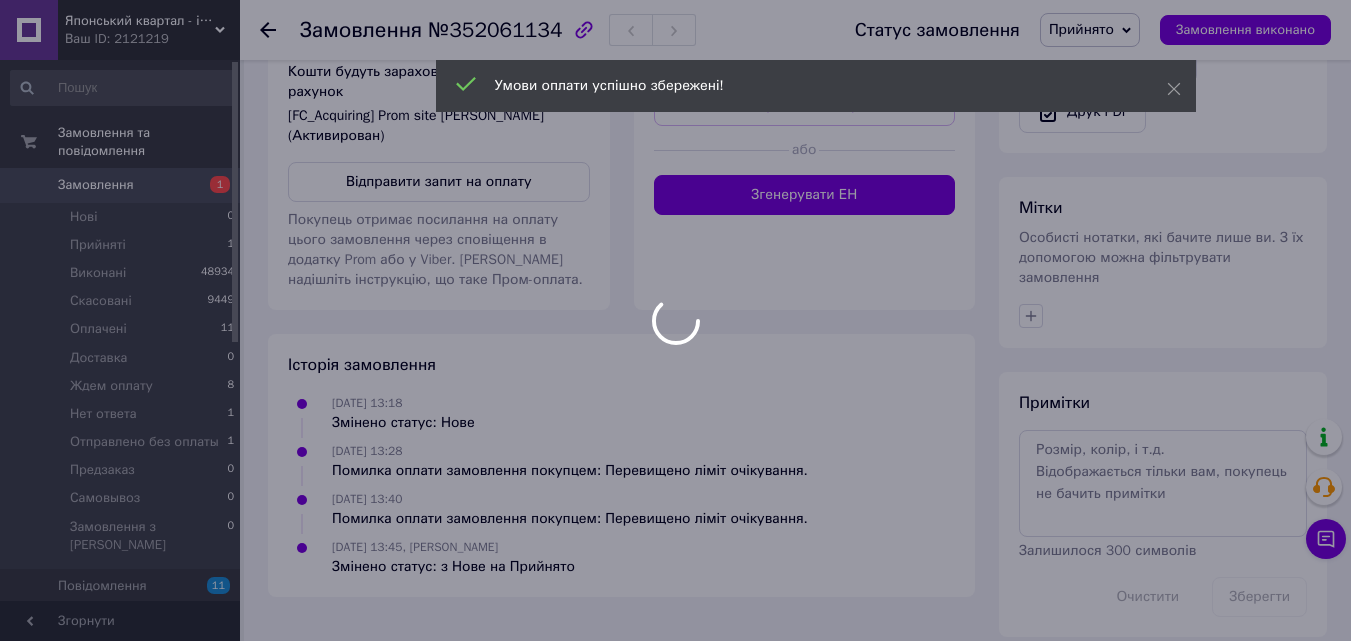 click at bounding box center (675, 320) 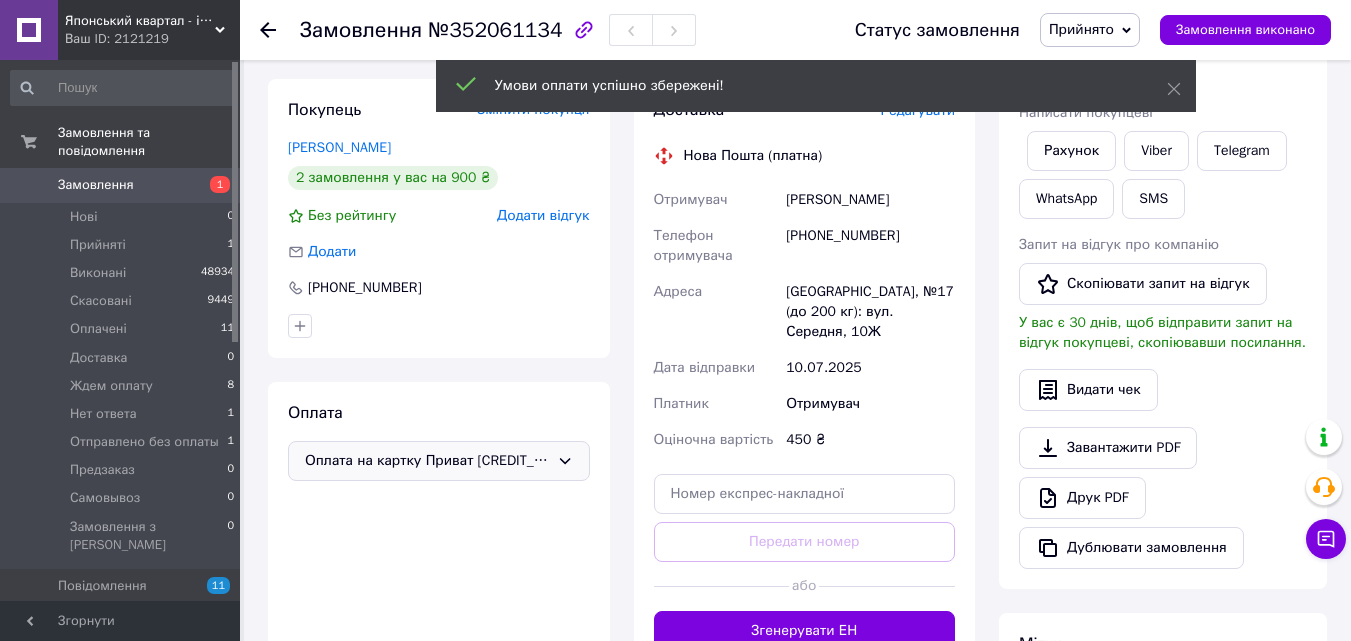 scroll, scrollTop: 688, scrollLeft: 0, axis: vertical 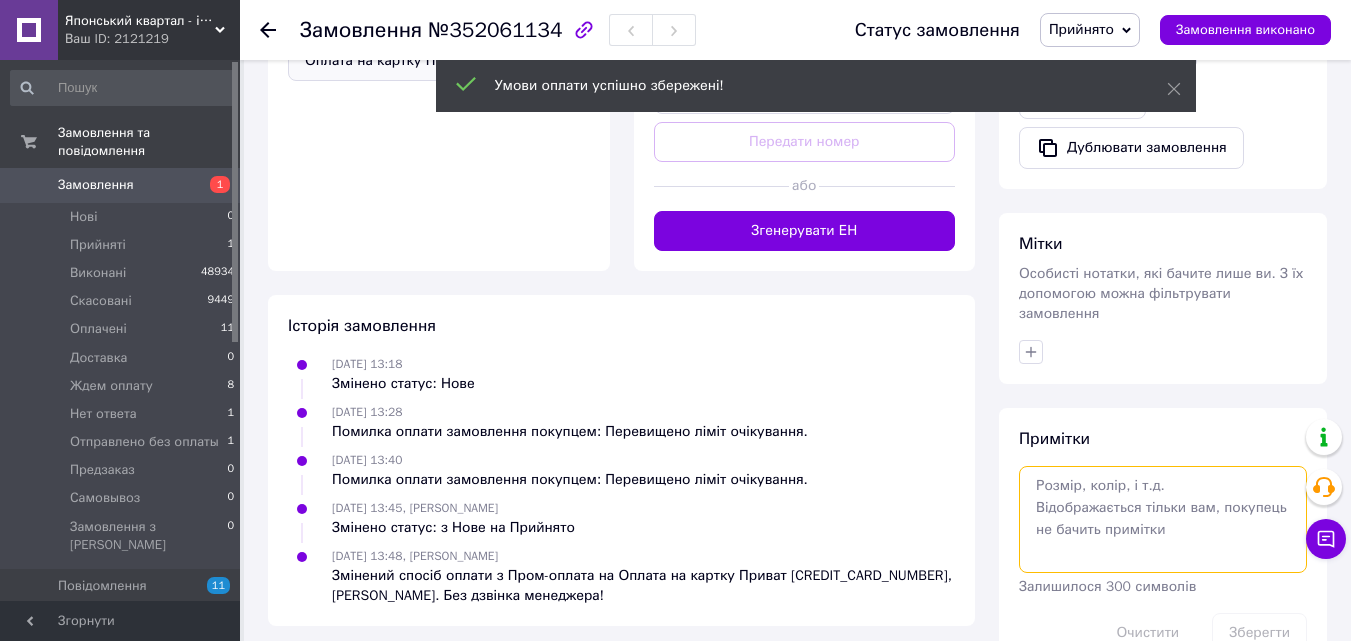 click at bounding box center (1163, 519) 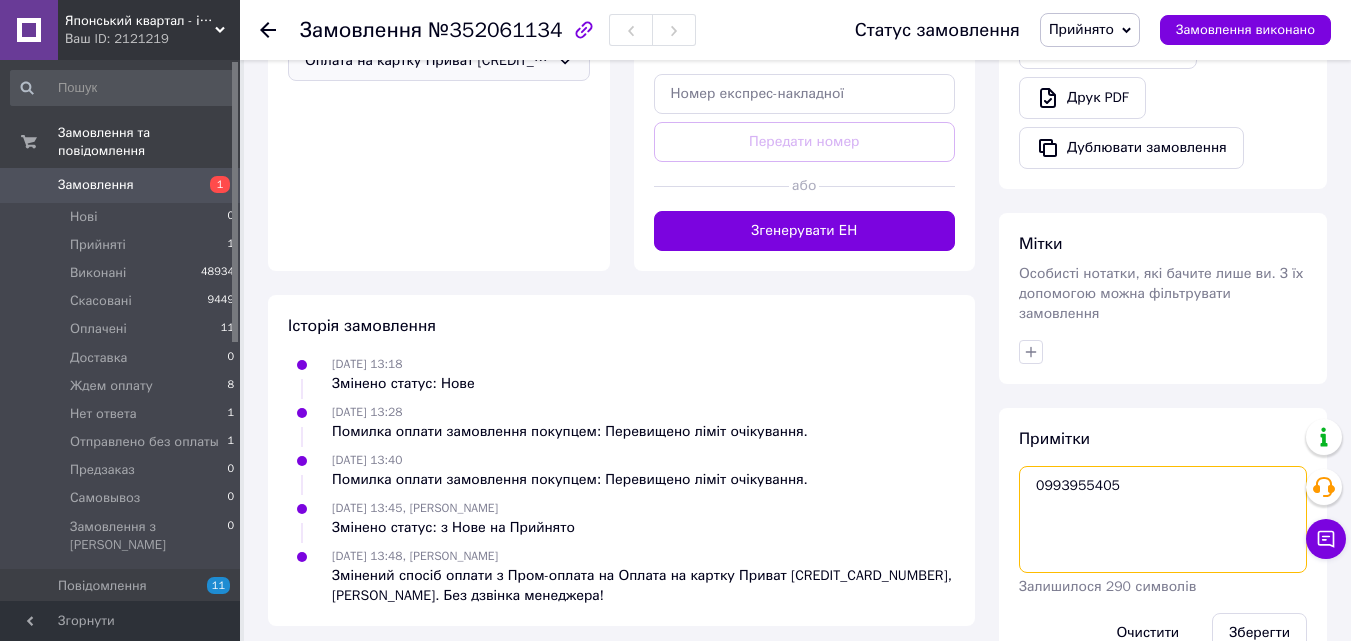 scroll, scrollTop: 724, scrollLeft: 0, axis: vertical 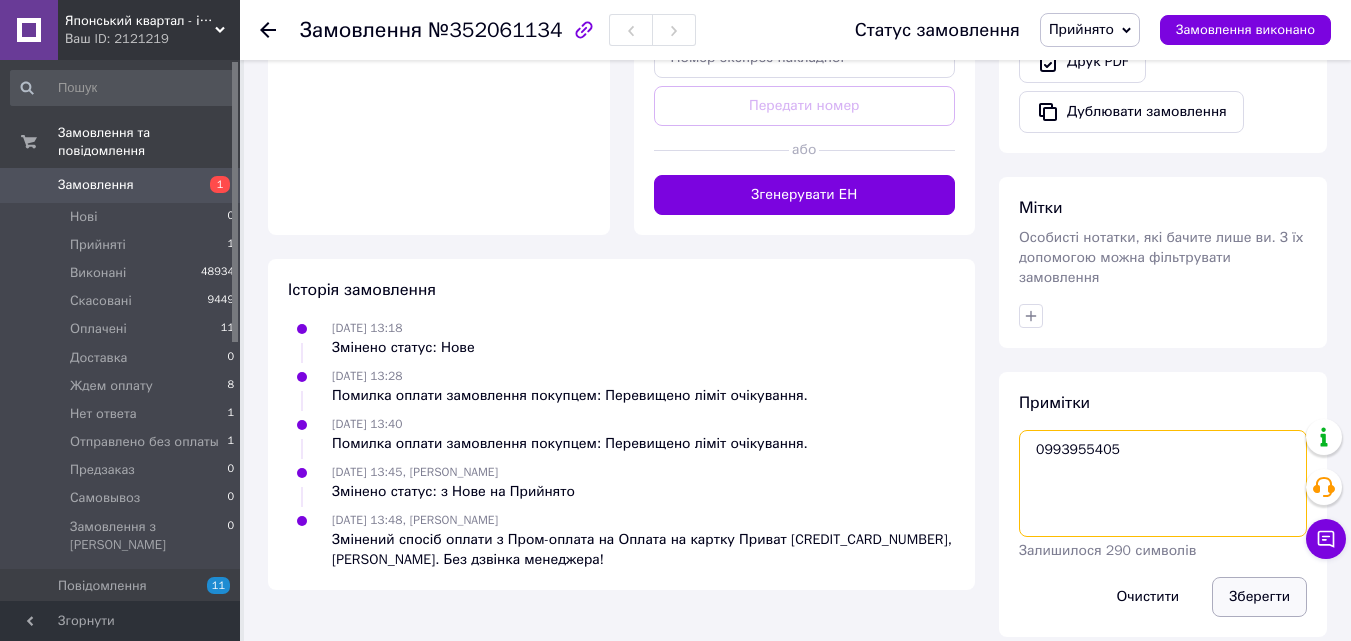 type on "0993955405" 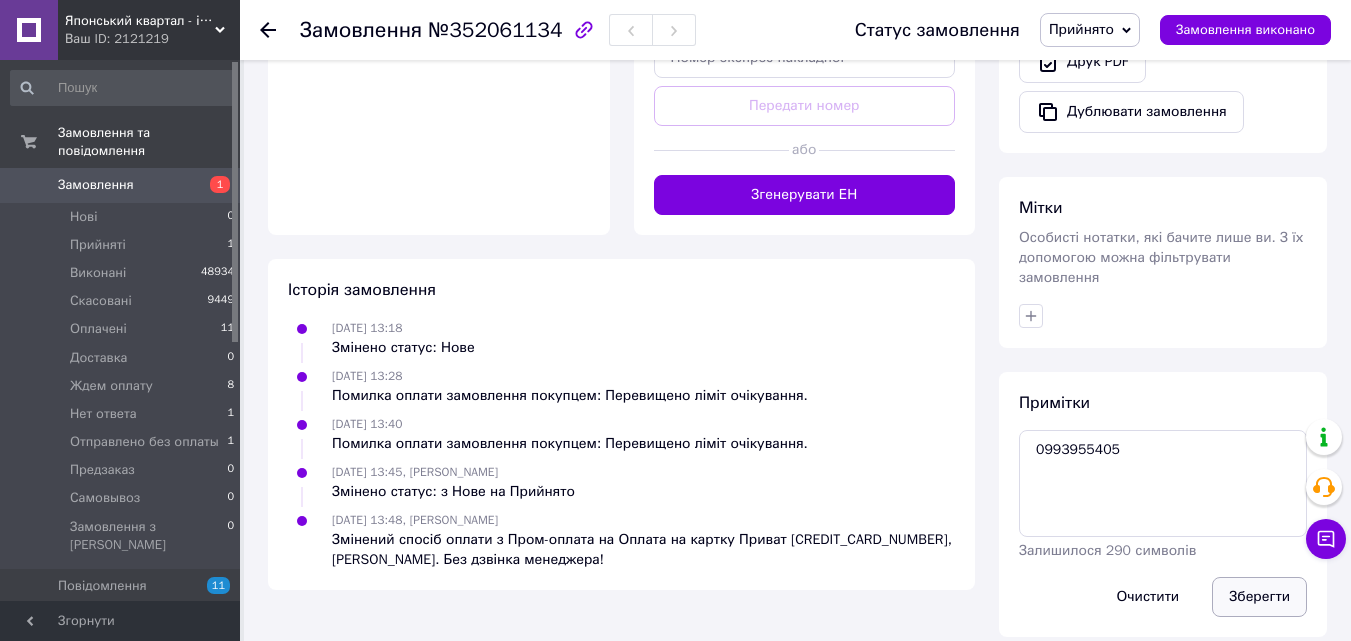 click on "Зберегти" at bounding box center (1259, 597) 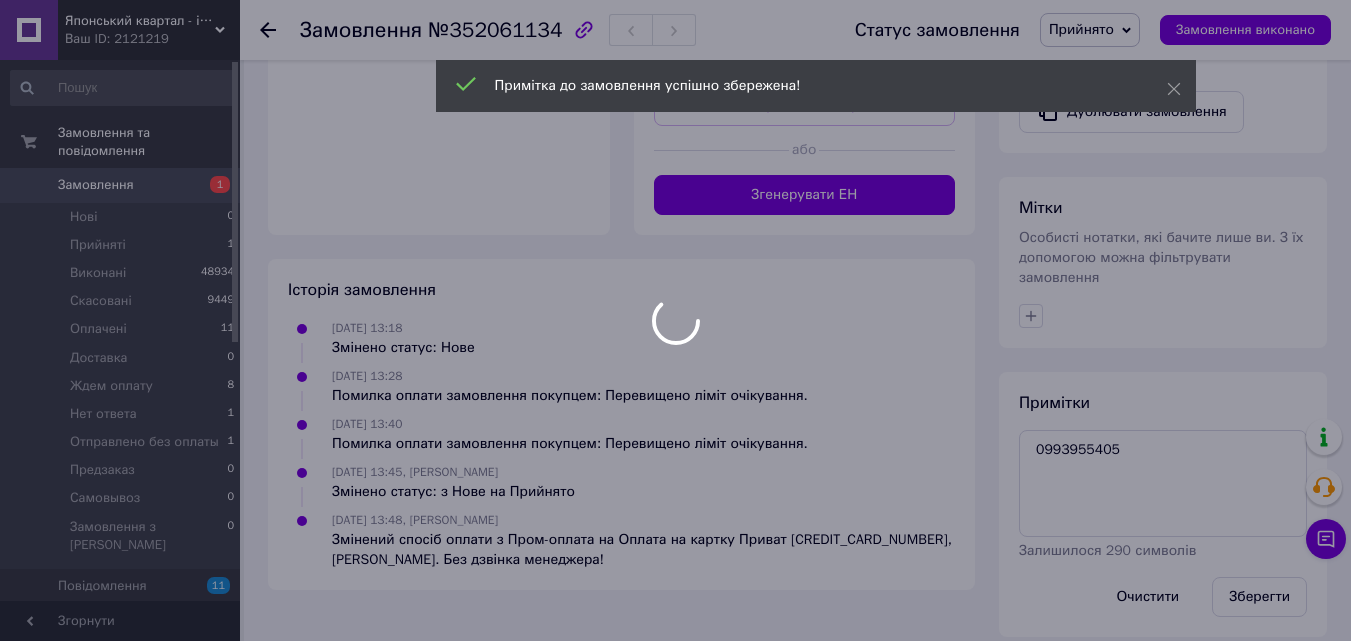 scroll, scrollTop: 713, scrollLeft: 0, axis: vertical 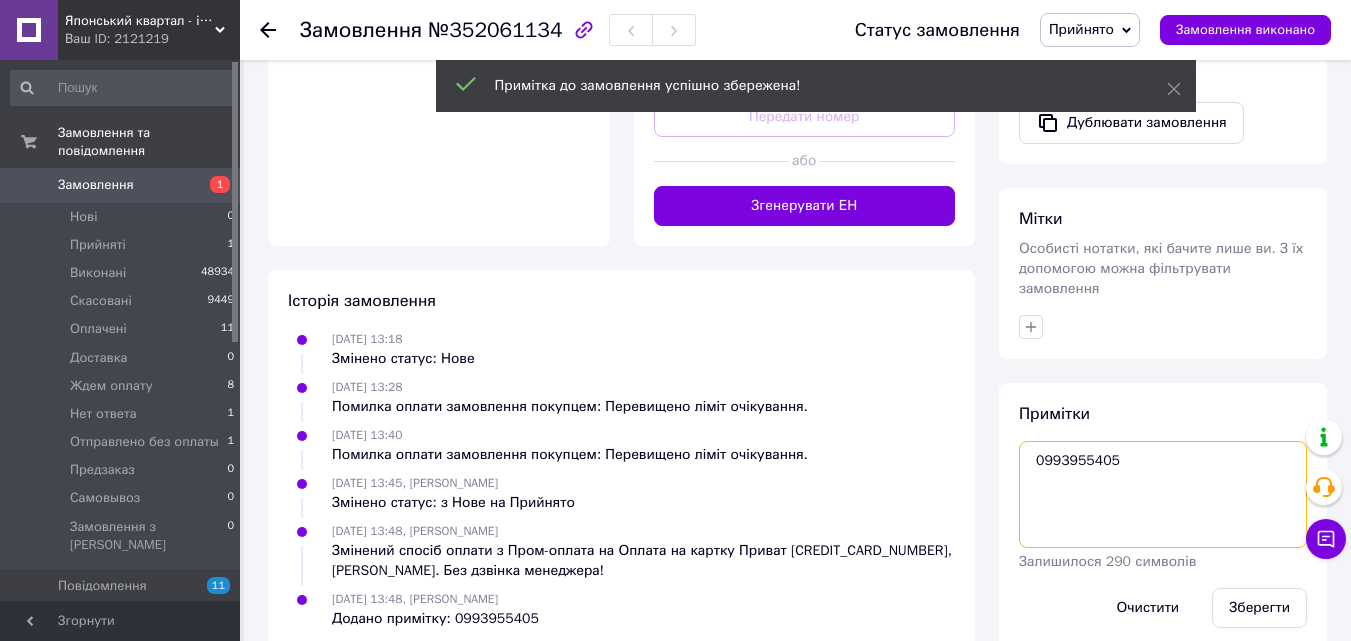 drag, startPoint x: 1119, startPoint y: 405, endPoint x: 1027, endPoint y: 403, distance: 92.021736 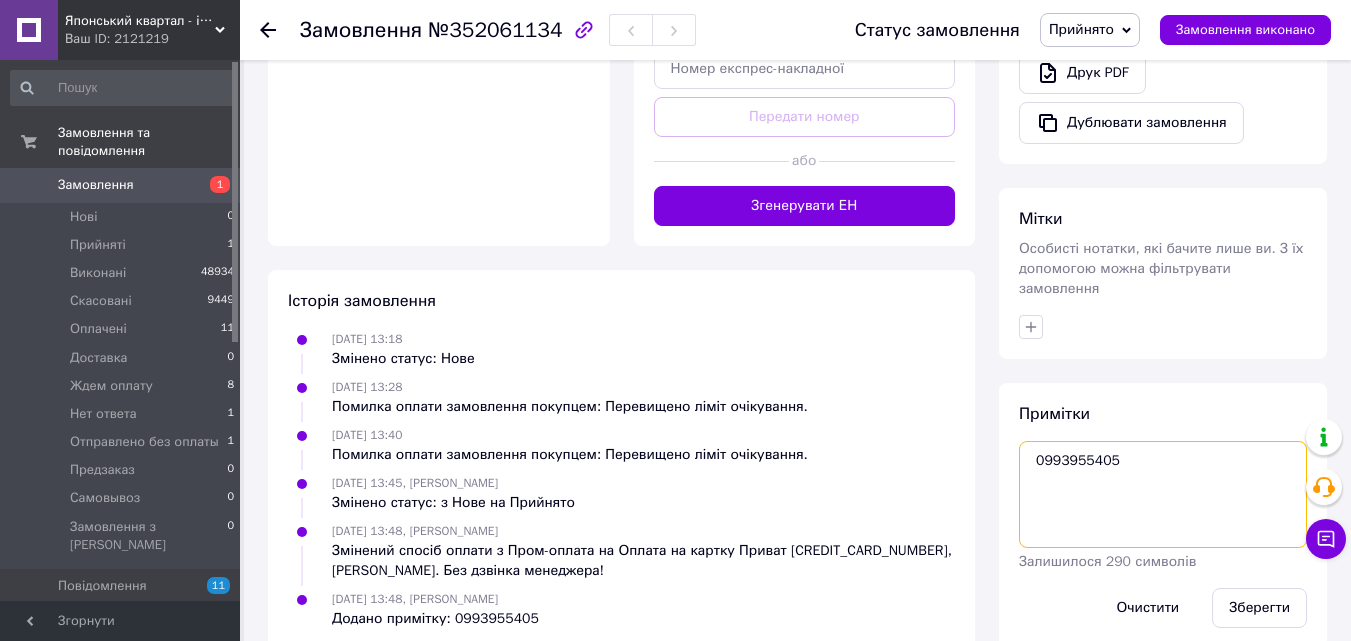 drag, startPoint x: 1049, startPoint y: 409, endPoint x: 1074, endPoint y: 442, distance: 41.400482 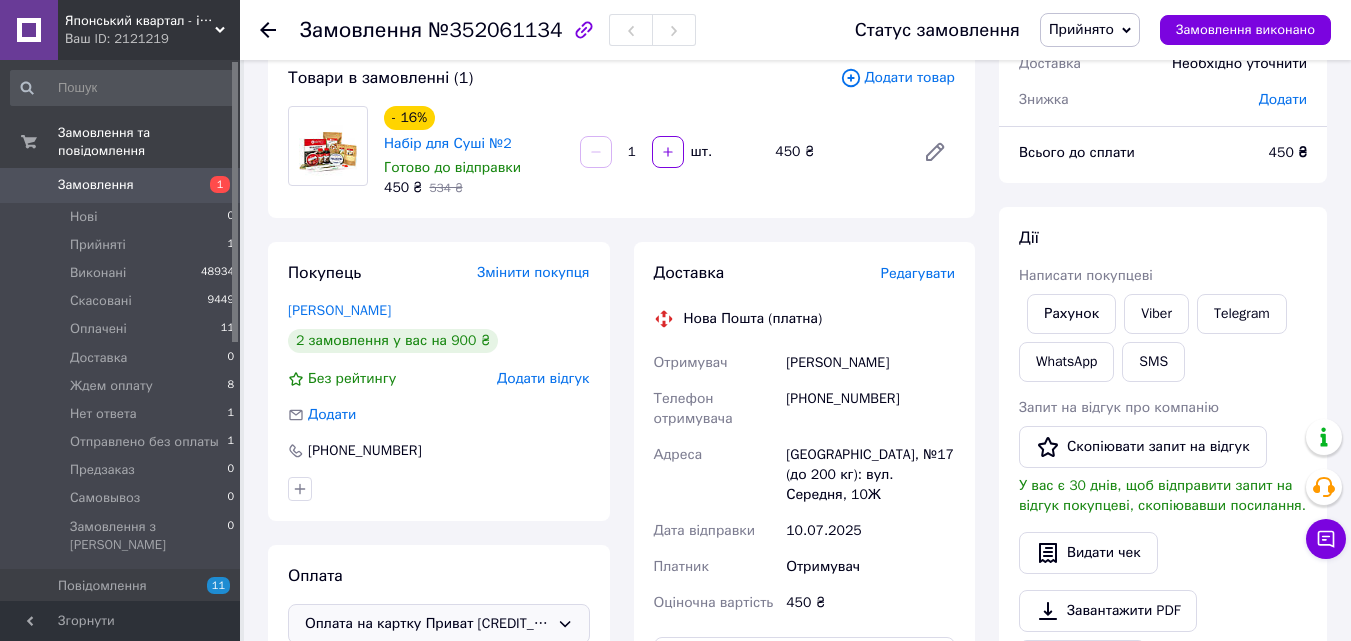 scroll, scrollTop: 113, scrollLeft: 0, axis: vertical 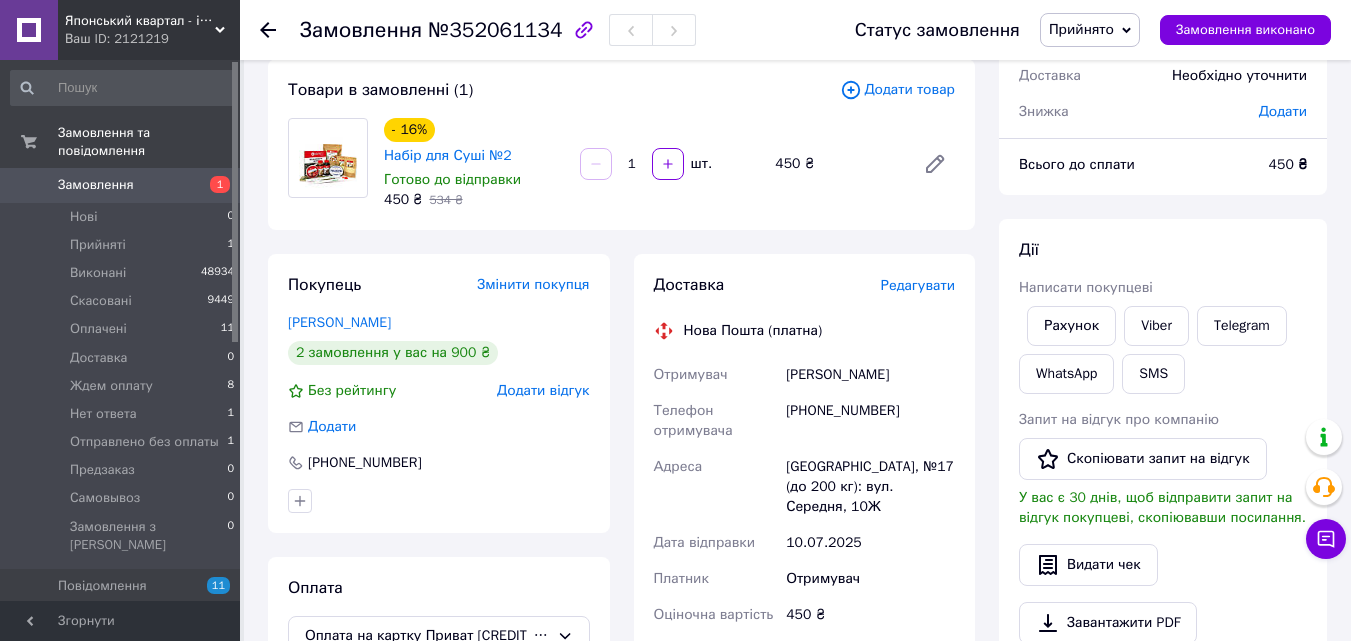 click on "Всього 1 товар 450 ₴ Доставка Необхідно уточнити Знижка Додати Всього до сплати 450 ₴ Дії Написати покупцеві Рахунок Viber Telegram WhatsApp SMS Запит на відгук про компанію   Скопіювати запит на відгук У вас є 30 днів, щоб відправити запит на відгук покупцеві, скопіювавши посилання.   Видати чек   Завантажити PDF   Друк PDF   Дублювати замовлення Мітки Особисті нотатки, які бачите лише ви. З їх допомогою можна фільтрувати замовлення Примітки 0993955405 Залишилося 290 символів Очистити Зберегти" at bounding box center (1163, 609) 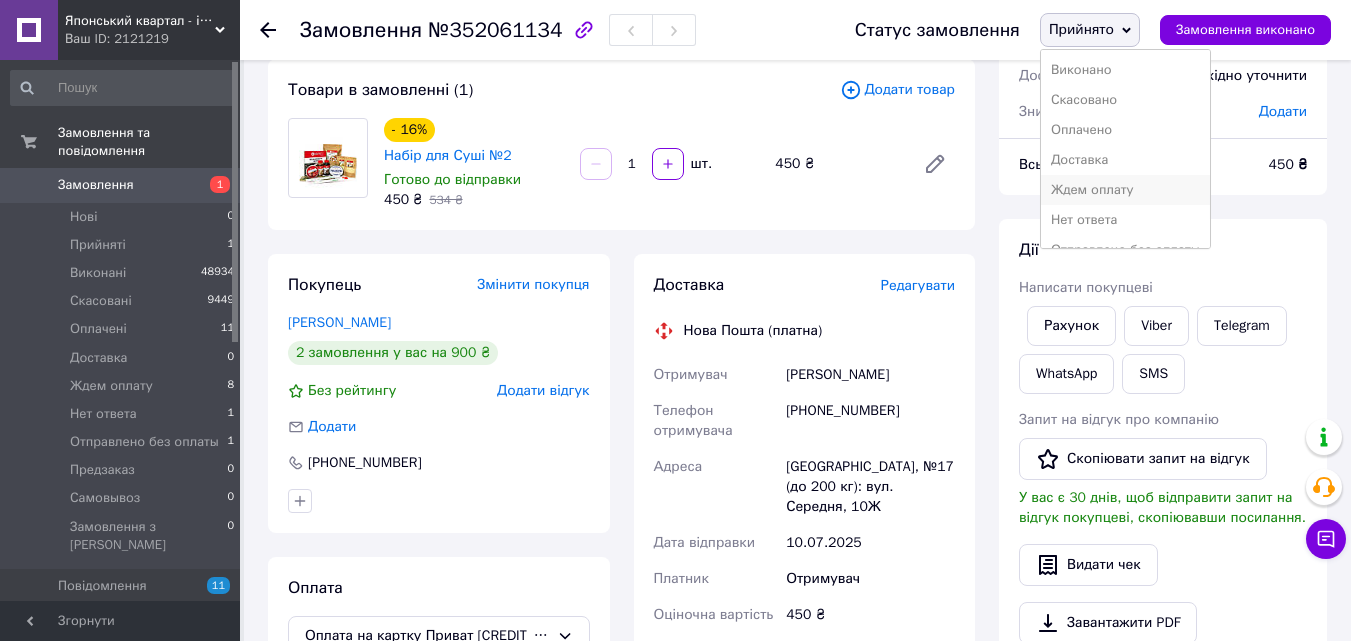 click on "Ждем оплату" at bounding box center [1125, 190] 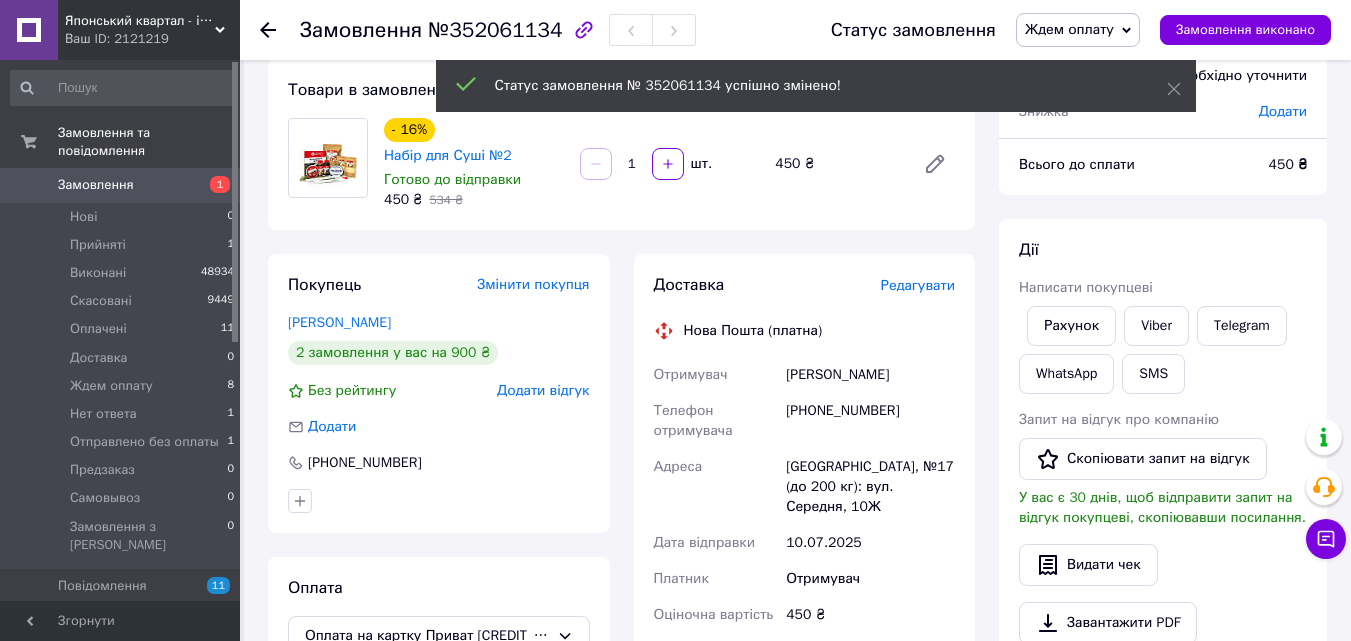 click on "Замовлення" at bounding box center [96, 185] 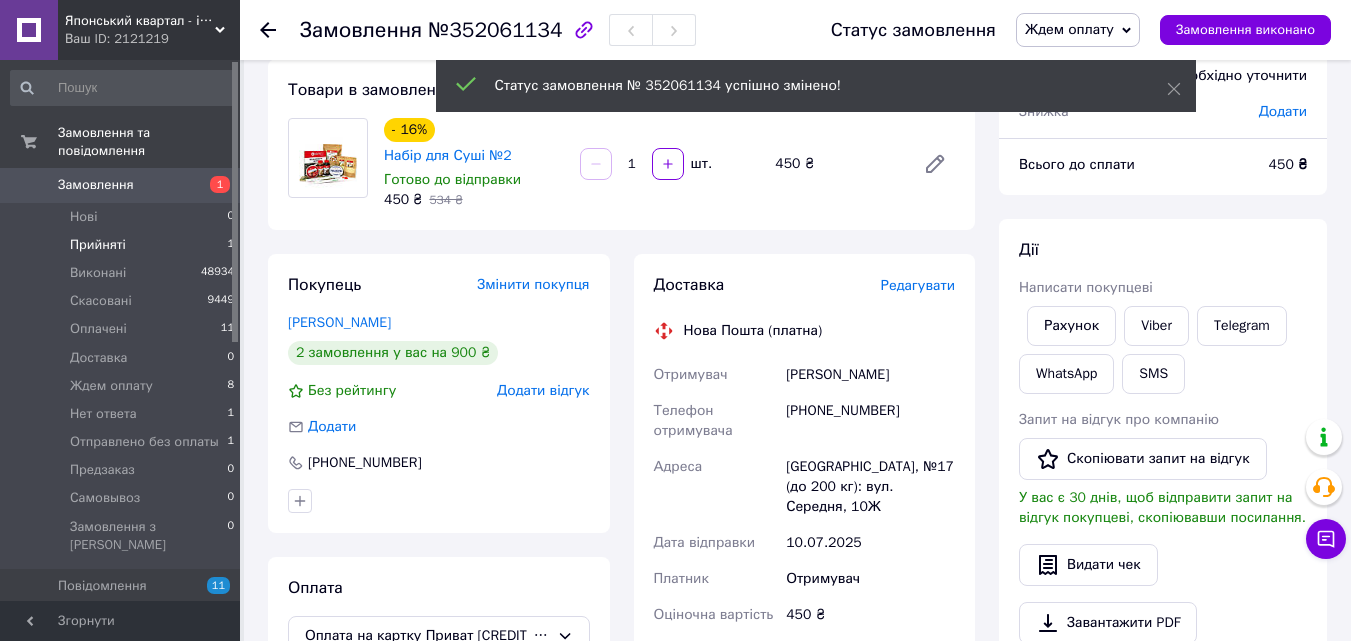 scroll, scrollTop: 0, scrollLeft: 0, axis: both 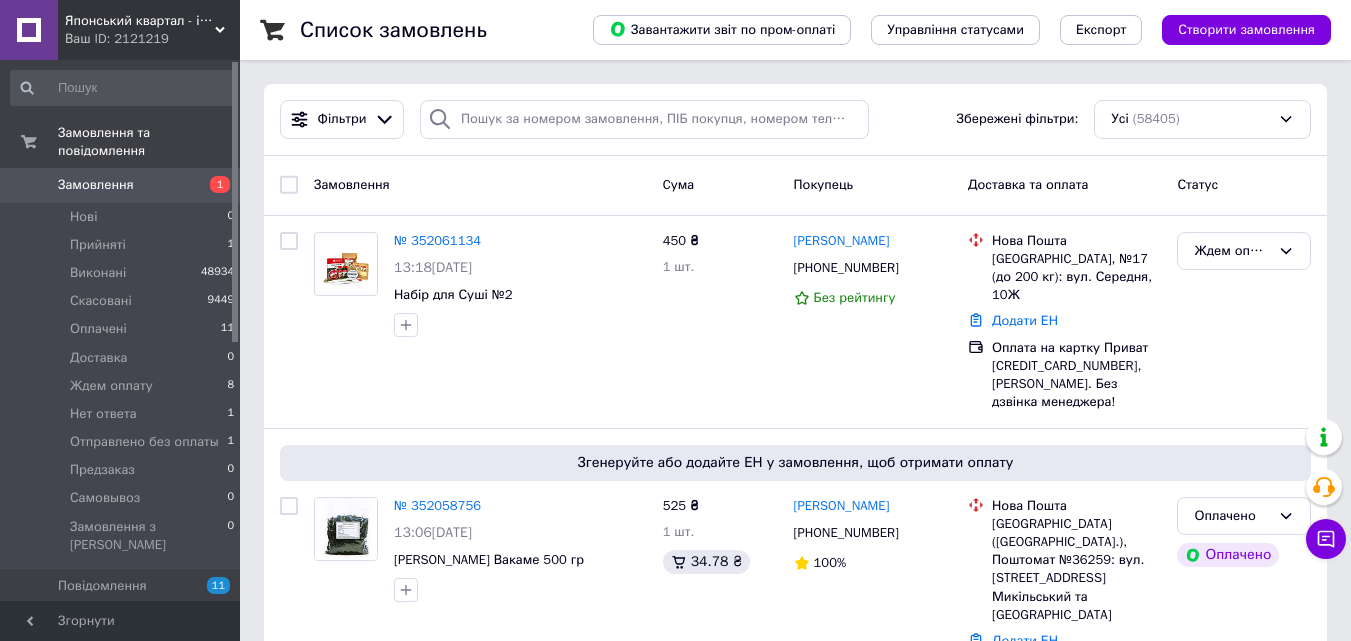 click on "Замовлення" at bounding box center (96, 185) 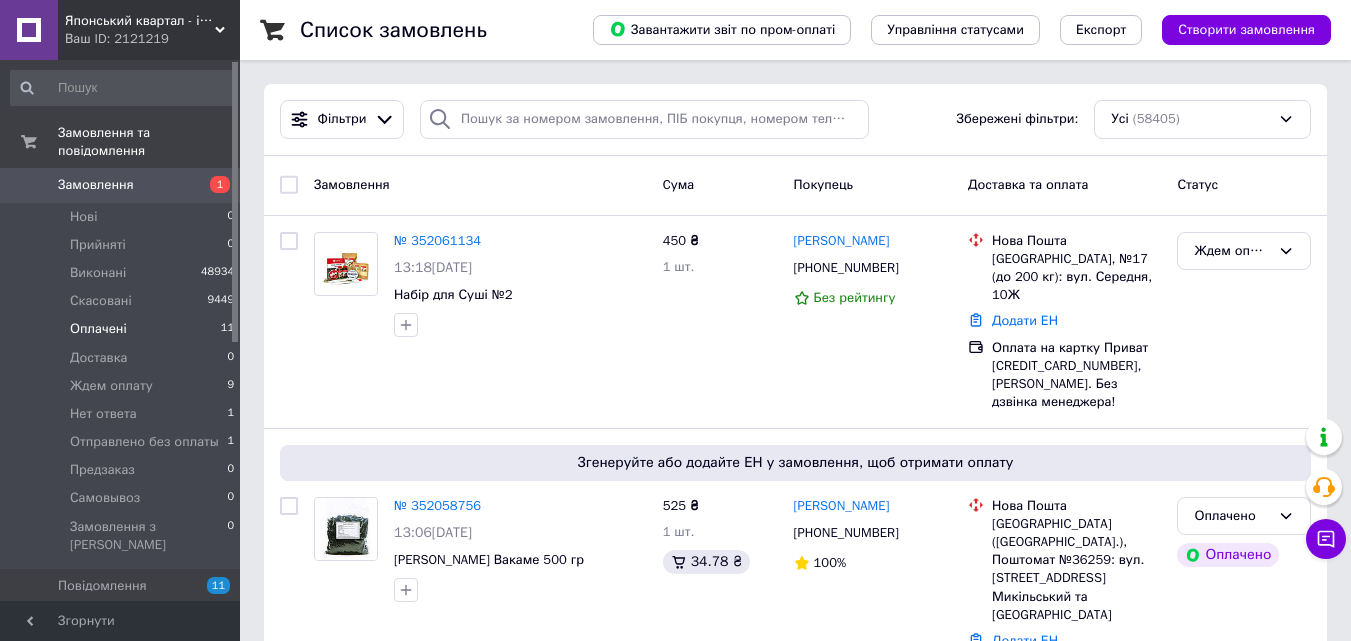 click on "Оплачені 11" at bounding box center [123, 329] 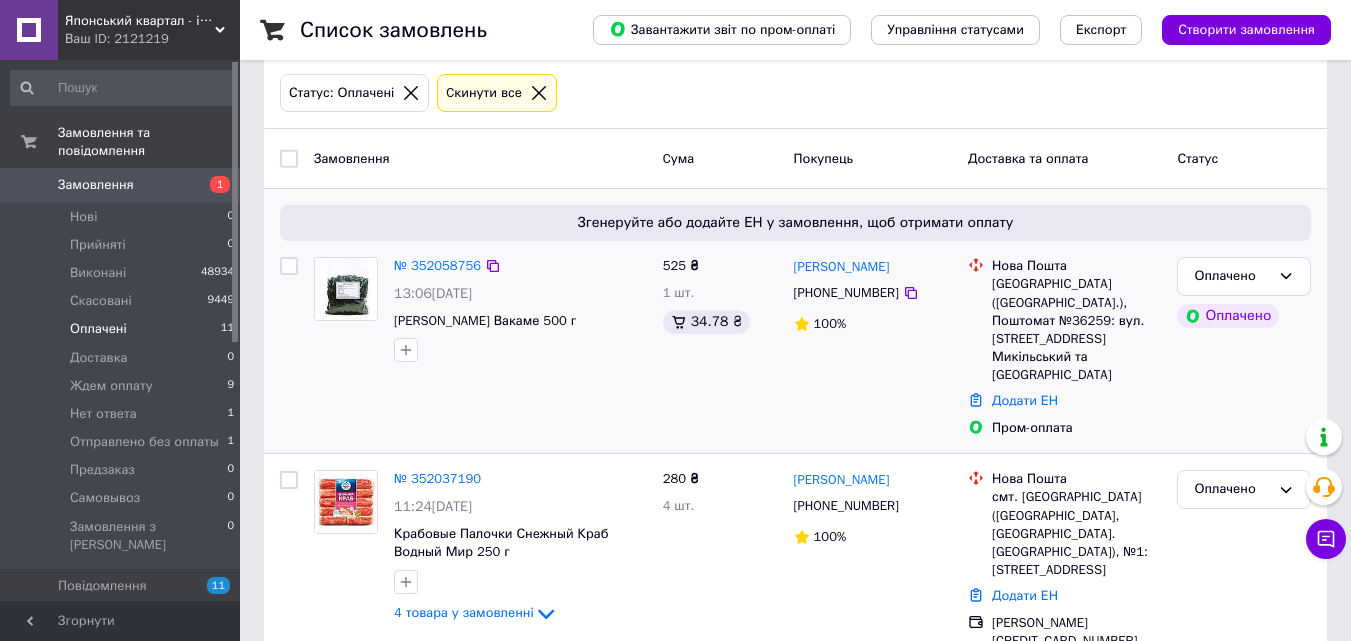 scroll, scrollTop: 300, scrollLeft: 0, axis: vertical 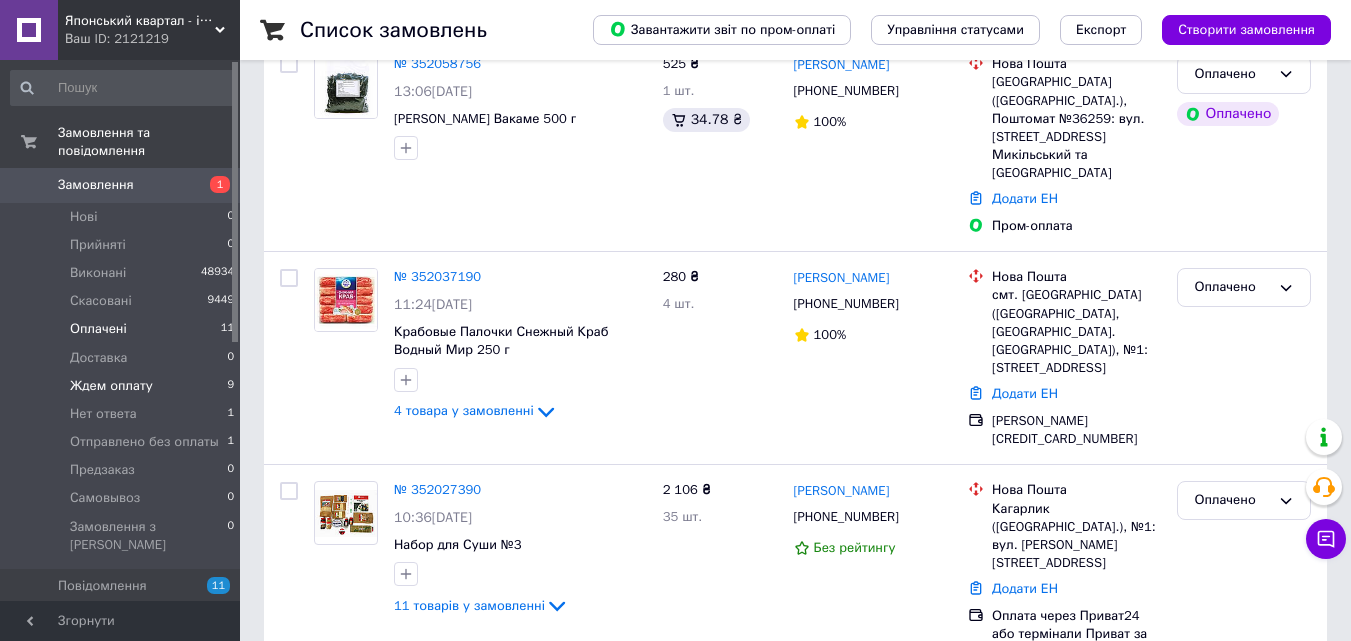 click on "Ждем оплату  9" at bounding box center (123, 386) 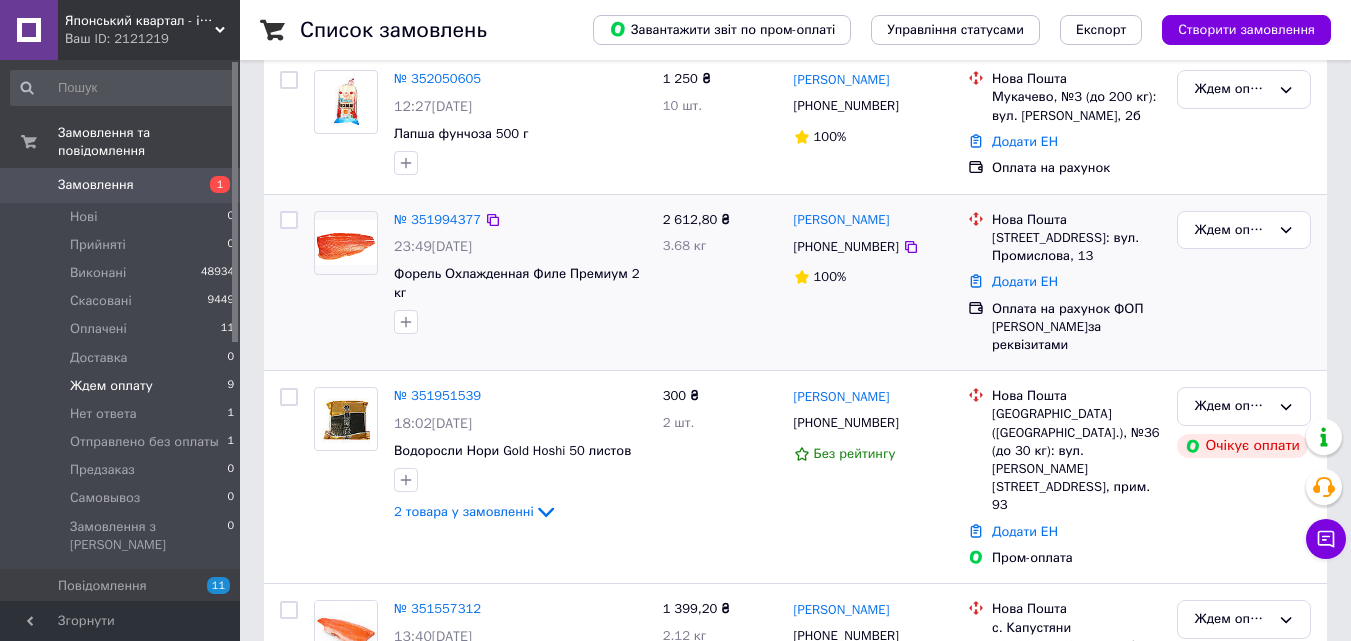 scroll, scrollTop: 600, scrollLeft: 0, axis: vertical 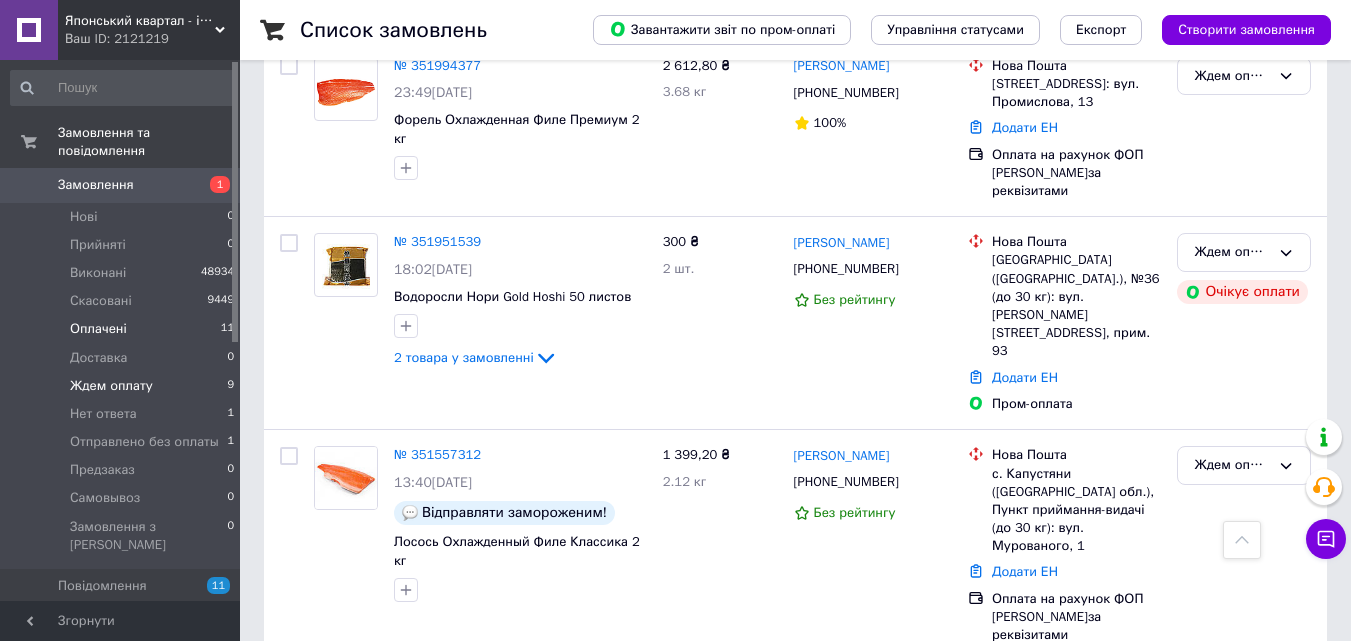 click on "Оплачені 11" at bounding box center (123, 329) 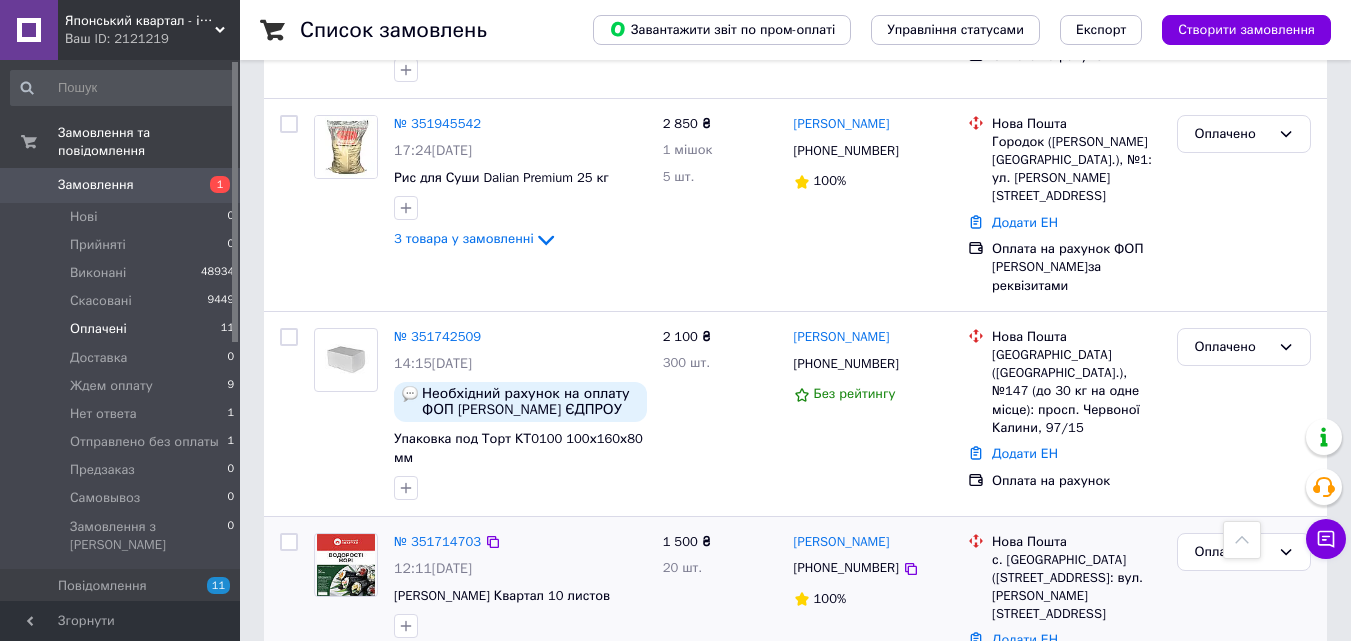 scroll, scrollTop: 1700, scrollLeft: 0, axis: vertical 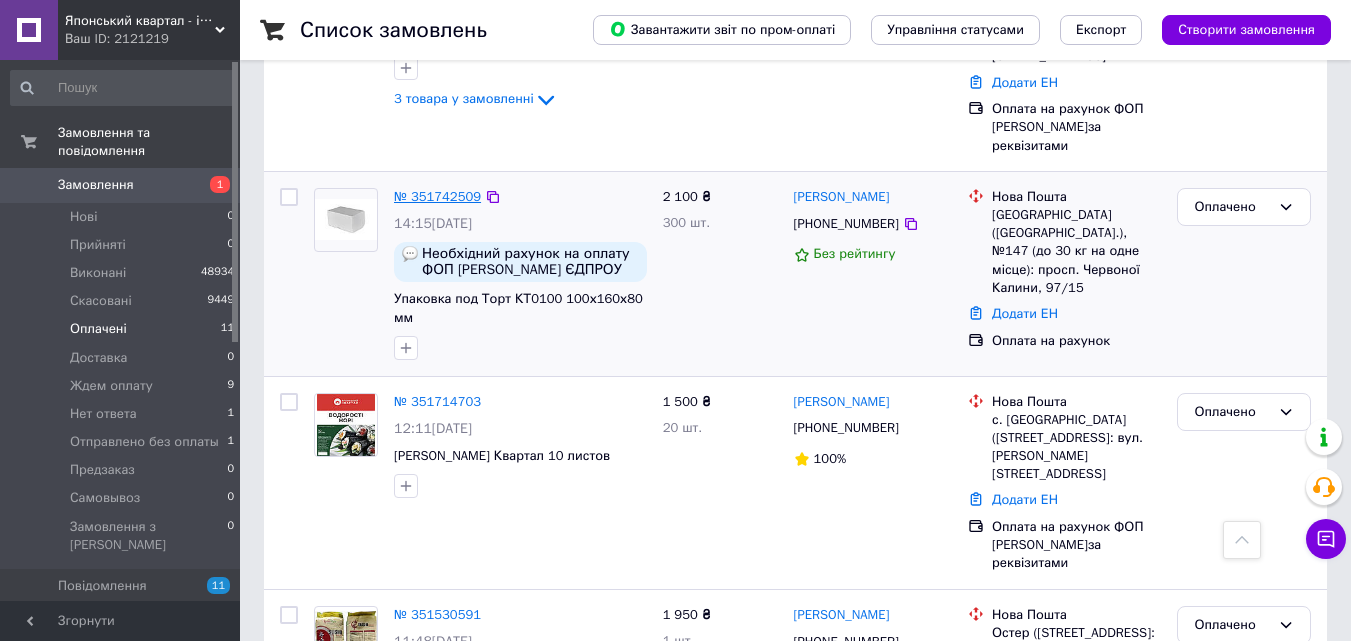 click on "№ 351742509" at bounding box center [437, 196] 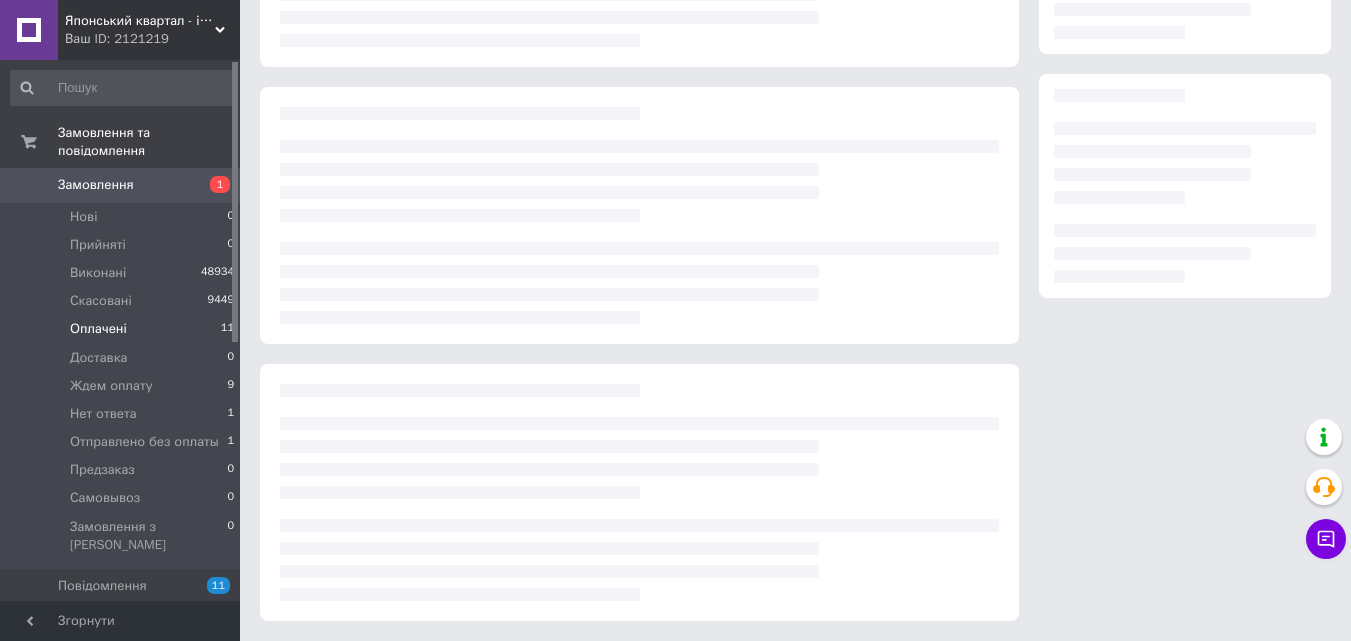scroll, scrollTop: 273, scrollLeft: 0, axis: vertical 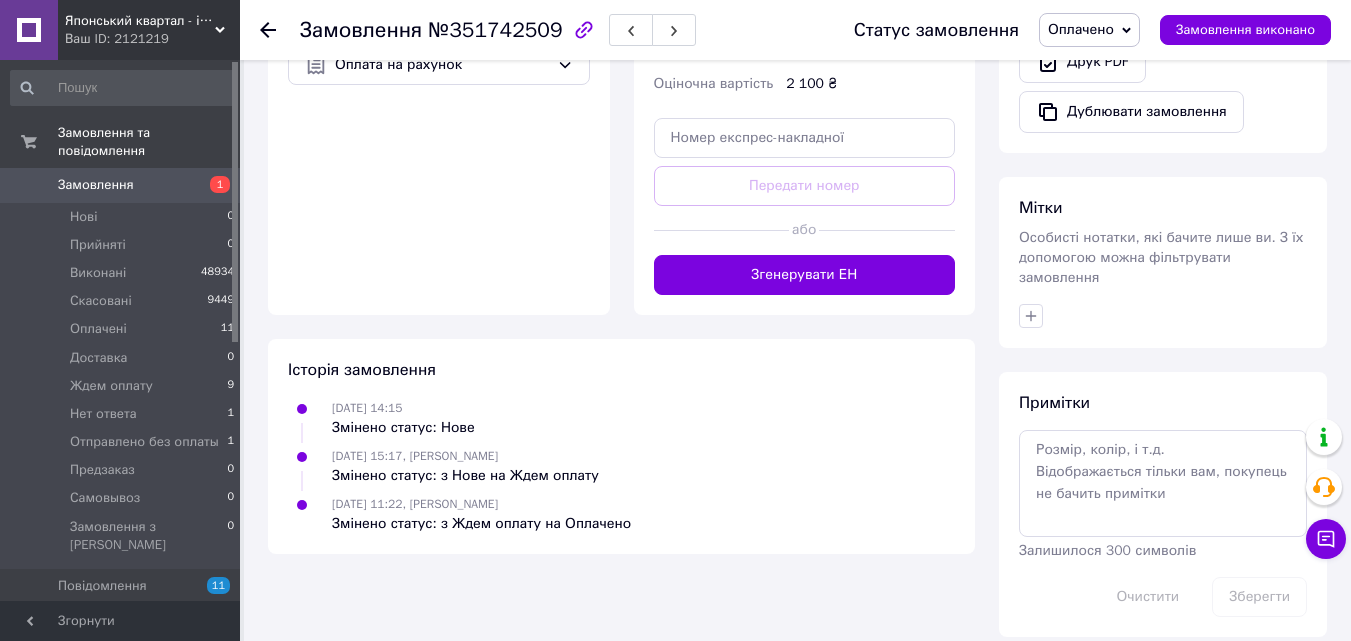 click on "Оплата Оплата на рахунок" at bounding box center (439, 150) 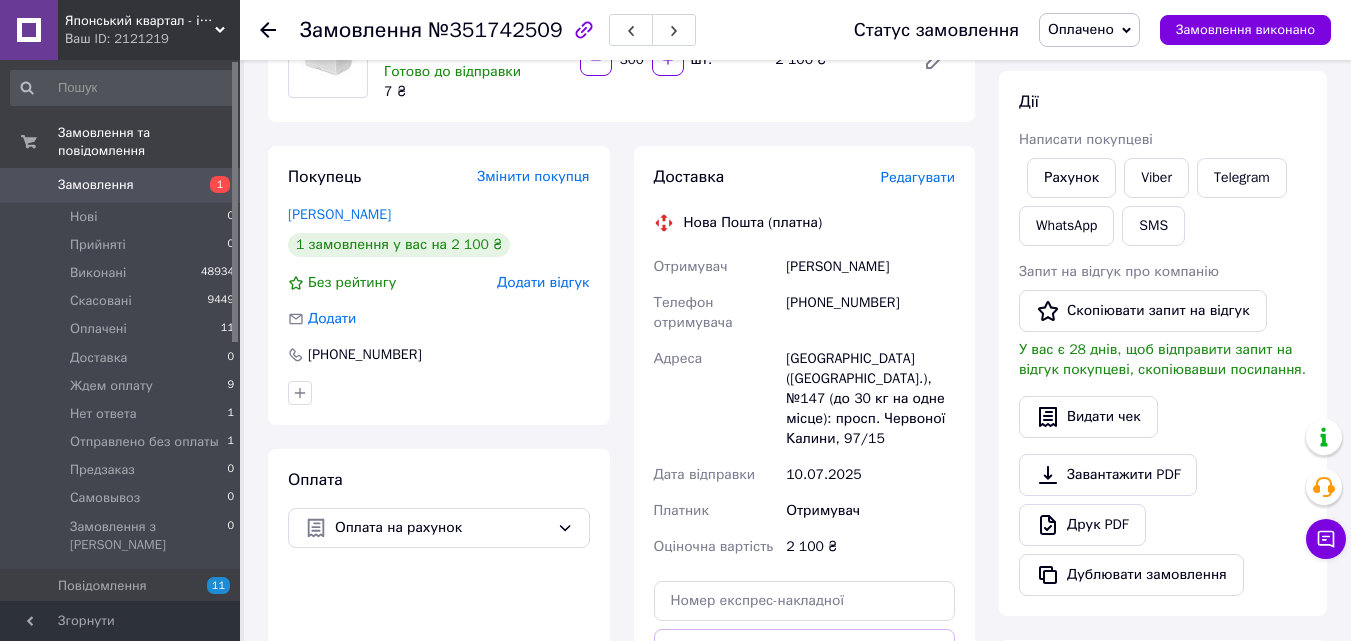 scroll, scrollTop: 24, scrollLeft: 0, axis: vertical 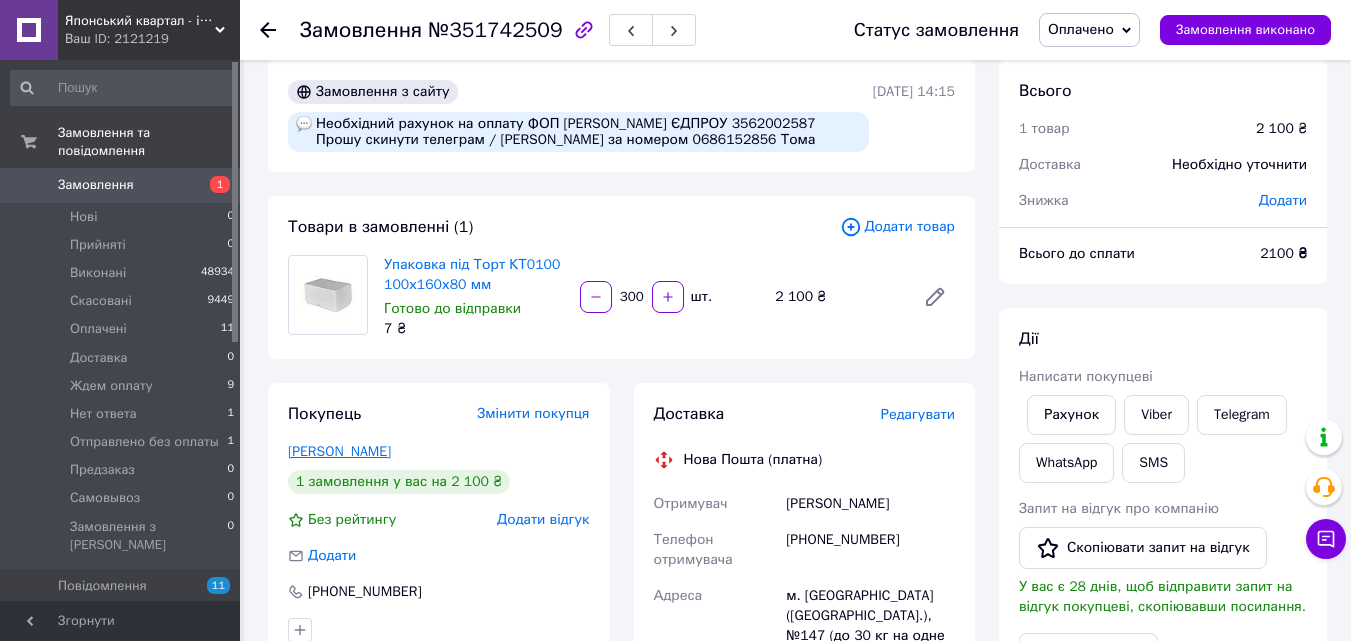 click on "Макарчук Тамара" at bounding box center (339, 451) 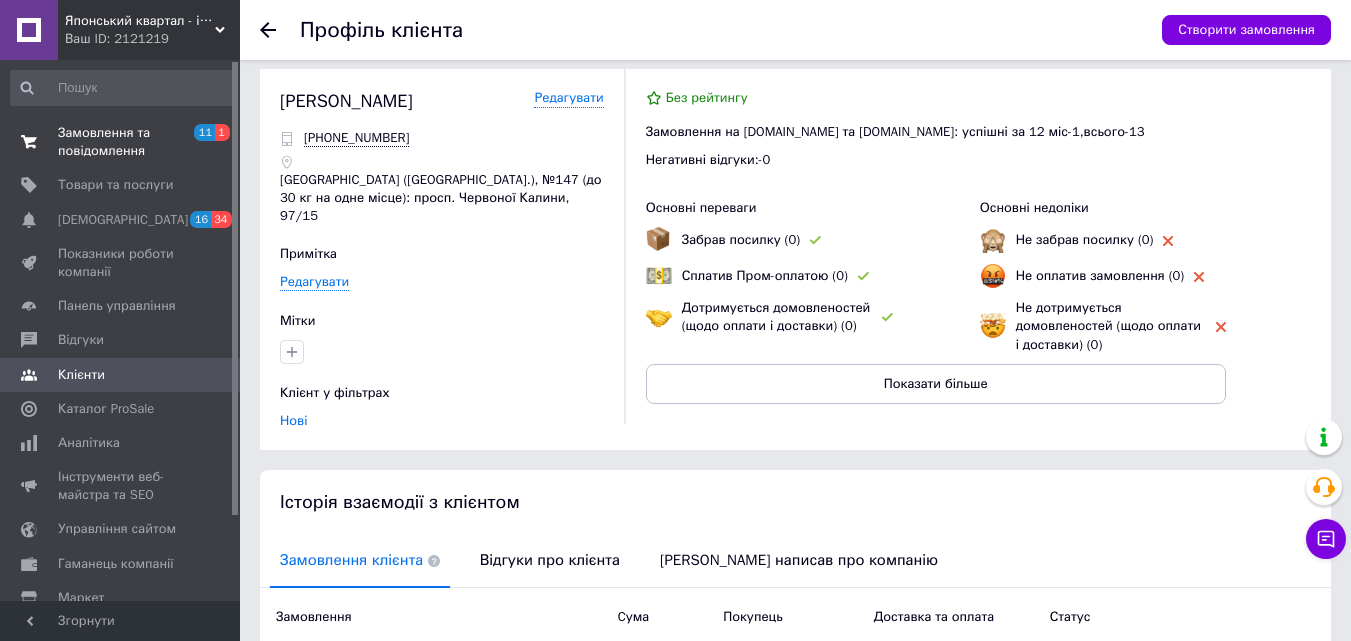 scroll, scrollTop: 0, scrollLeft: 0, axis: both 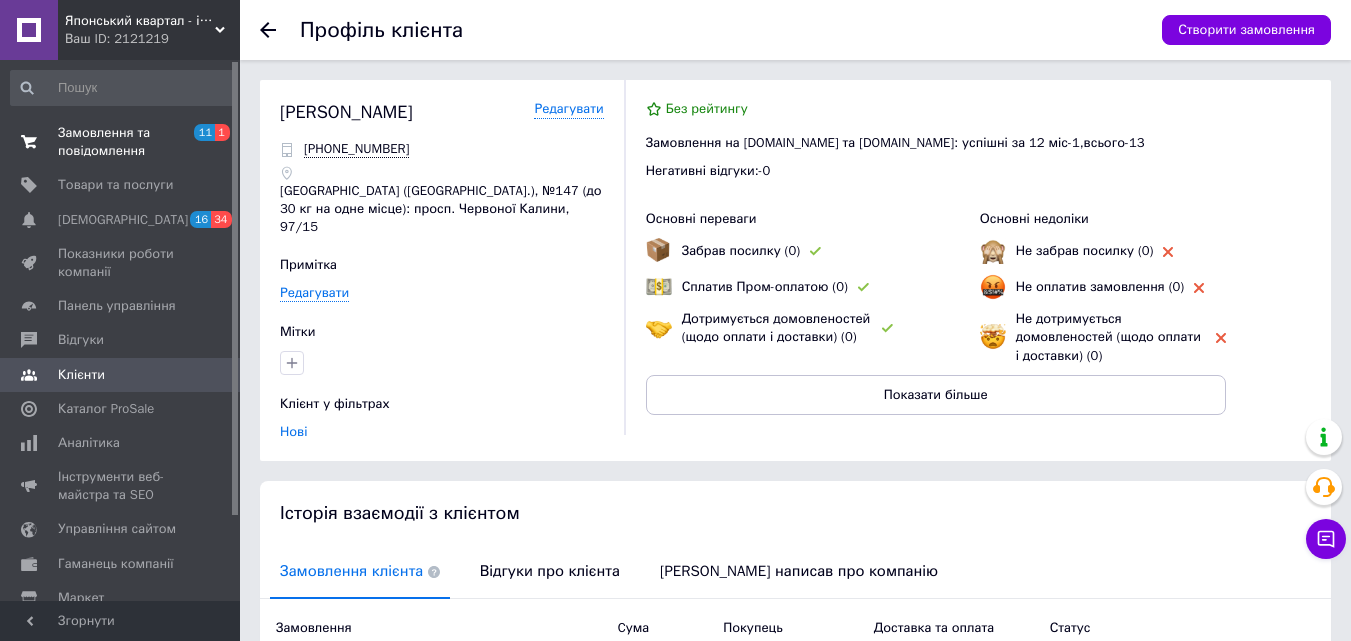 click on "Замовлення та повідомлення 11 1" at bounding box center [123, 142] 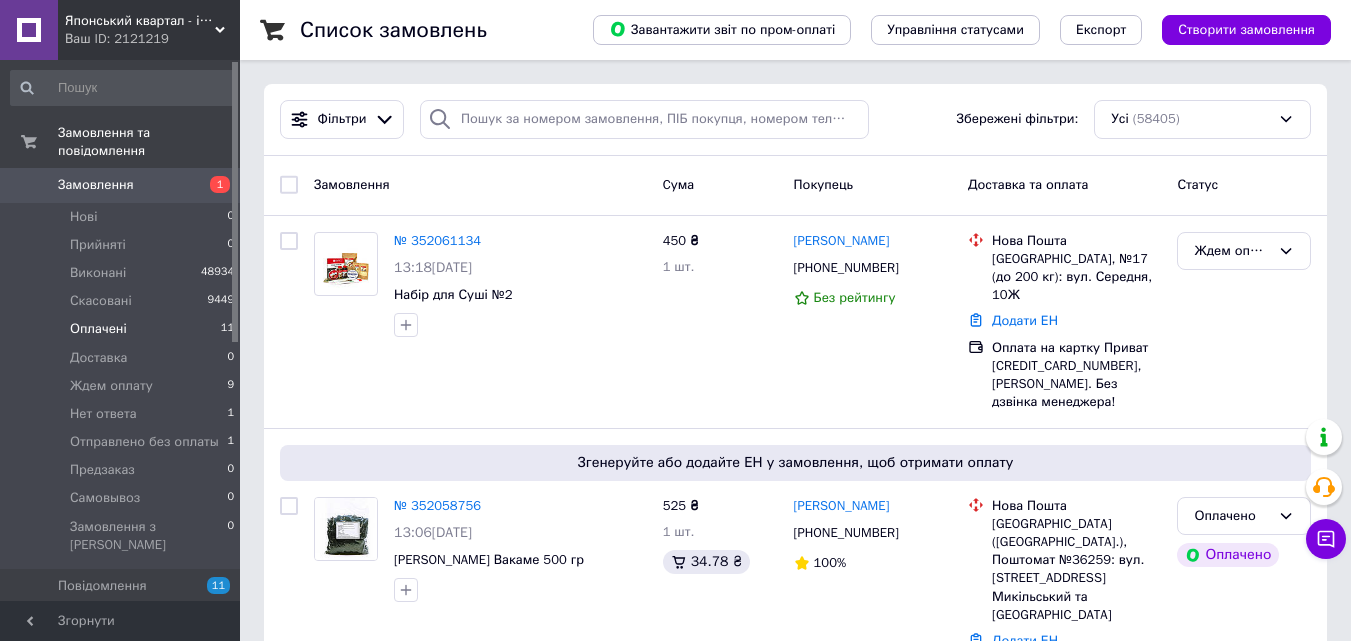 click on "Оплачені 11" at bounding box center (123, 329) 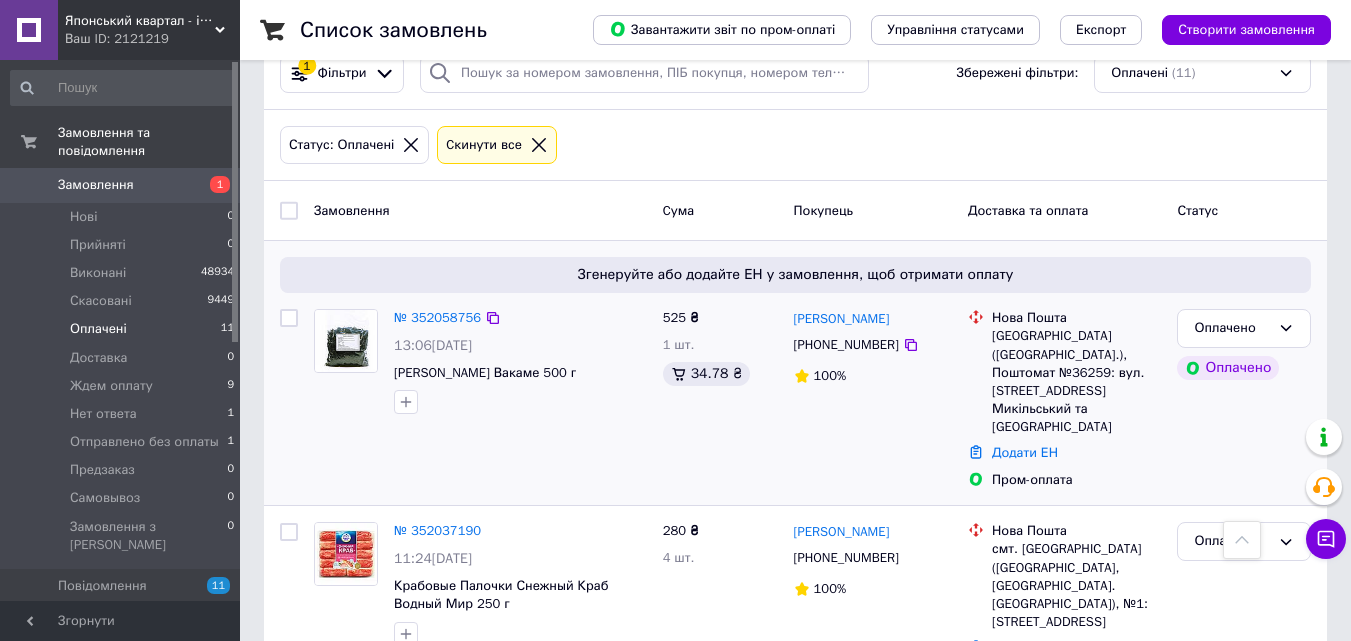 scroll, scrollTop: 0, scrollLeft: 0, axis: both 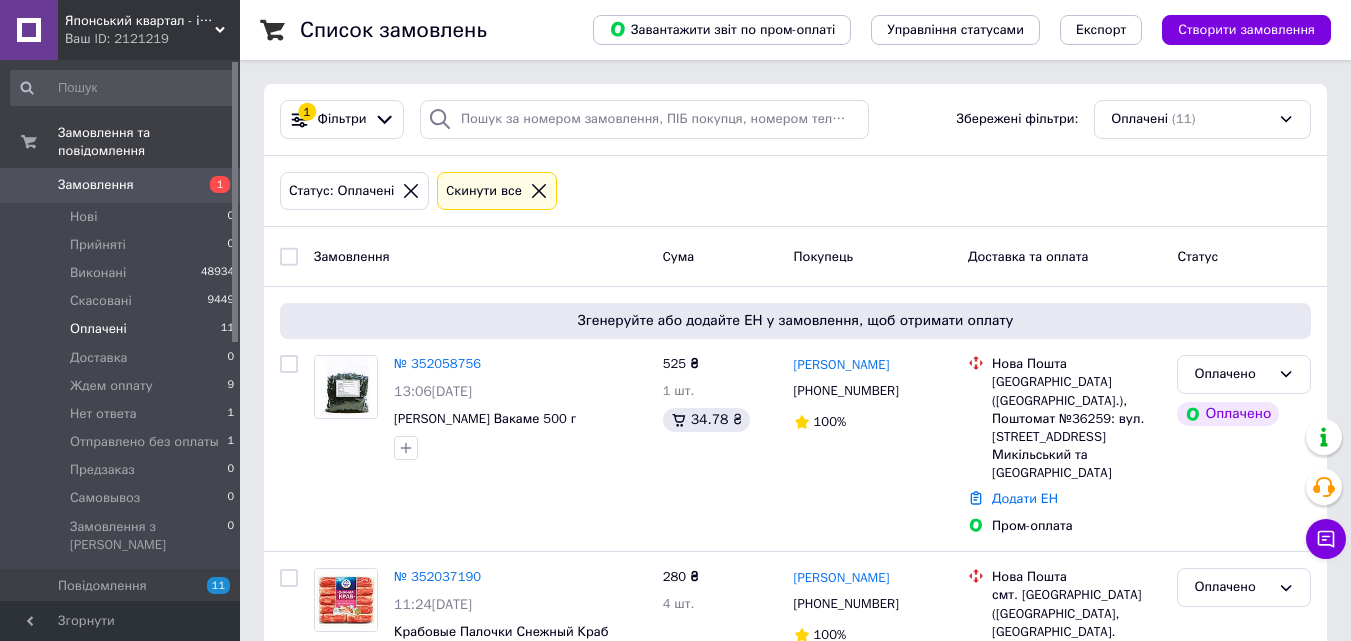 click on "Замовлення" at bounding box center [121, 185] 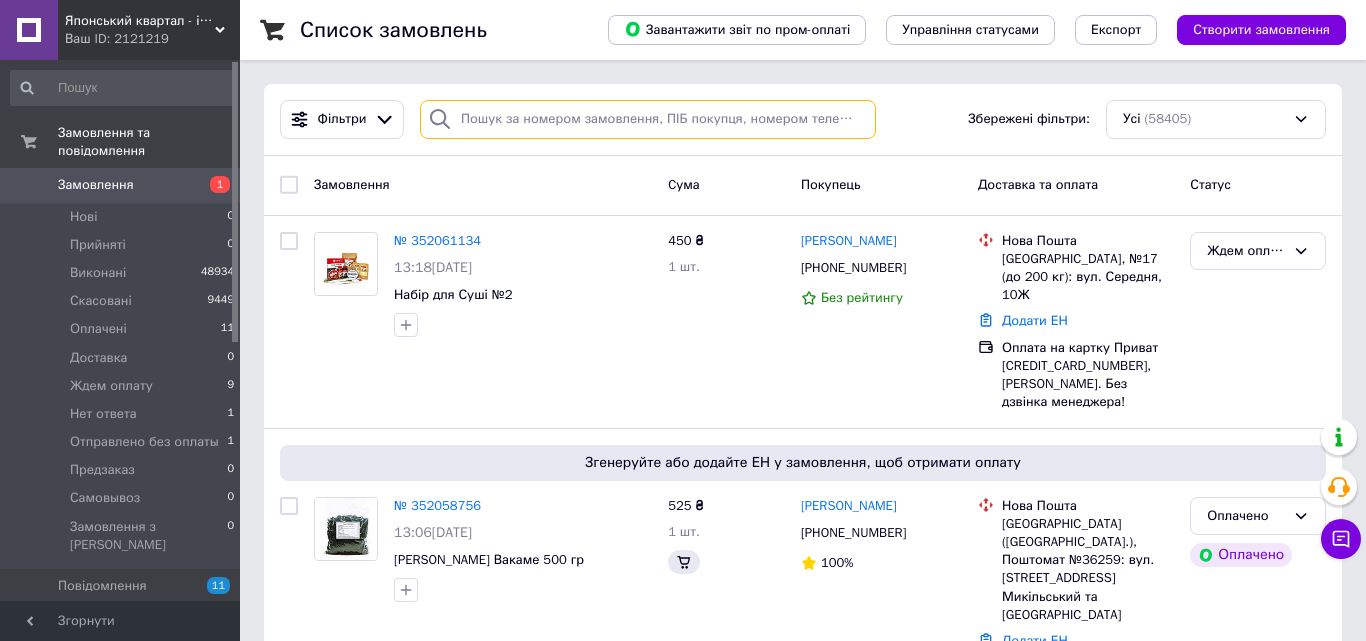 click at bounding box center (648, 119) 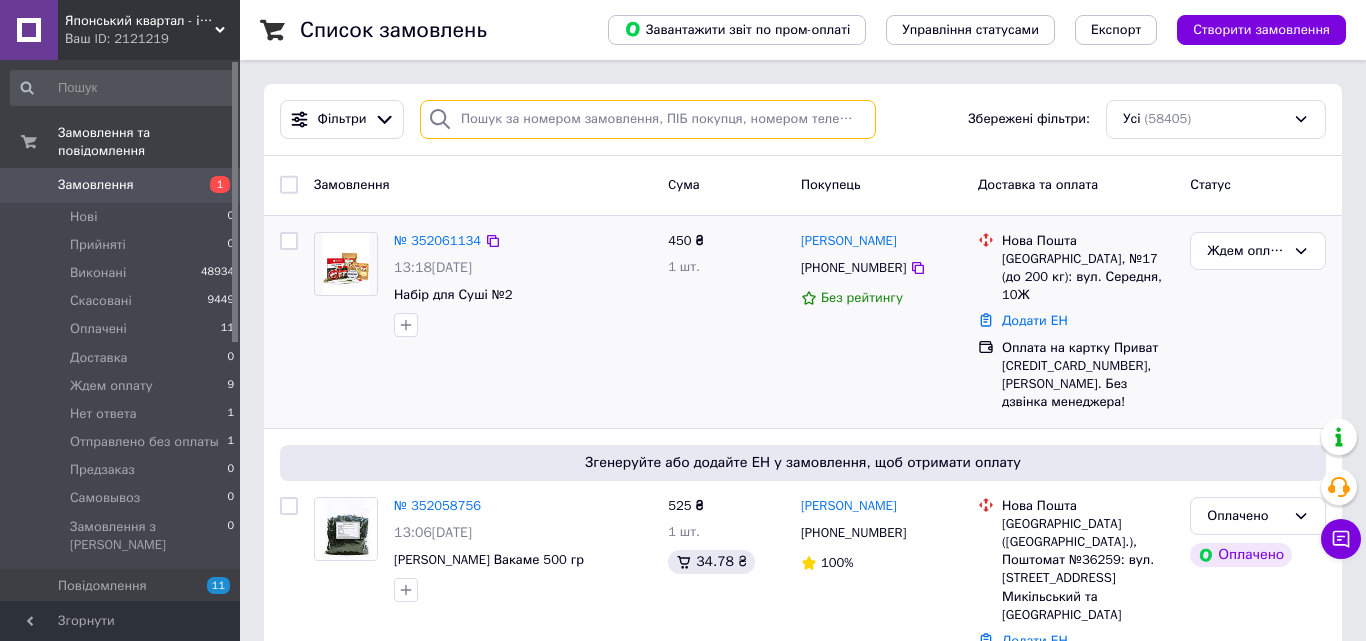 paste on "0735119525" 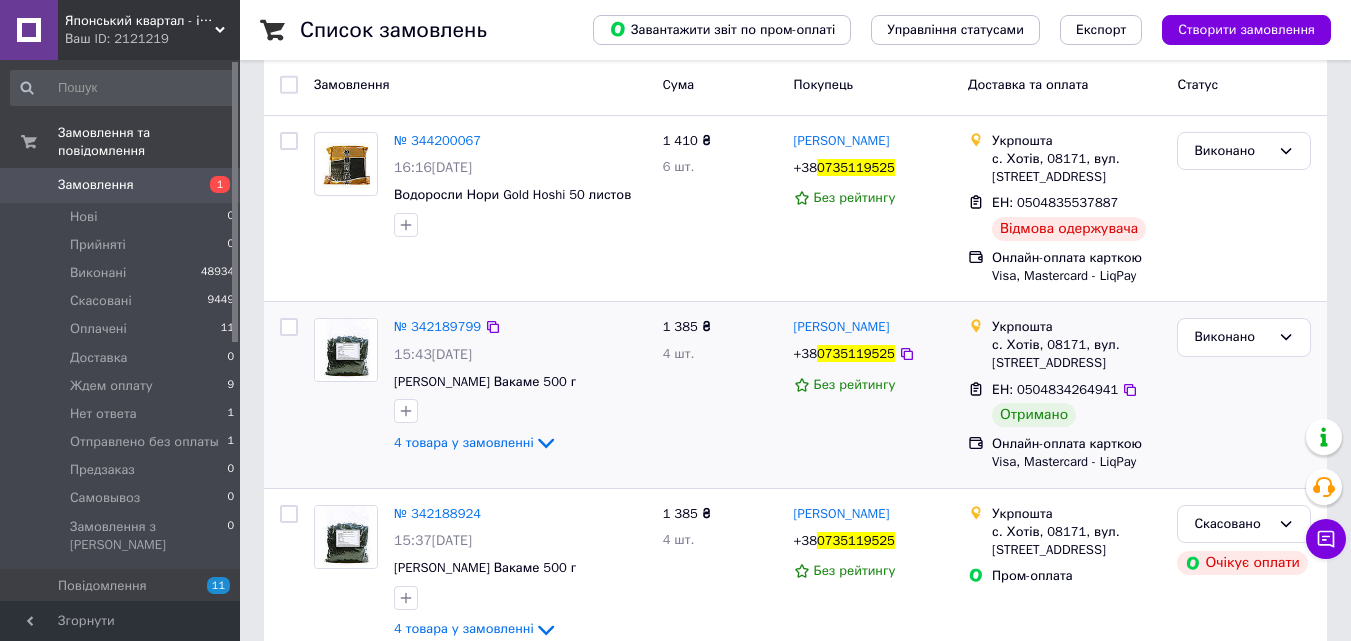 scroll, scrollTop: 141, scrollLeft: 0, axis: vertical 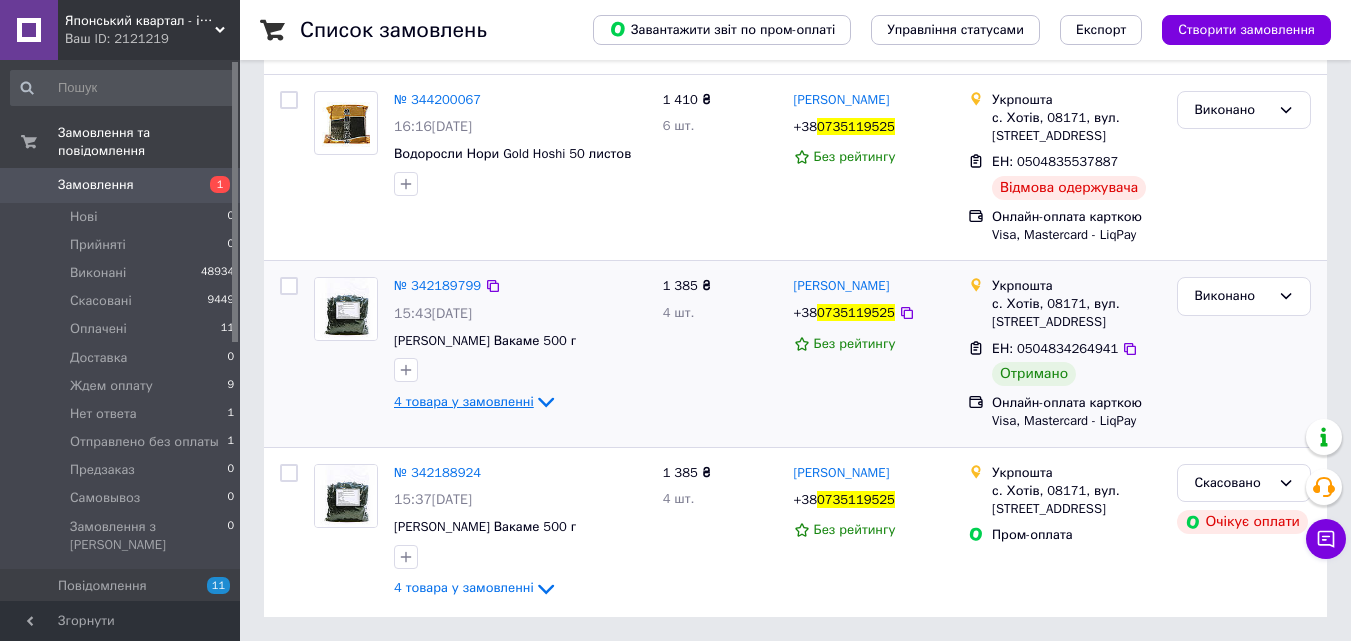 type on "0735119525" 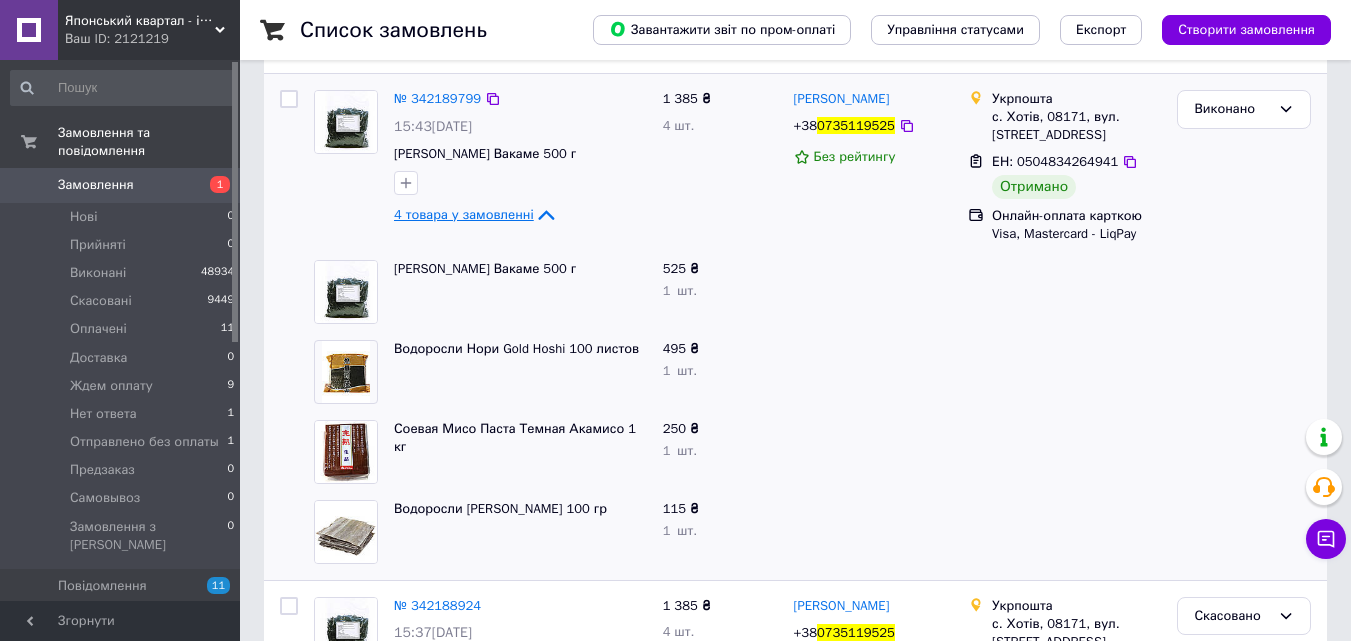 scroll, scrollTop: 141, scrollLeft: 0, axis: vertical 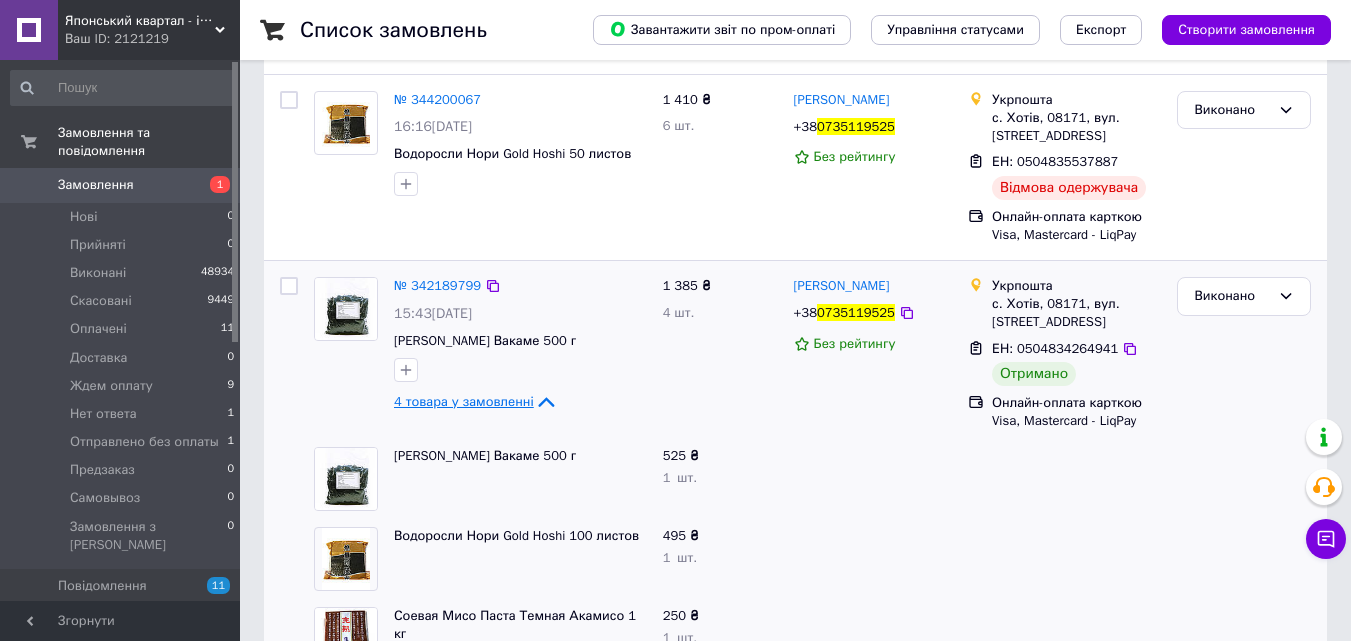 click on "4 товара у замовленні" at bounding box center [464, 401] 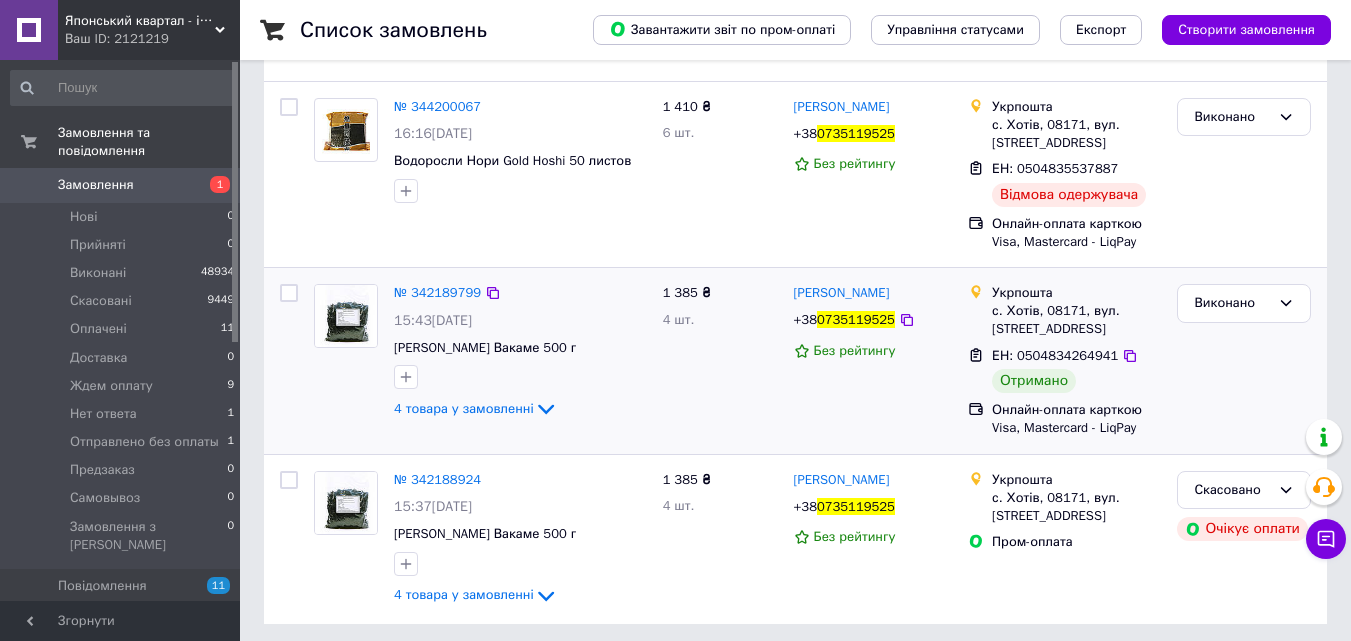 scroll, scrollTop: 141, scrollLeft: 0, axis: vertical 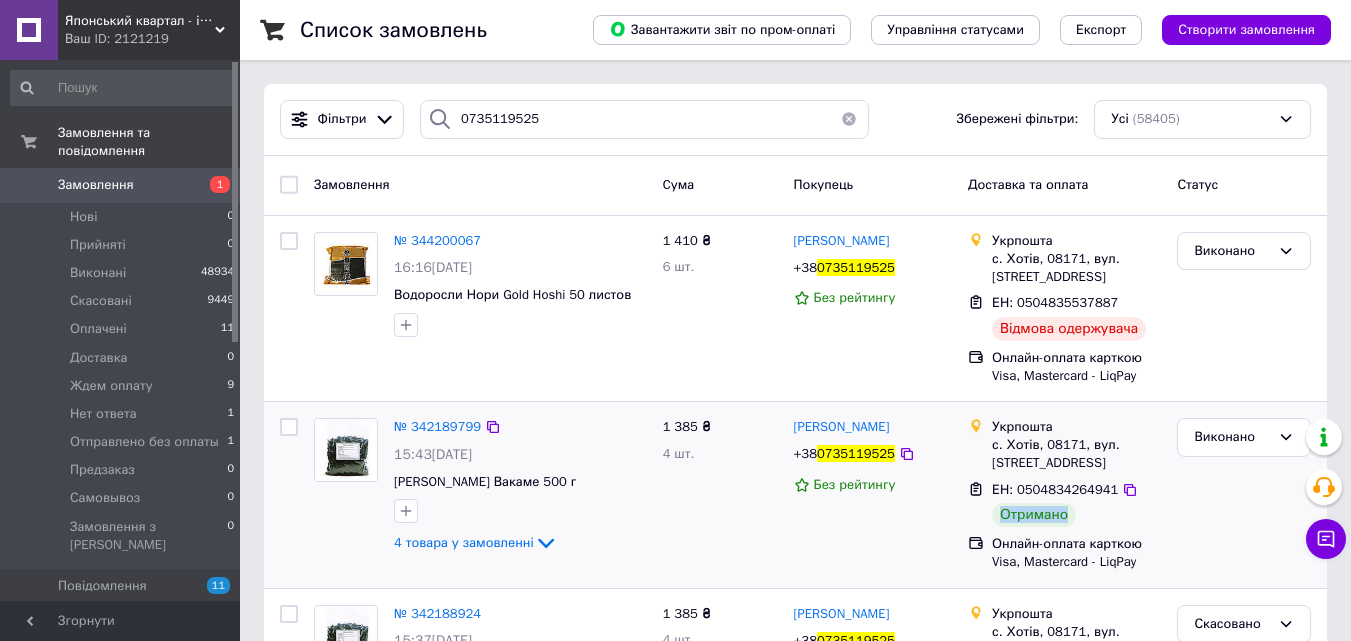 drag, startPoint x: 1071, startPoint y: 517, endPoint x: 997, endPoint y: 521, distance: 74.10803 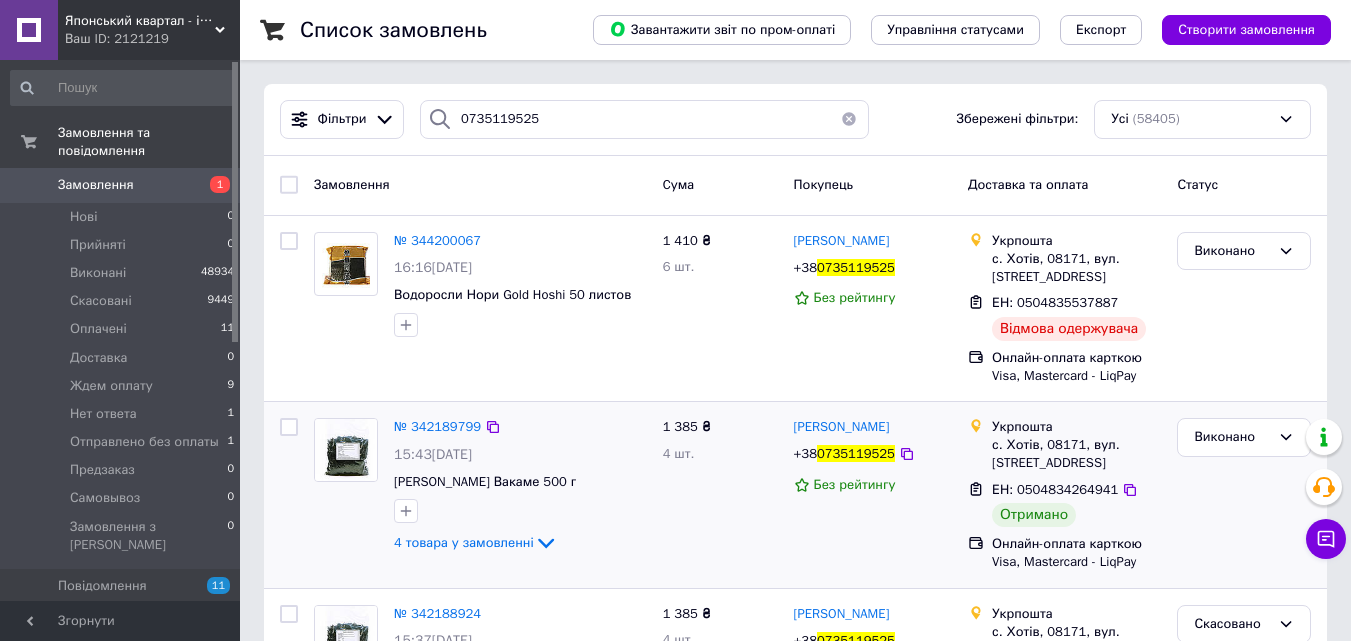 click on "1 385 ₴ 4 шт." at bounding box center (720, 495) 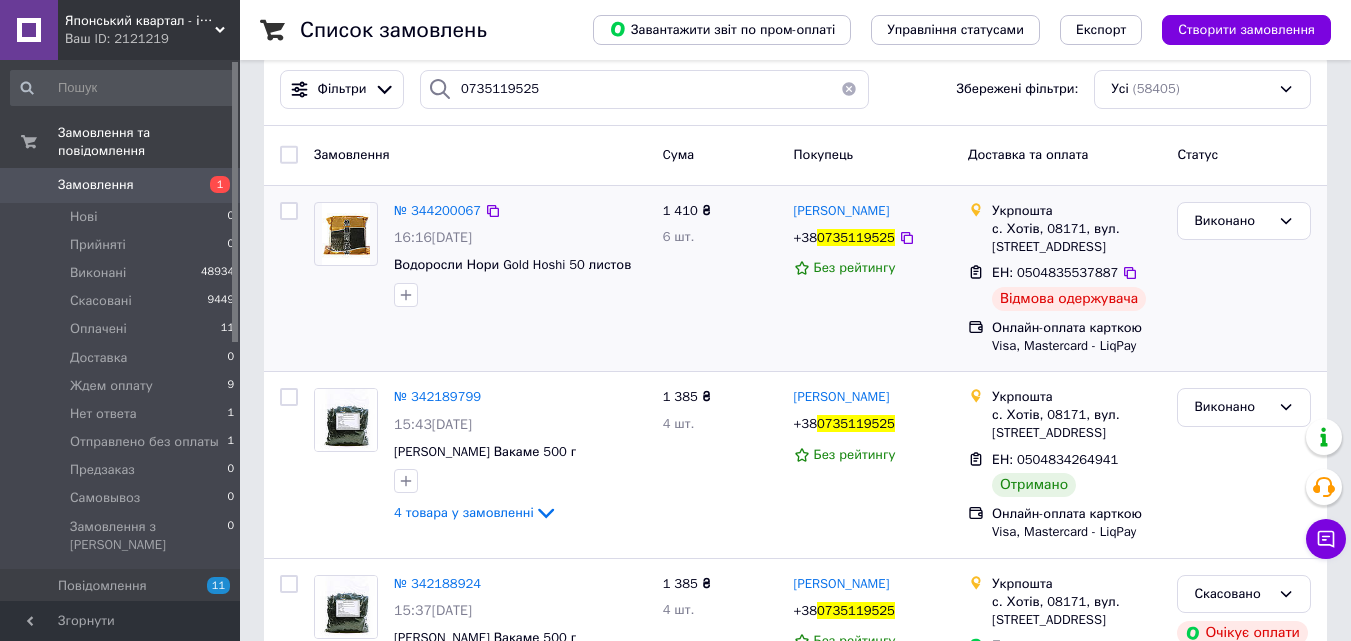 scroll, scrollTop: 0, scrollLeft: 0, axis: both 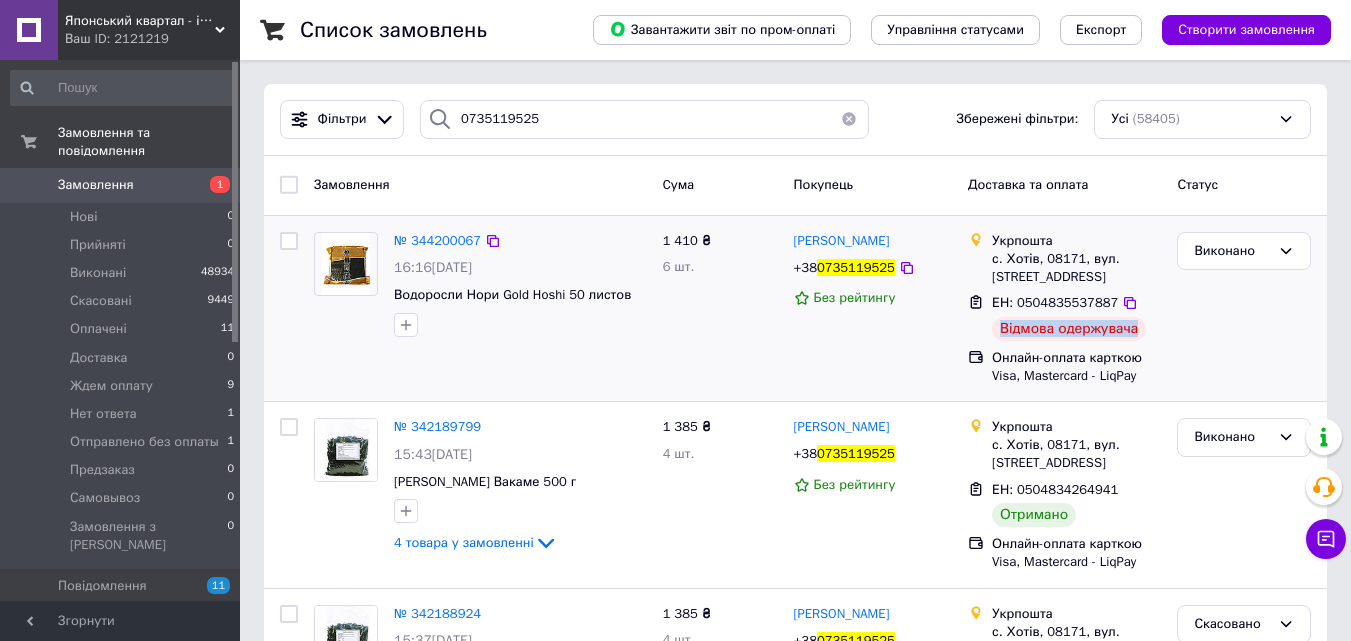 drag, startPoint x: 1136, startPoint y: 332, endPoint x: 999, endPoint y: 335, distance: 137.03284 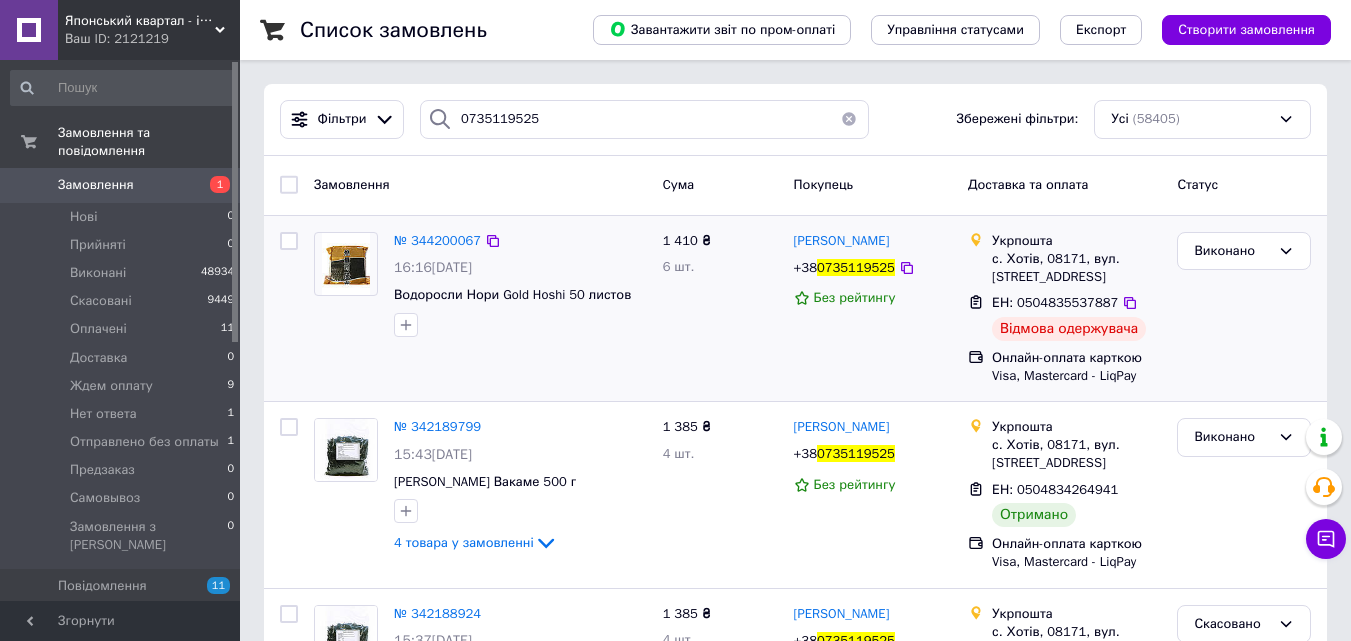 click on "ЕН: 0504835537887 Відмова одержувача" at bounding box center (1076, 317) 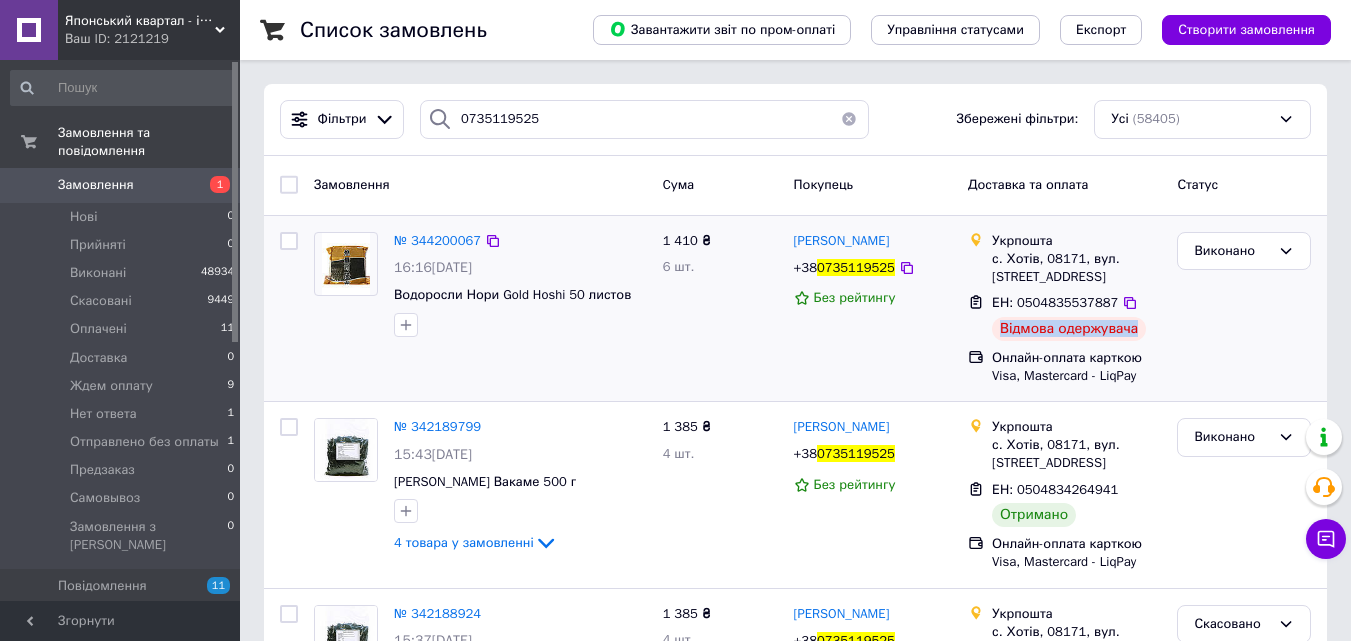 drag, startPoint x: 997, startPoint y: 329, endPoint x: 1141, endPoint y: 321, distance: 144.22205 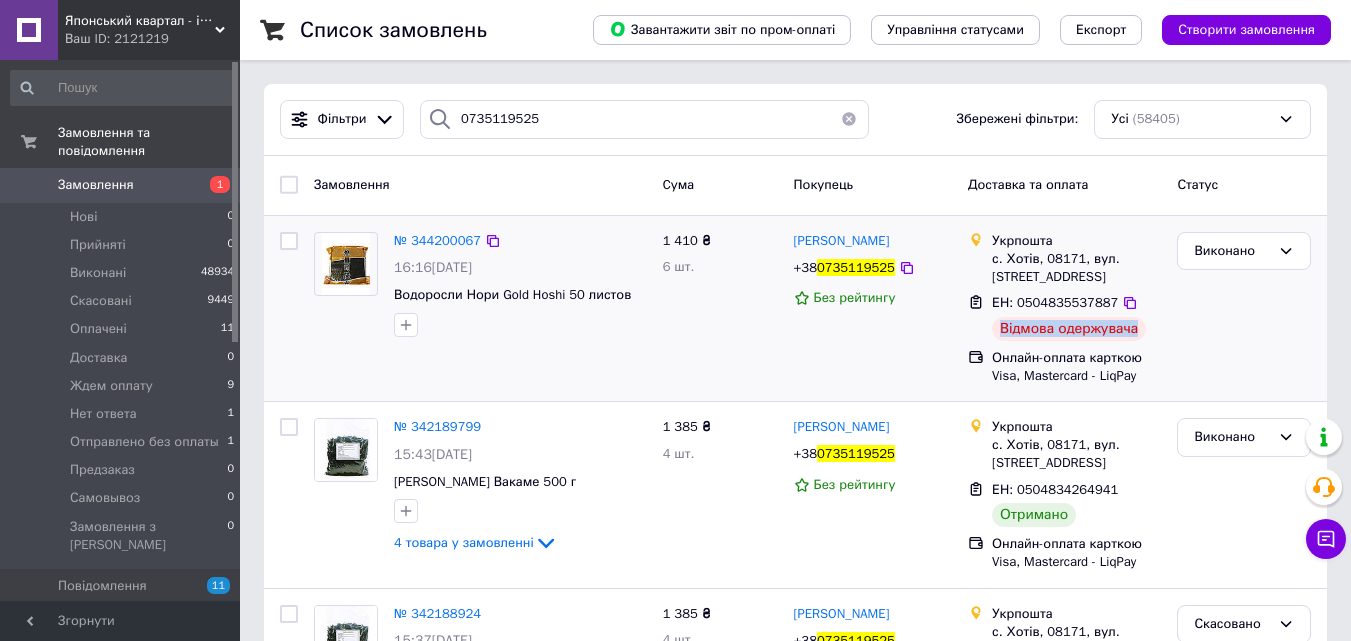 drag, startPoint x: 1135, startPoint y: 336, endPoint x: 1004, endPoint y: 325, distance: 131.46101 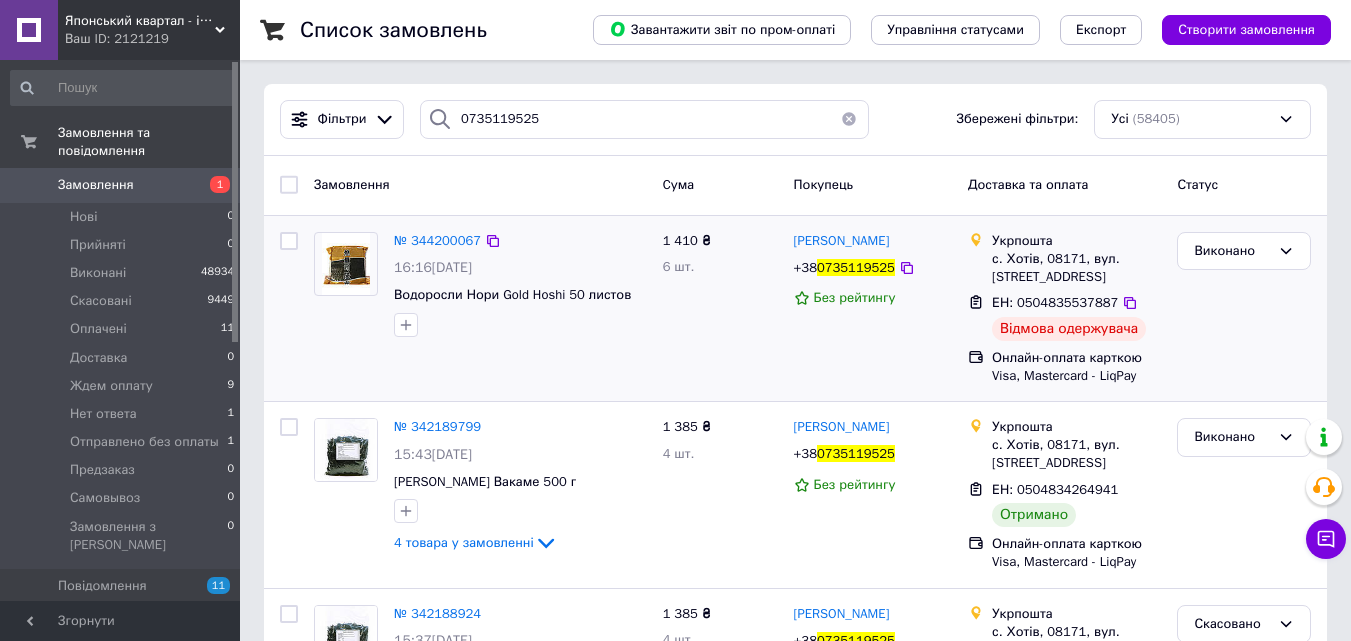 click on "Виконано" at bounding box center (1244, 309) 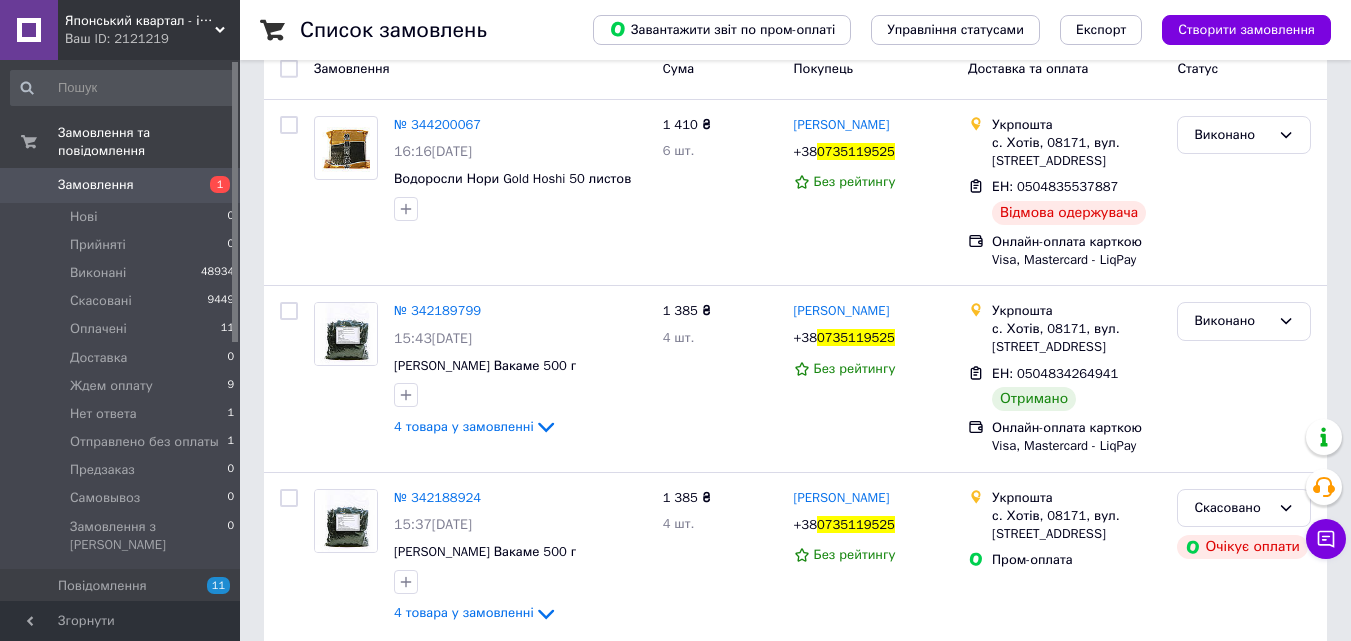 scroll, scrollTop: 141, scrollLeft: 0, axis: vertical 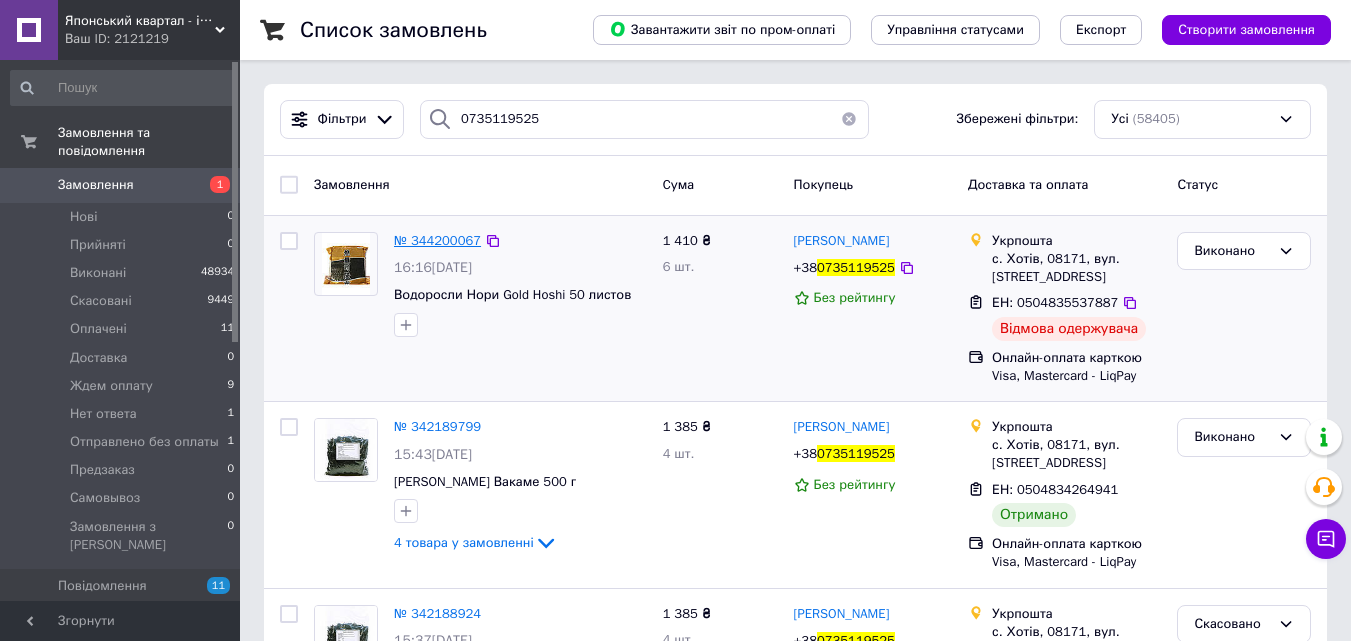 click on "№ 344200067" at bounding box center [437, 240] 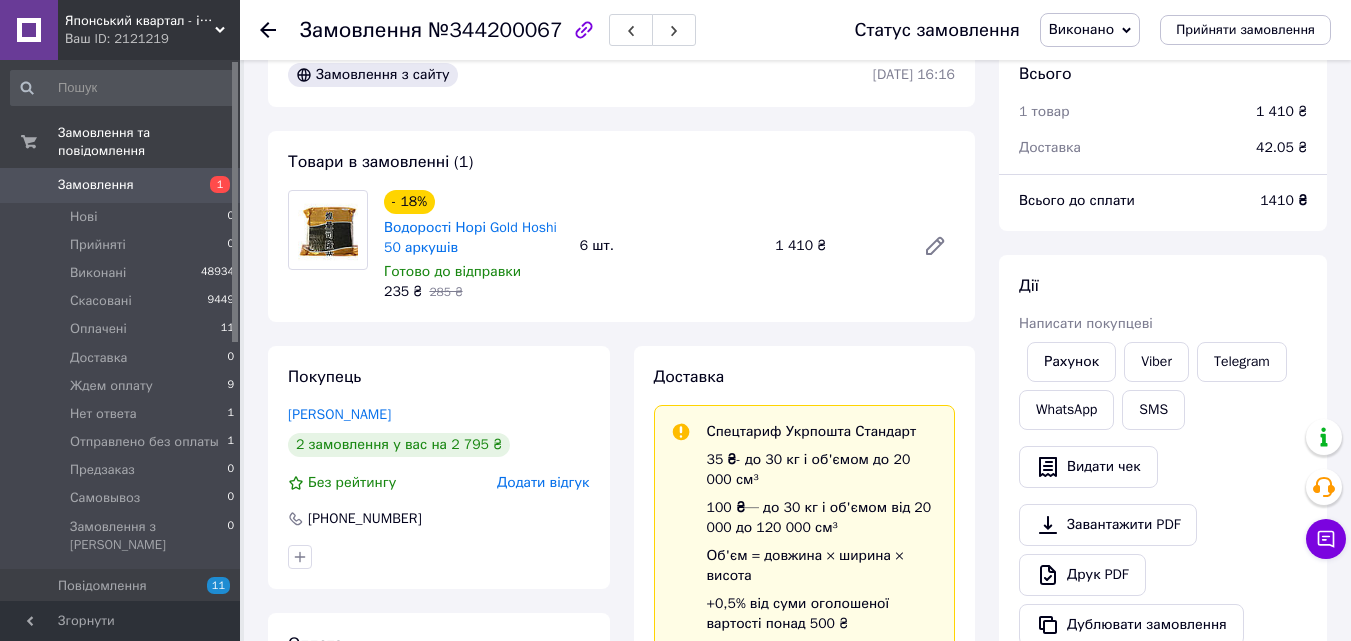 scroll, scrollTop: 0, scrollLeft: 0, axis: both 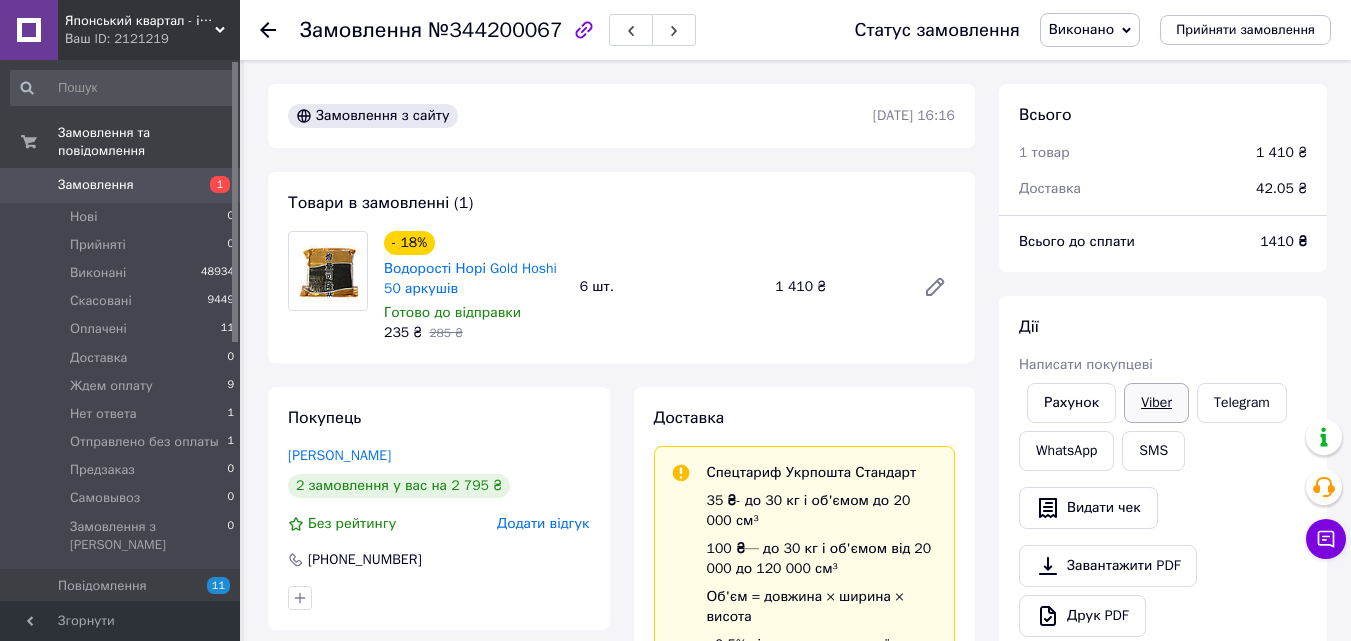 click on "Viber" at bounding box center [1156, 403] 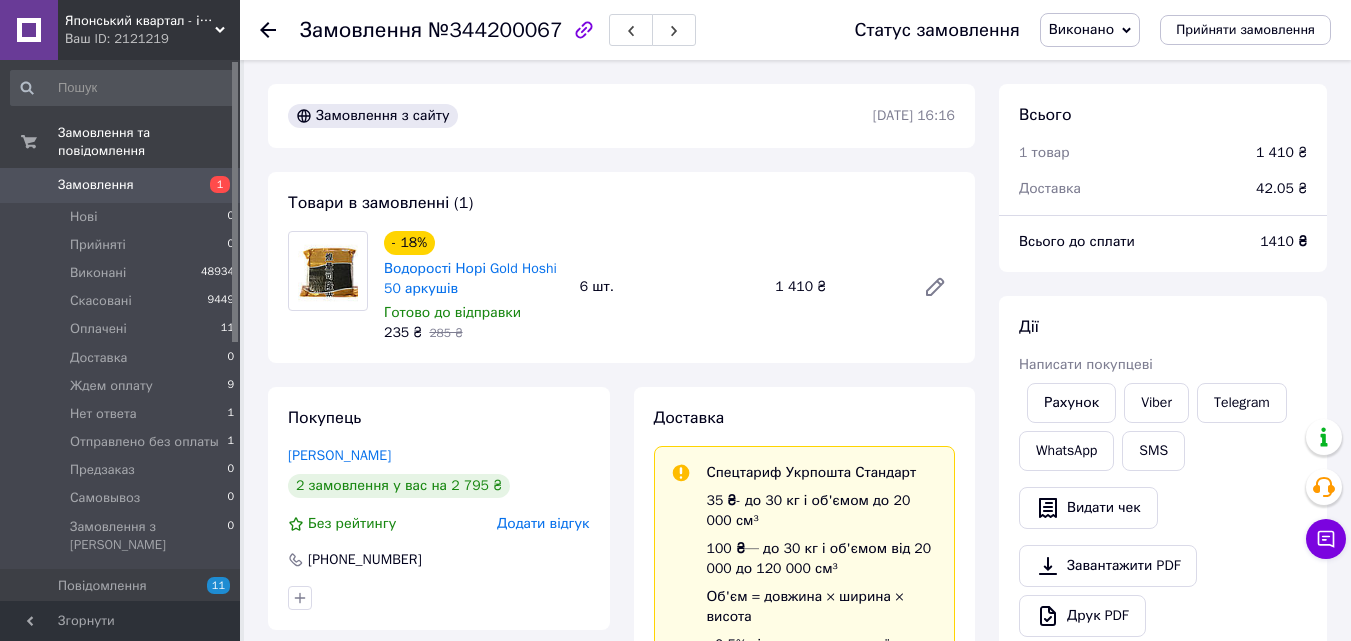 drag, startPoint x: 1344, startPoint y: 251, endPoint x: 1356, endPoint y: 228, distance: 25.942244 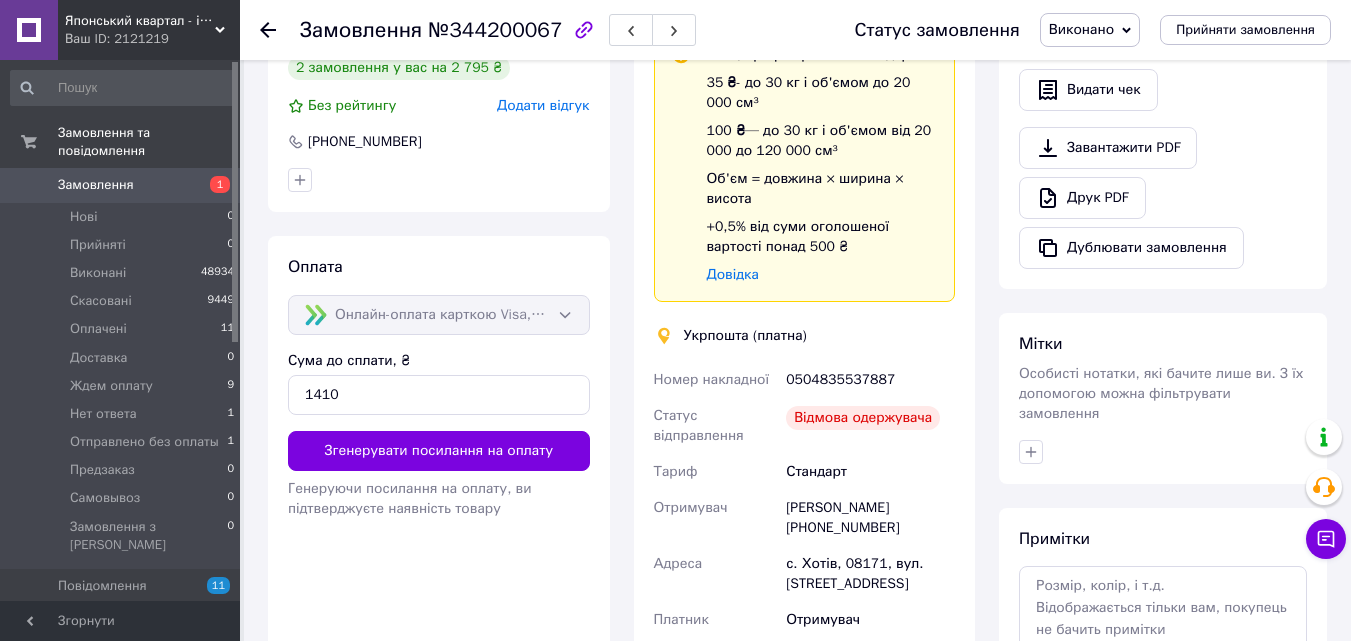 scroll, scrollTop: 415, scrollLeft: 0, axis: vertical 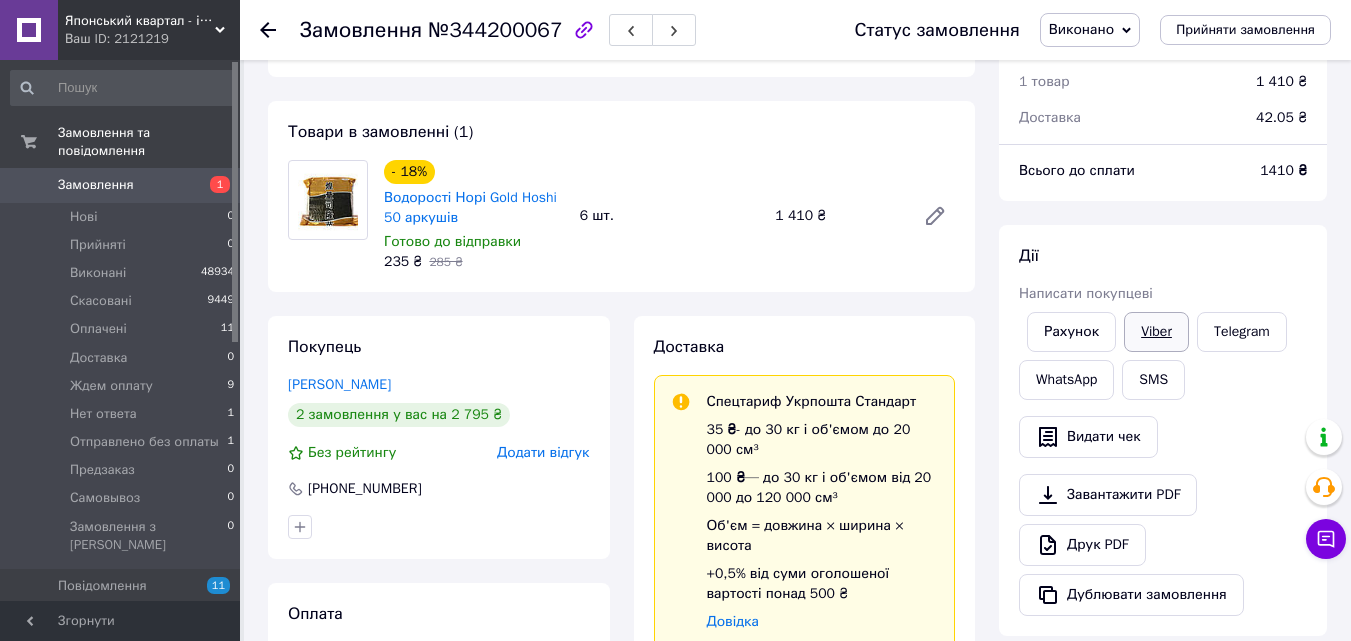click on "Viber" at bounding box center [1156, 332] 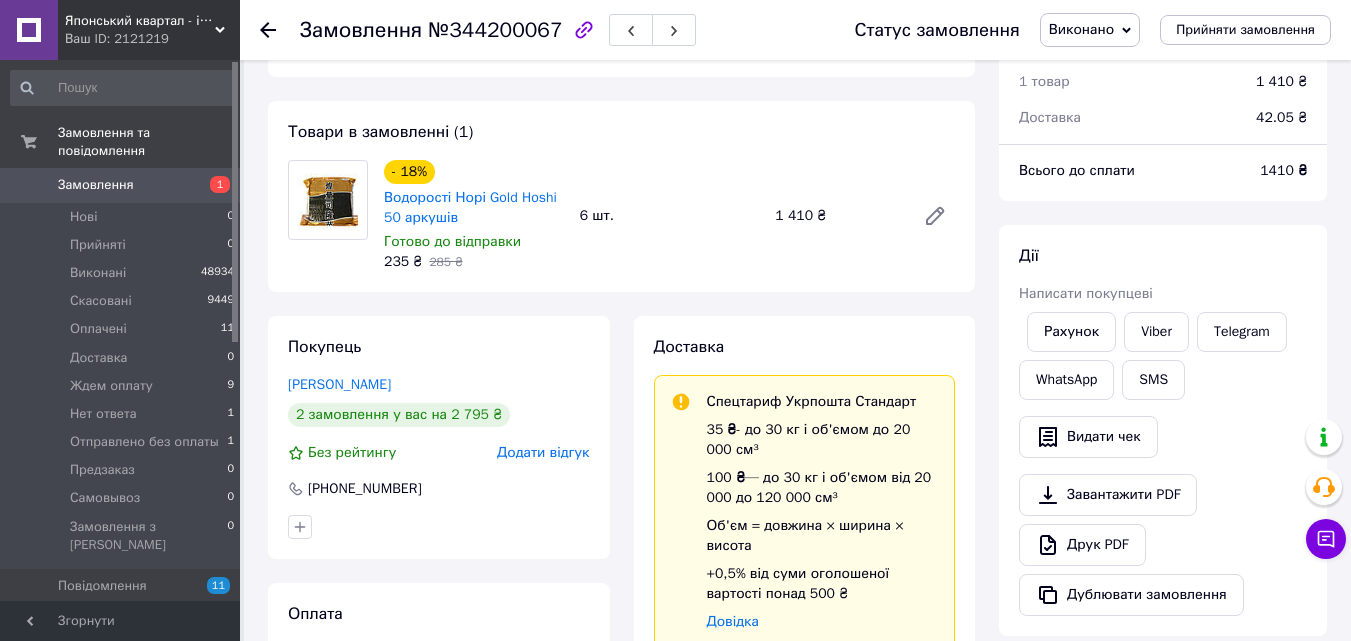 click on "Дії Написати покупцеві Рахунок Viber Telegram WhatsApp SMS   Видати чек   Завантажити PDF   Друк PDF   Дублювати замовлення" at bounding box center [1163, 430] 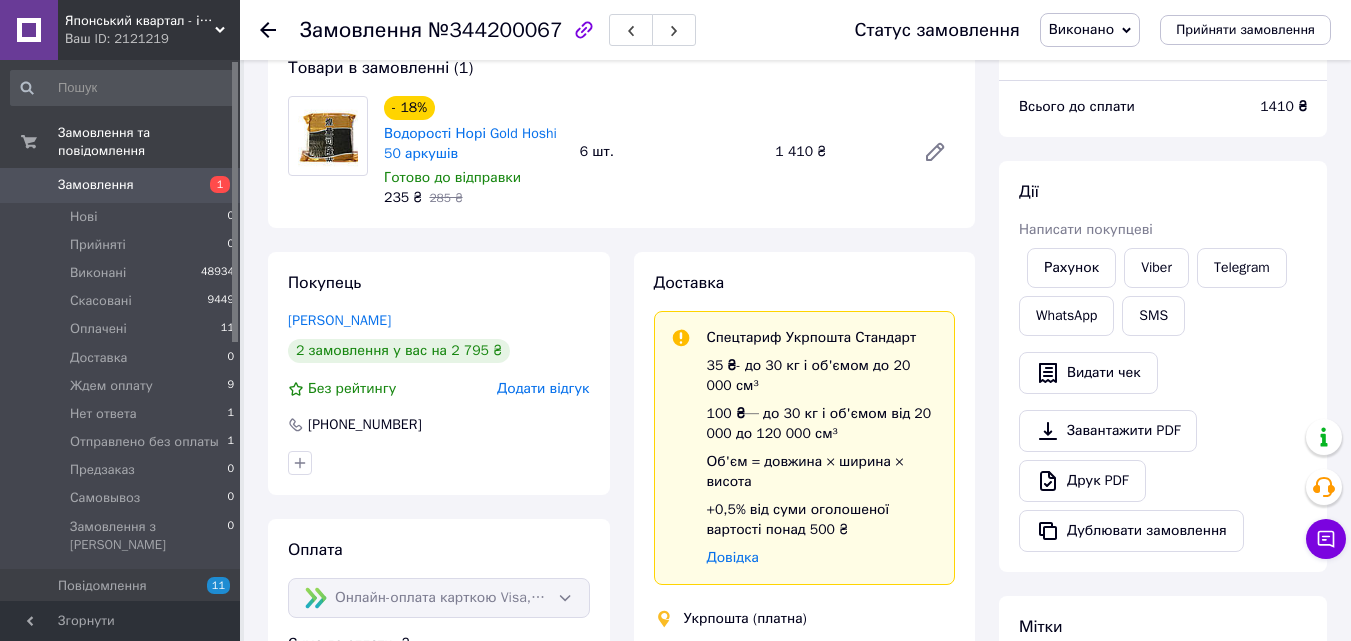 scroll, scrollTop: 171, scrollLeft: 0, axis: vertical 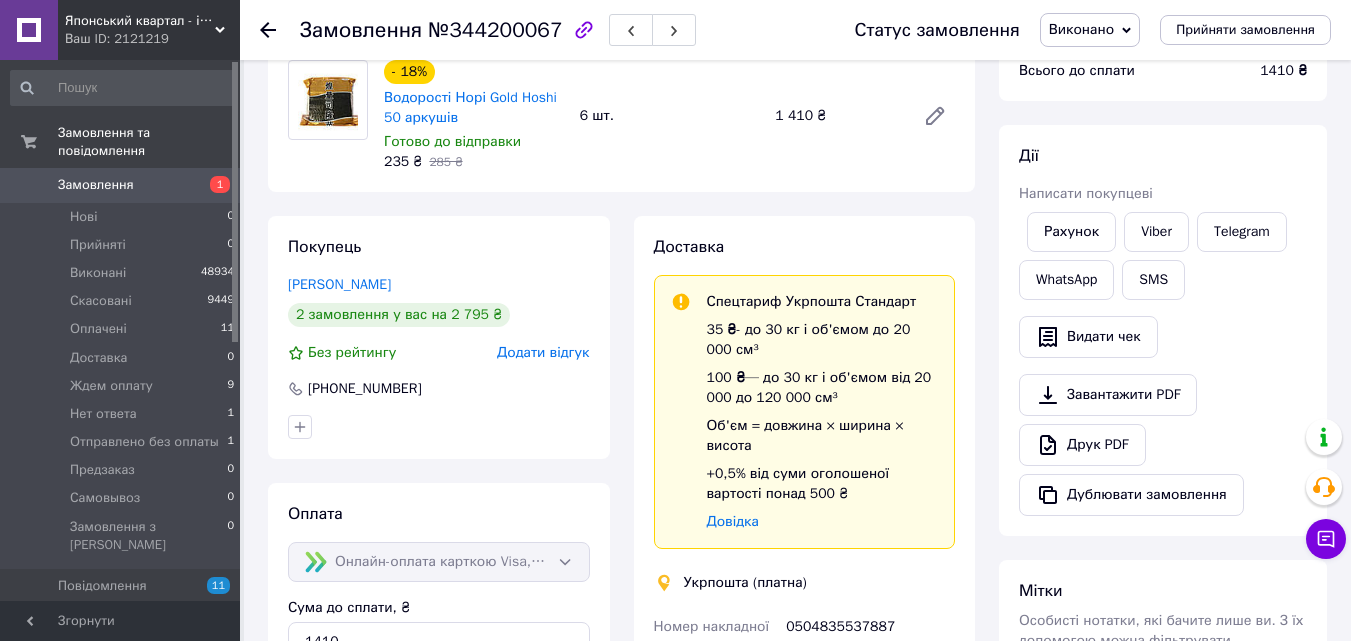 click on "Замовлення" at bounding box center [96, 185] 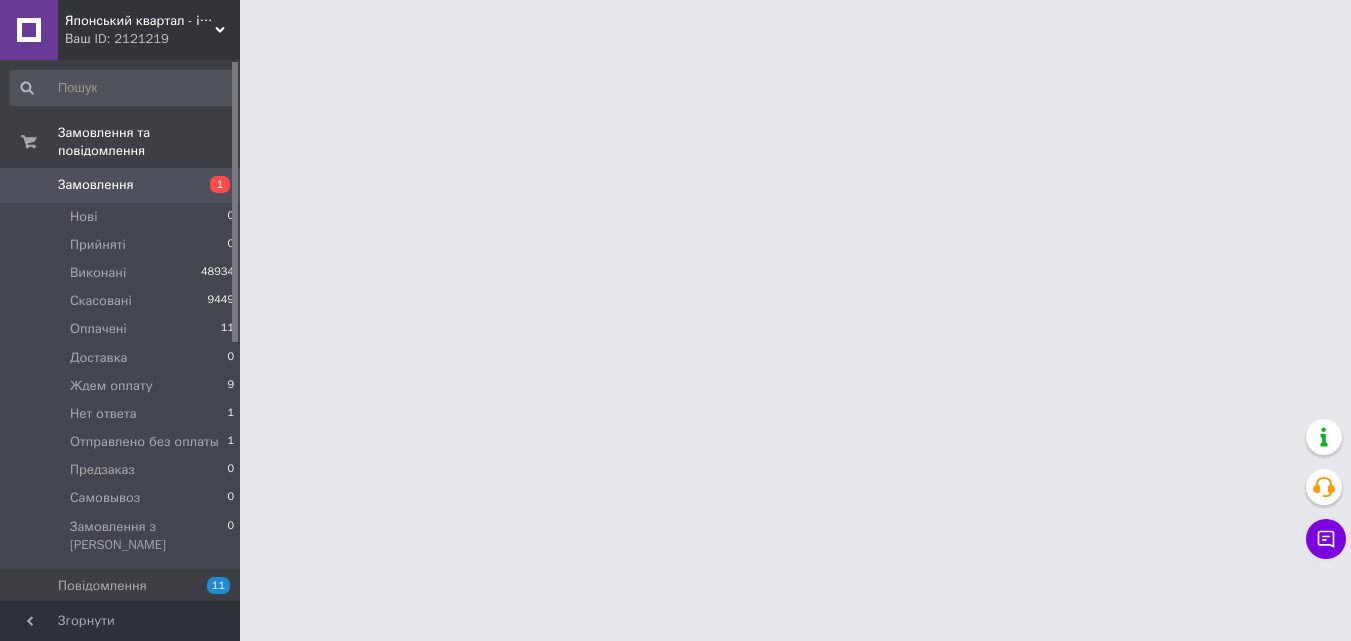 scroll, scrollTop: 0, scrollLeft: 0, axis: both 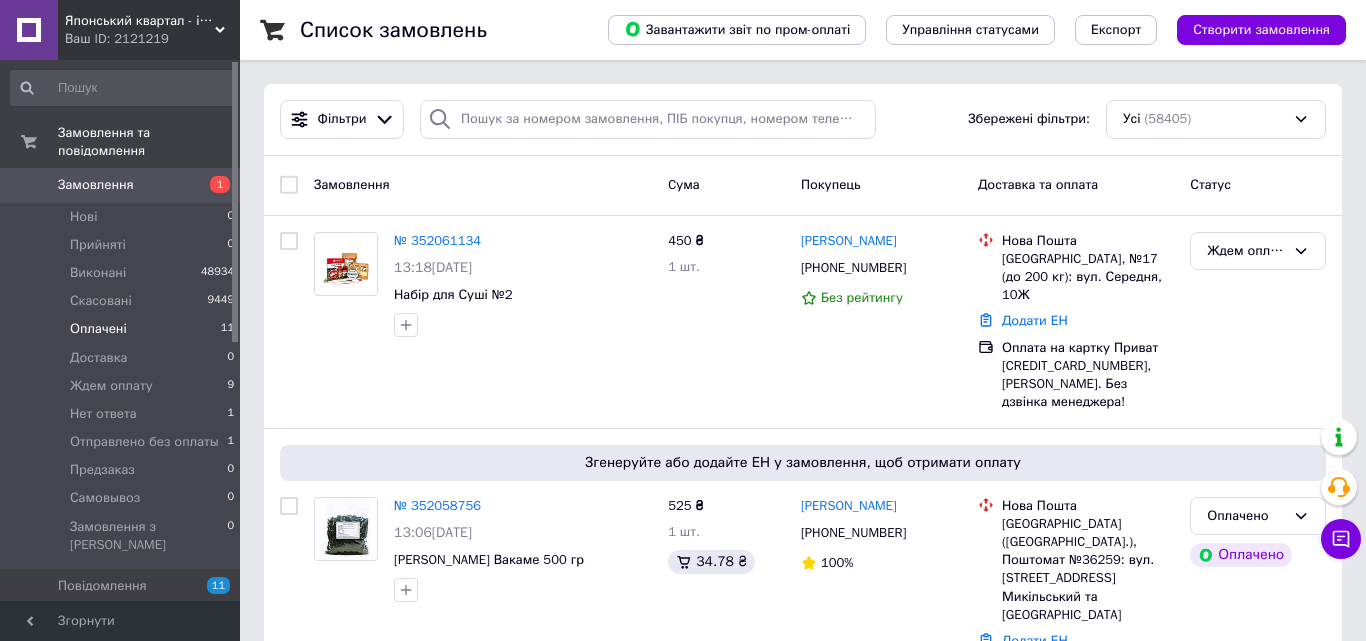 click on "Оплачені 11" at bounding box center (123, 329) 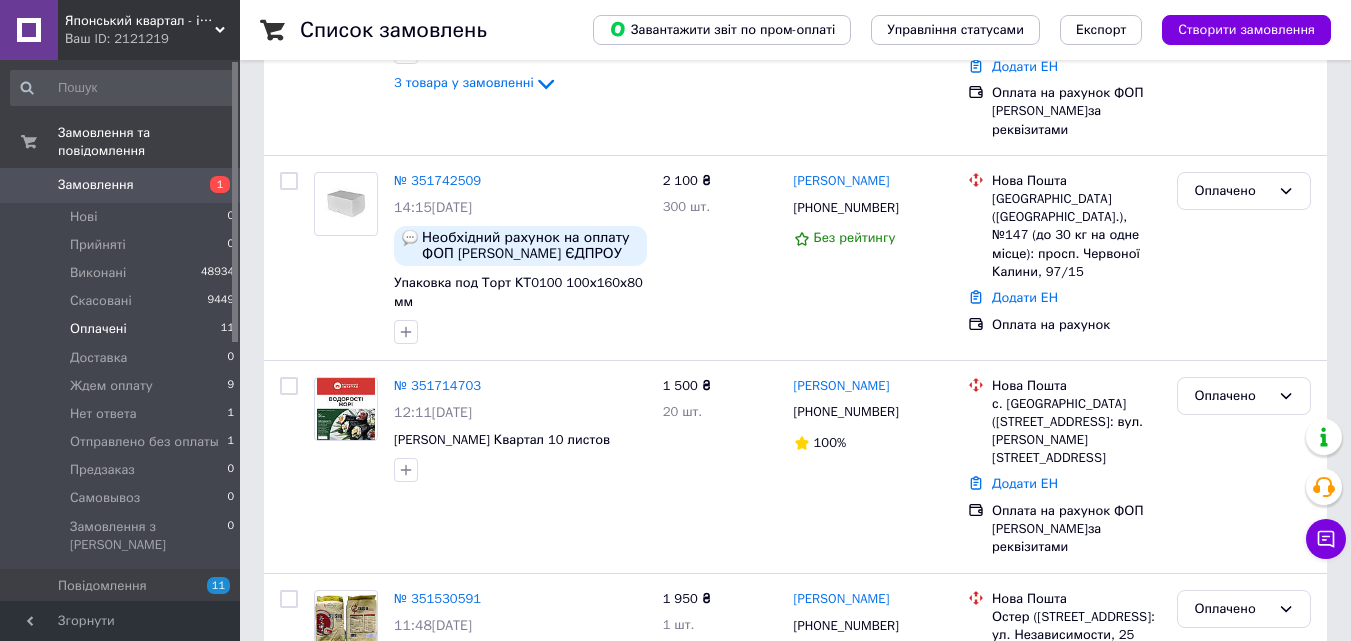 scroll, scrollTop: 1952, scrollLeft: 0, axis: vertical 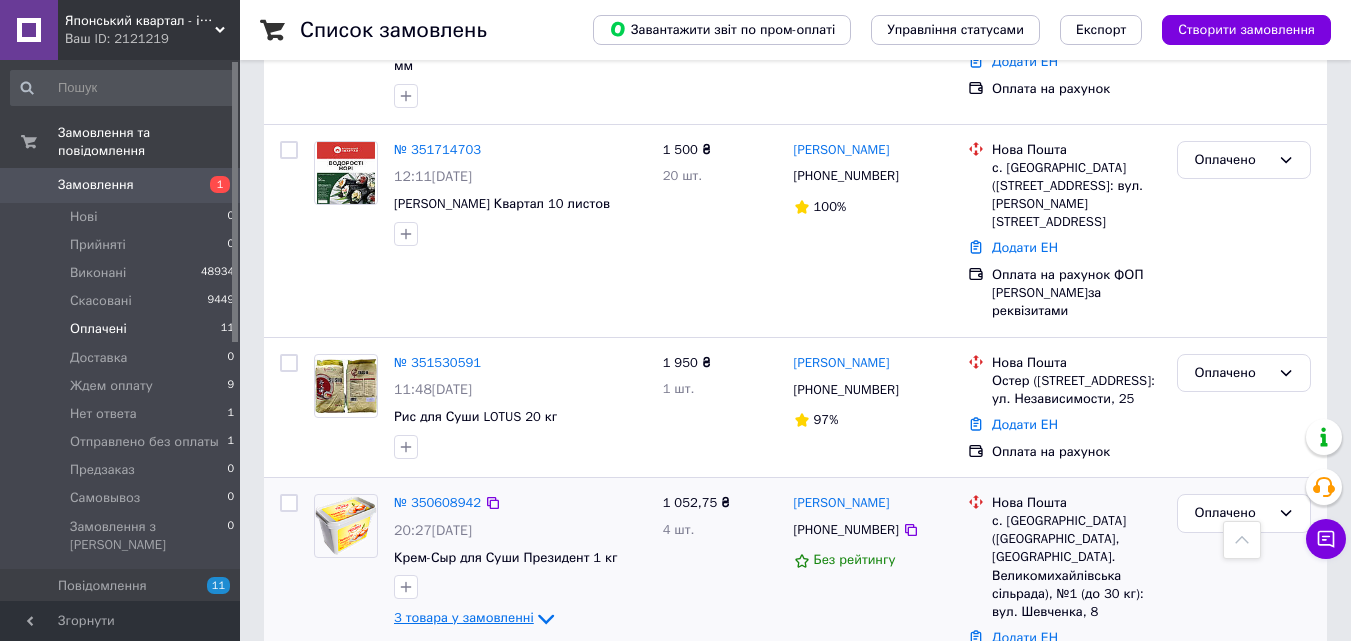 click 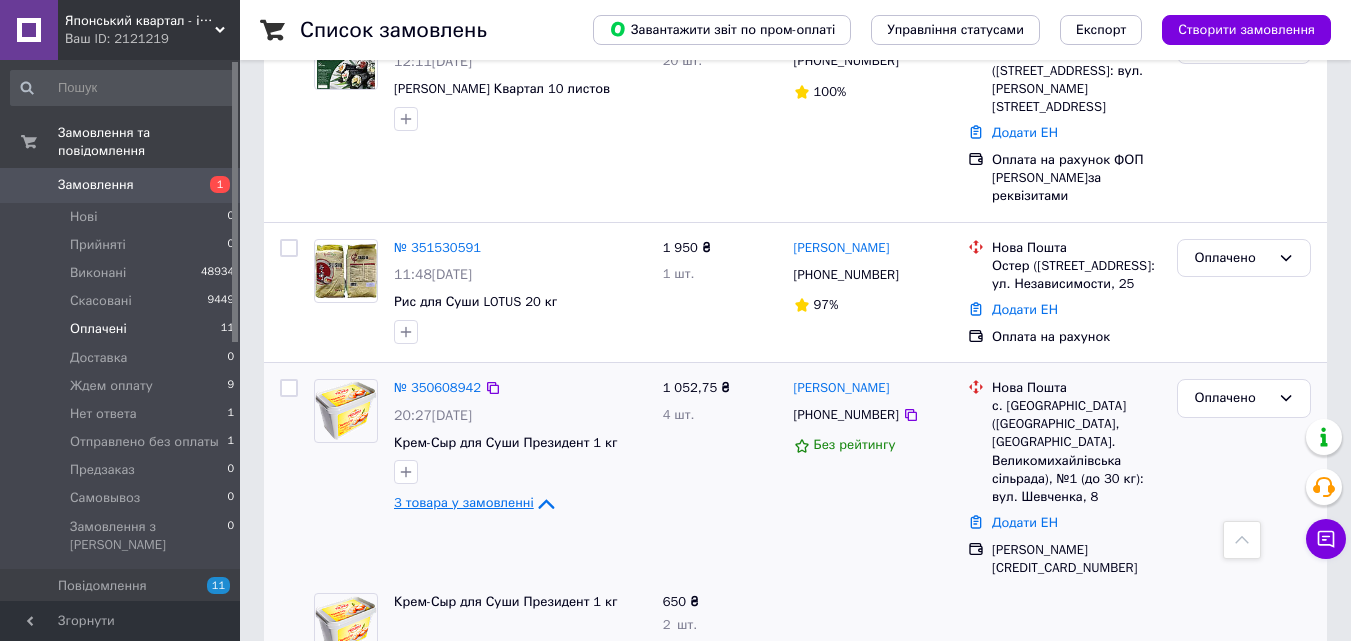 scroll, scrollTop: 2193, scrollLeft: 0, axis: vertical 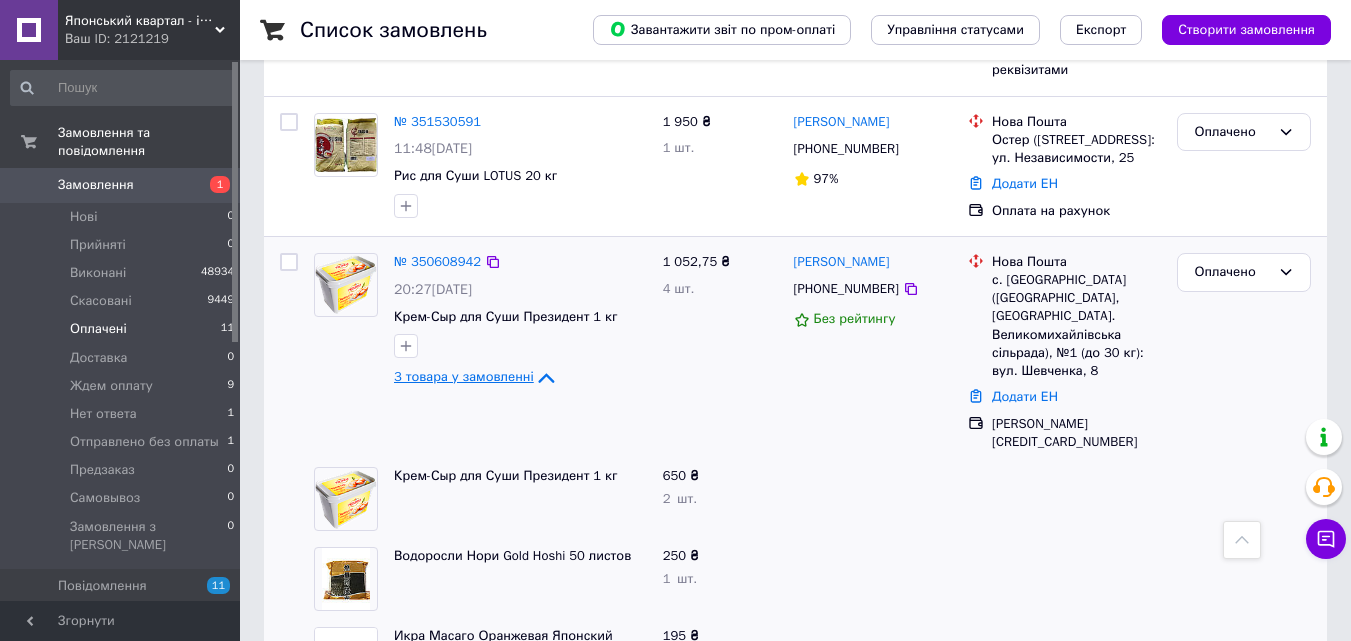 click on "3 товара у замовленні" at bounding box center [464, 377] 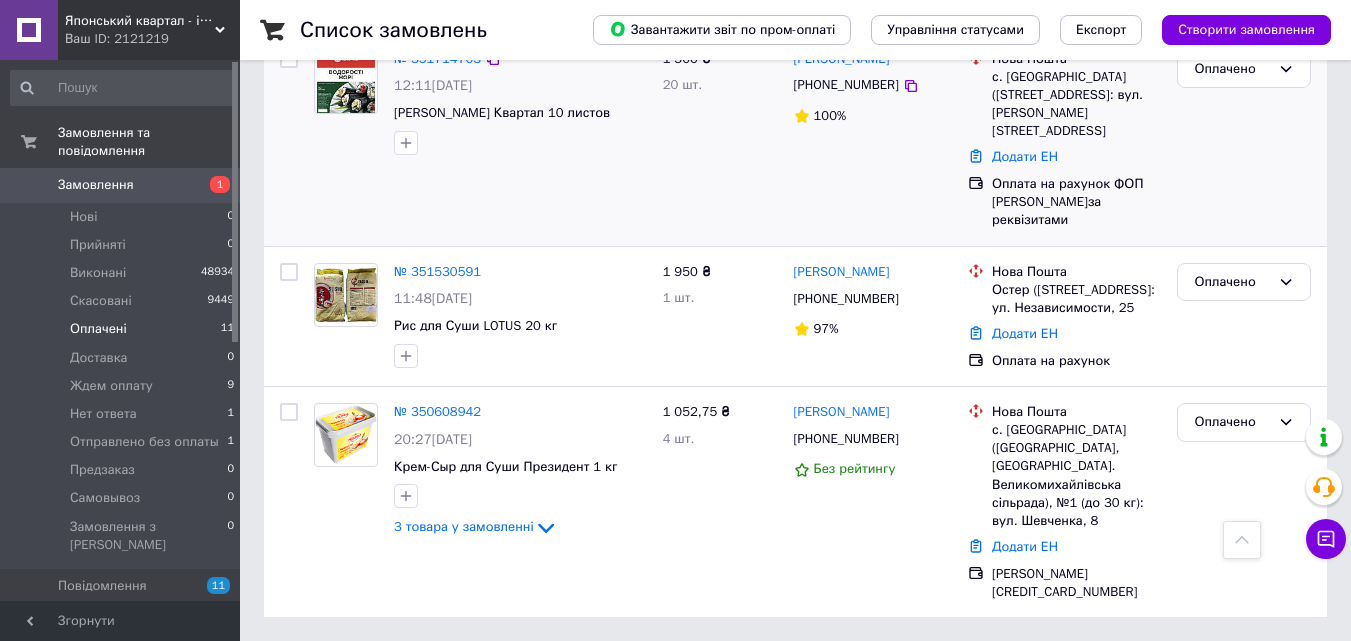 scroll, scrollTop: 1952, scrollLeft: 0, axis: vertical 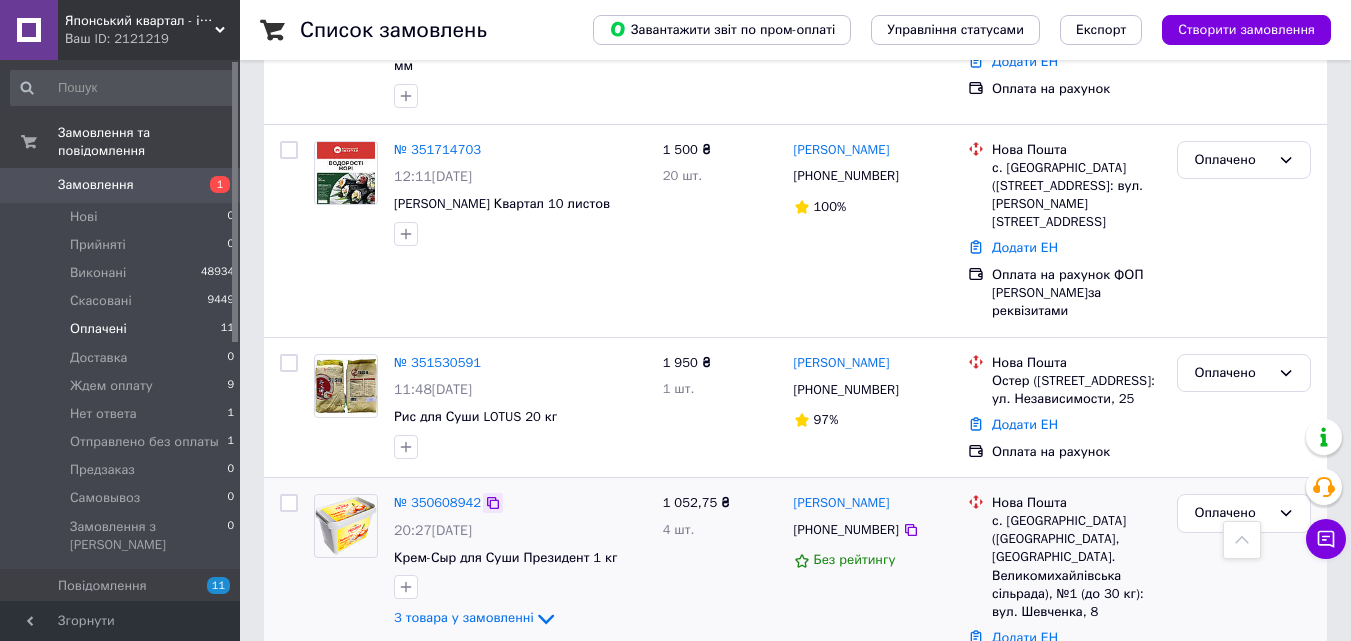 click 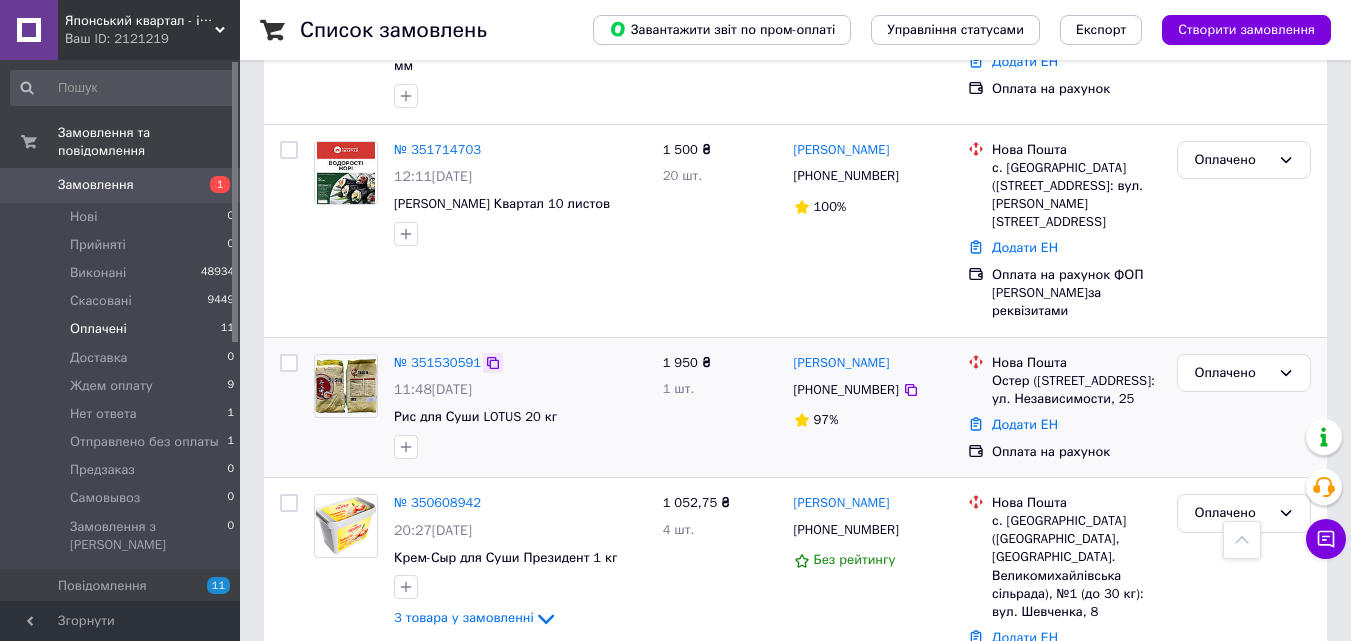 click 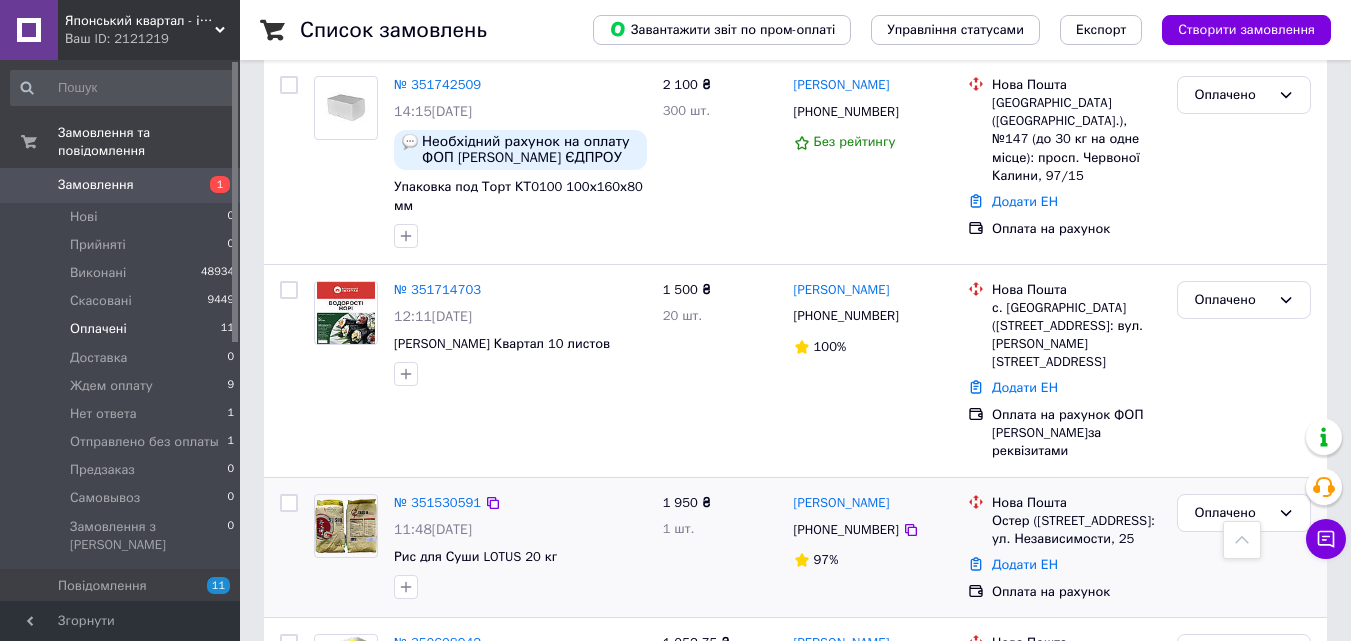 scroll, scrollTop: 1752, scrollLeft: 0, axis: vertical 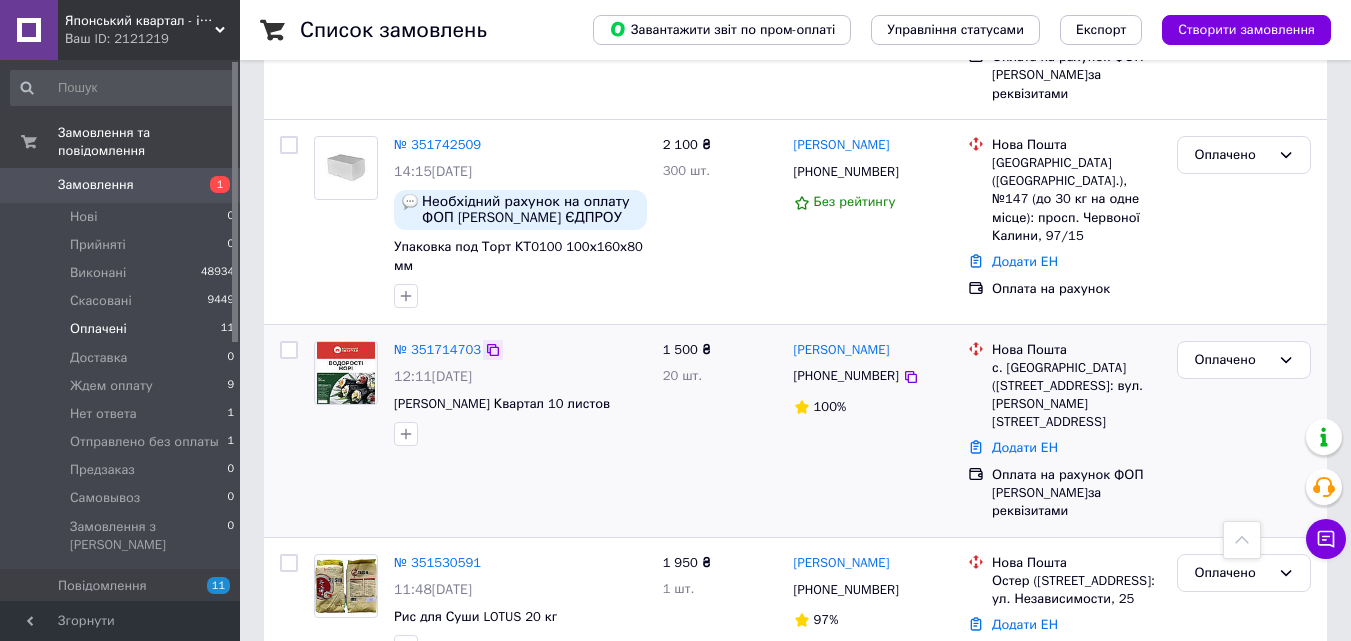 click 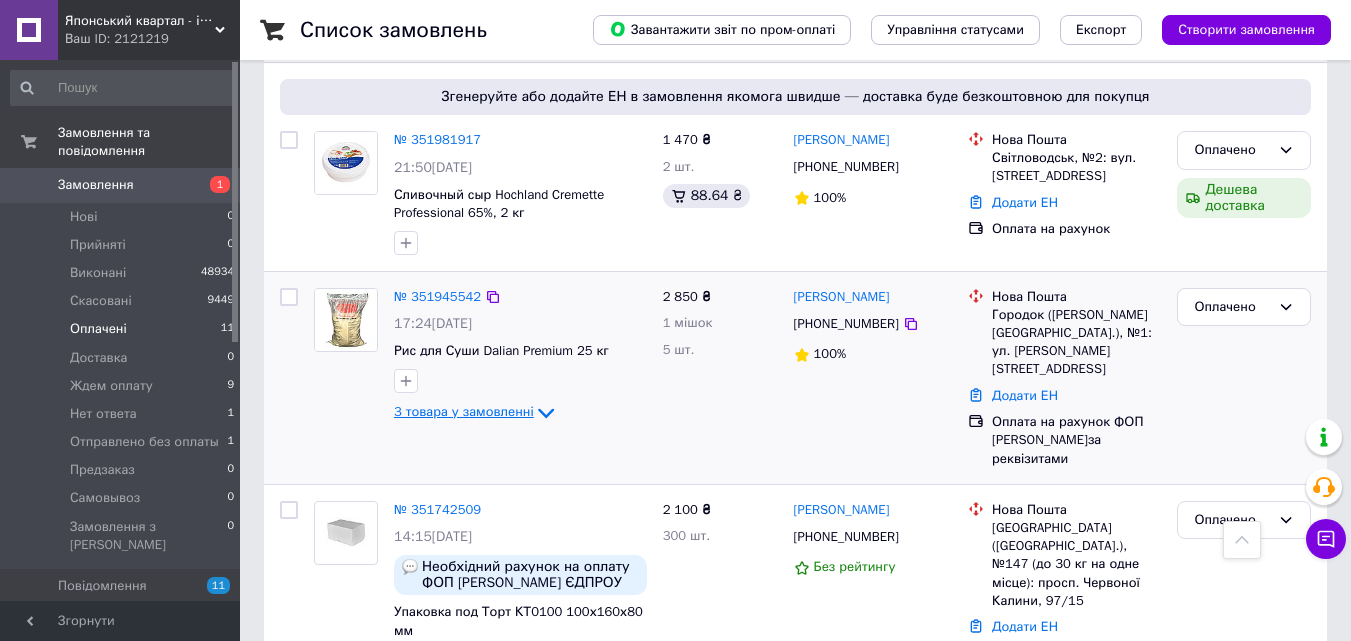 scroll, scrollTop: 1352, scrollLeft: 0, axis: vertical 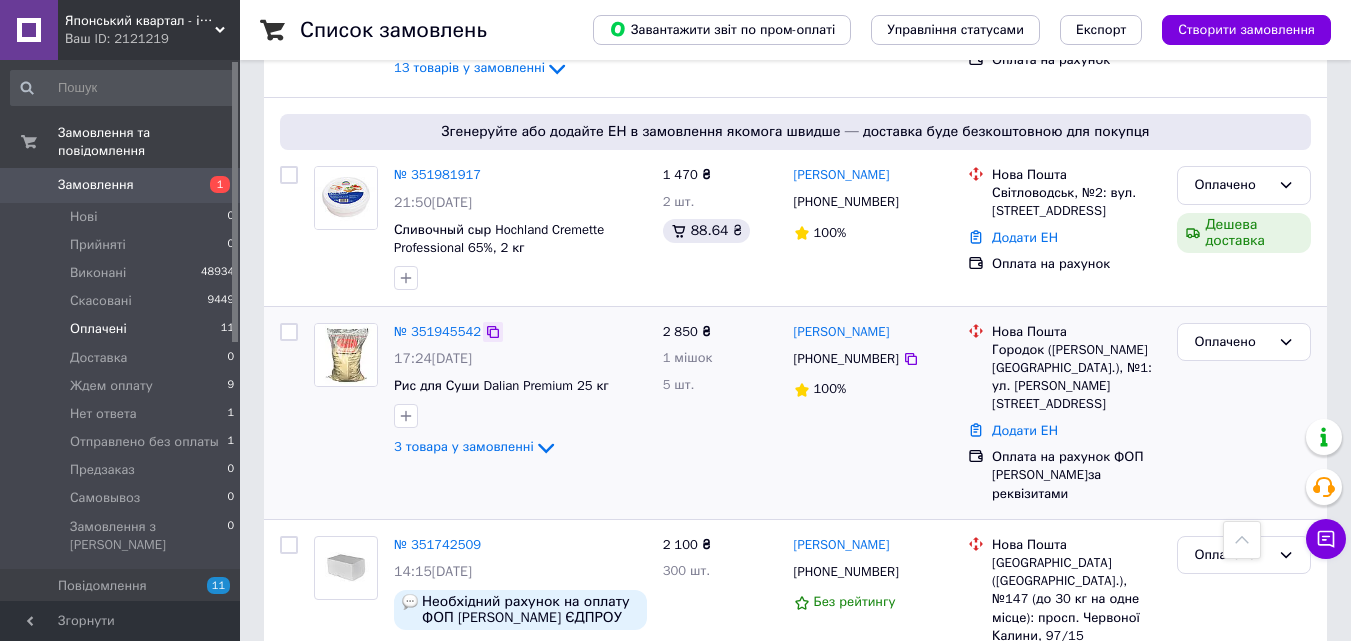 click 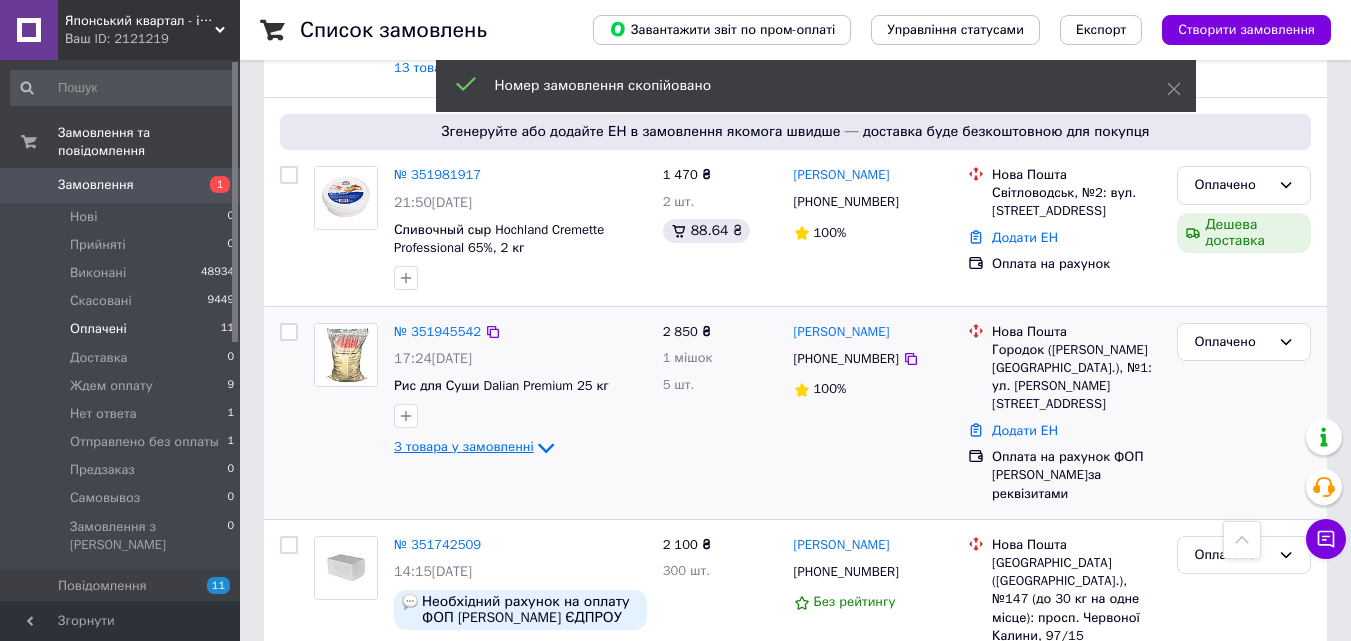 click on "3 товара у замовленні" at bounding box center [464, 447] 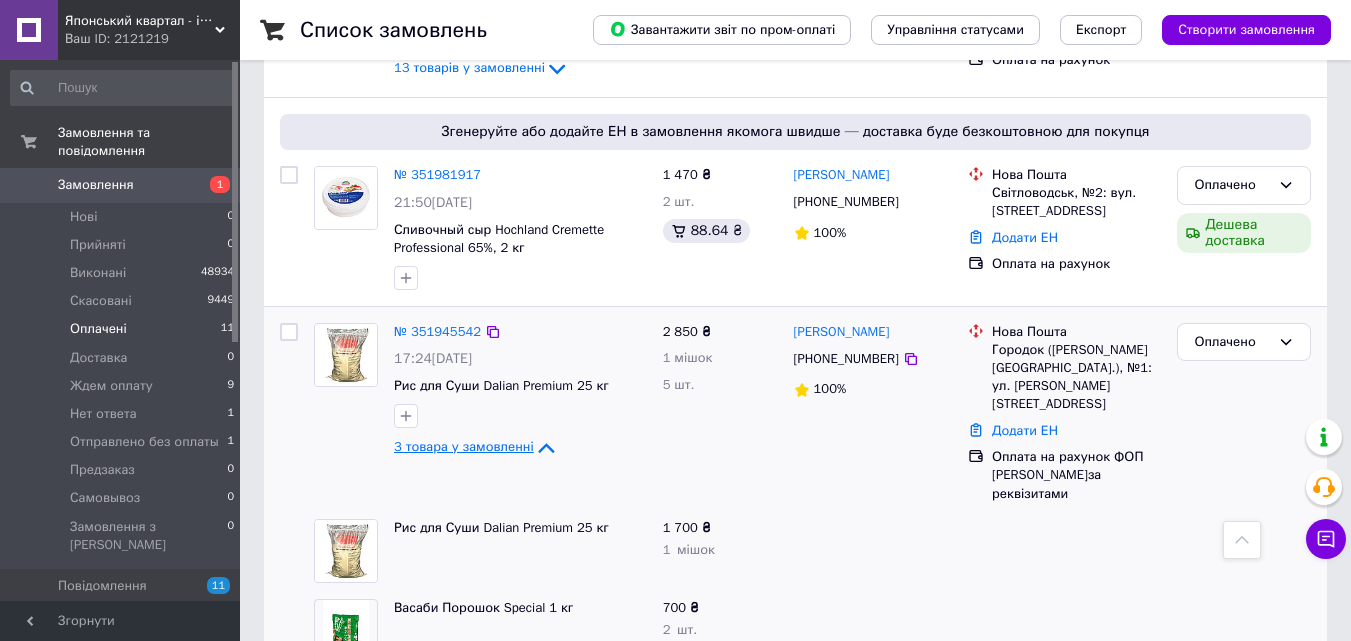click on "3 товара у замовленні" at bounding box center (464, 447) 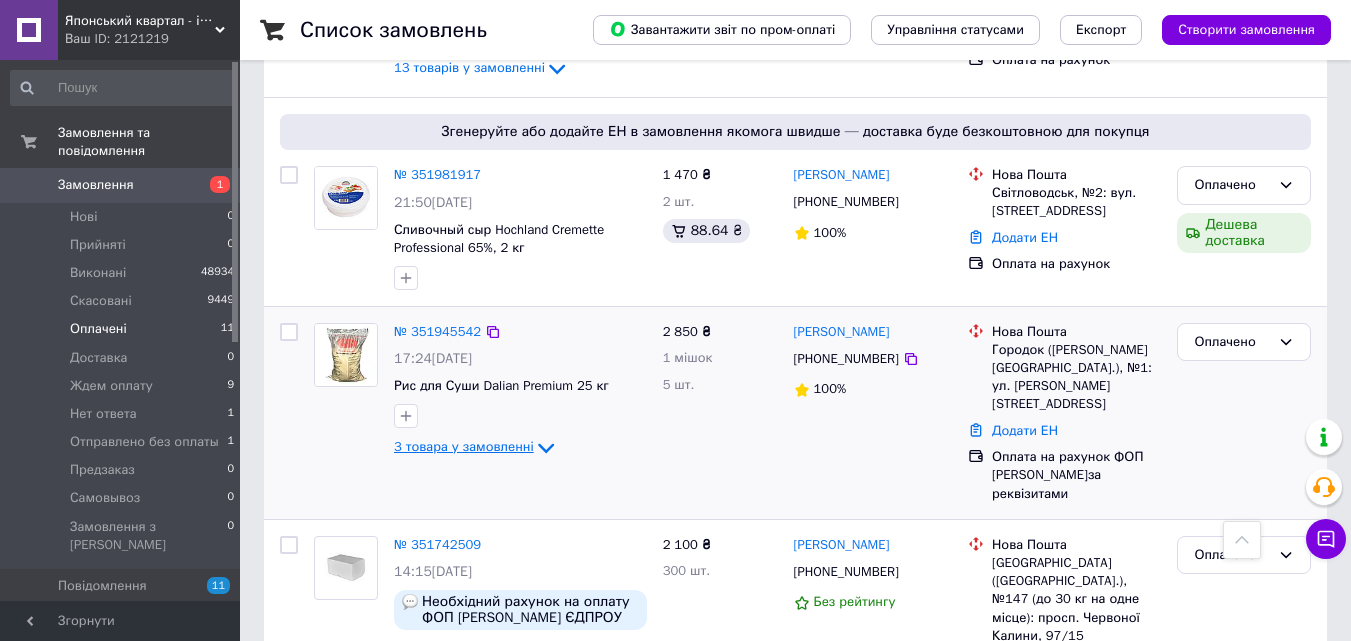 click on "3 товара у замовленні" at bounding box center [464, 447] 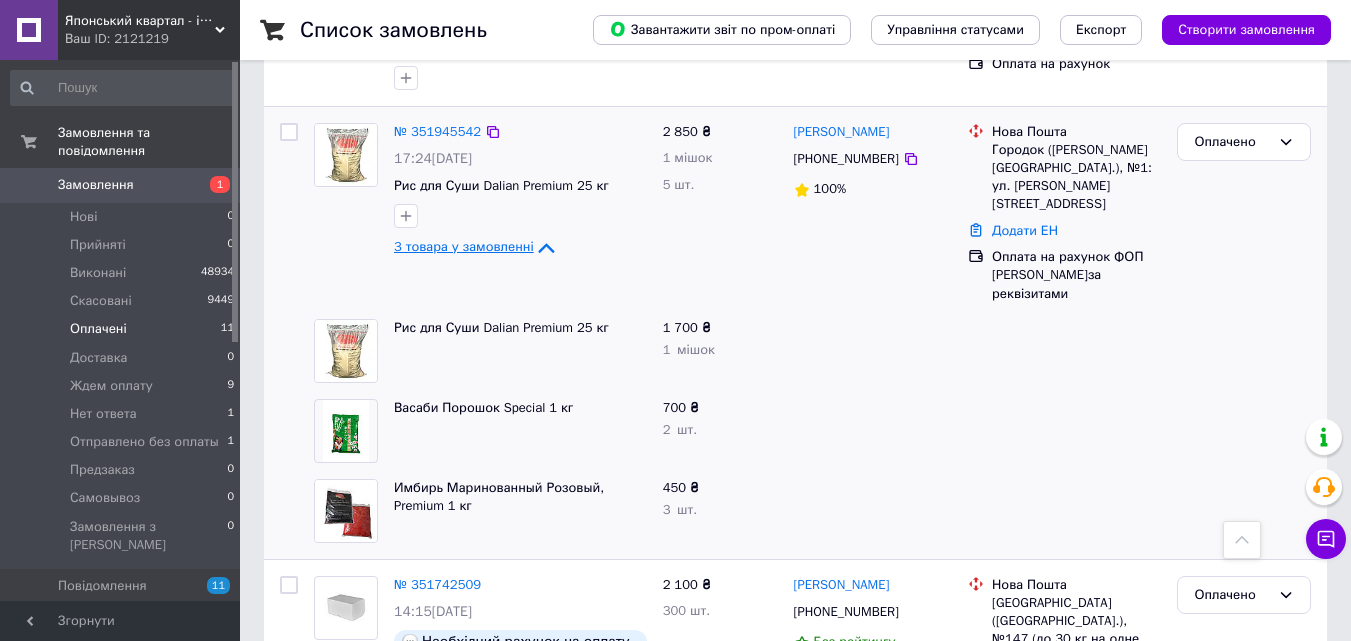 scroll, scrollTop: 1452, scrollLeft: 0, axis: vertical 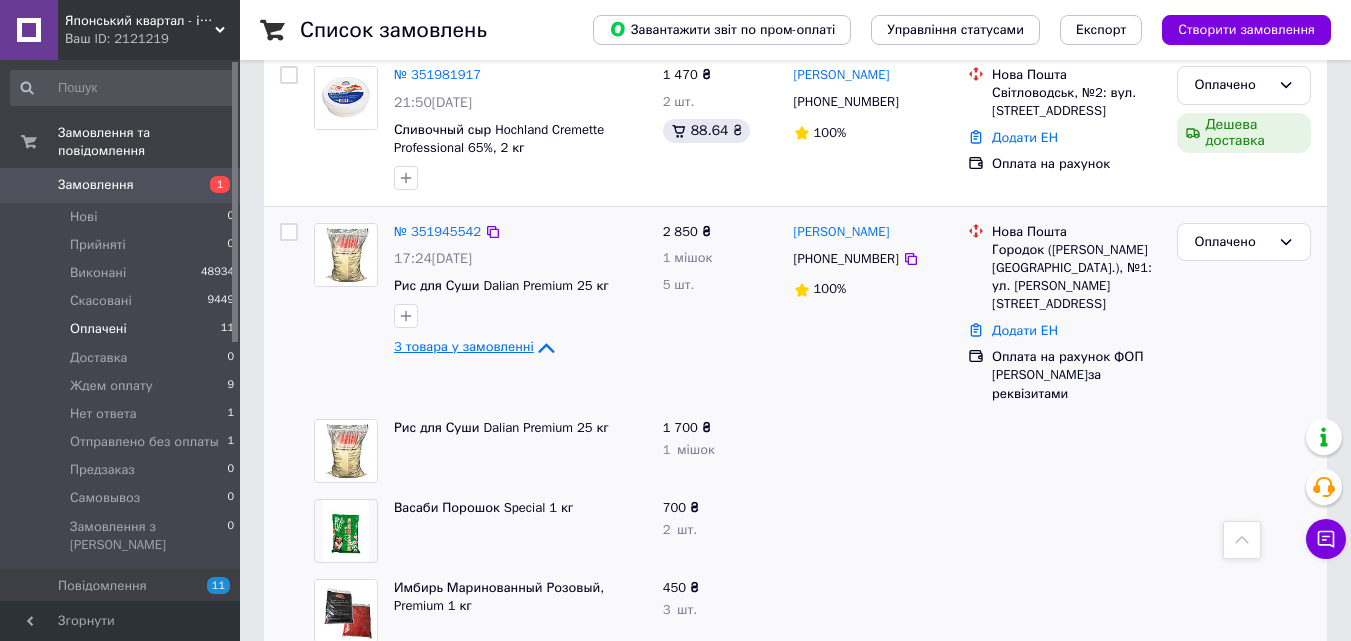 click on "3 товара у замовленні" at bounding box center (464, 347) 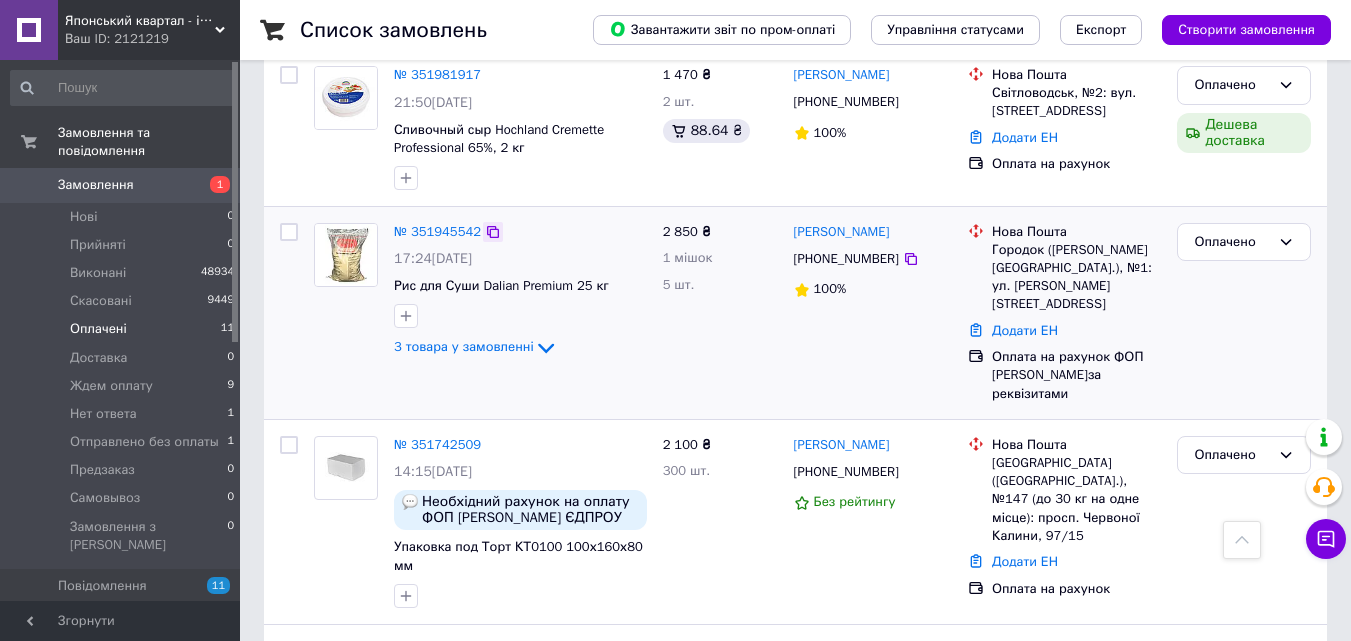 click at bounding box center [493, 232] 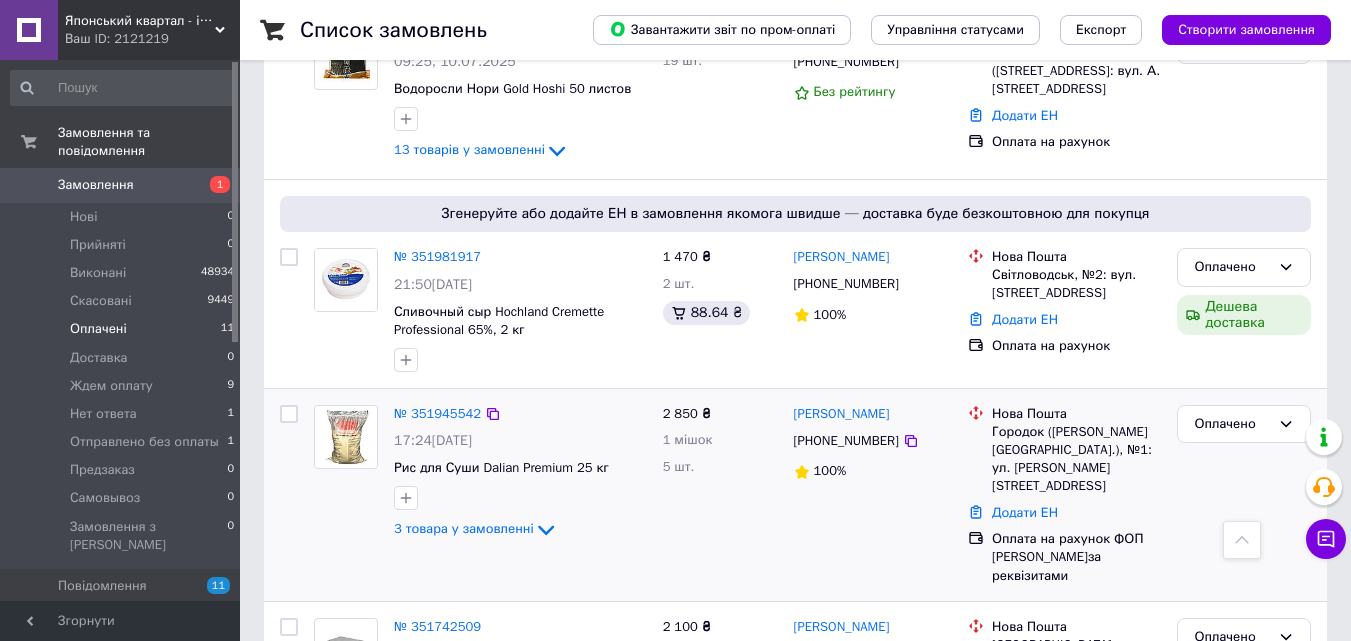scroll, scrollTop: 1252, scrollLeft: 0, axis: vertical 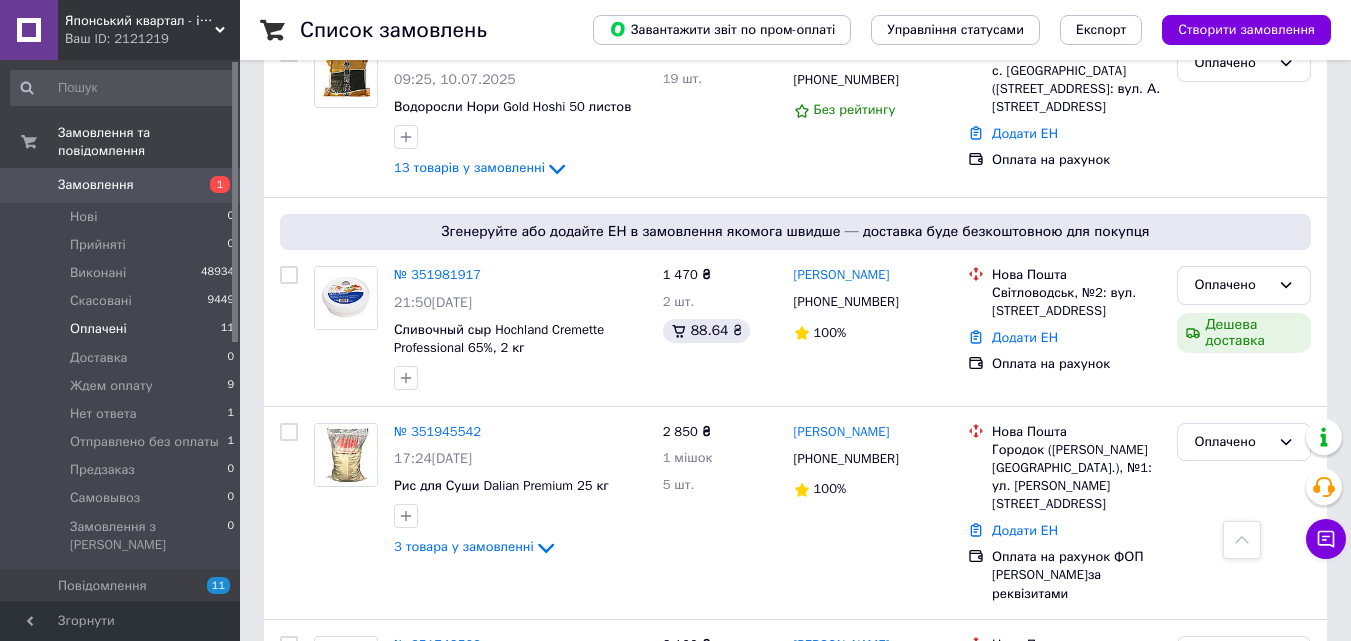 drag, startPoint x: 224, startPoint y: 533, endPoint x: 146, endPoint y: 518, distance: 79.429214 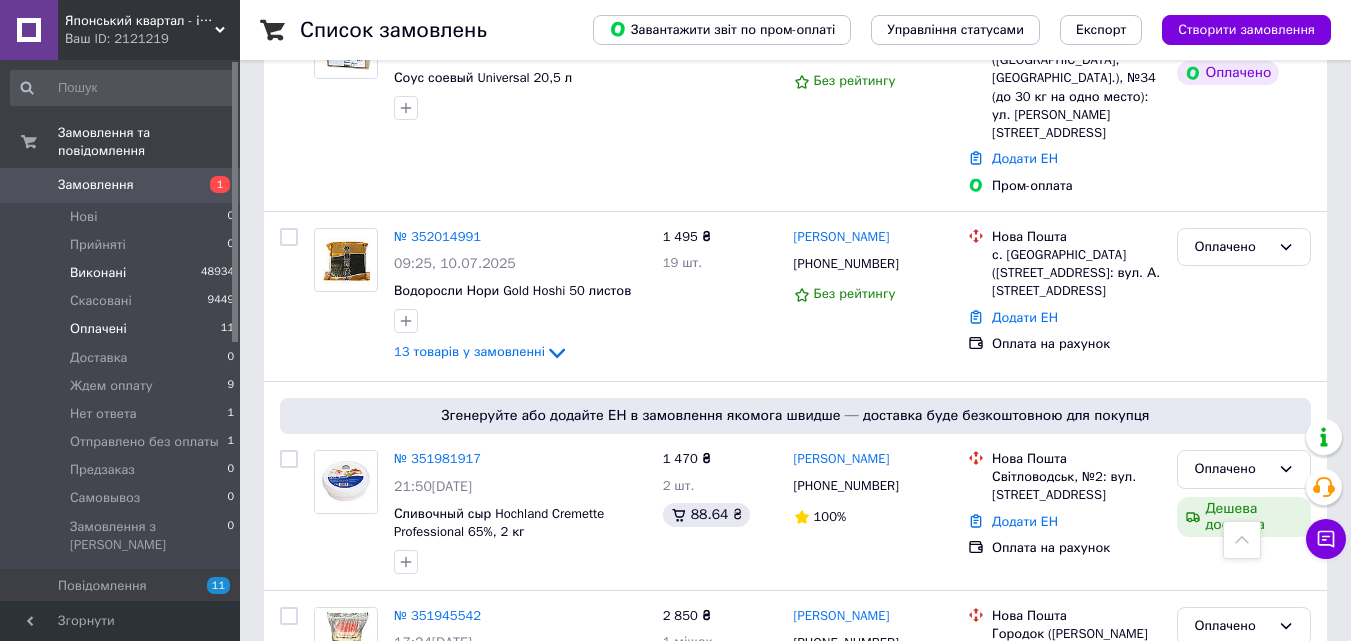 scroll, scrollTop: 1052, scrollLeft: 0, axis: vertical 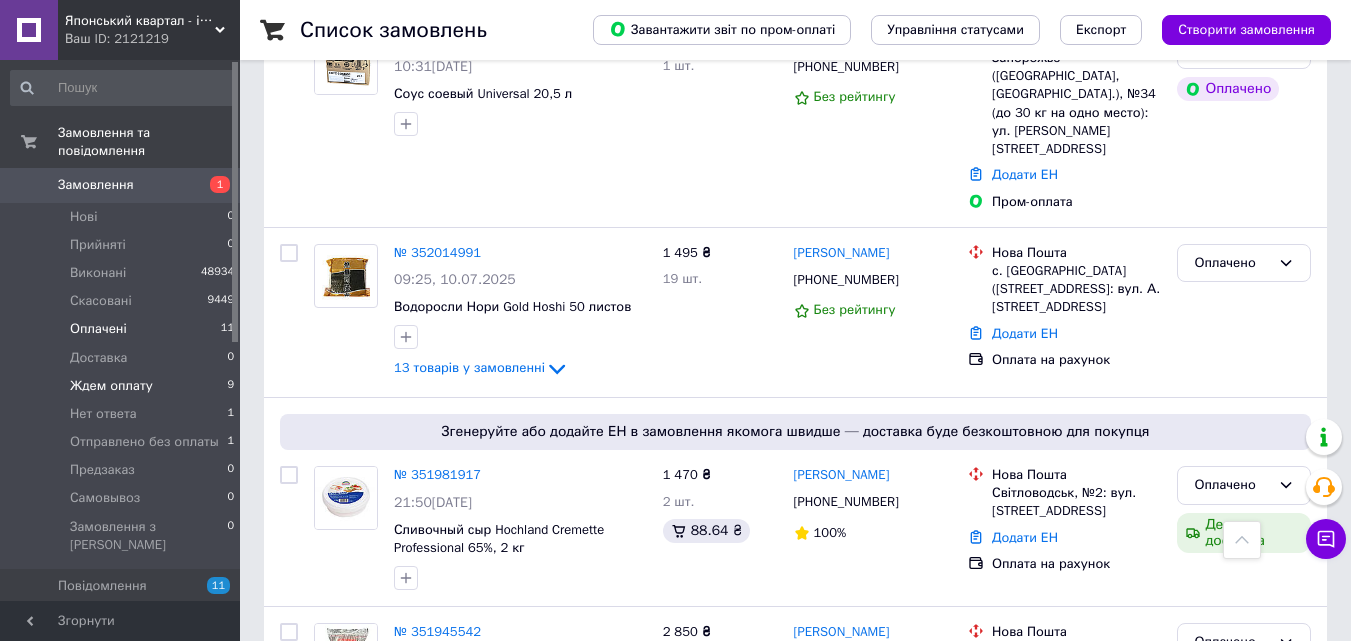 click on "Ждем оплату  9" at bounding box center (123, 386) 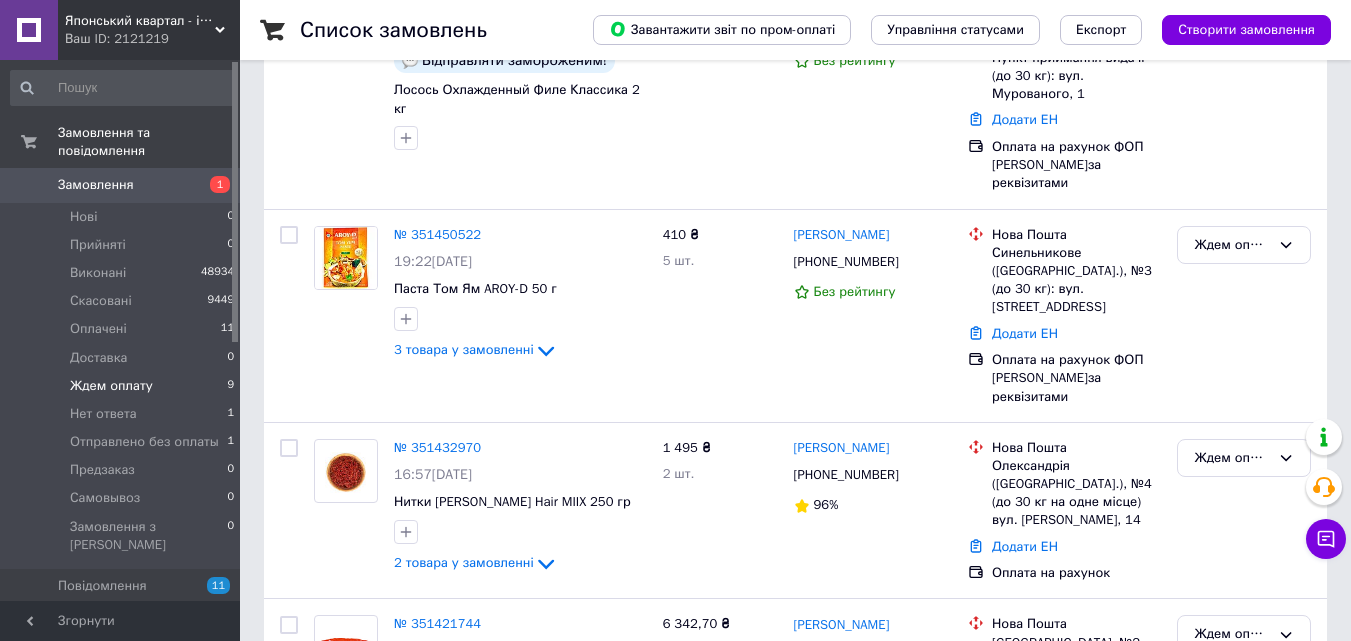scroll, scrollTop: 0, scrollLeft: 0, axis: both 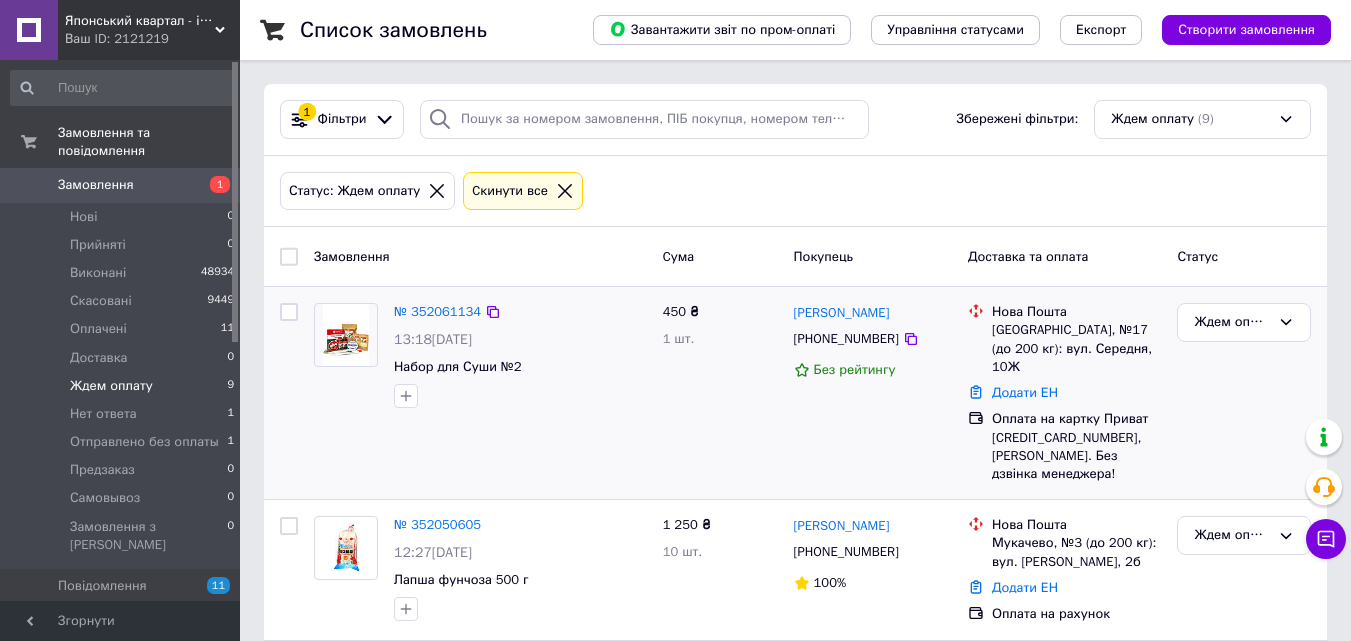 click on "[PHONE_NUMBER]" at bounding box center [846, 338] 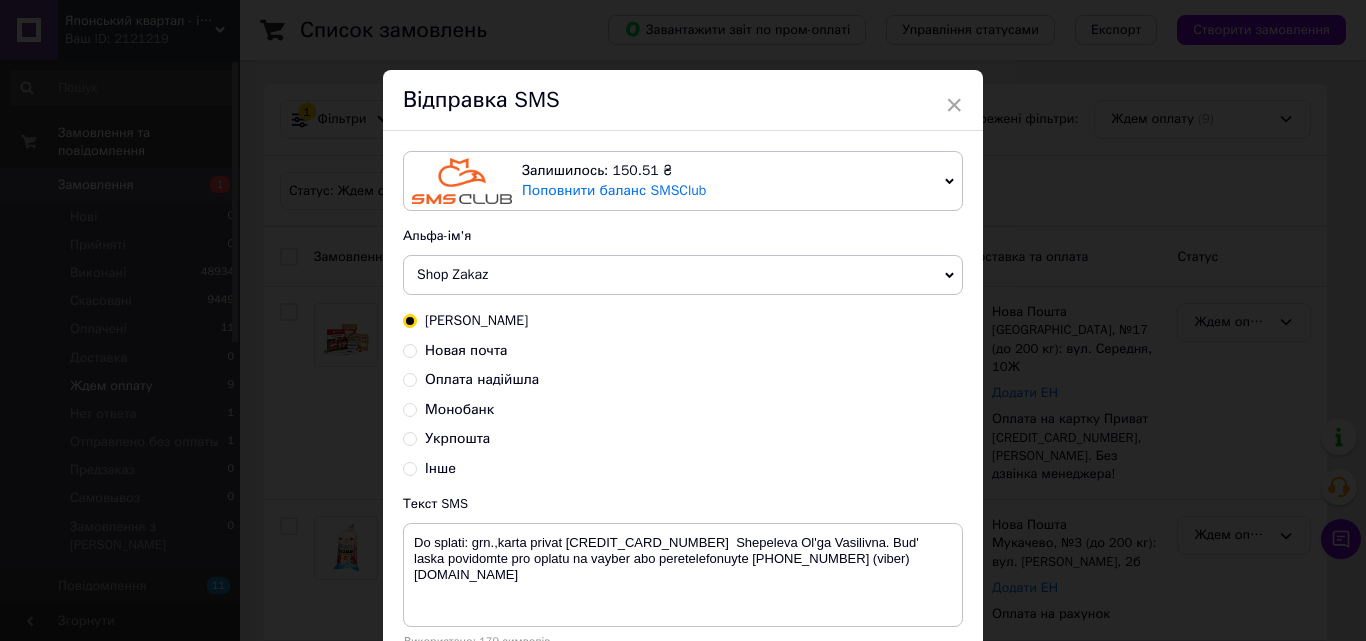 click on "Монобанк" at bounding box center [459, 409] 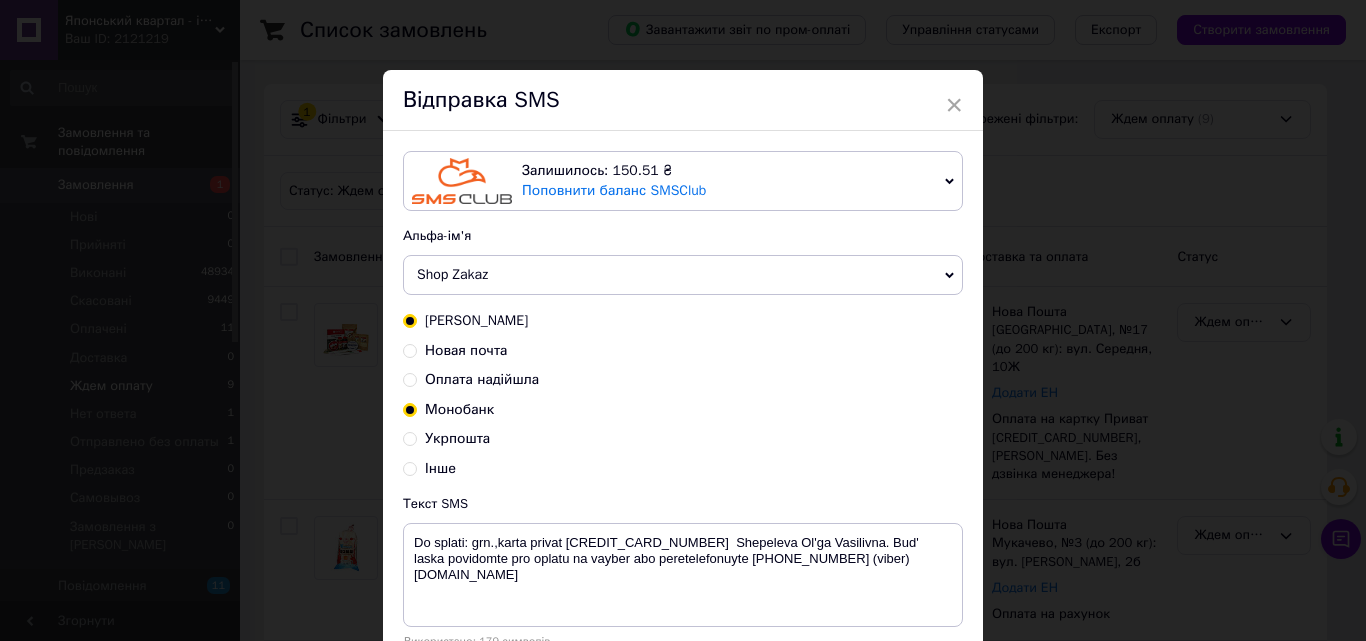 radio on "true" 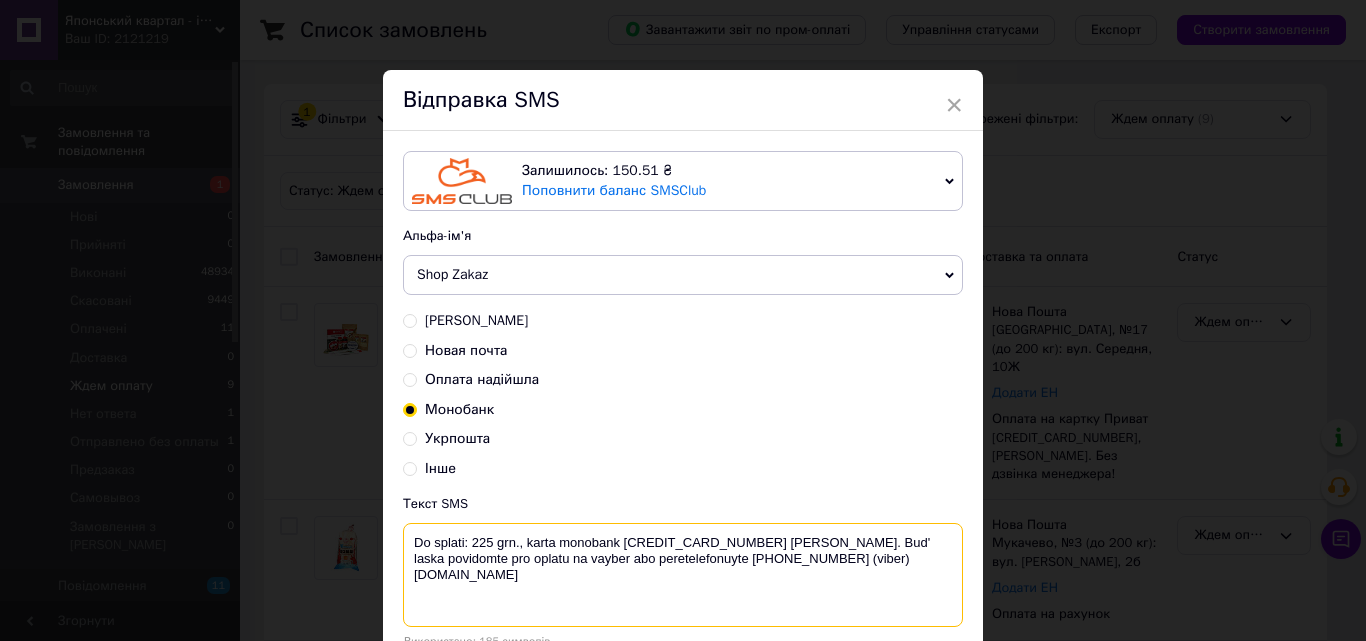 drag, startPoint x: 409, startPoint y: 541, endPoint x: 896, endPoint y: 534, distance: 487.0503 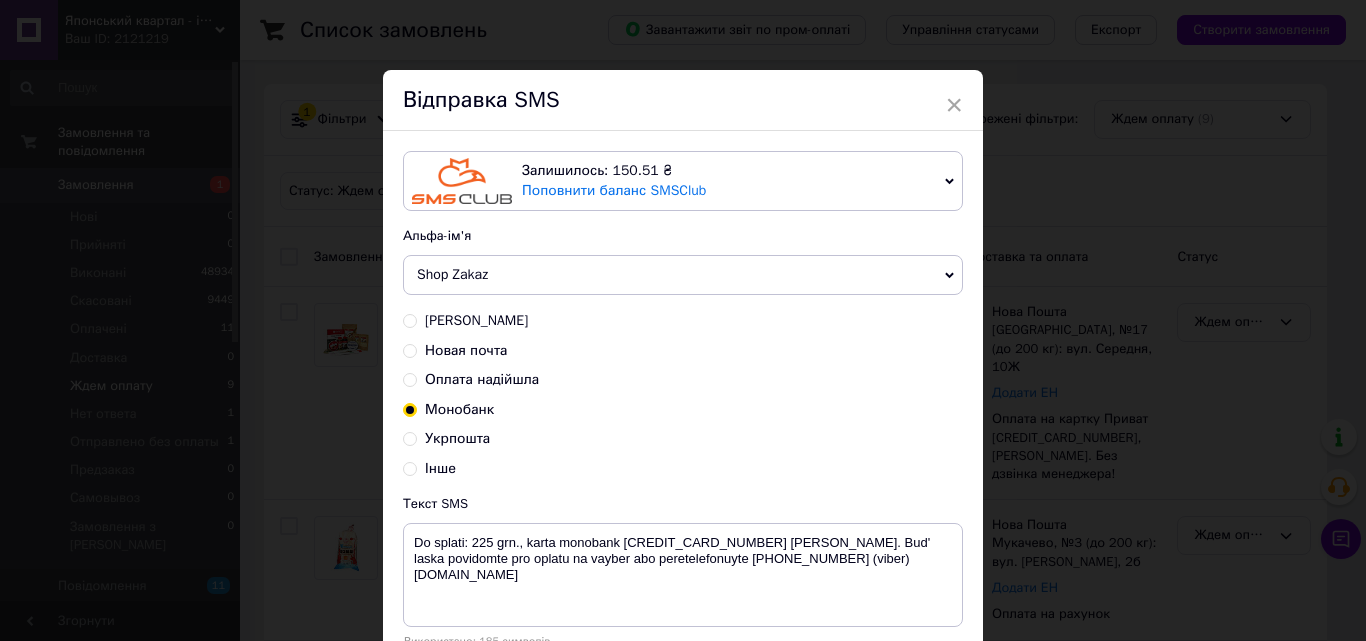 click on "× Відправка SMS Залишилось: 150.51 ₴ Поповнити баланс SMSClub Підключити LetsAds Альфа-ім'я  Shop Zakaz Ya.Kvartal Оновити список альфа-імен Карта Приват Новая почта Оплата надійшла Монобанк Укрпошта Інше Текст SMS Do splati: 225 grn., karta monobank 4441111031741436 Shepeleva Olga Vasilievna. Bud' laska povidomte pro oplatu na vayber abo peretelefonuyte +380684570174 (viber) yaponskiy-kvartal.com Використано: 185 символів Скасувати   Відправити" at bounding box center [683, 320] 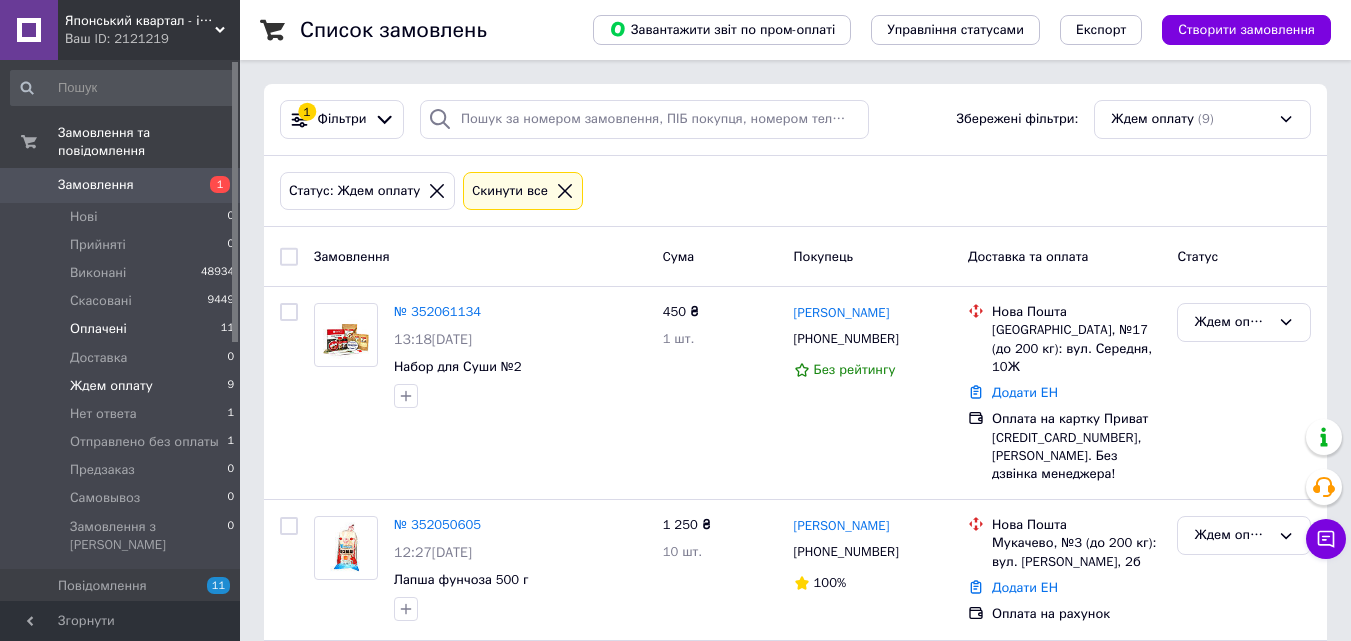 click on "Оплачені 11" at bounding box center [123, 329] 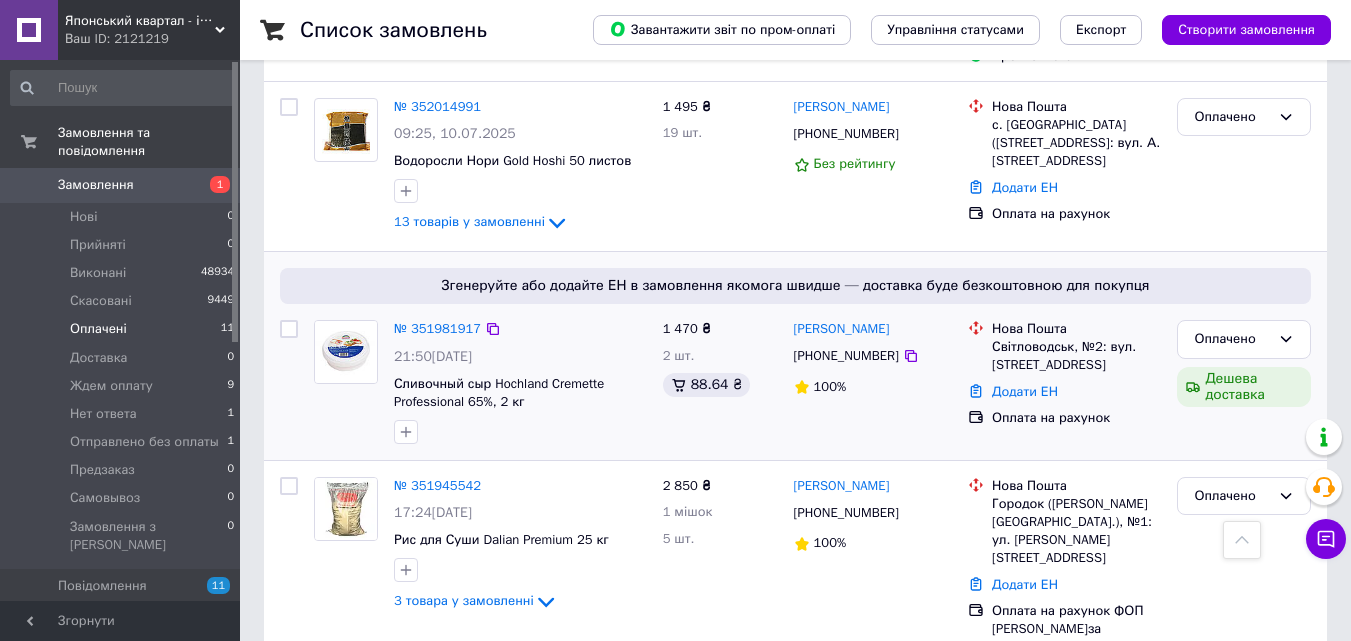 scroll, scrollTop: 1200, scrollLeft: 0, axis: vertical 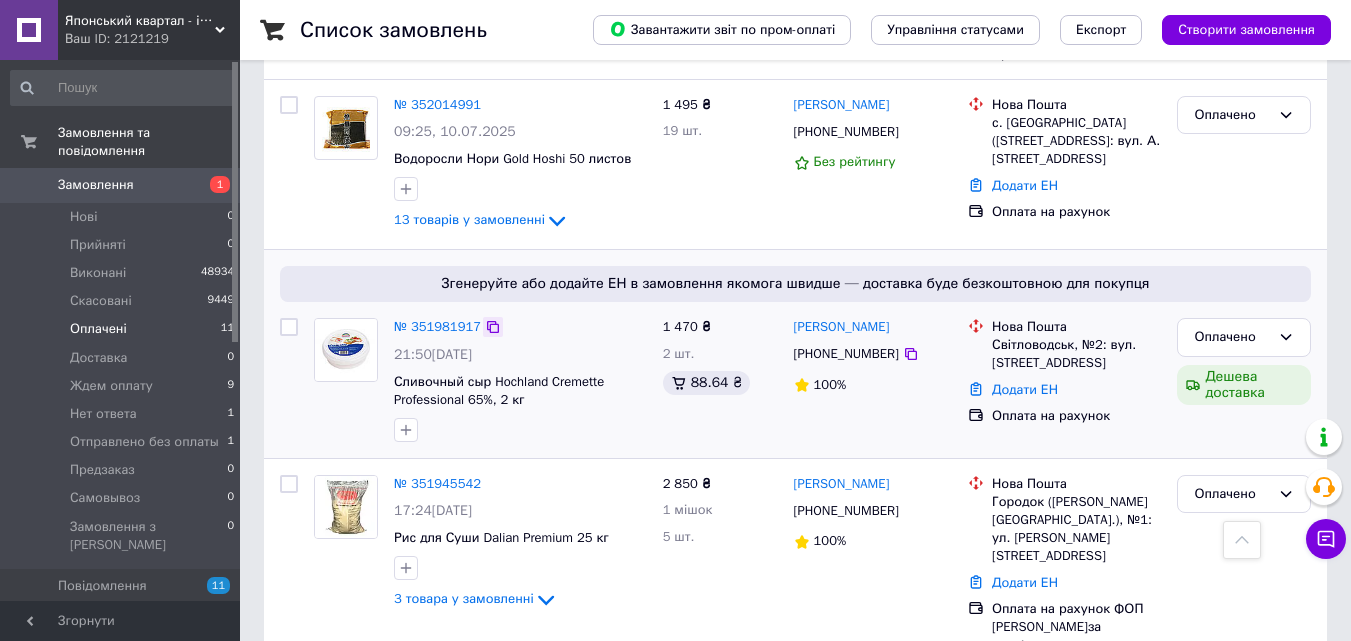 click 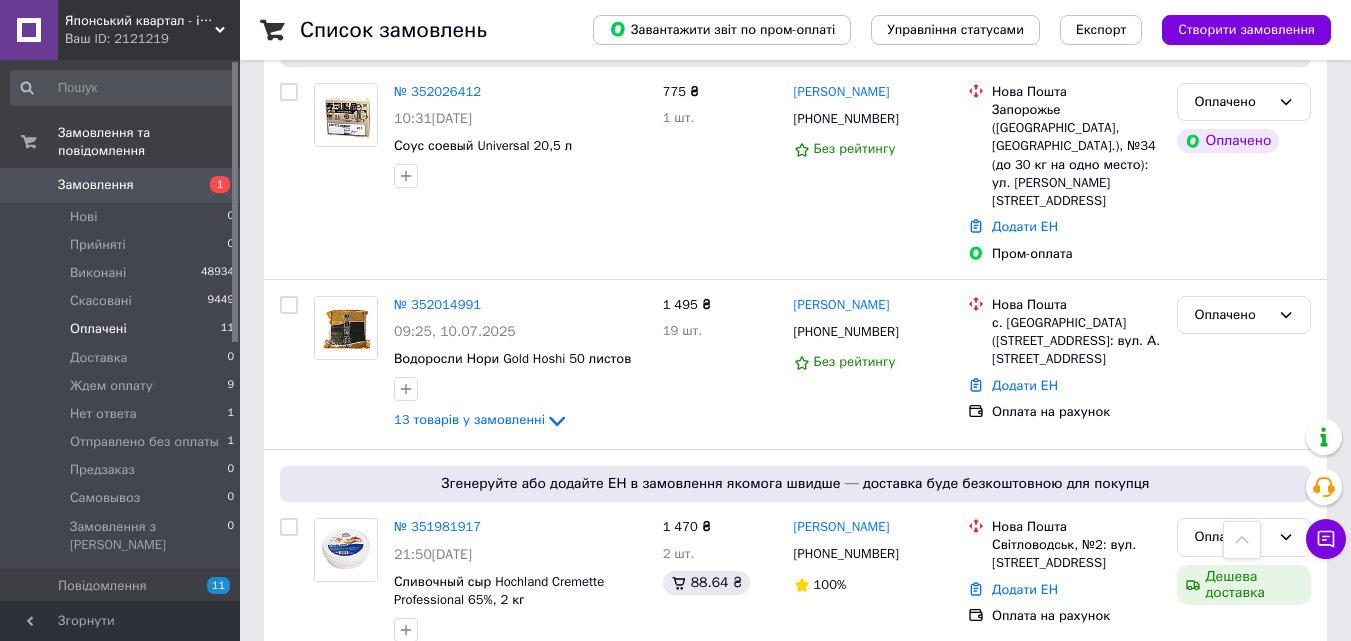 scroll, scrollTop: 900, scrollLeft: 0, axis: vertical 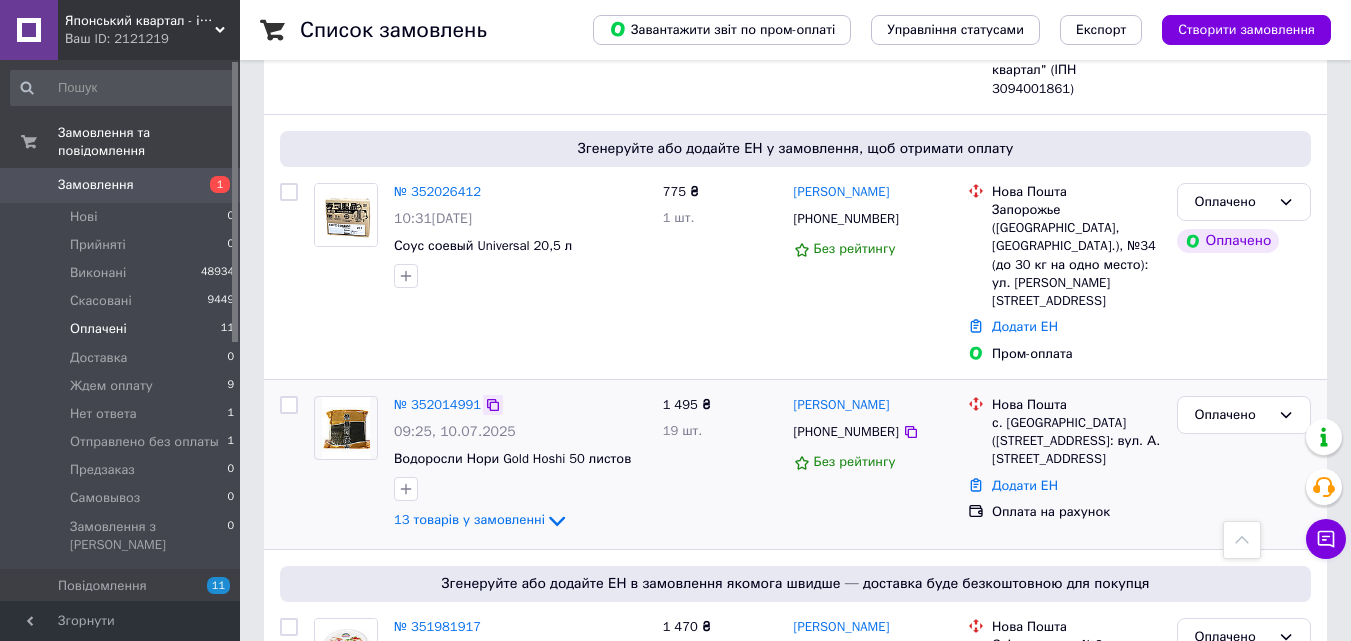 click 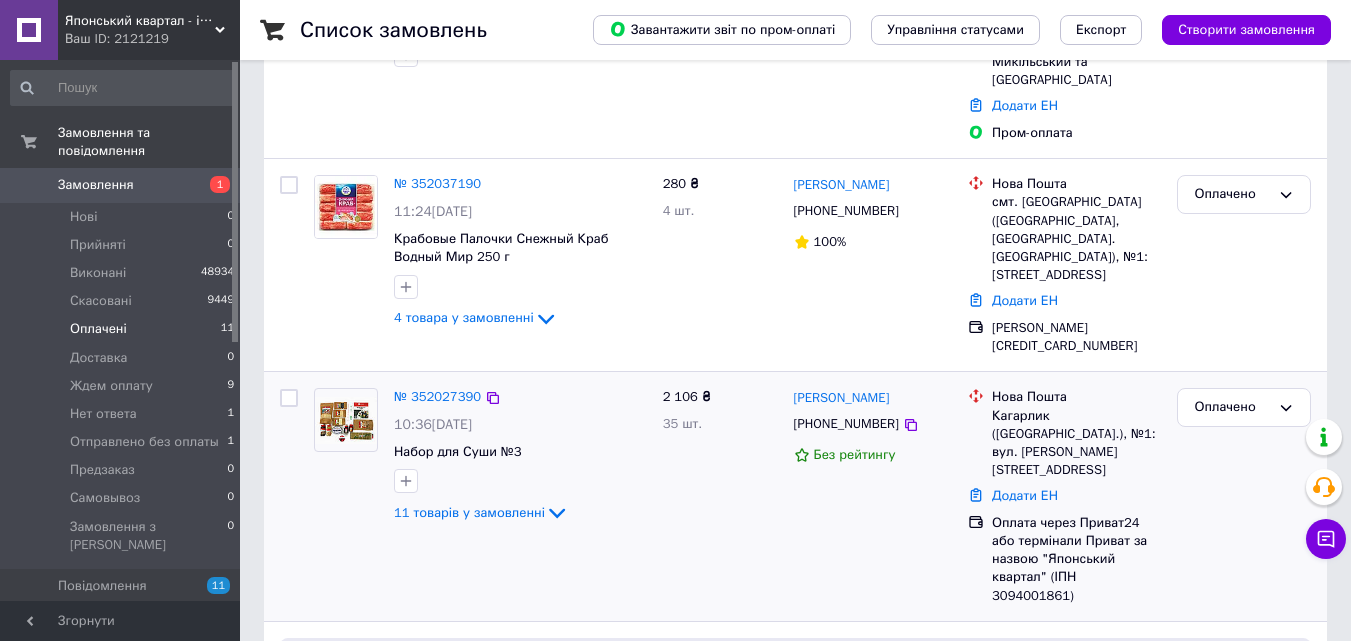 scroll, scrollTop: 500, scrollLeft: 0, axis: vertical 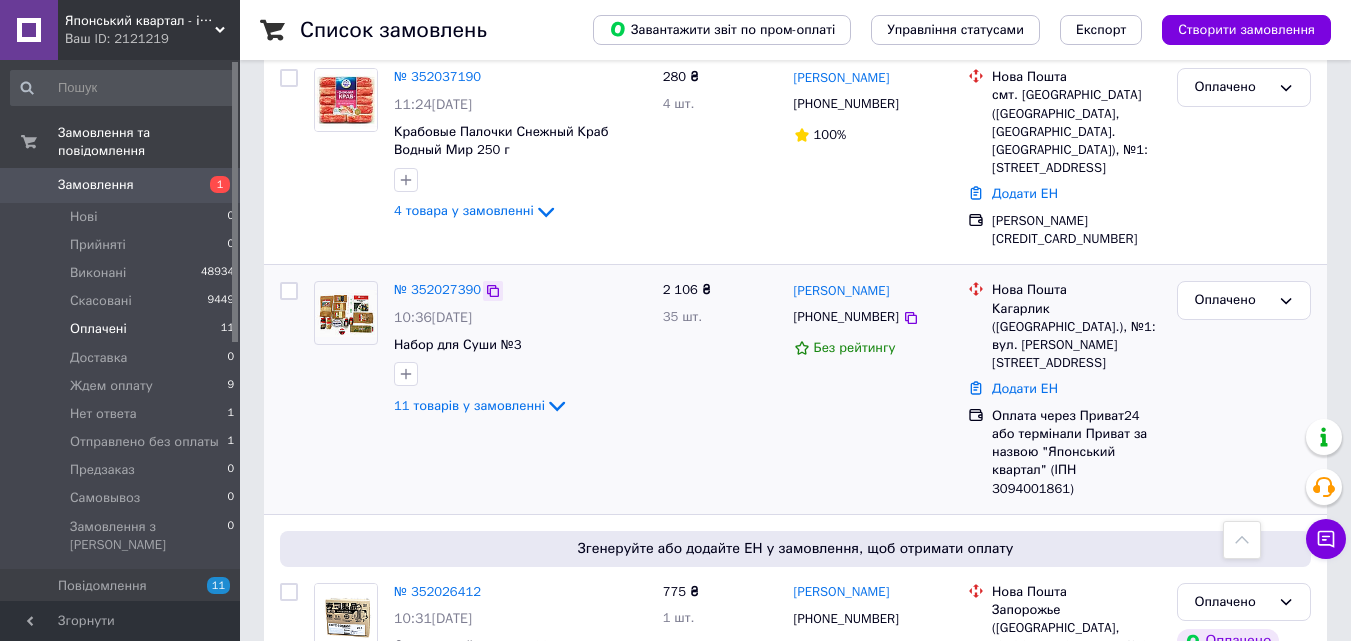 click 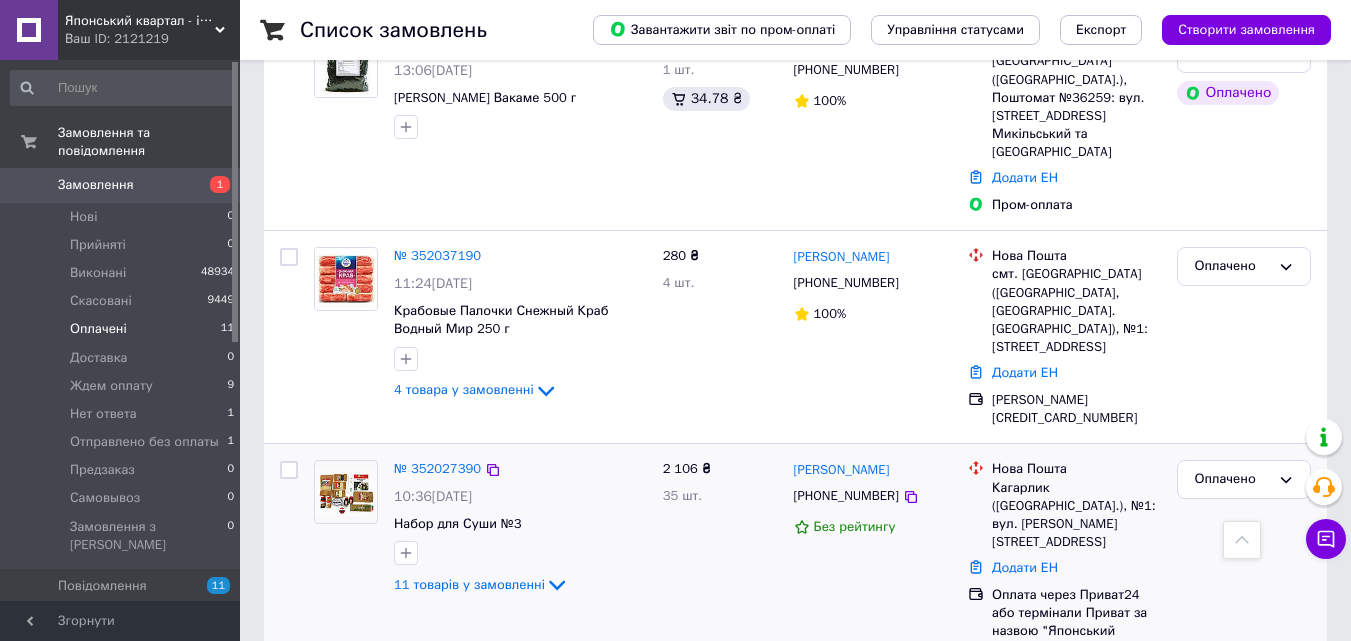 scroll, scrollTop: 300, scrollLeft: 0, axis: vertical 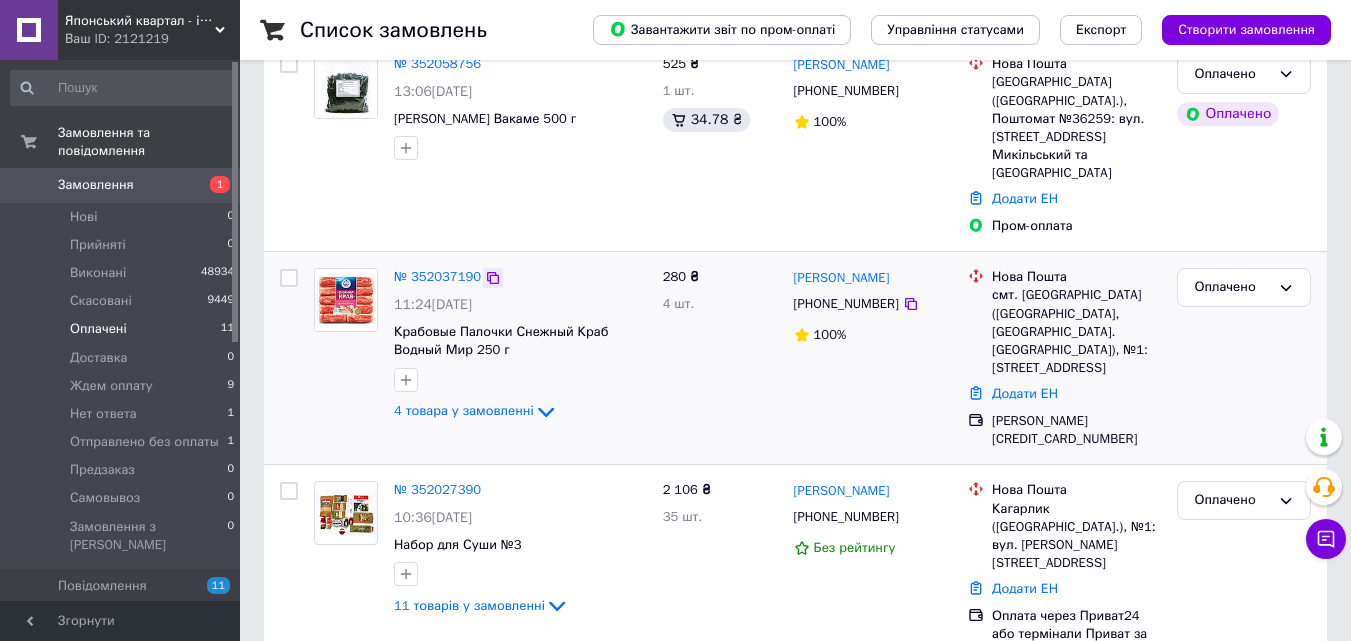 click 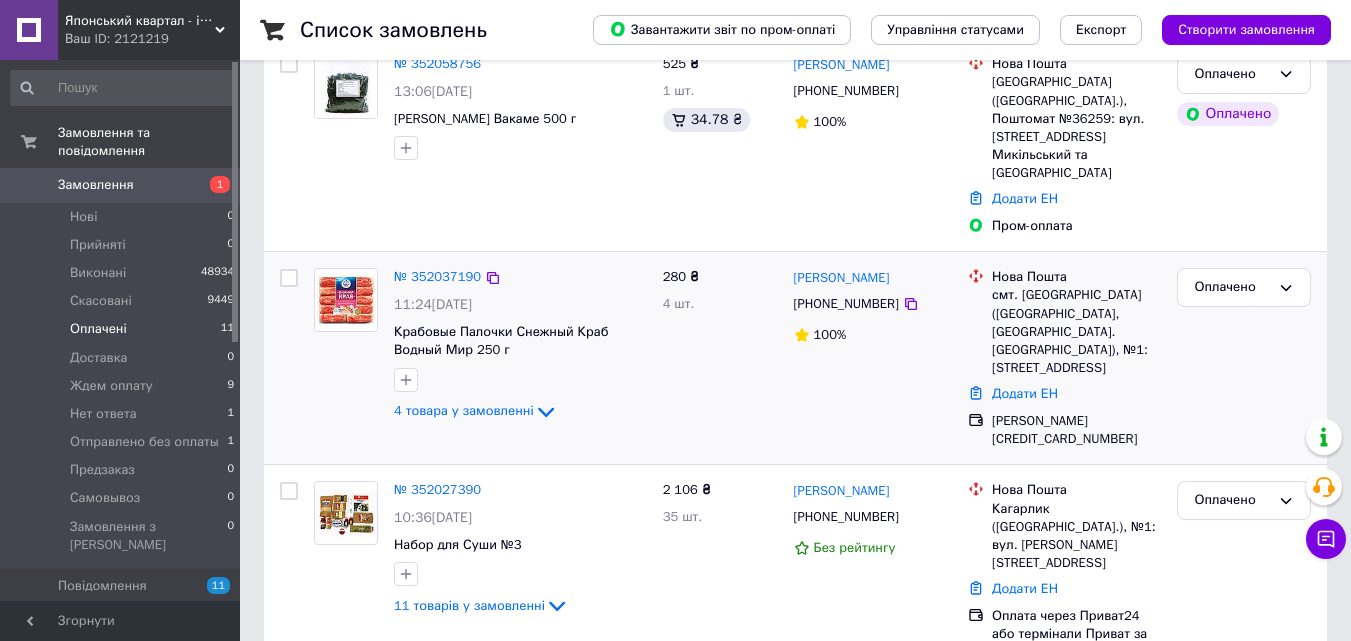 scroll, scrollTop: 100, scrollLeft: 0, axis: vertical 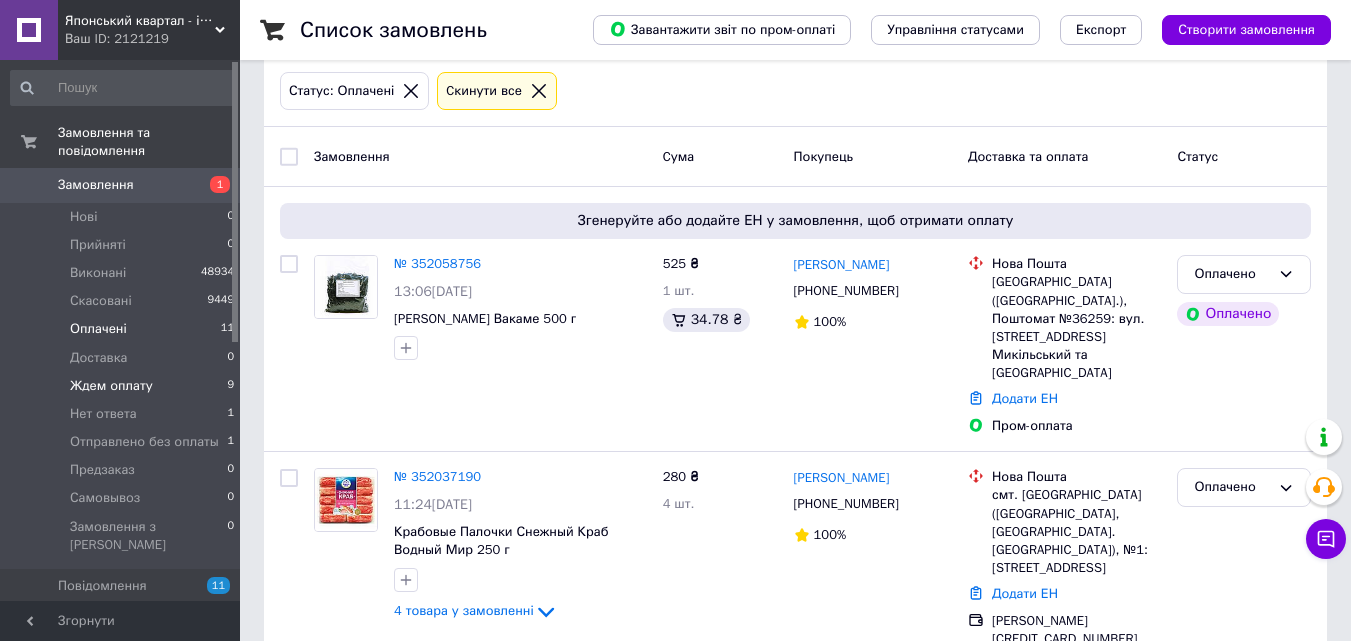 click on "Ждем оплату" at bounding box center [111, 386] 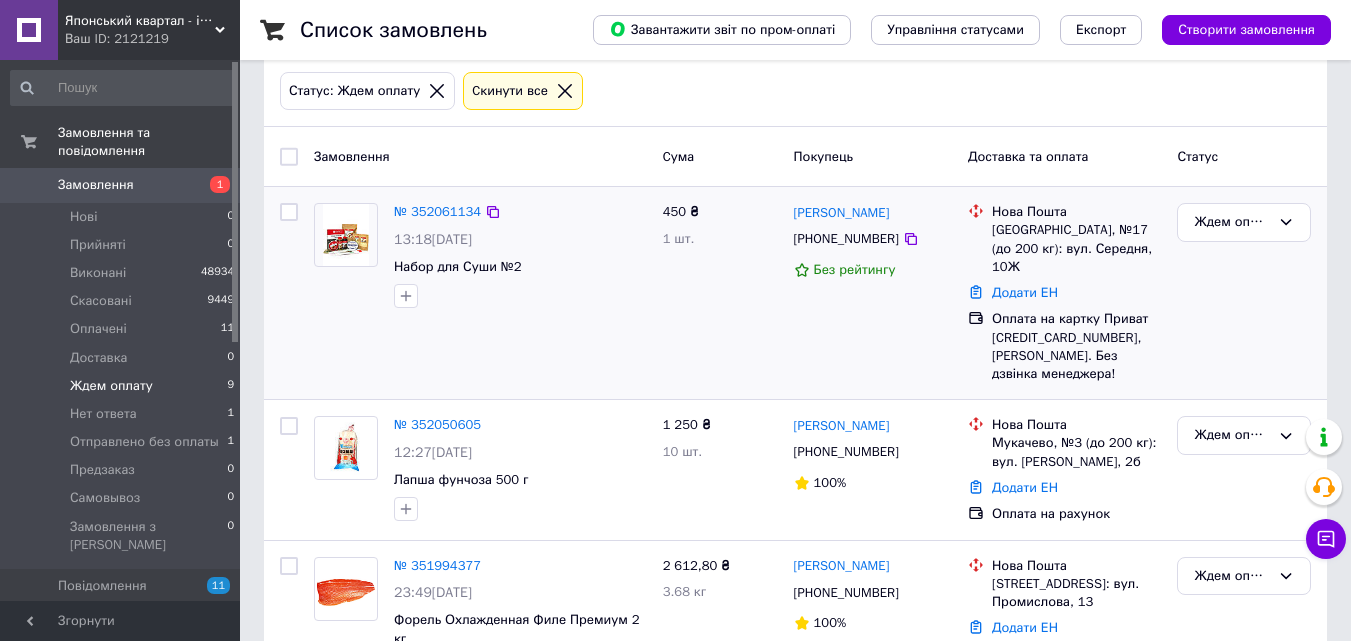 scroll, scrollTop: 0, scrollLeft: 0, axis: both 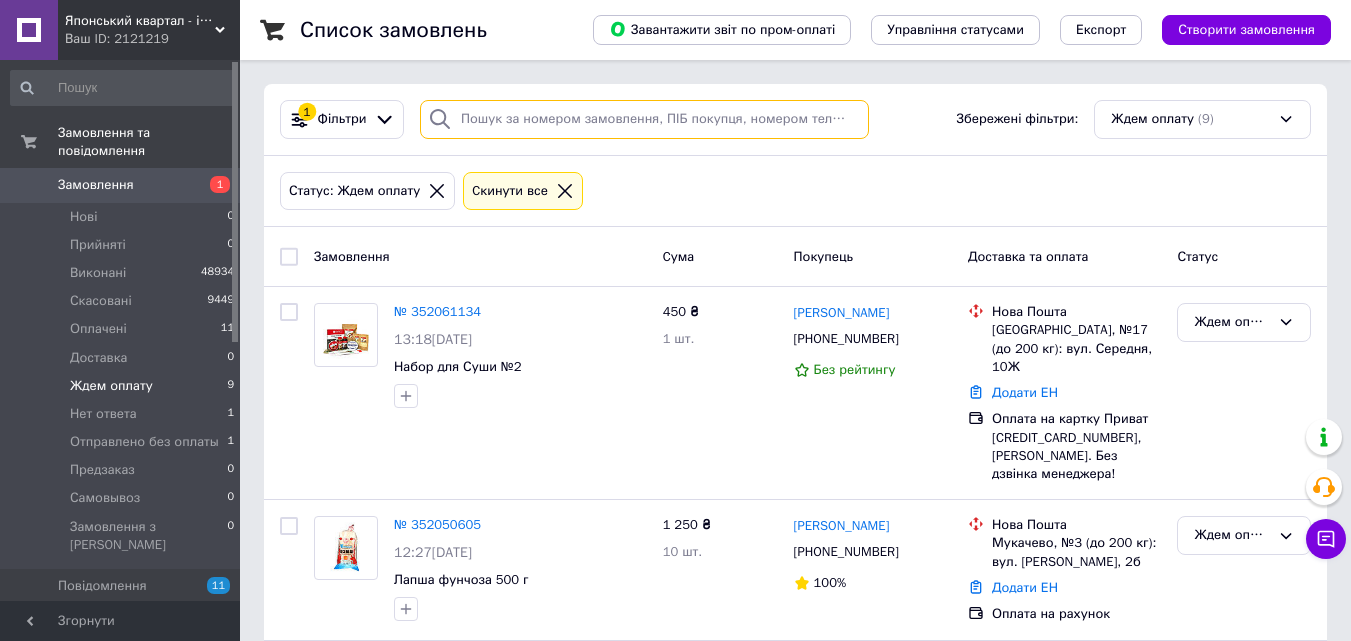 paste on "[PHONE_NUMBER]" 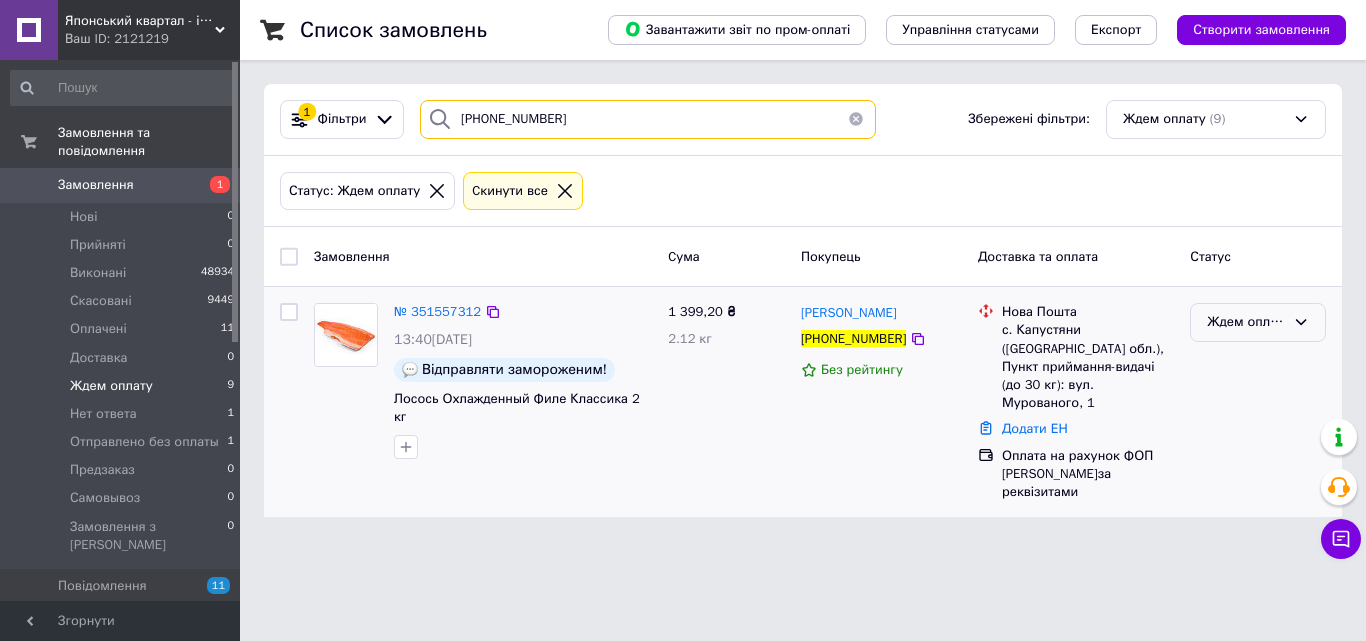 type on "[PHONE_NUMBER]" 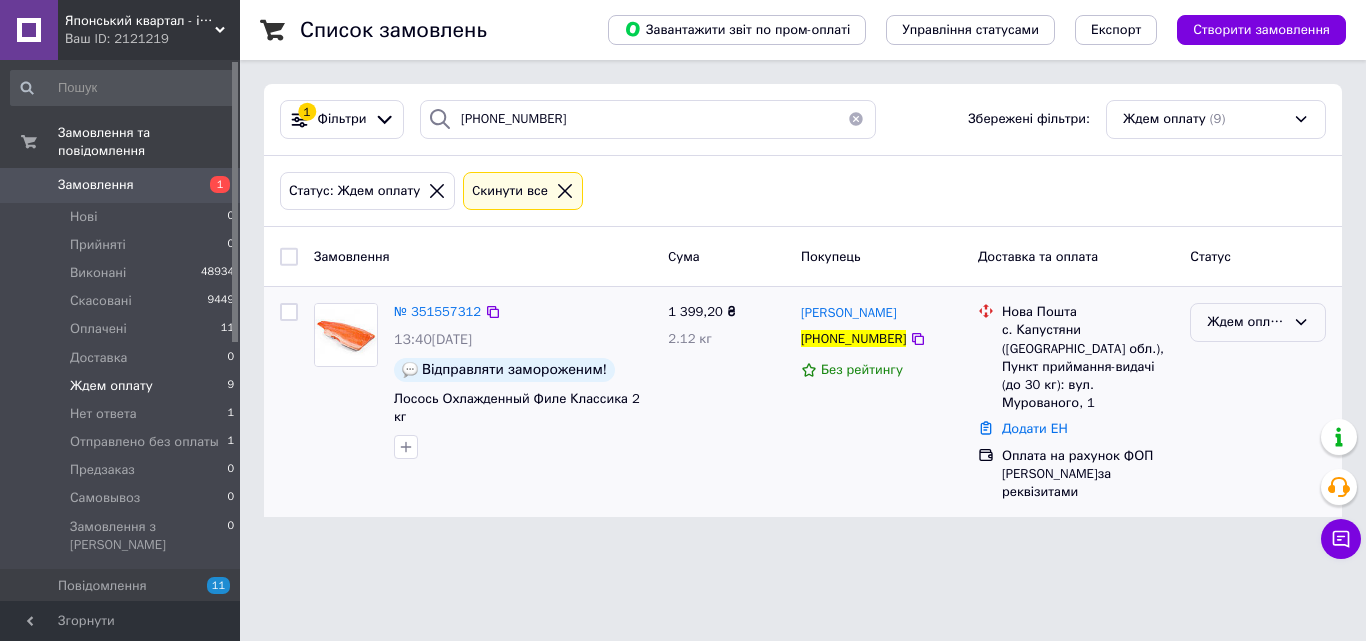 click on "Ждем оплату" at bounding box center [1246, 322] 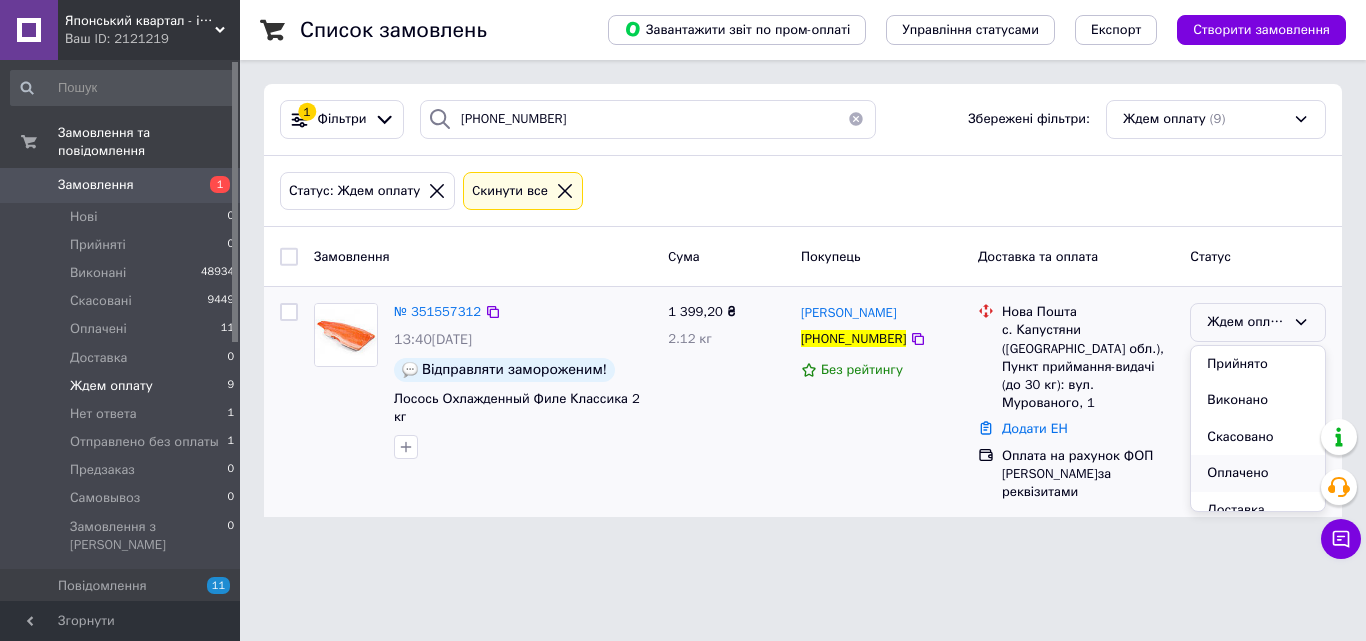 click on "Оплачено" at bounding box center [1258, 473] 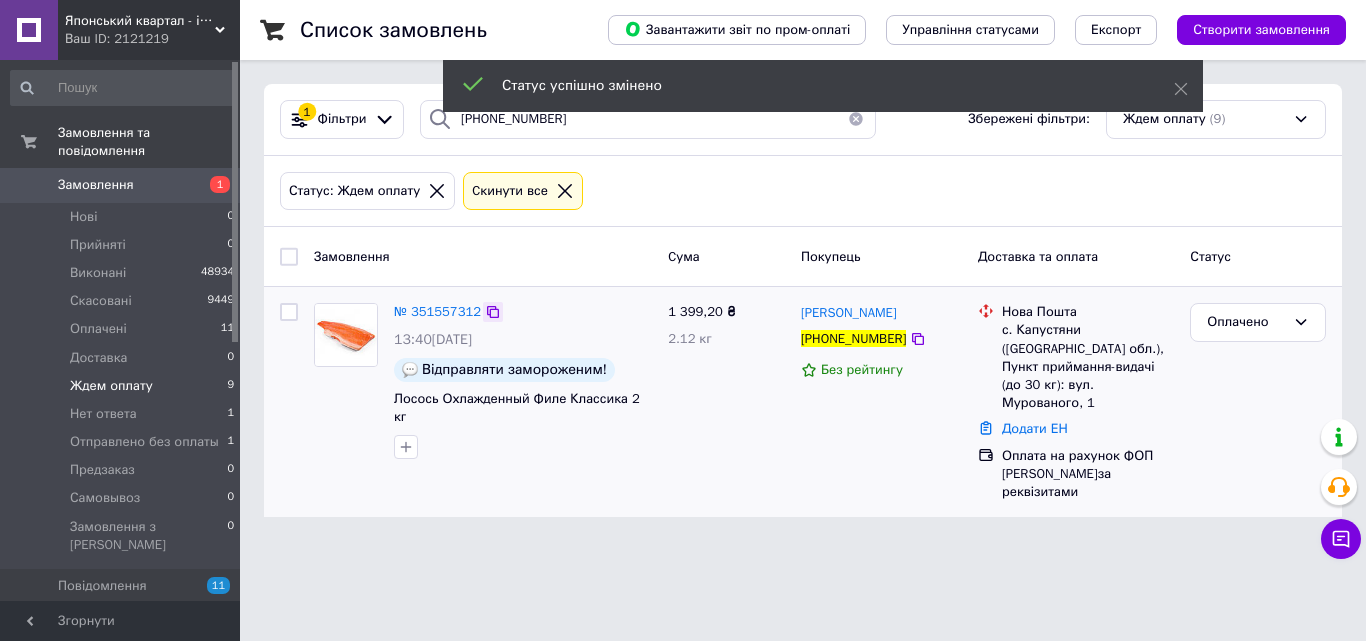 click 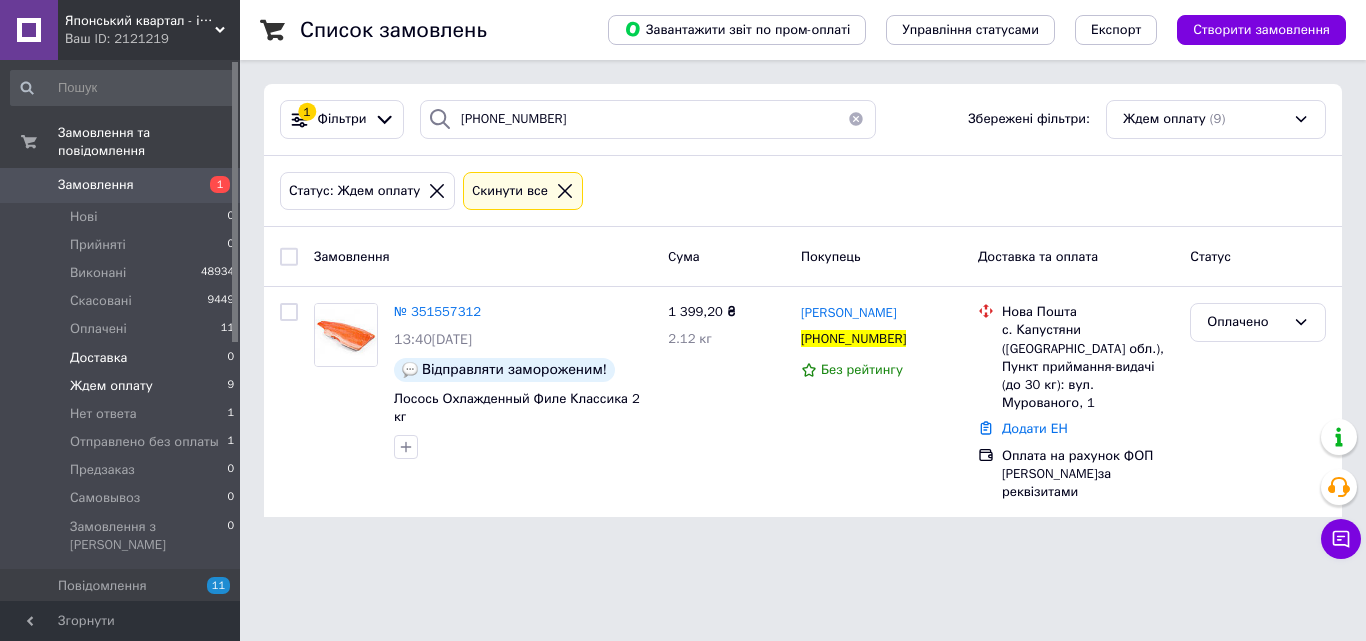click on "Доставка 0" at bounding box center (123, 358) 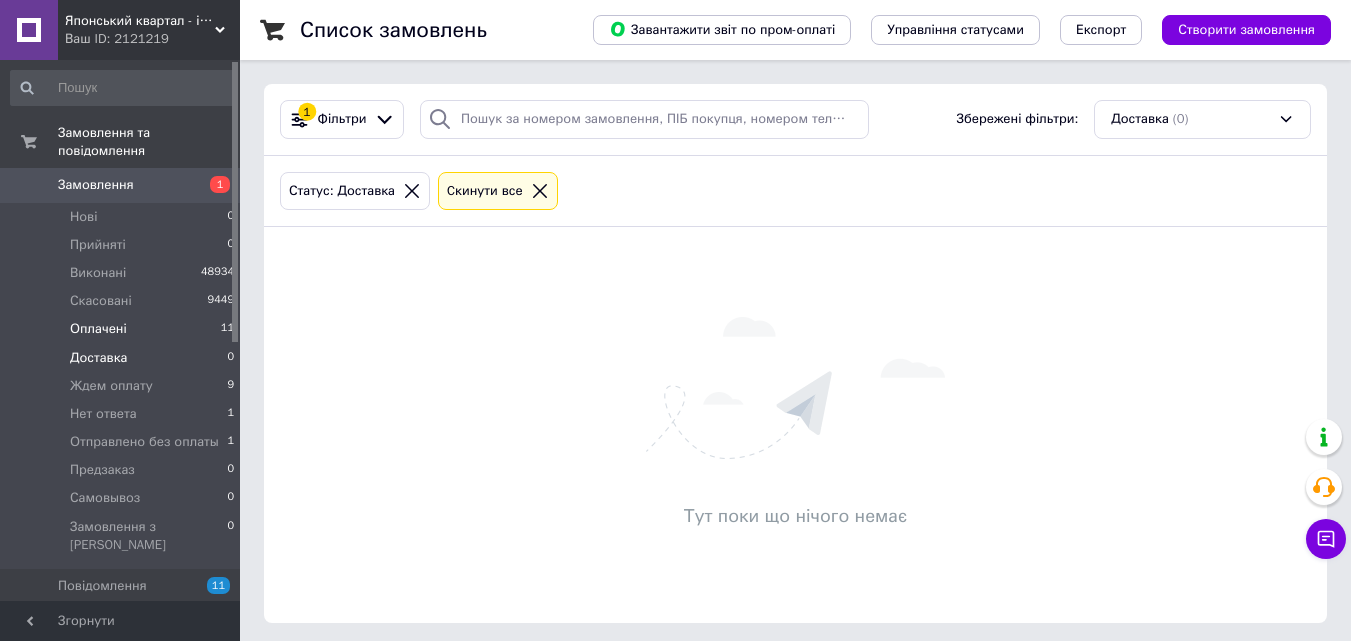 click on "Оплачені 11" at bounding box center [123, 329] 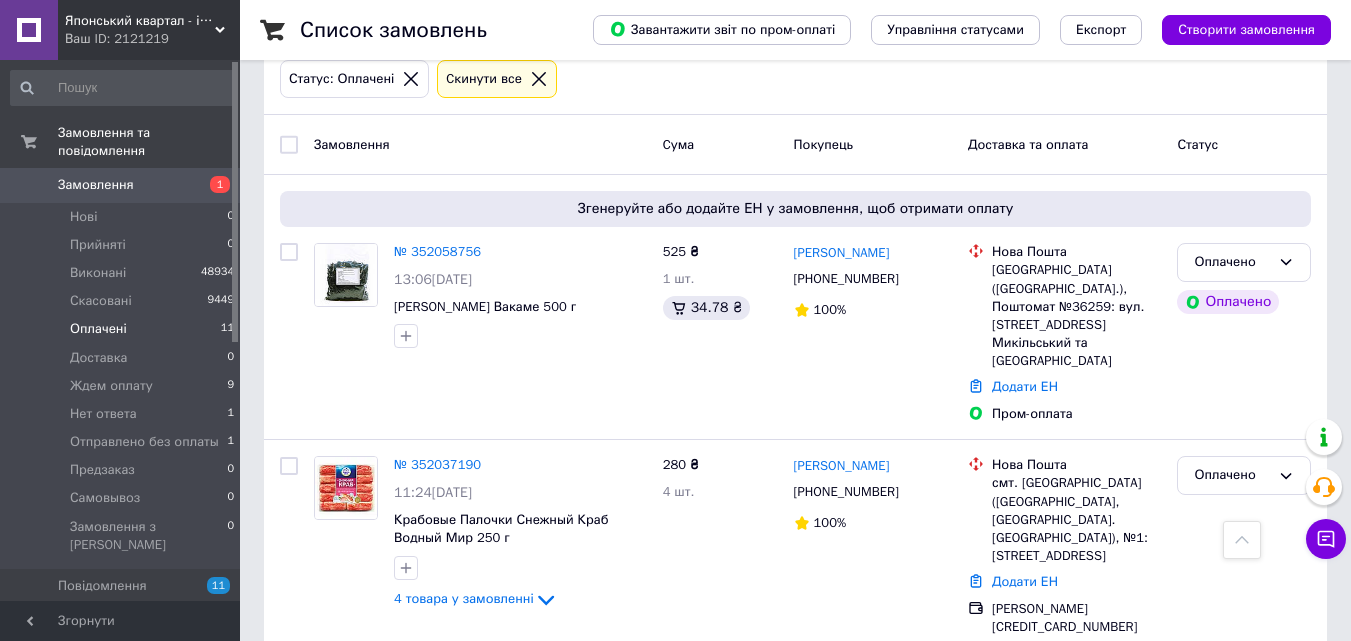 scroll, scrollTop: 0, scrollLeft: 0, axis: both 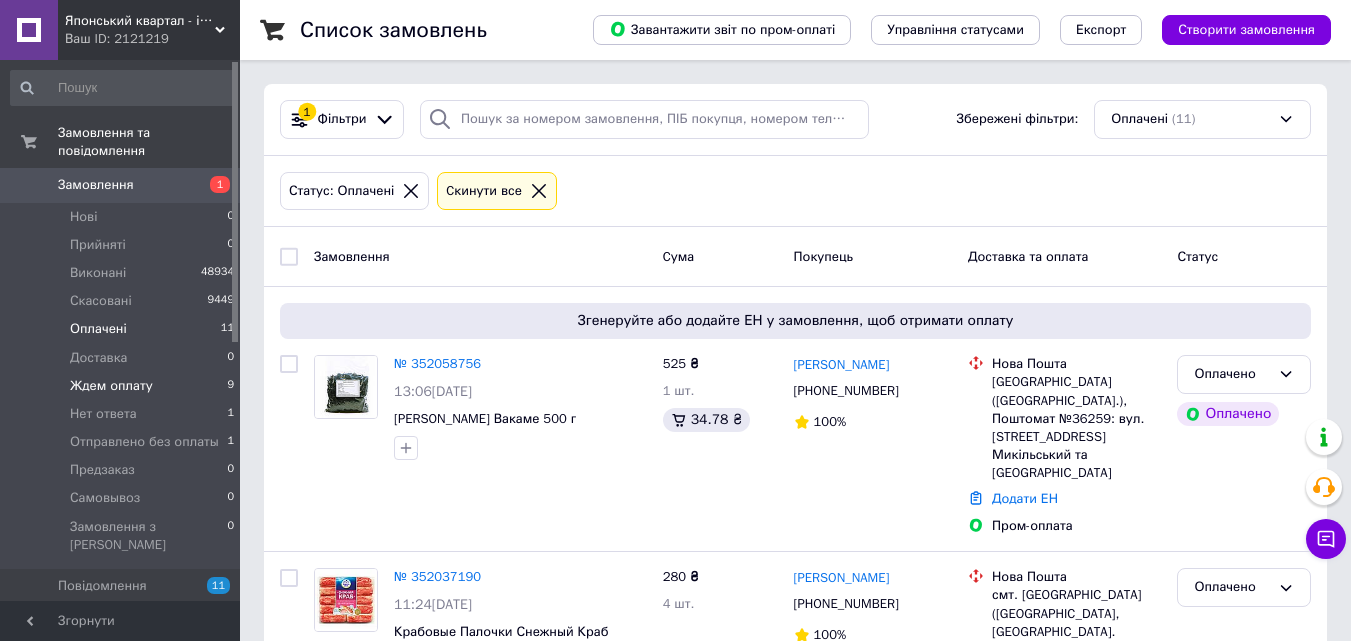 click on "Ждем оплату  9" at bounding box center [123, 386] 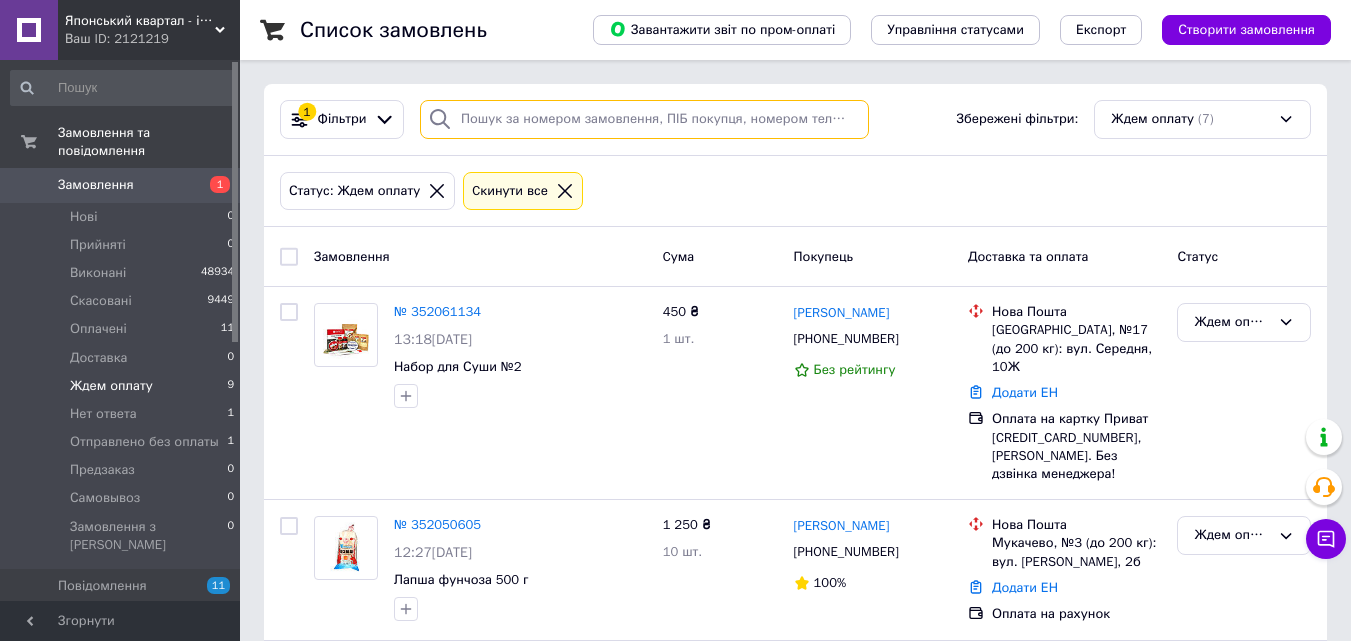 click at bounding box center [644, 119] 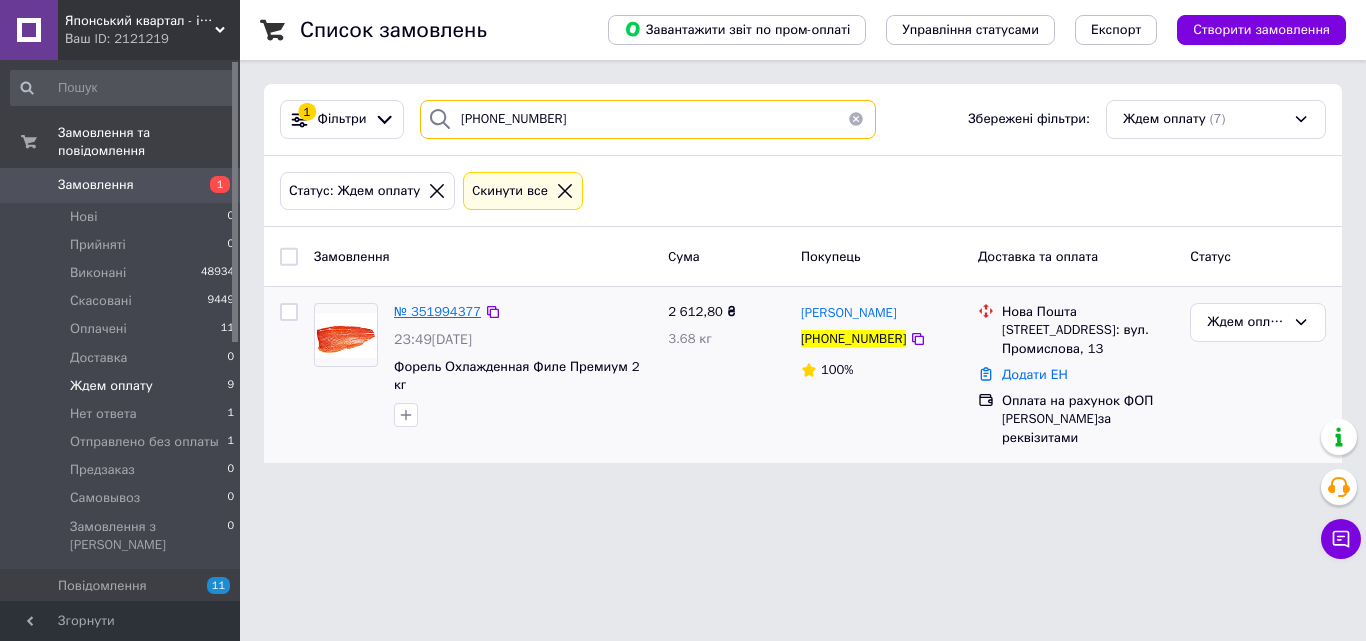 type on "[PHONE_NUMBER]" 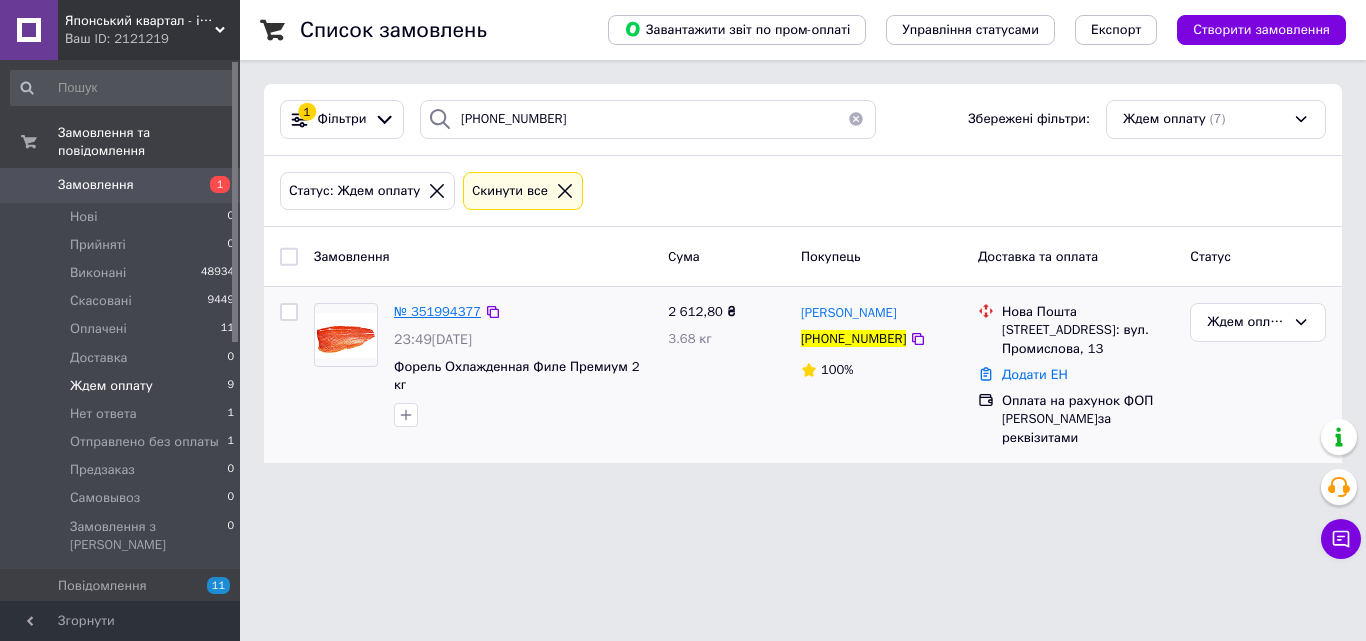 click on "№ 351994377" at bounding box center (437, 311) 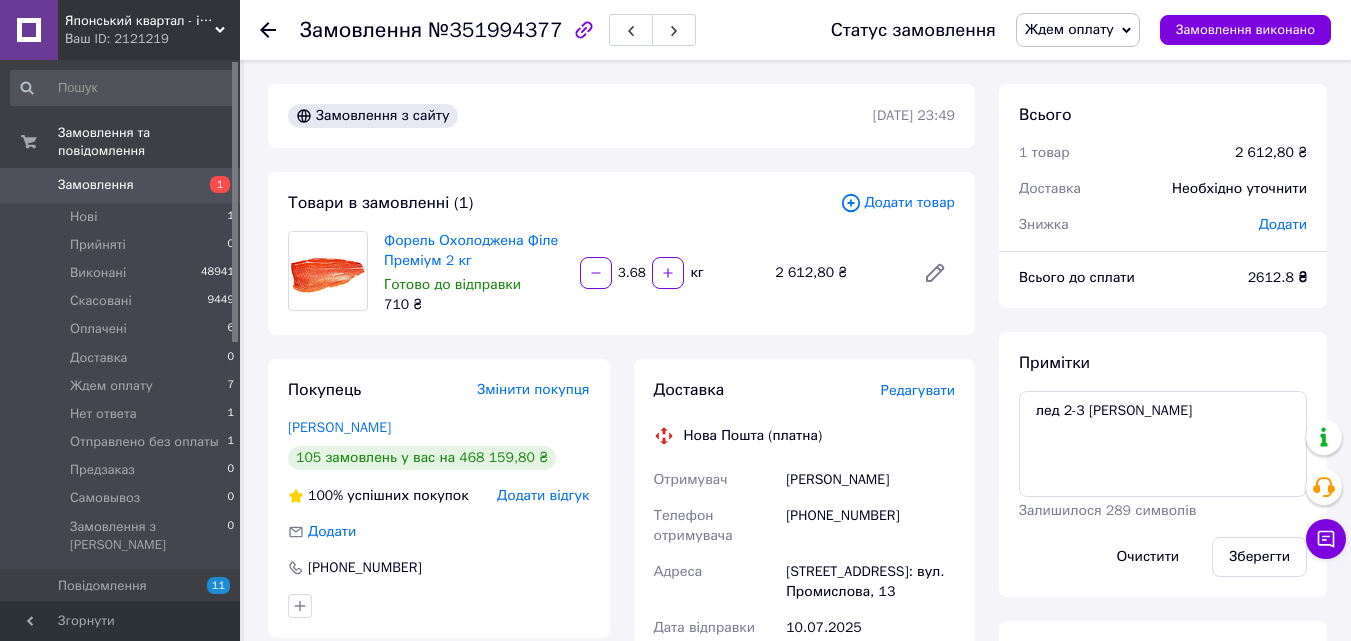 click on "№351994377" at bounding box center (495, 30) 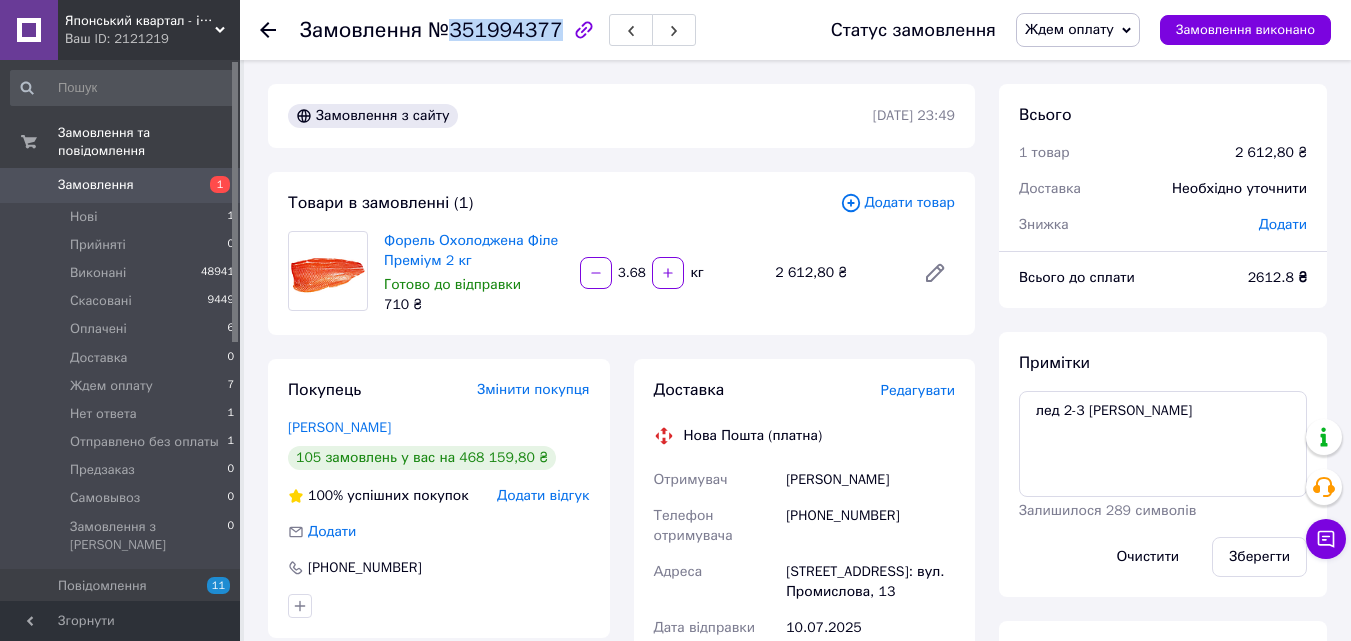 click on "№351994377" at bounding box center [495, 30] 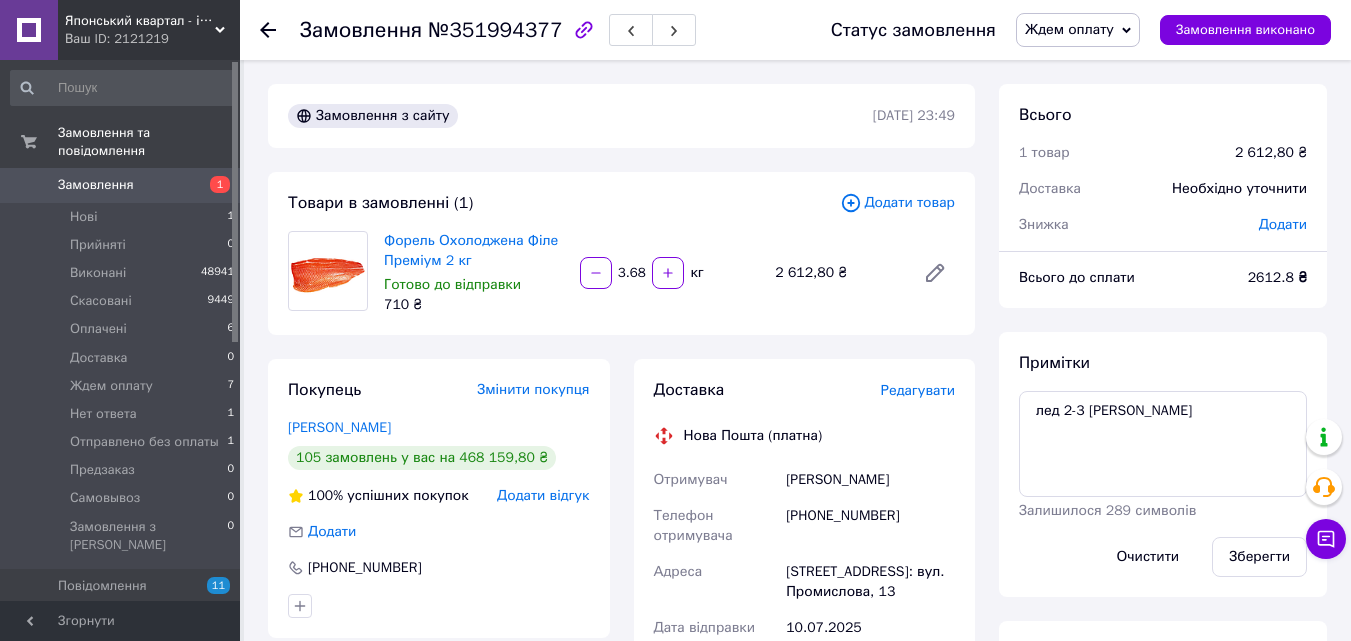 click on "Додати товар" at bounding box center [897, 203] 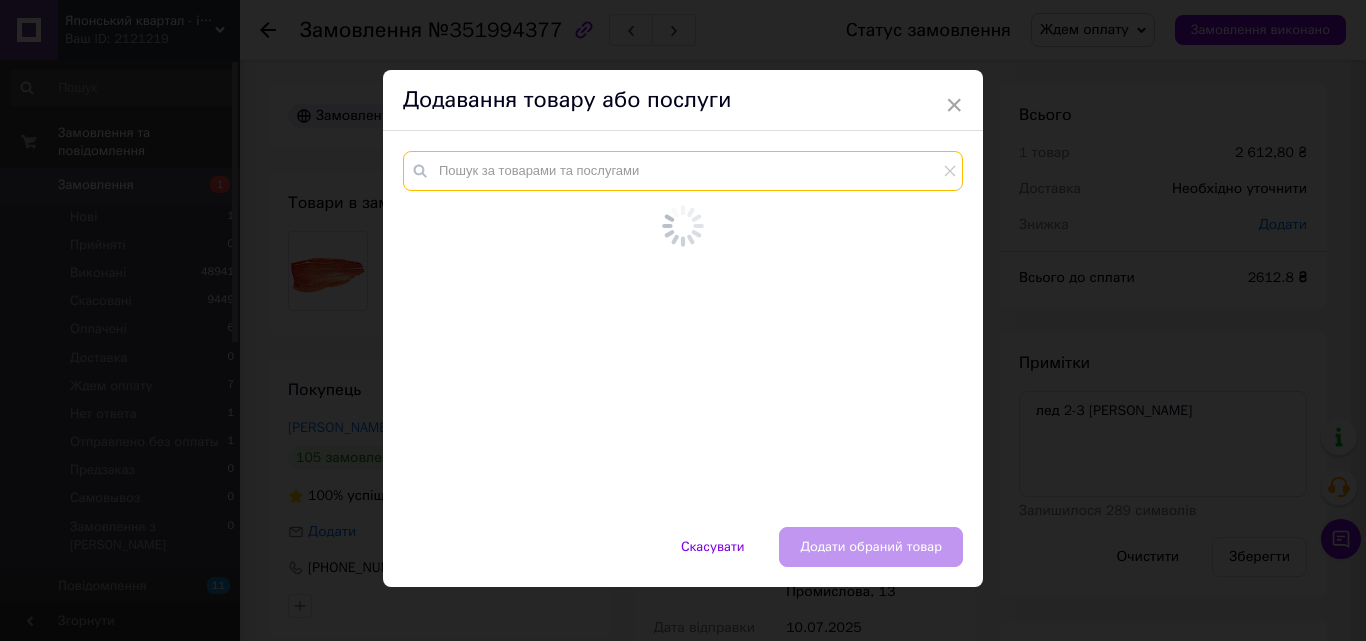click at bounding box center (683, 171) 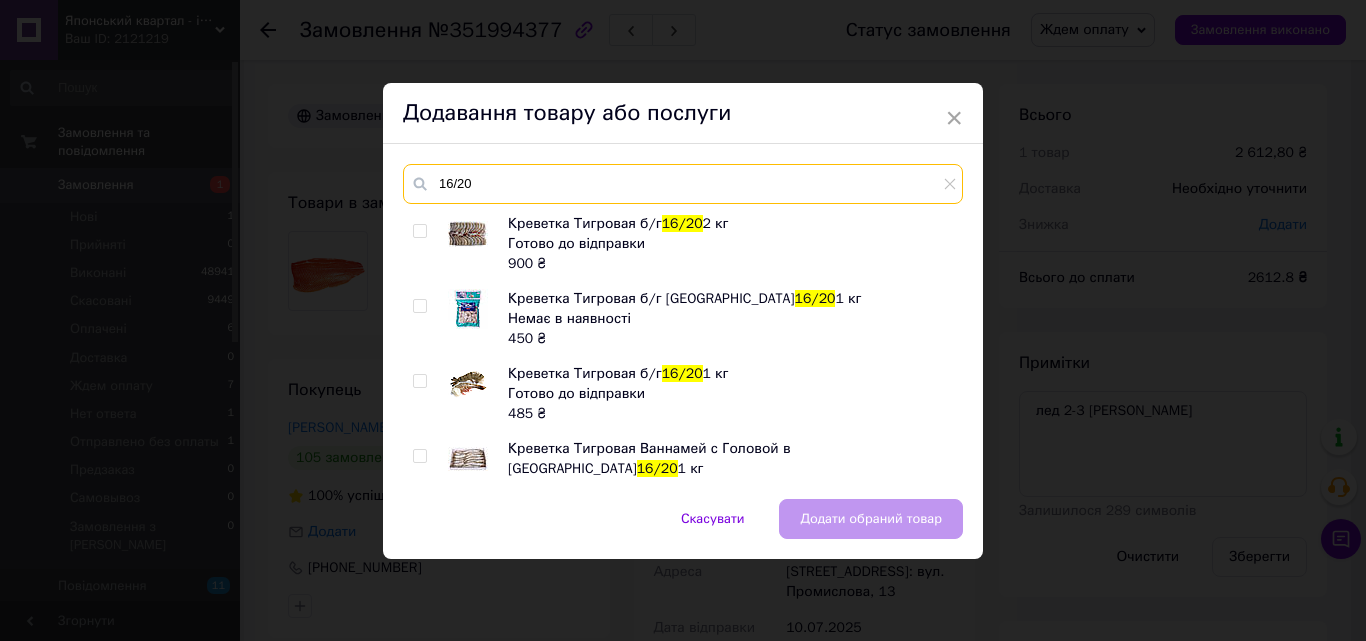 type on "16/20" 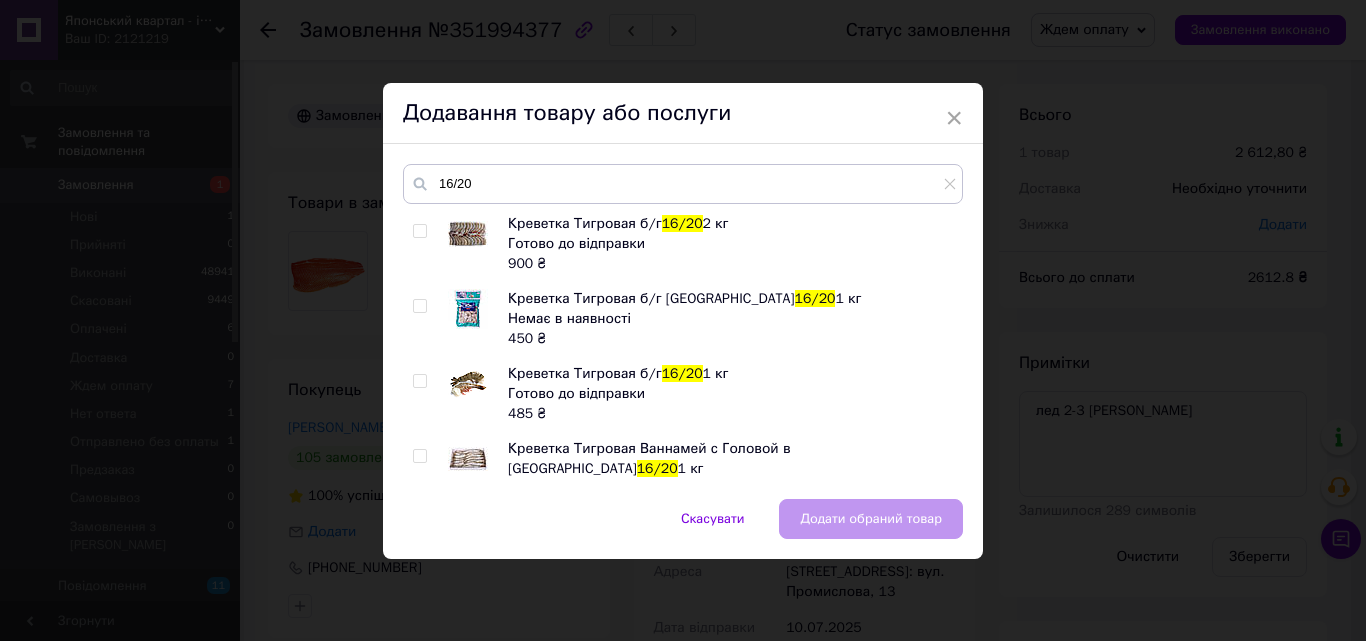 click at bounding box center [419, 231] 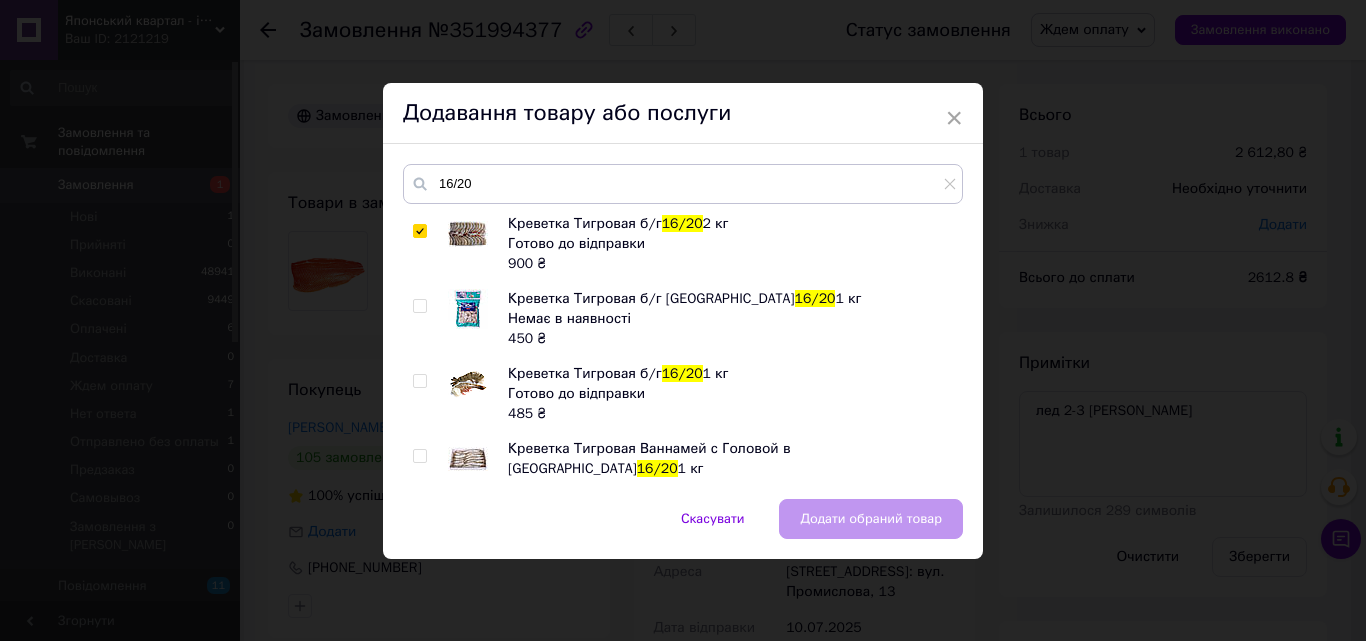 checkbox on "true" 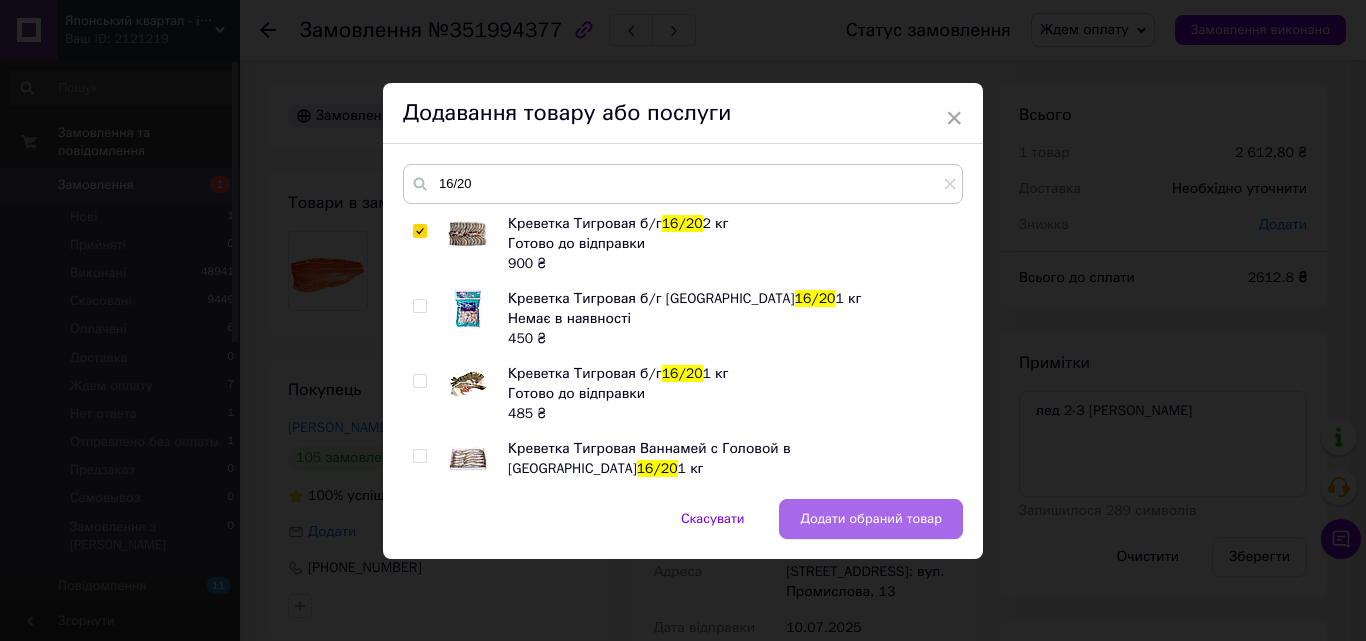 click on "Додати обраний товар" at bounding box center [871, 519] 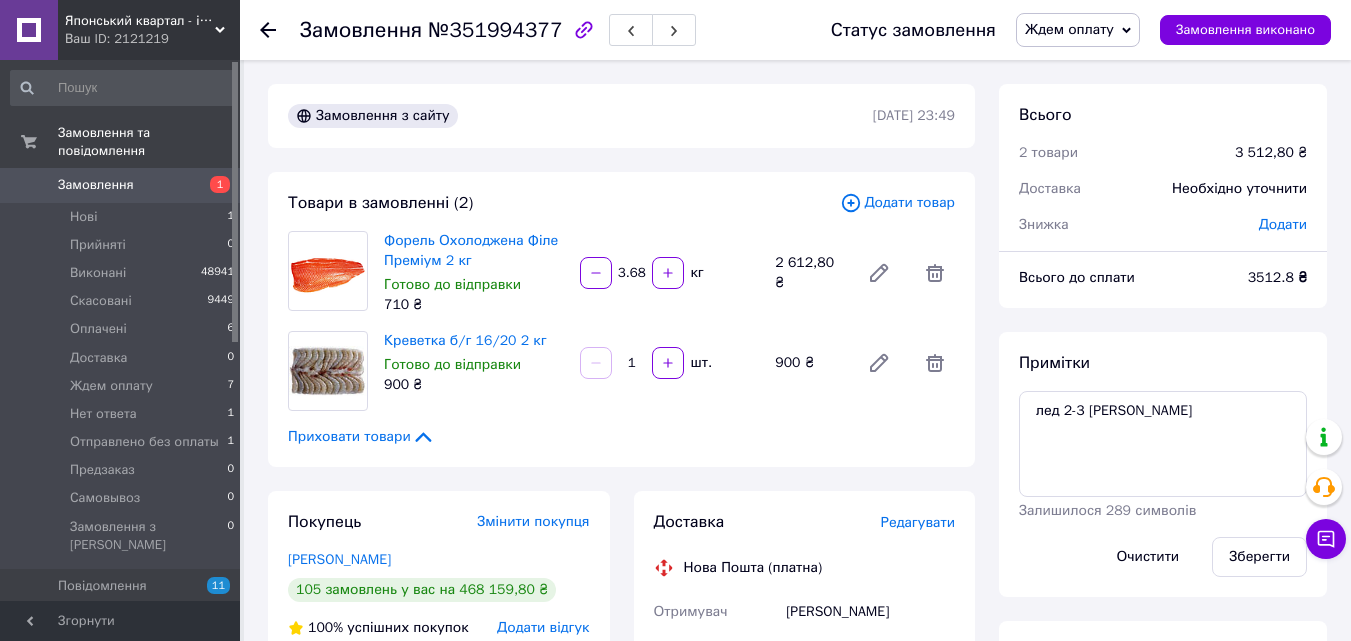 click on "Замовлення" at bounding box center (121, 185) 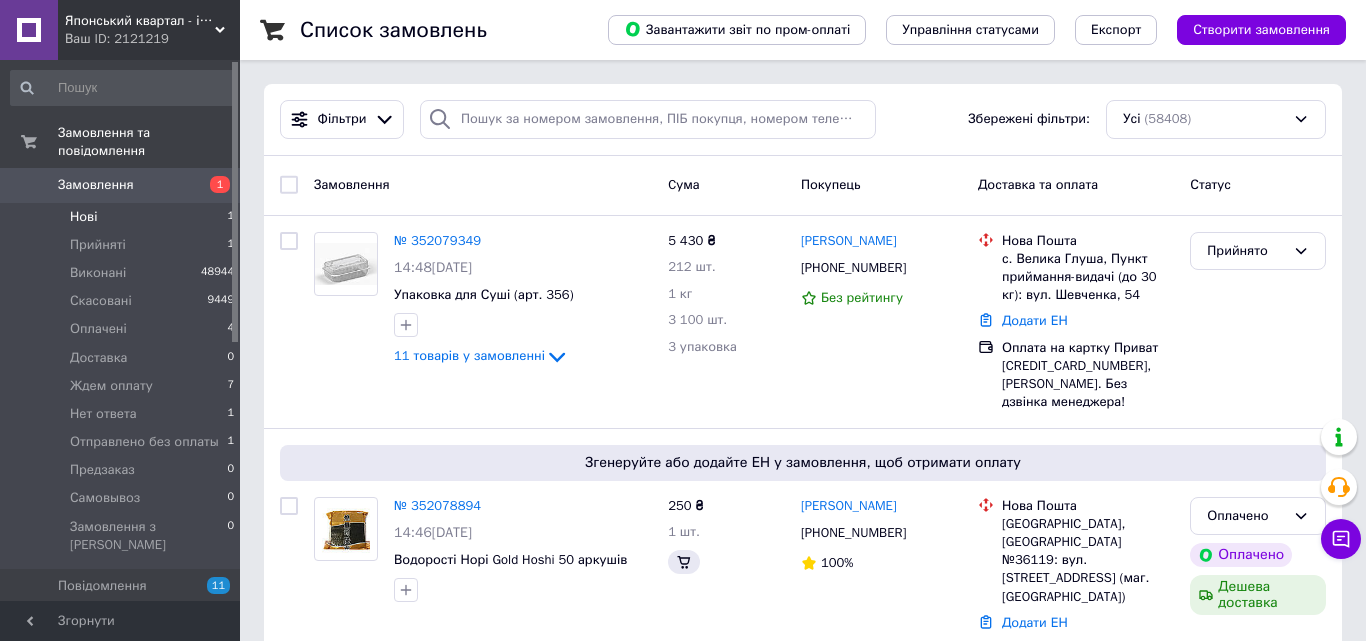 click on "Нові" at bounding box center (83, 217) 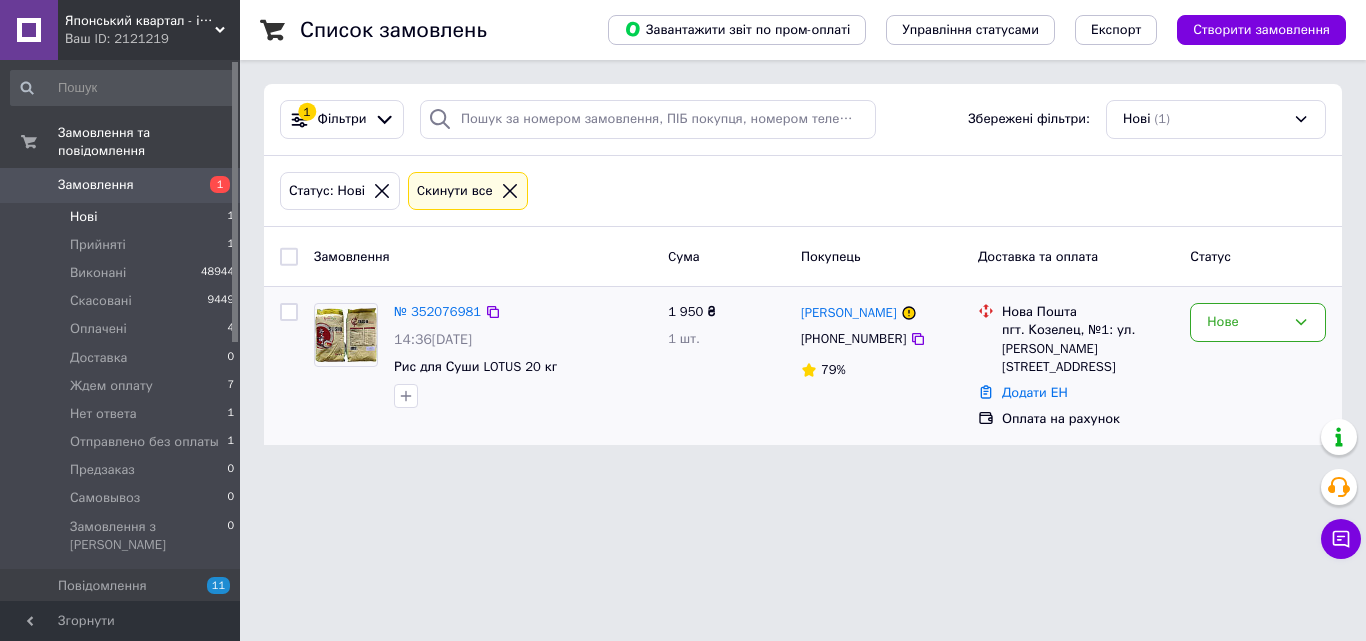 click on "Нове" at bounding box center (1258, 366) 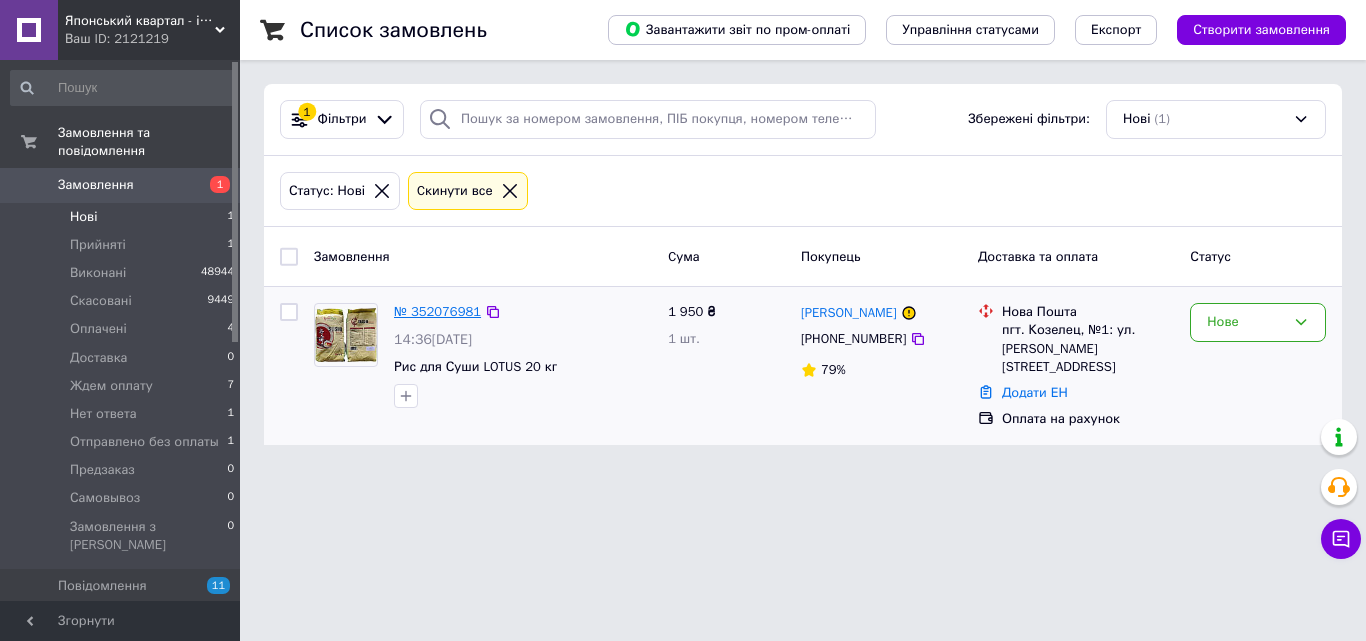 click on "№ 352076981" at bounding box center (437, 311) 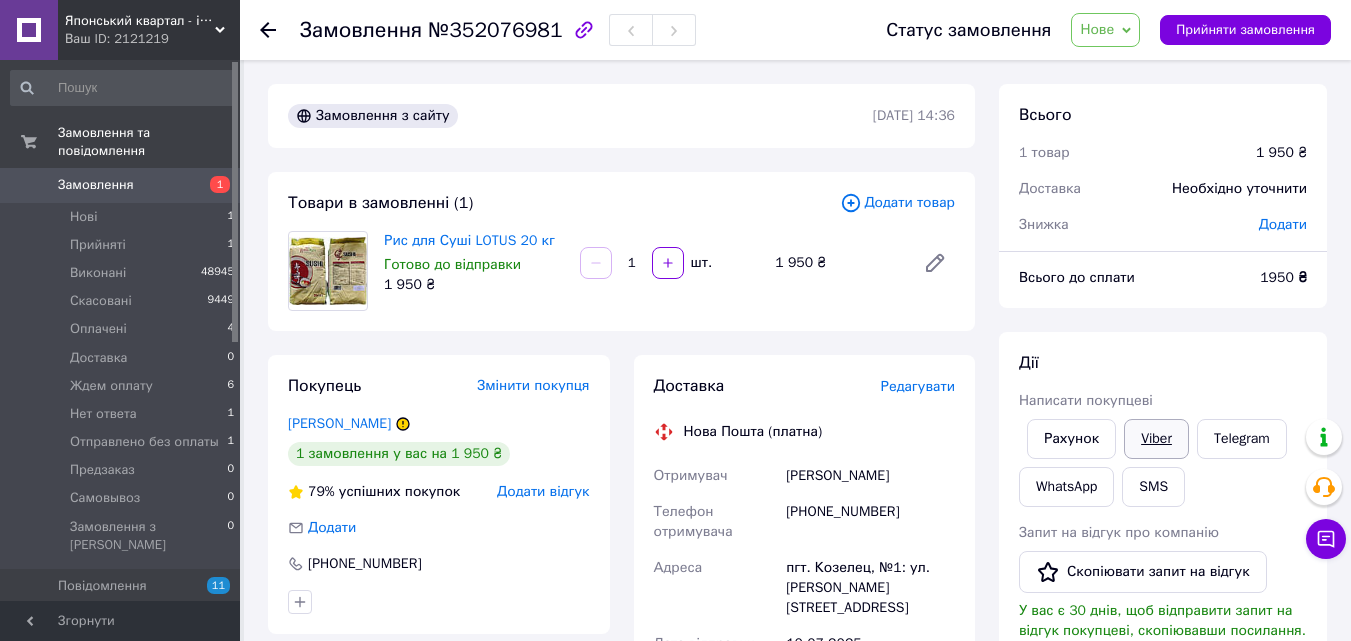 click on "Viber" at bounding box center (1156, 439) 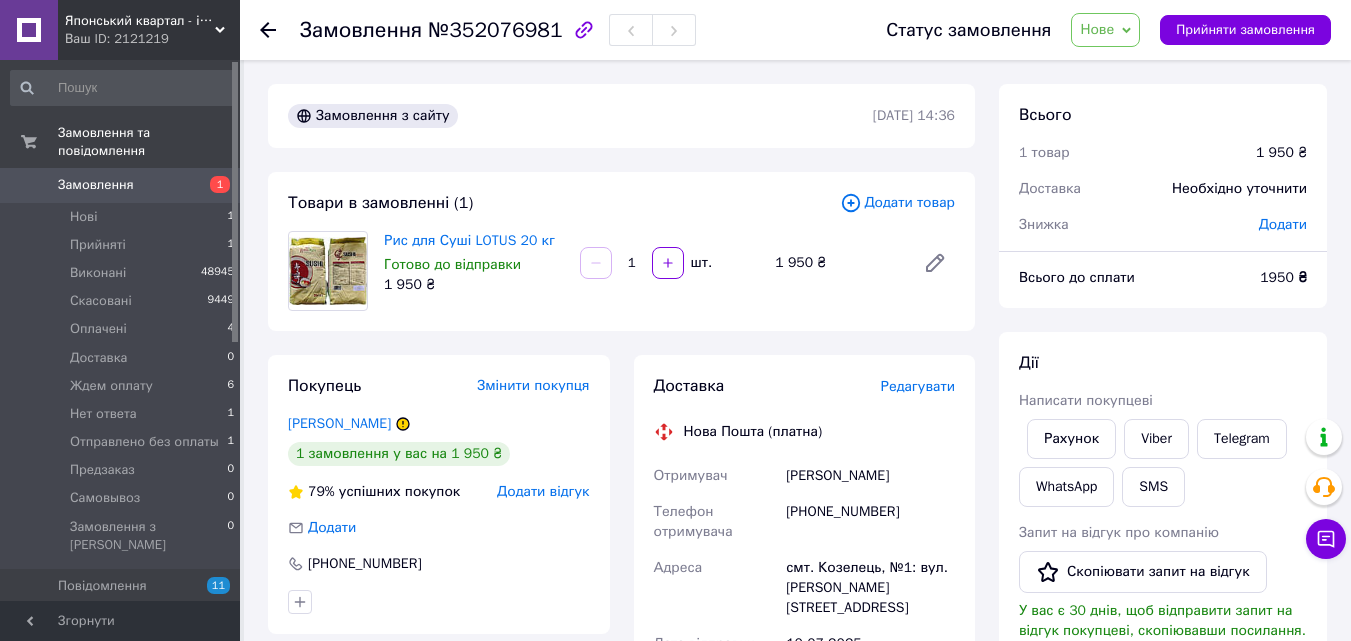 click on "Дії Написати покупцеві Рахунок Viber Telegram WhatsApp SMS Запит на відгук про компанію   Скопіювати запит на відгук У вас є 30 днів, щоб відправити запит на відгук покупцеві, скопіювавши посилання.   Видати чек   Завантажити PDF   Друк PDF   Дублювати замовлення" at bounding box center (1163, 604) 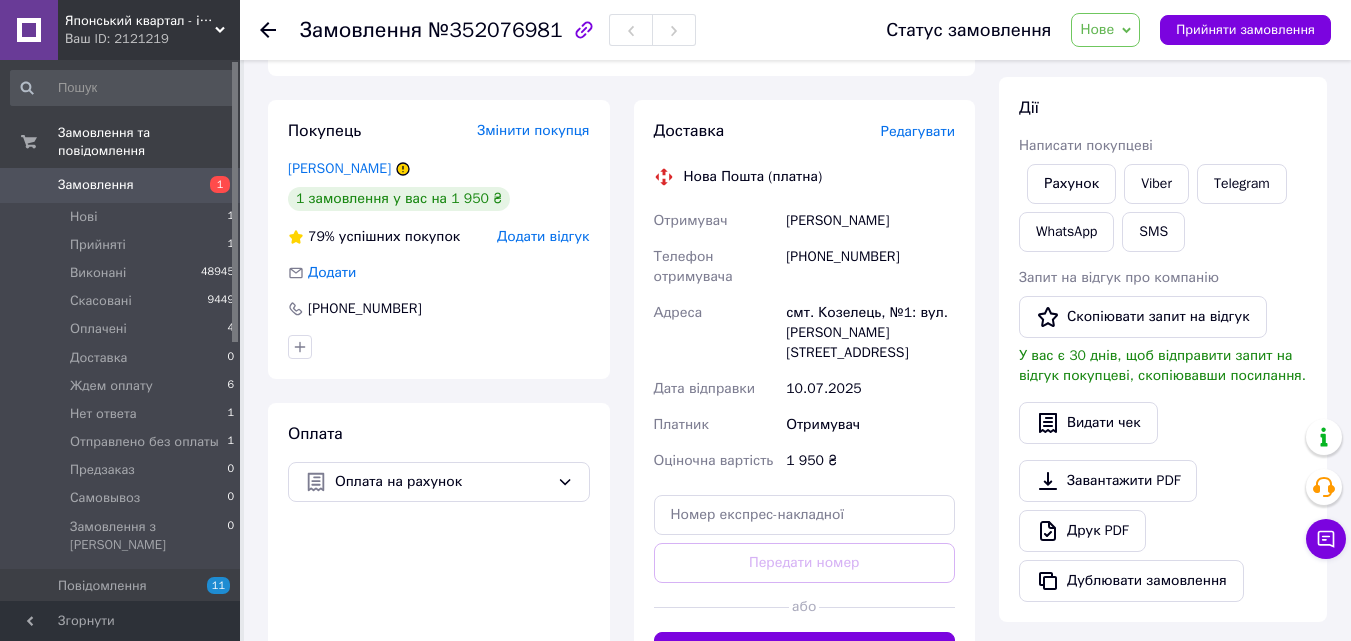 scroll, scrollTop: 286, scrollLeft: 0, axis: vertical 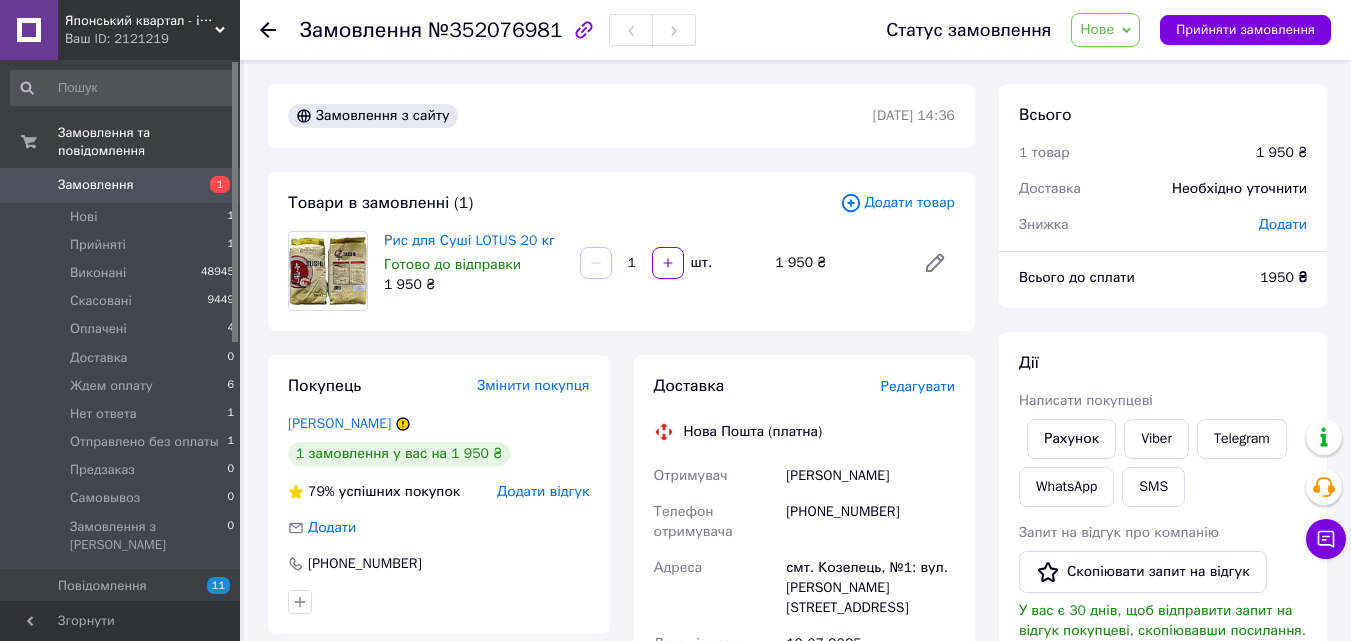 click on "Всього 1 товар 1 950 ₴ Доставка Необхідно уточнити Знижка Додати Всього до сплати 1950 ₴ Дії Написати покупцеві Рахунок Viber Telegram WhatsApp SMS Запит на відгук про компанію   Скопіювати запит на відгук У вас є 30 днів, щоб відправити запит на відгук покупцеві, скопіювавши посилання.   Видати чек   Завантажити PDF   Друк PDF   Дублювати замовлення Мітки Особисті нотатки, які бачите лише ви. З їх допомогою можна фільтрувати замовлення Примітки Залишилося 300 символів Очистити Зберегти" at bounding box center [1163, 722] 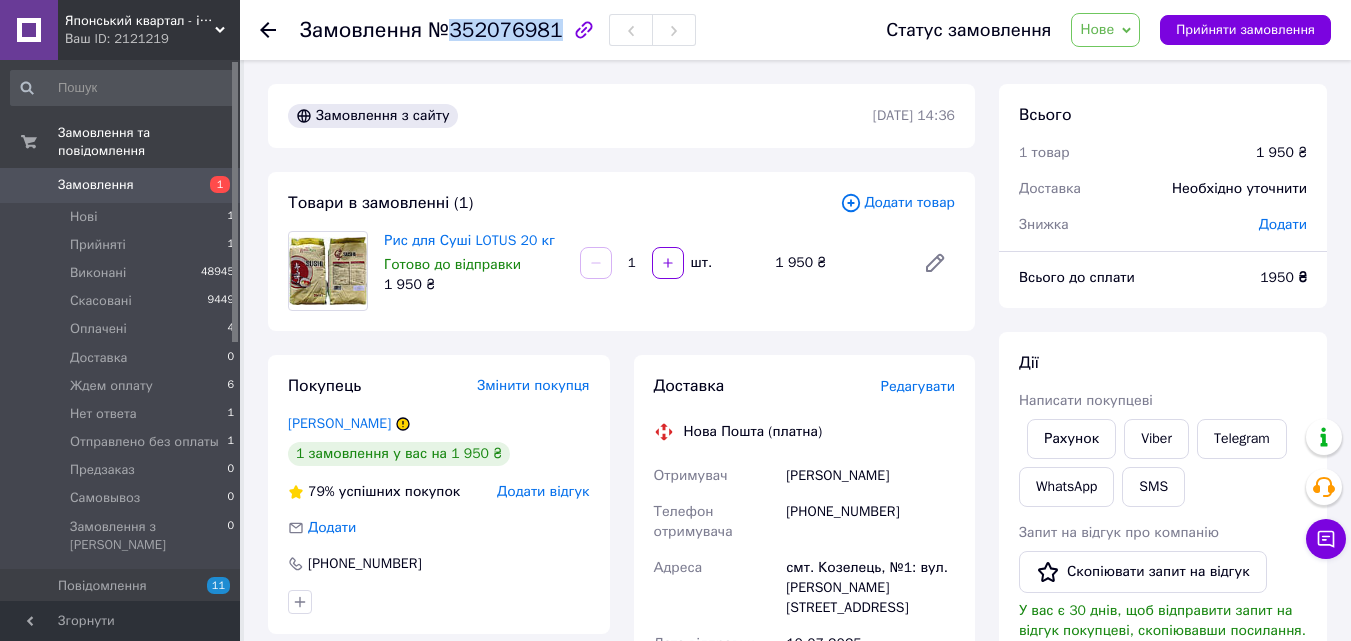 click on "№352076981" at bounding box center [495, 30] 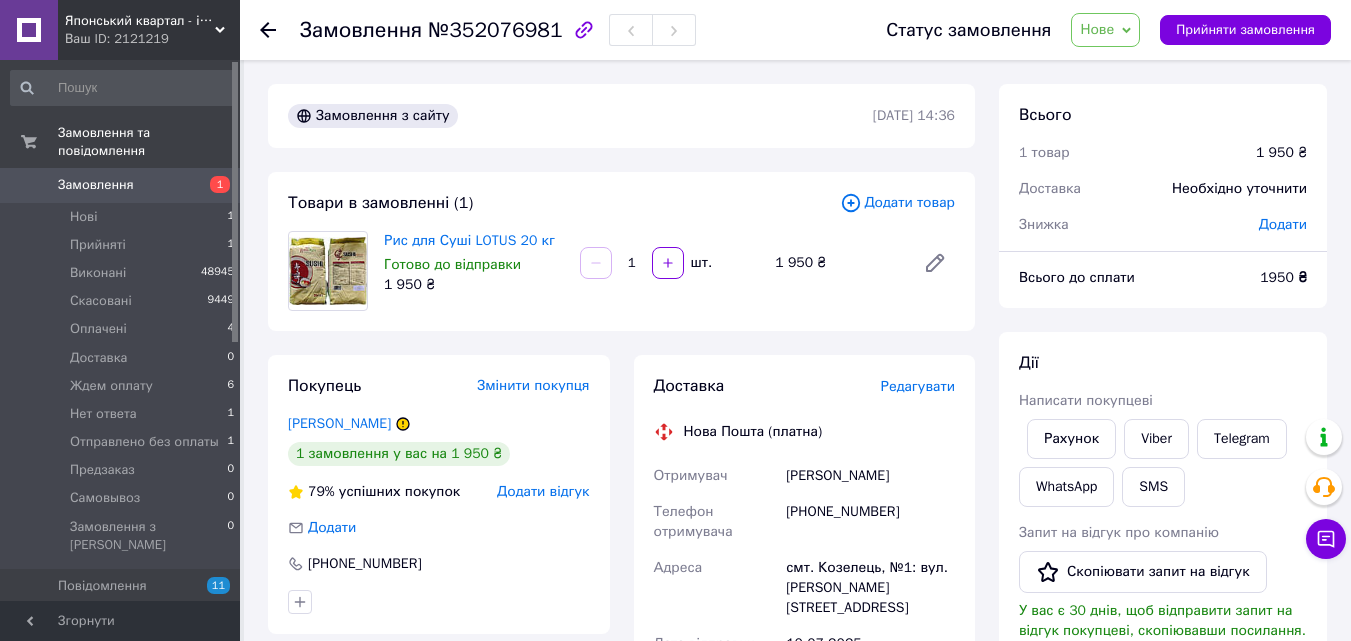 click on "Всього 1 товар 1 950 ₴ Доставка Необхідно уточнити Знижка Додати Всього до сплати 1950 ₴ Дії Написати покупцеві Рахунок Viber Telegram WhatsApp SMS Запит на відгук про компанію   Скопіювати запит на відгук У вас є 30 днів, щоб відправити запит на відгук покупцеві, скопіювавши посилання.   Видати чек   Завантажити PDF   Друк PDF   Дублювати замовлення Мітки Особисті нотатки, які бачите лише ви. З їх допомогою можна фільтрувати замовлення Примітки Залишилося 300 символів Очистити Зберегти" at bounding box center [1163, 722] 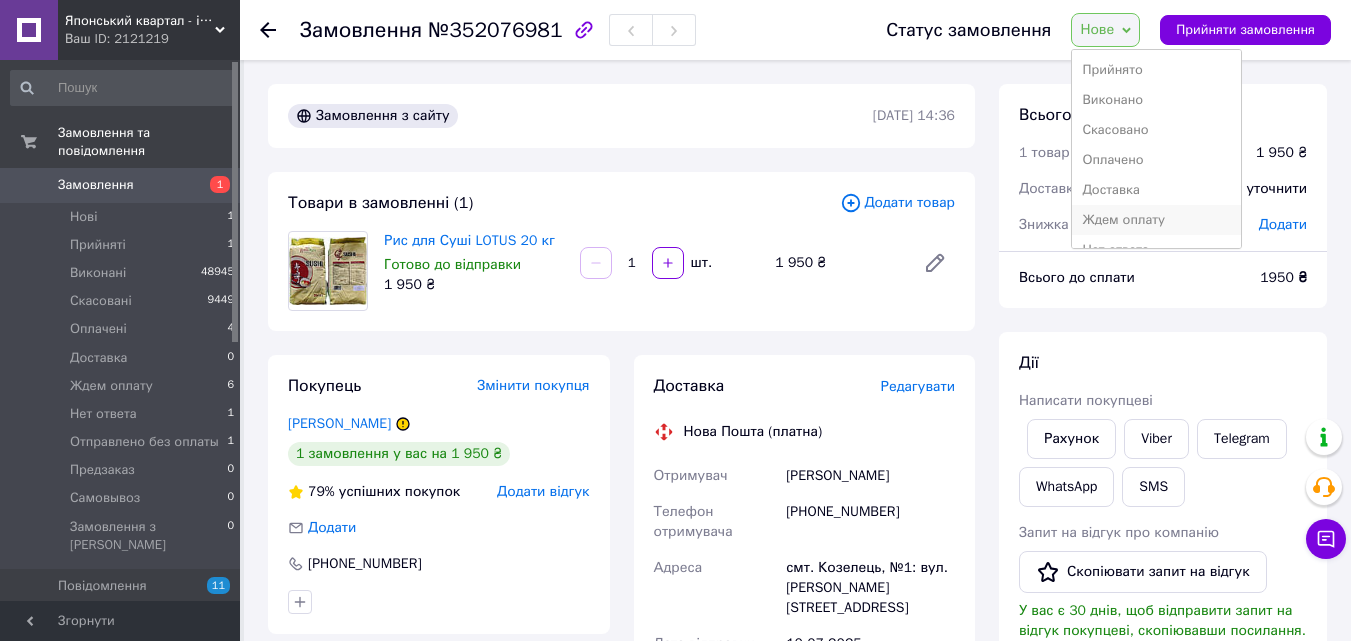 click on "Ждем оплату" at bounding box center [1156, 220] 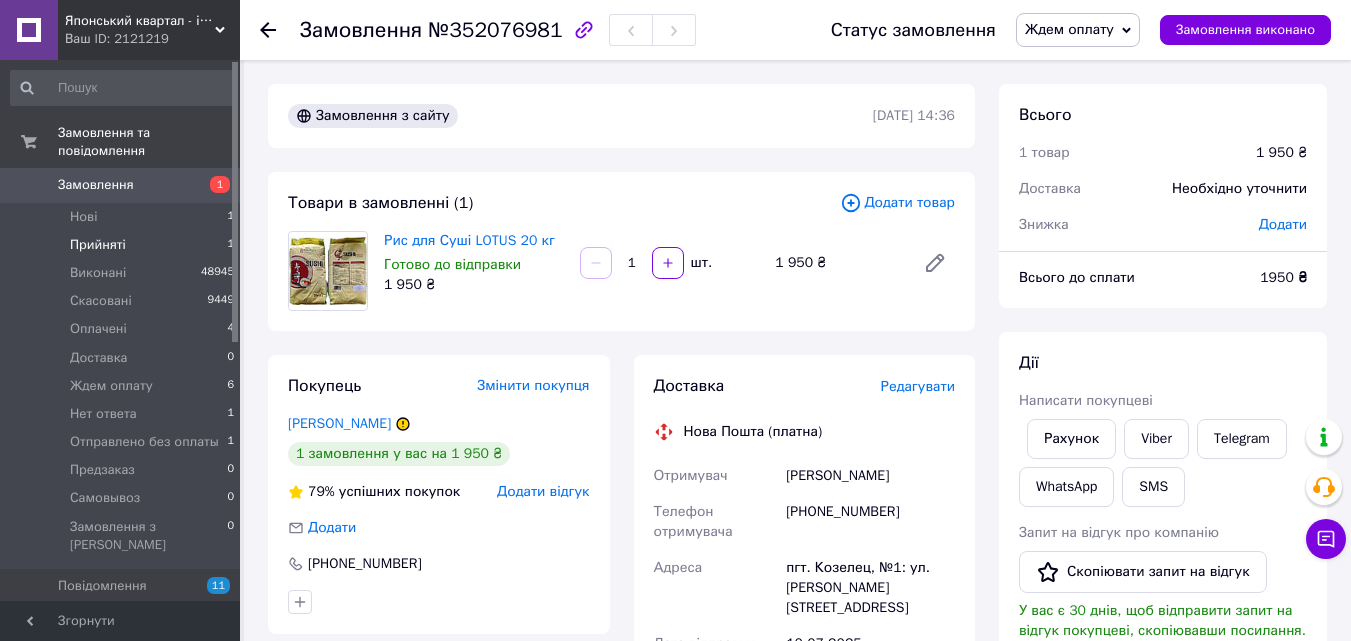 click on "Прийняті 1" at bounding box center [123, 245] 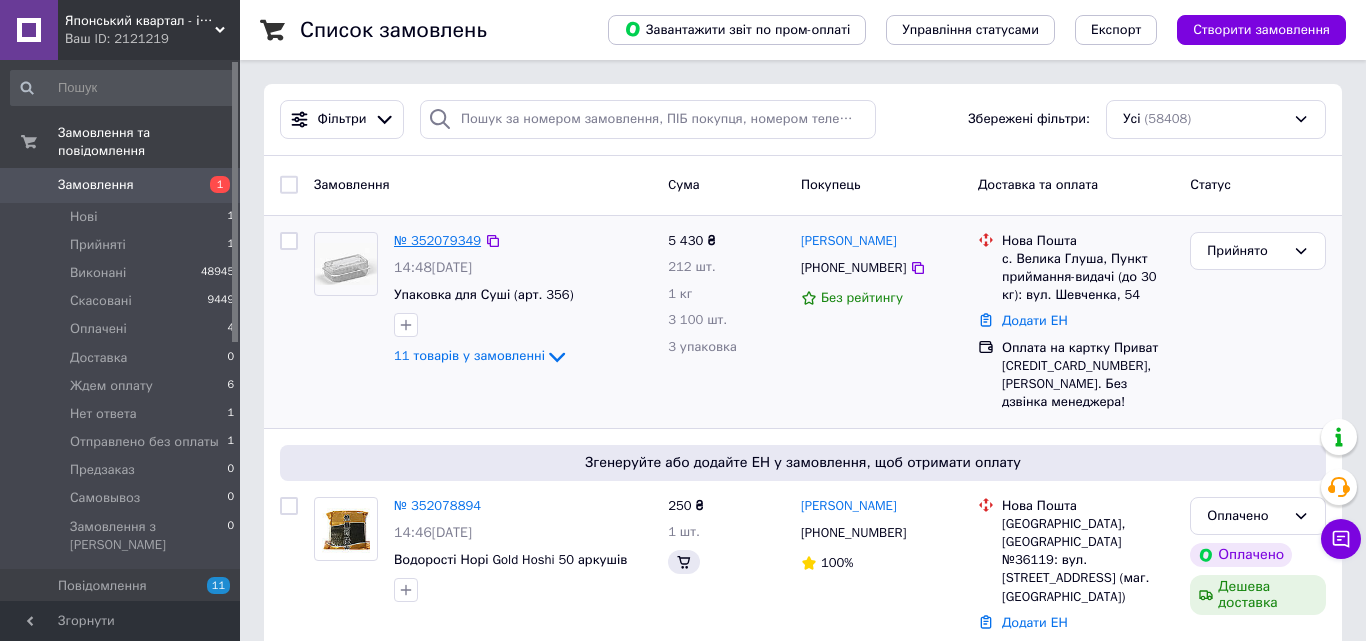 click on "№ 352079349" at bounding box center (437, 240) 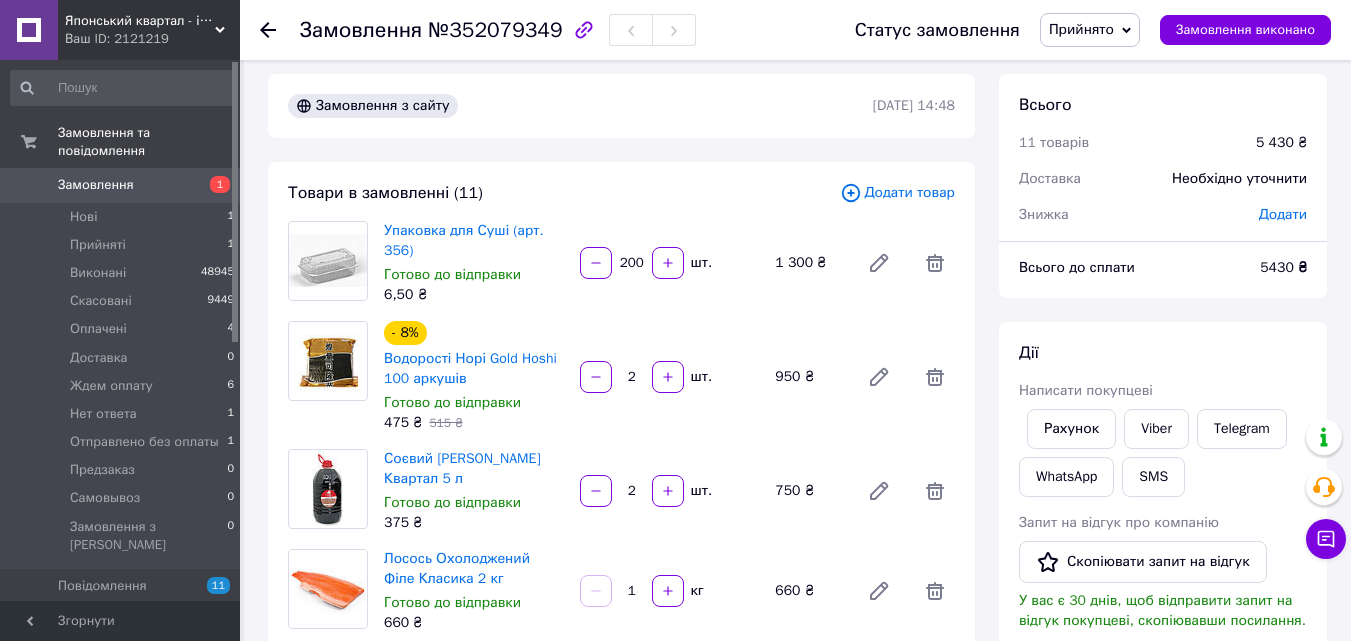 scroll, scrollTop: 0, scrollLeft: 0, axis: both 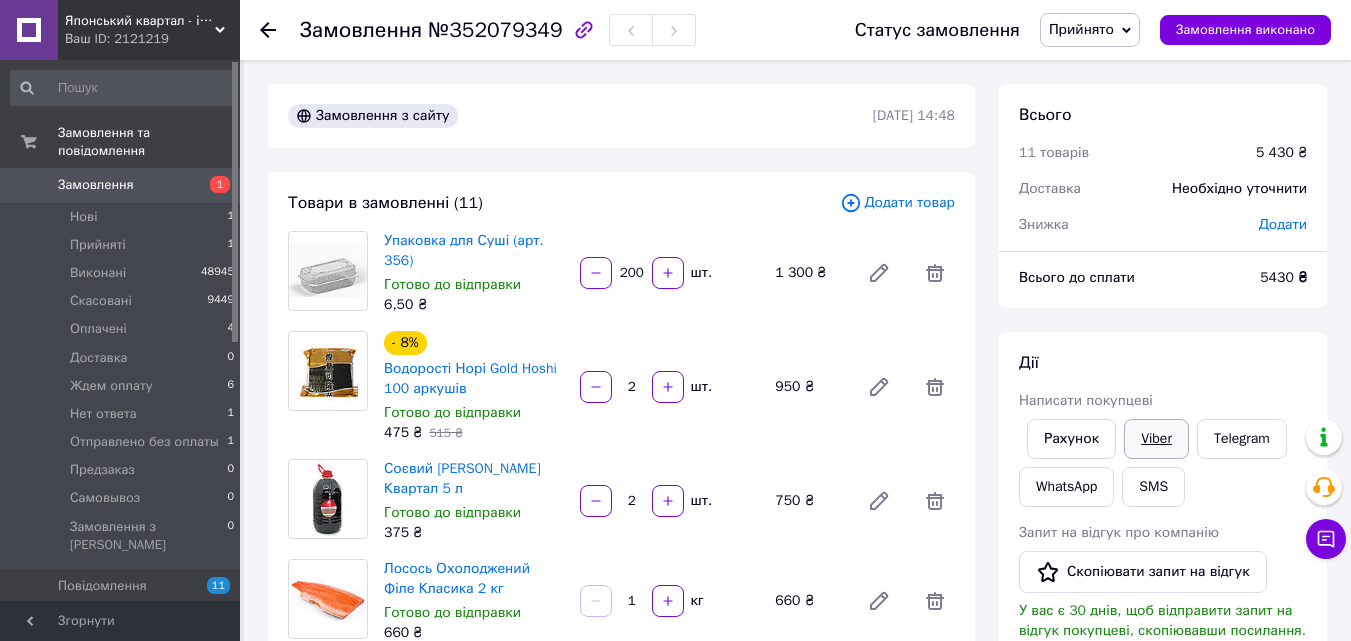 click on "Viber" at bounding box center [1156, 439] 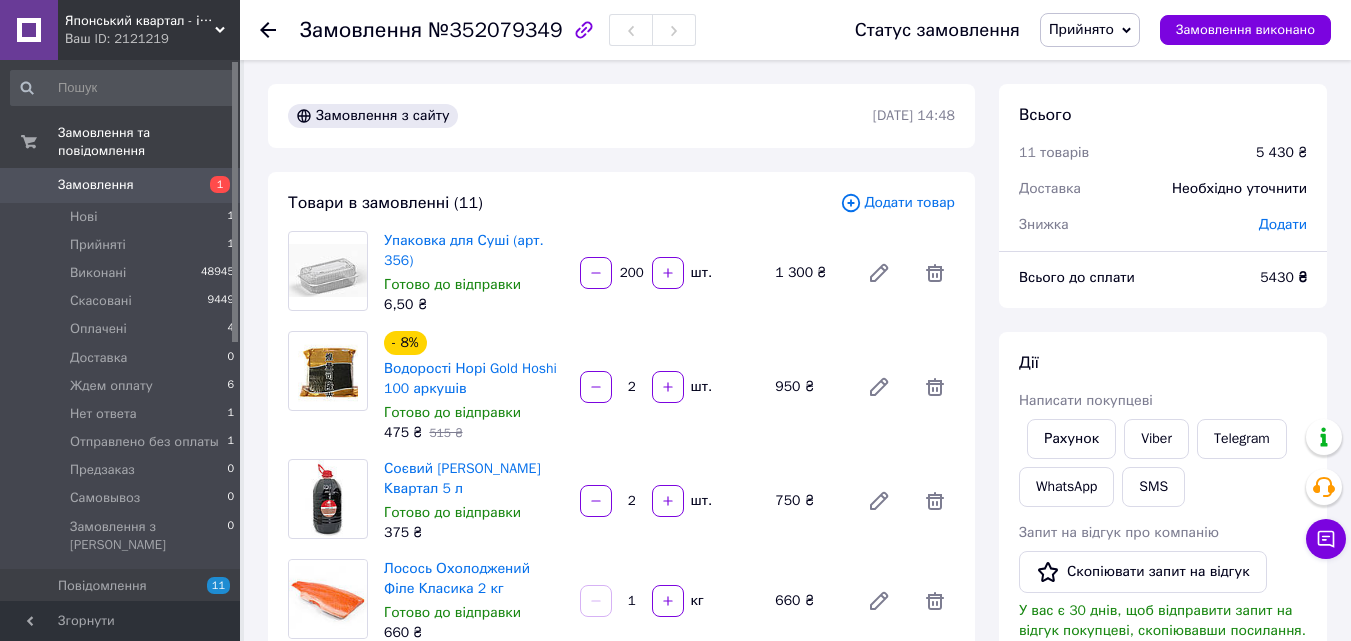 click on "Замовлення 1" at bounding box center (123, 185) 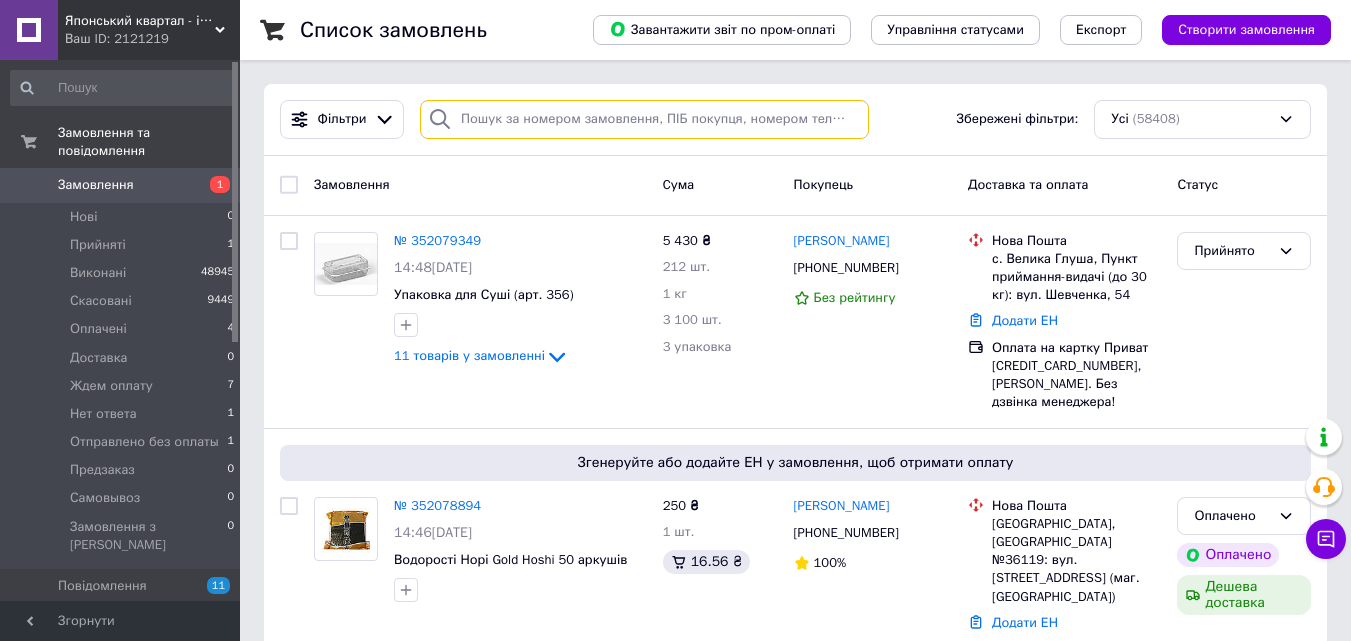 click at bounding box center (644, 119) 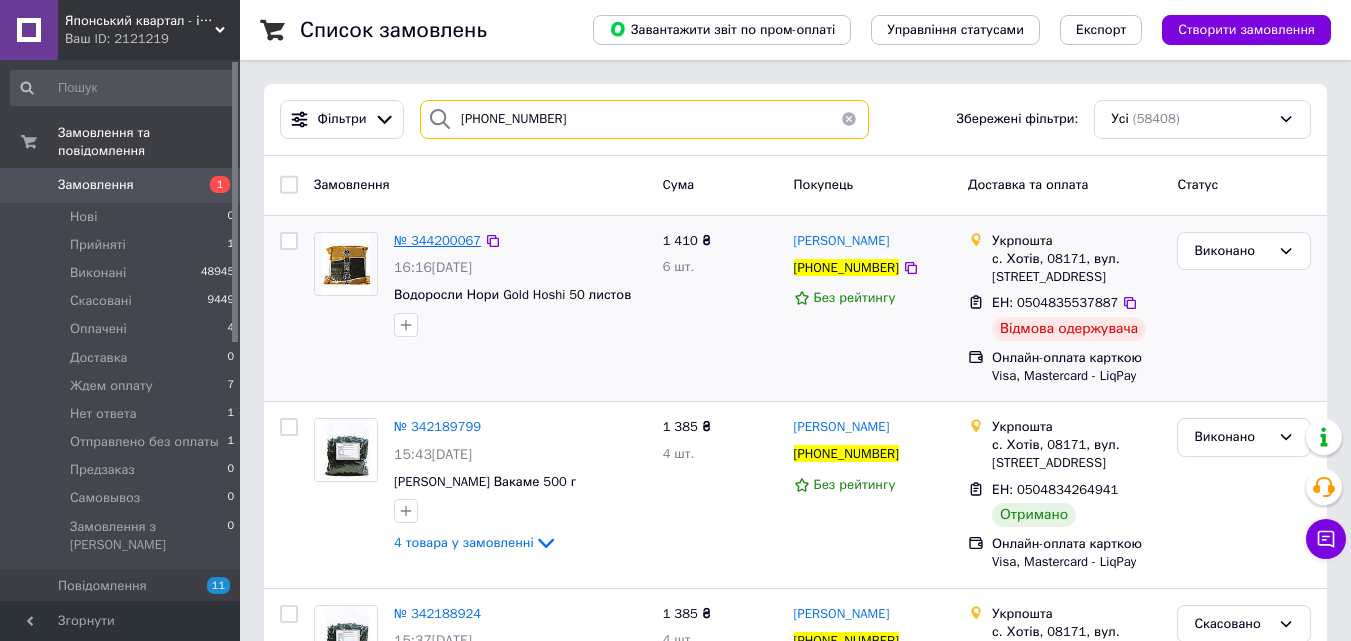 type on "+380735119525" 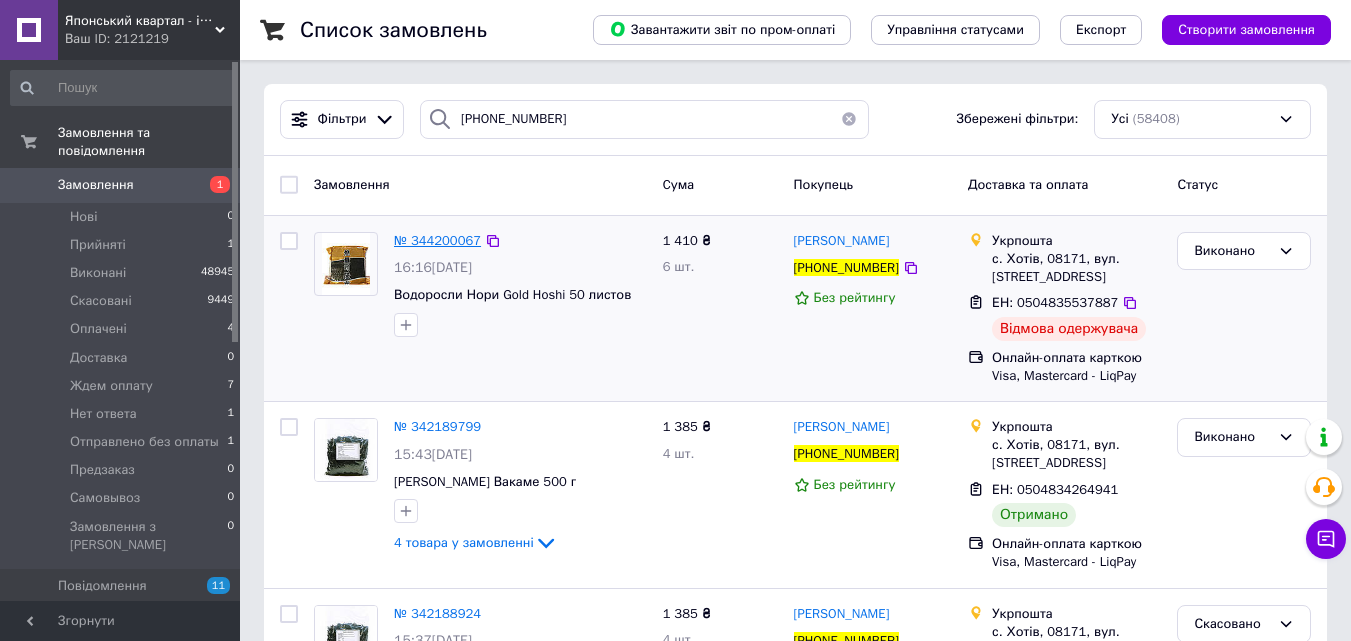 click on "№ 344200067" at bounding box center [437, 240] 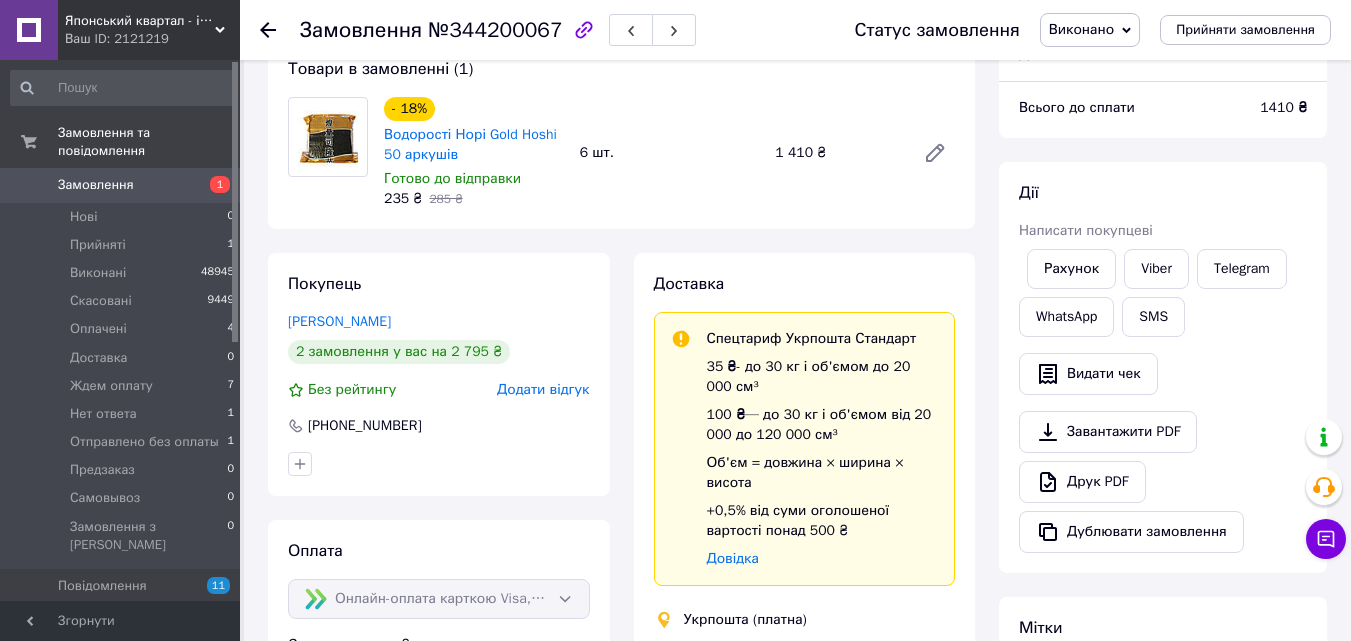 scroll, scrollTop: 0, scrollLeft: 0, axis: both 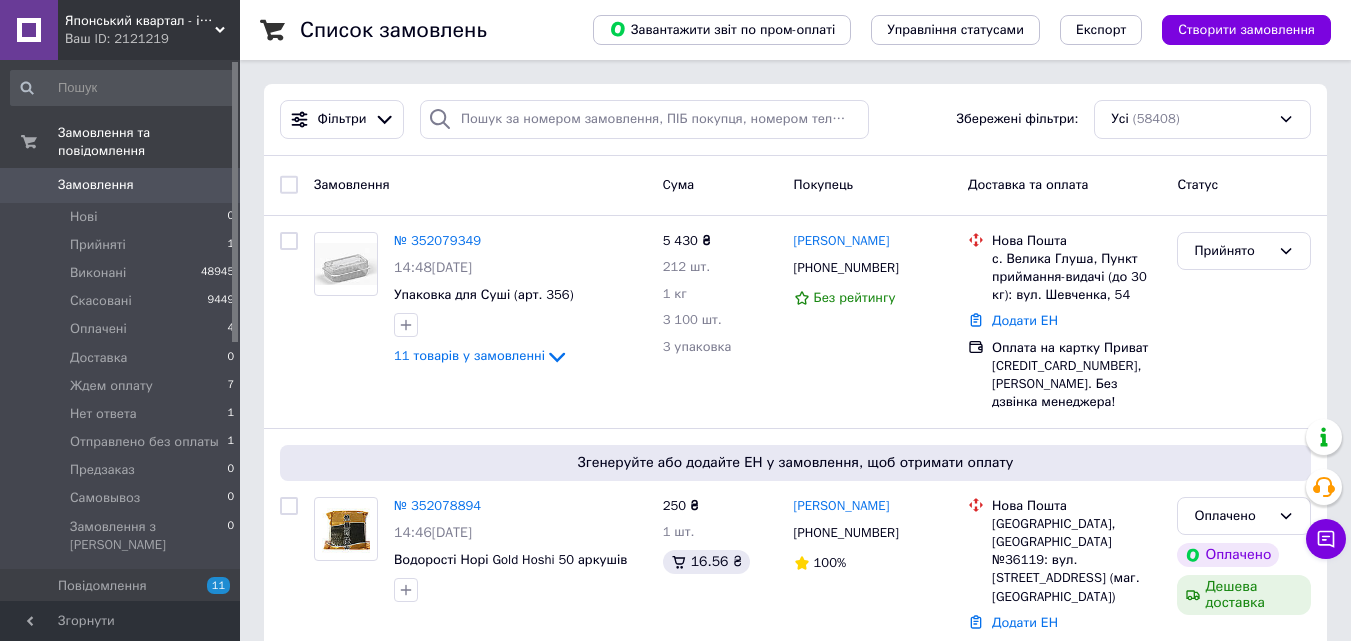 click on "Фільтри Збережені фільтри: Усі (58408)" at bounding box center [795, 120] 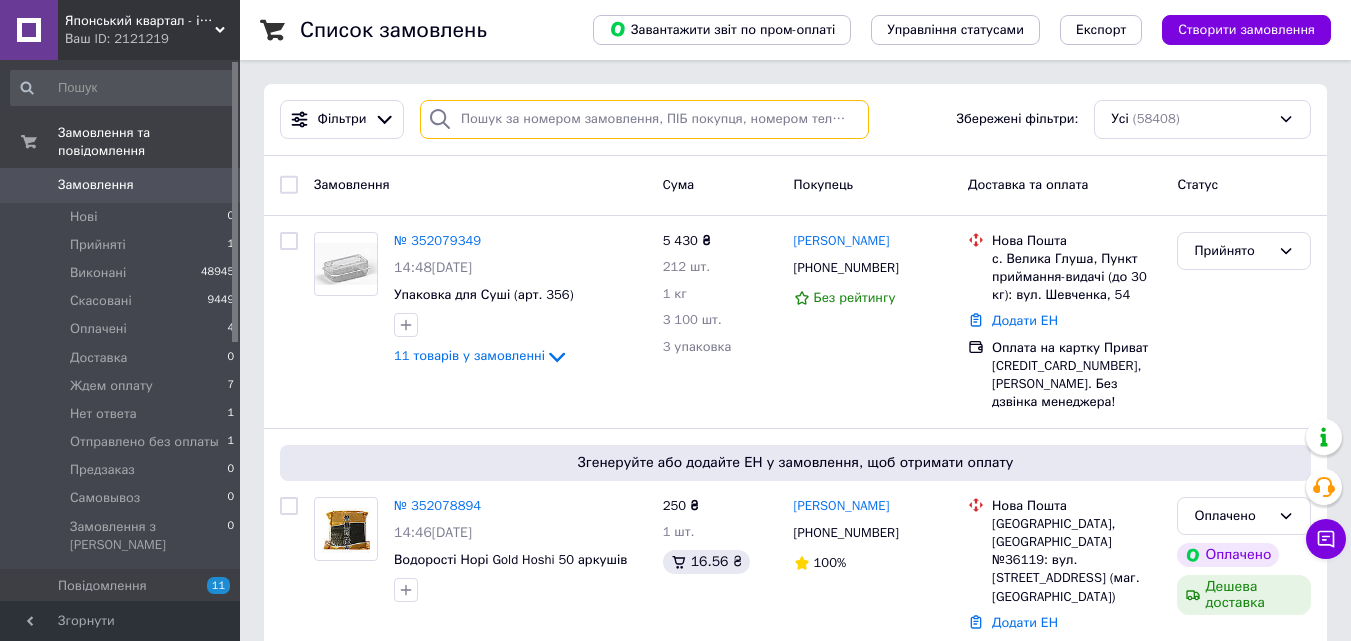 click at bounding box center (644, 119) 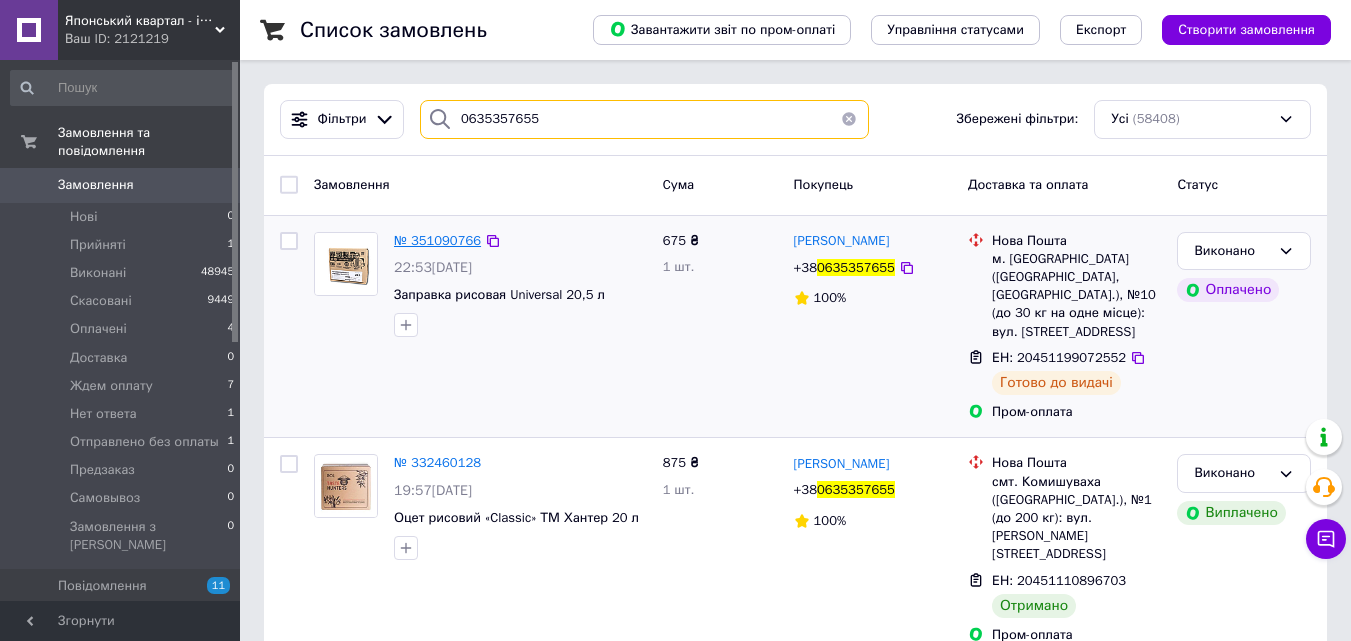 type on "0635357655" 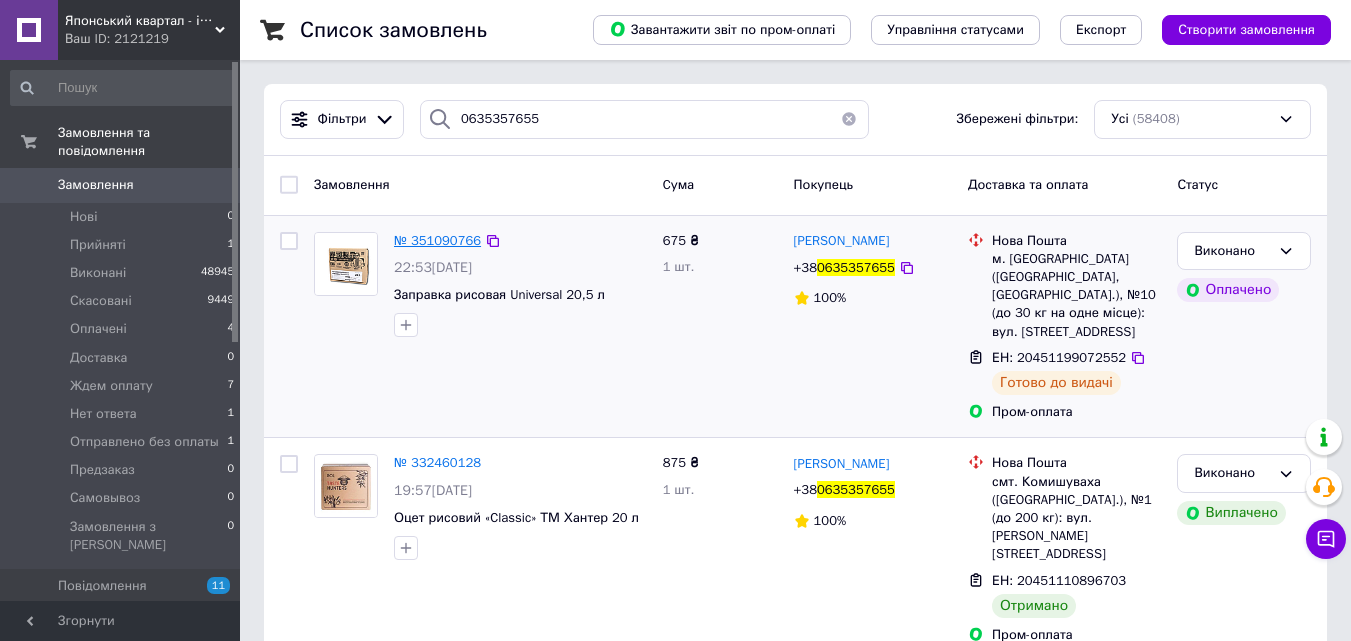 click on "№ 351090766" at bounding box center (437, 240) 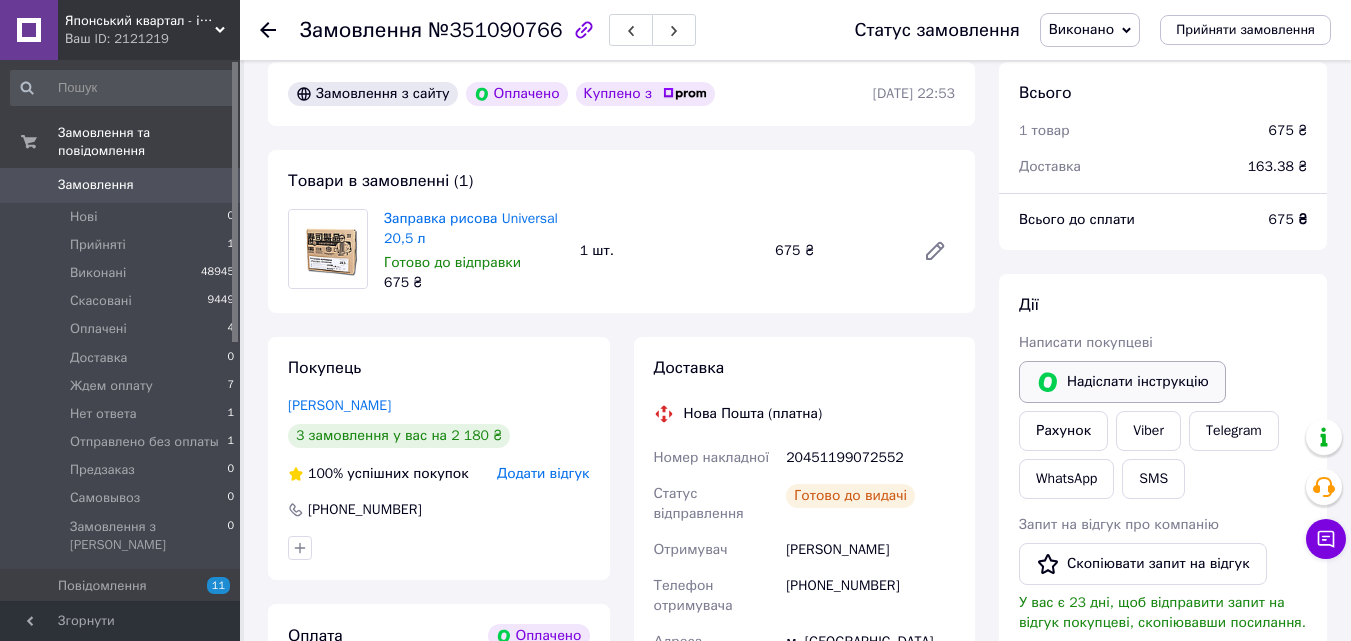 scroll, scrollTop: 200, scrollLeft: 0, axis: vertical 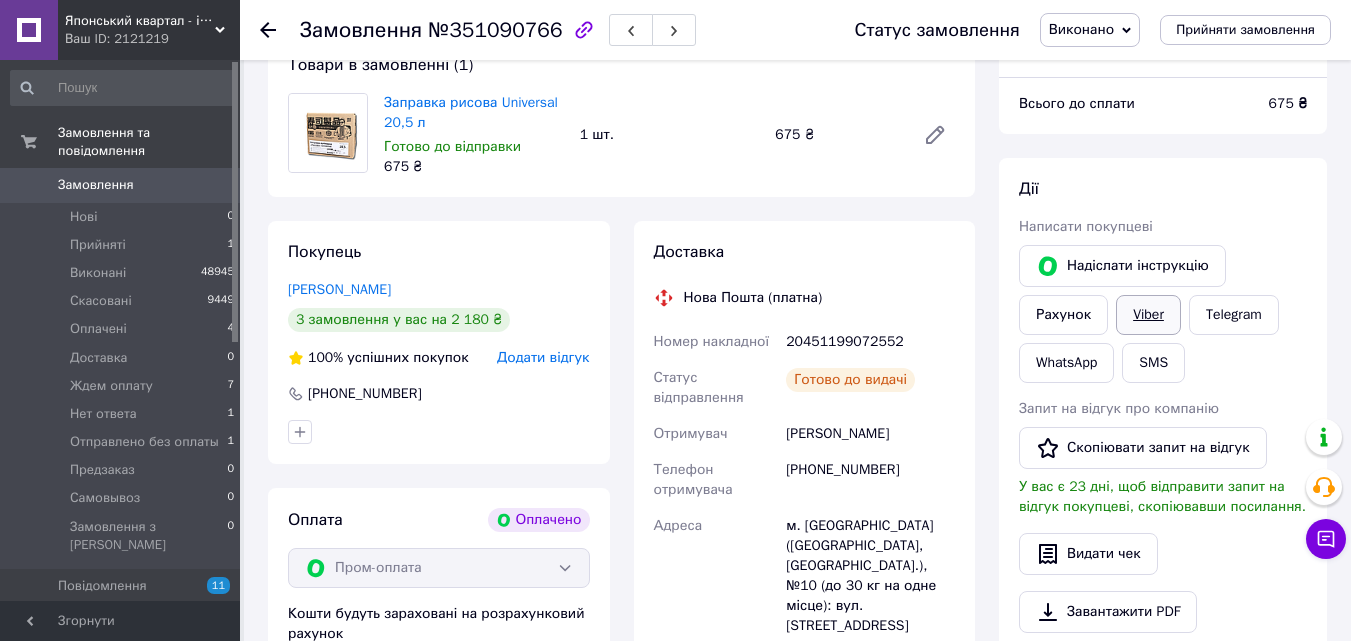 click on "Viber" at bounding box center (1148, 315) 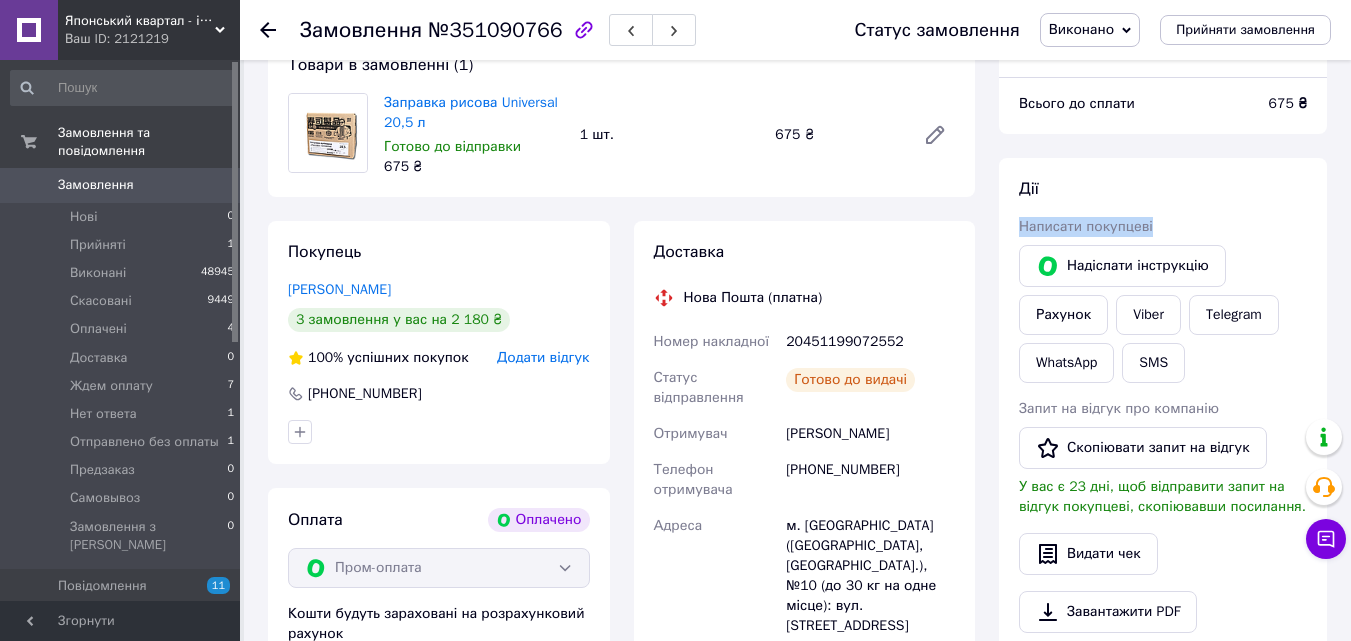 click on "Дії Написати покупцеві   Надіслати інструкцію Рахунок Viber Telegram WhatsApp SMS Запит на відгук про компанію   Скопіювати запит на відгук У вас є 23 дні, щоб відправити запит на відгук покупцеві, скопіювавши посилання.   Видати чек   Завантажити PDF   Друк PDF   Повернути гроші покупцеві" at bounding box center (1163, 459) 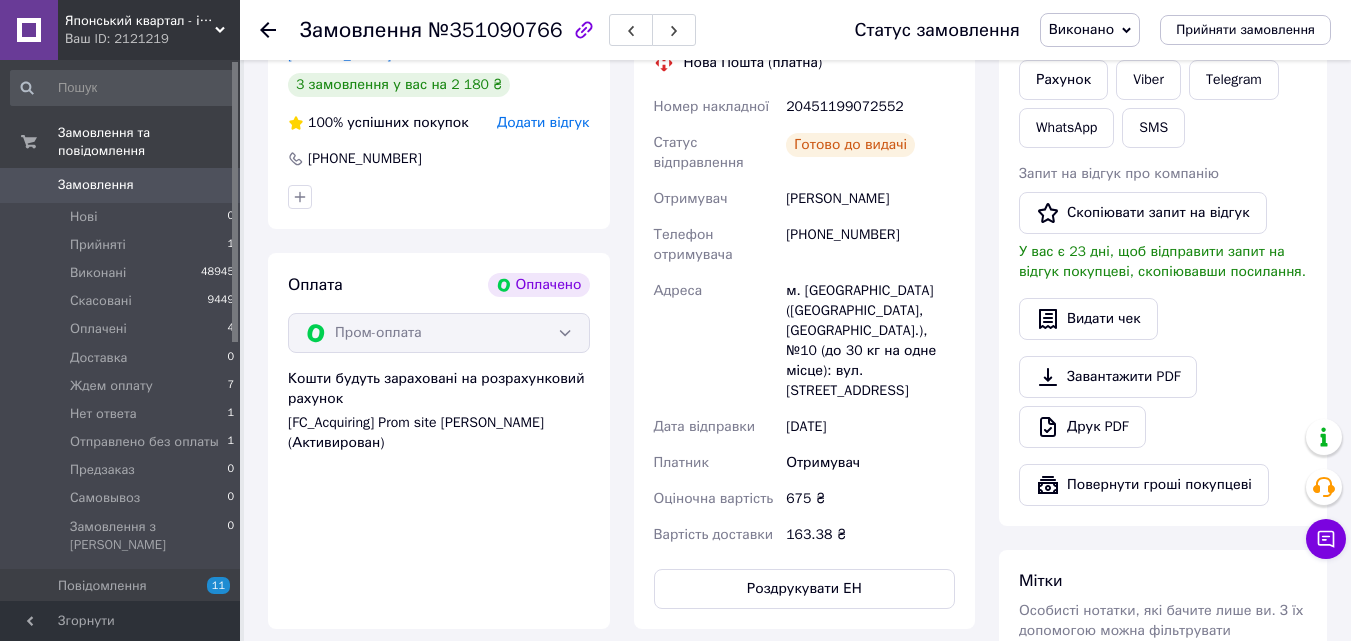 scroll, scrollTop: 438, scrollLeft: 0, axis: vertical 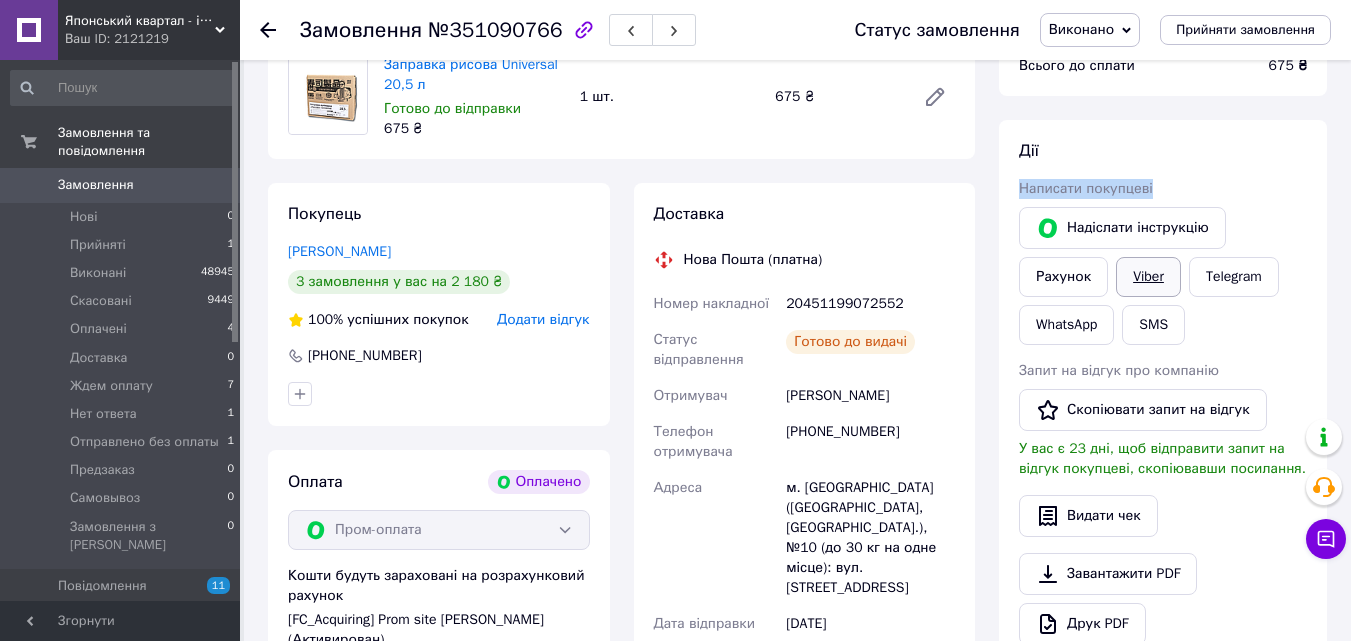 click on "Viber" at bounding box center (1148, 277) 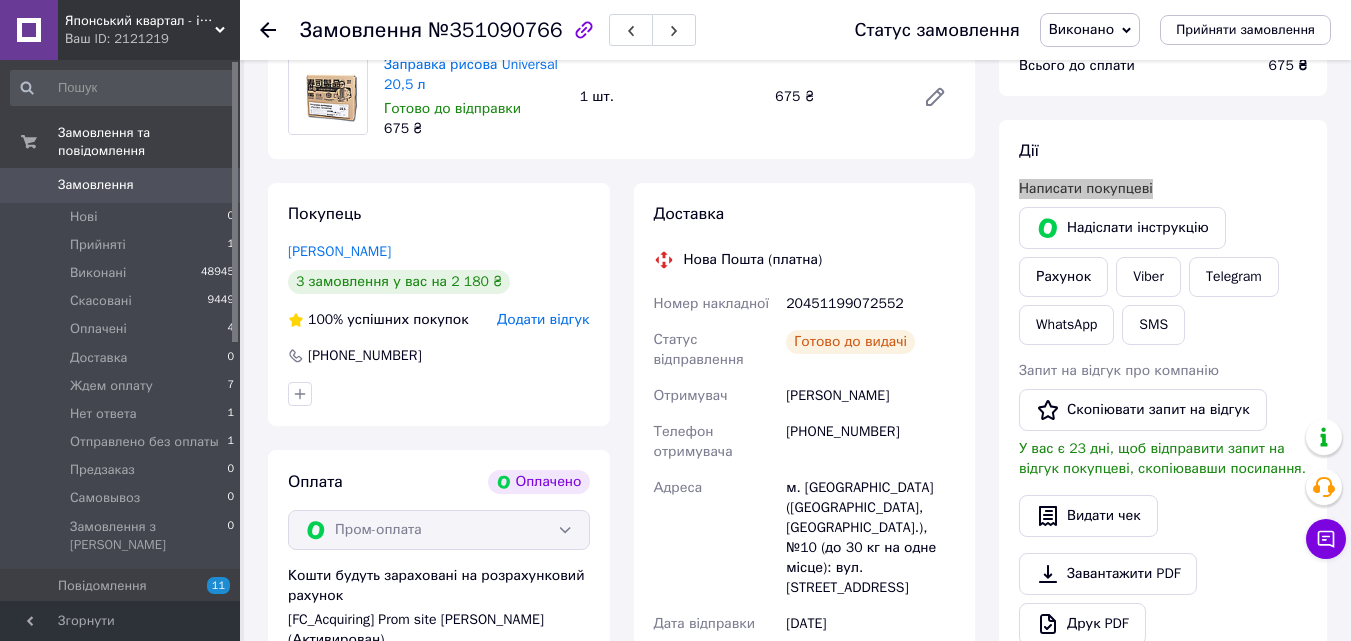 click on "Дії Написати покупцеві   Надіслати інструкцію Рахунок Viber Telegram WhatsApp SMS Запит на відгук про компанію   Скопіювати запит на відгук У вас є 23 дні, щоб відправити запит на відгук покупцеві, скопіювавши посилання.   Видати чек   Завантажити PDF   Друк PDF   Повернути гроші покупцеві" at bounding box center (1163, 421) 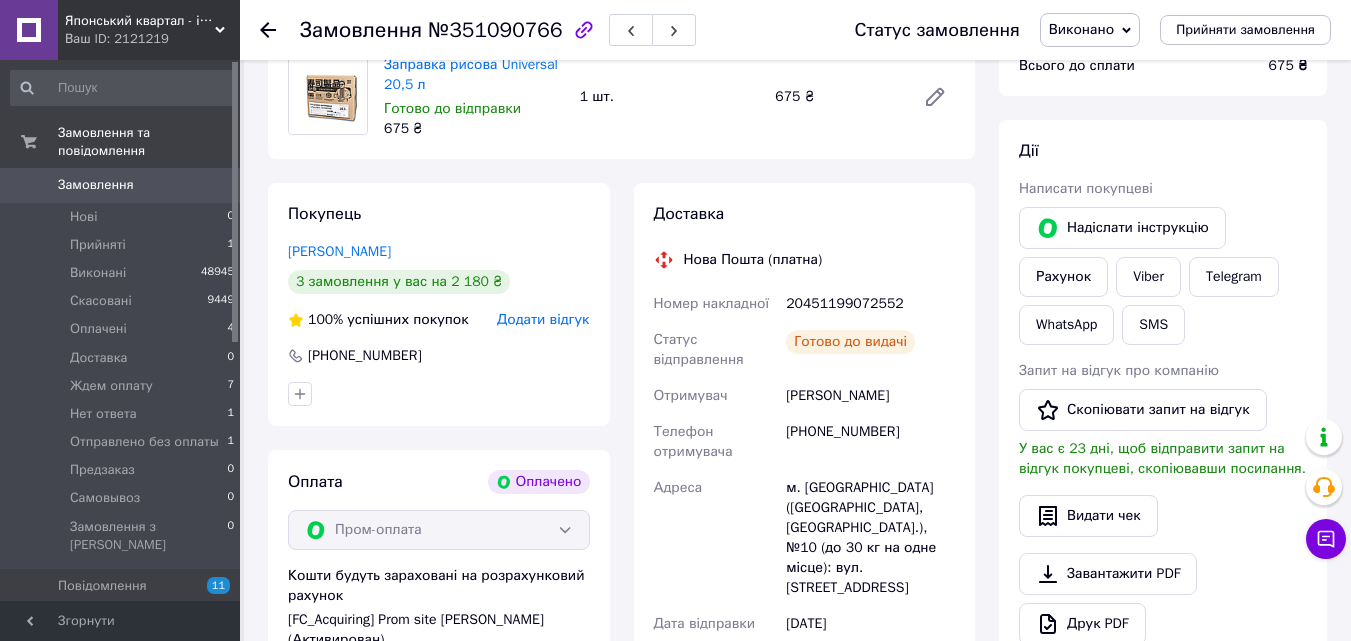 click on "20451199072552" at bounding box center [870, 304] 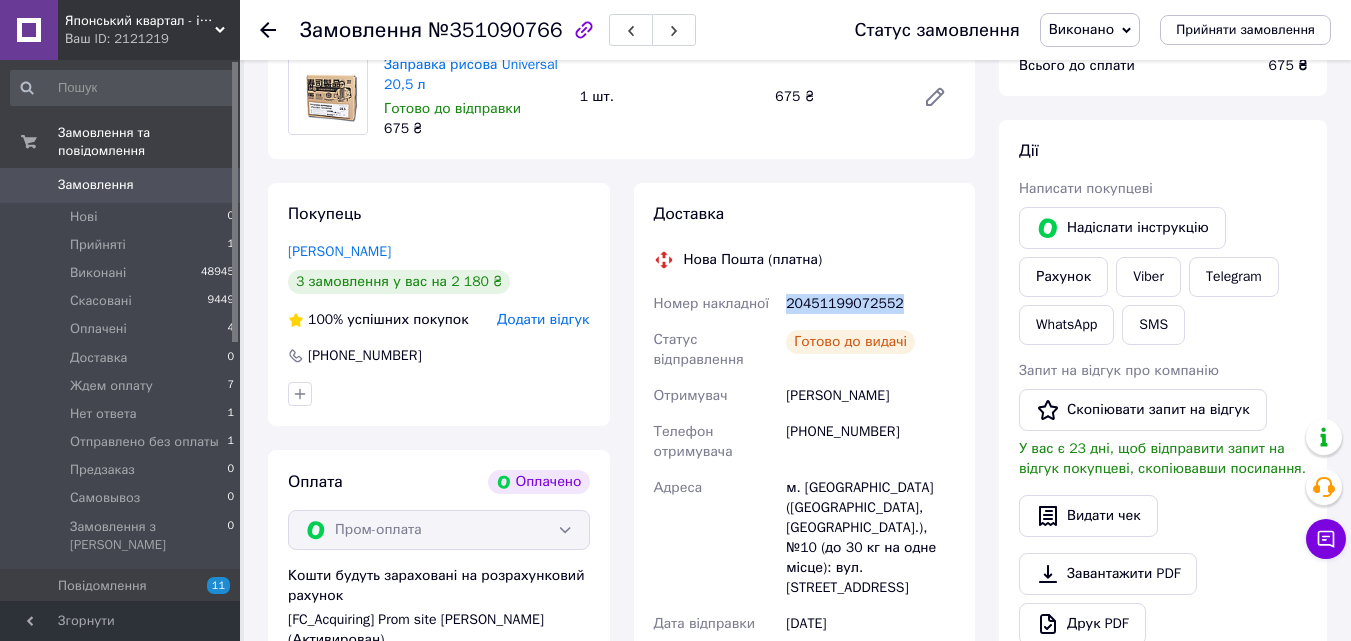 click on "20451199072552" at bounding box center (870, 304) 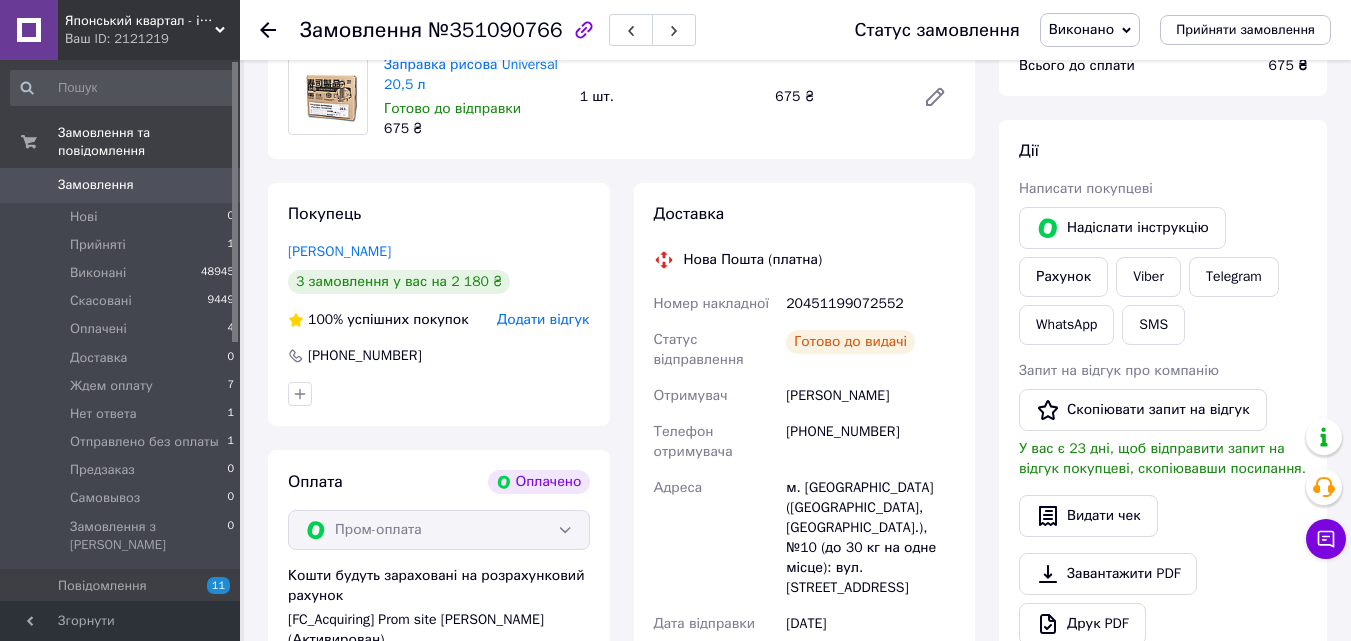 click on "Дії Написати покупцеві   Надіслати інструкцію Рахунок Viber Telegram WhatsApp SMS Запит на відгук про компанію   Скопіювати запит на відгук У вас є 23 дні, щоб відправити запит на відгук покупцеві, скопіювавши посилання.   Видати чек   Завантажити PDF   Друк PDF   Повернути гроші покупцеві" at bounding box center [1163, 421] 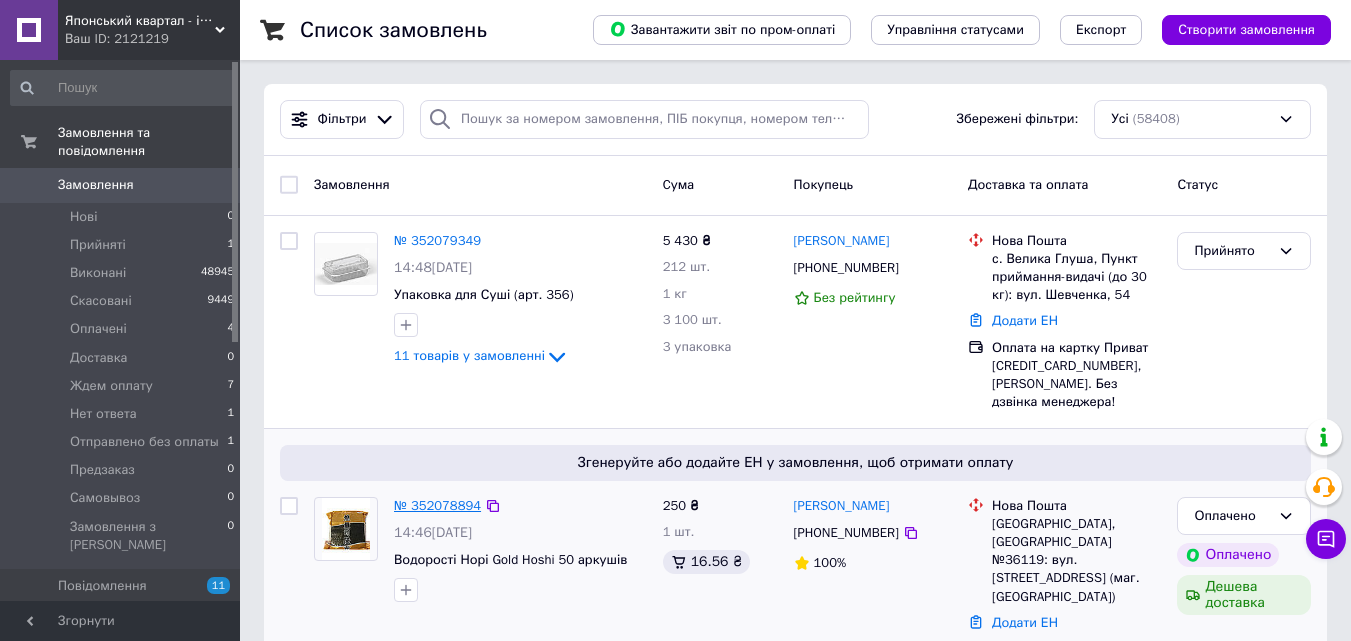 click on "№ 352078894" at bounding box center [437, 505] 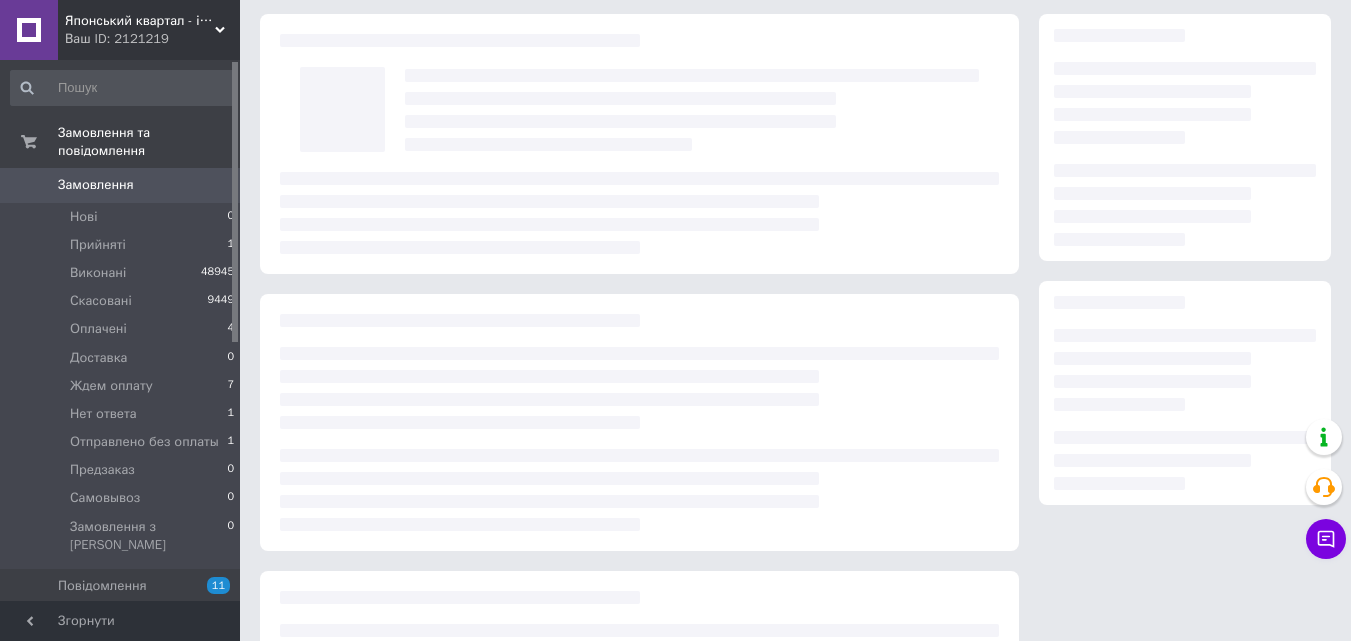 scroll, scrollTop: 100, scrollLeft: 0, axis: vertical 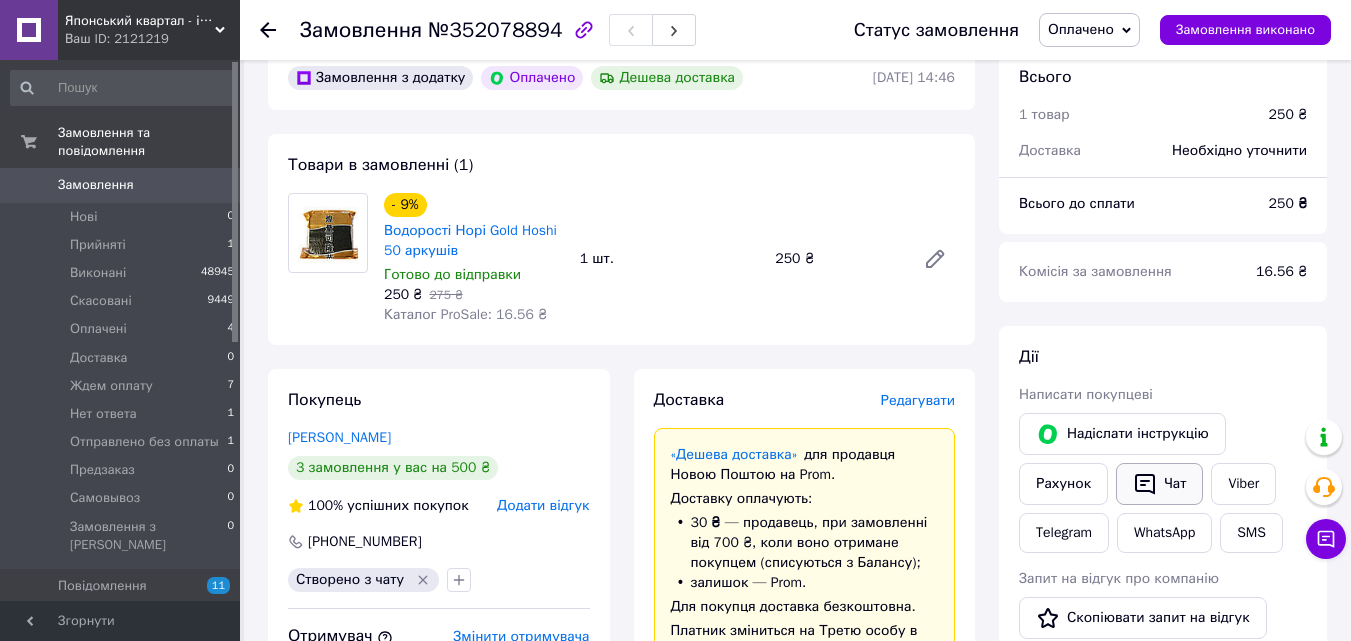 click on "Чат" at bounding box center (1159, 484) 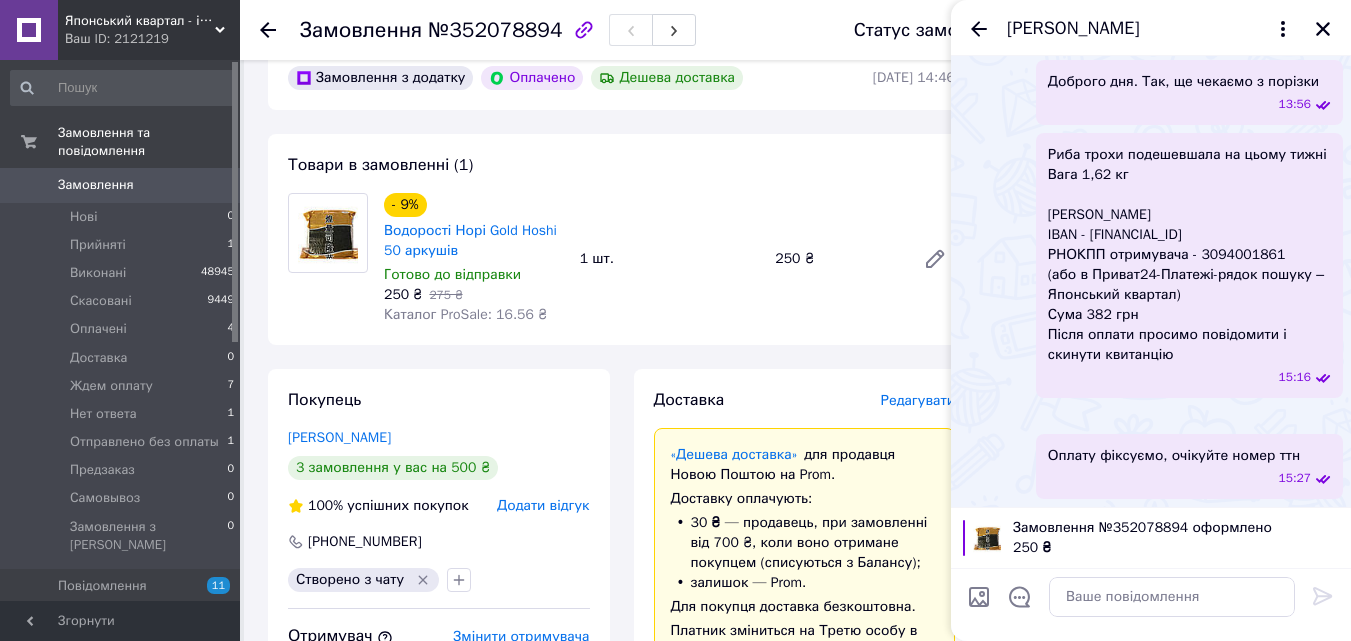 scroll, scrollTop: 3351, scrollLeft: 0, axis: vertical 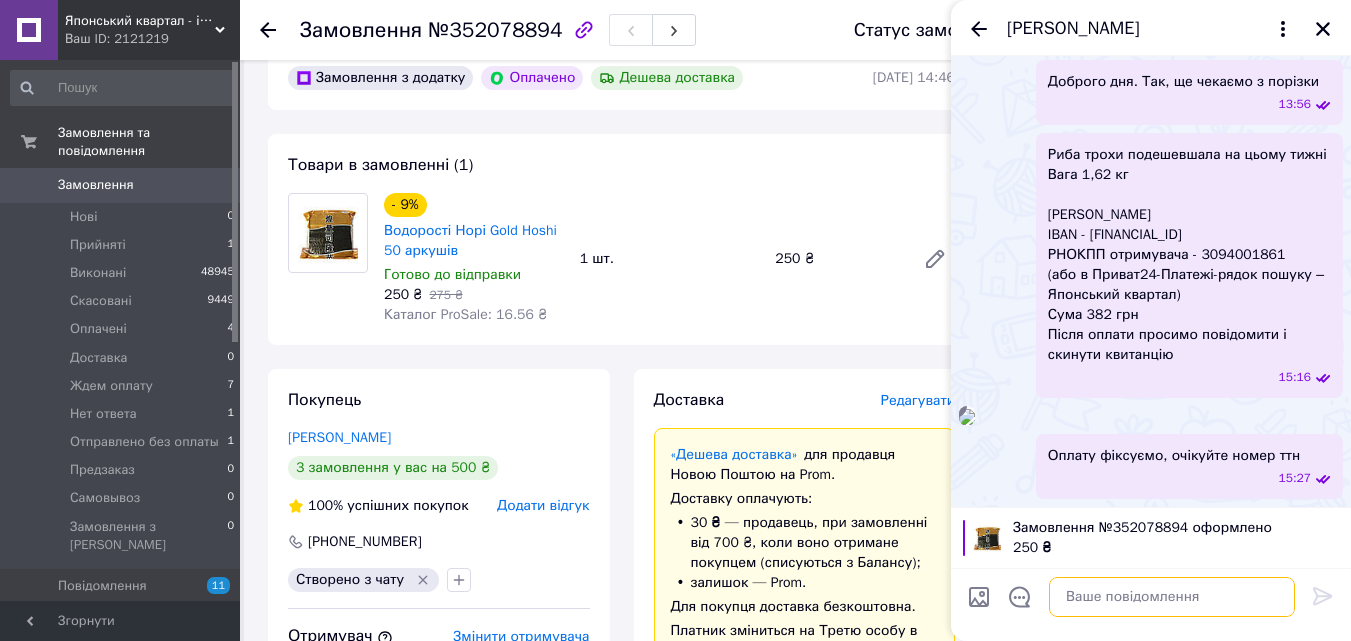 click at bounding box center (1172, 597) 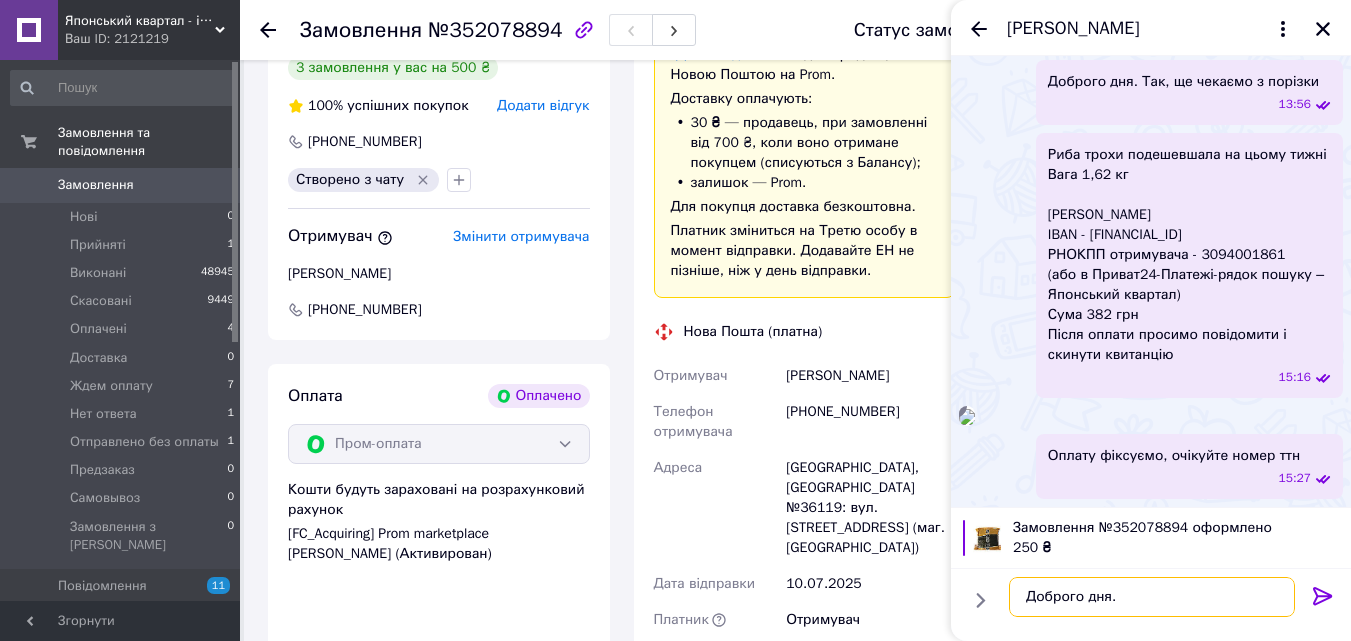 scroll, scrollTop: 100, scrollLeft: 0, axis: vertical 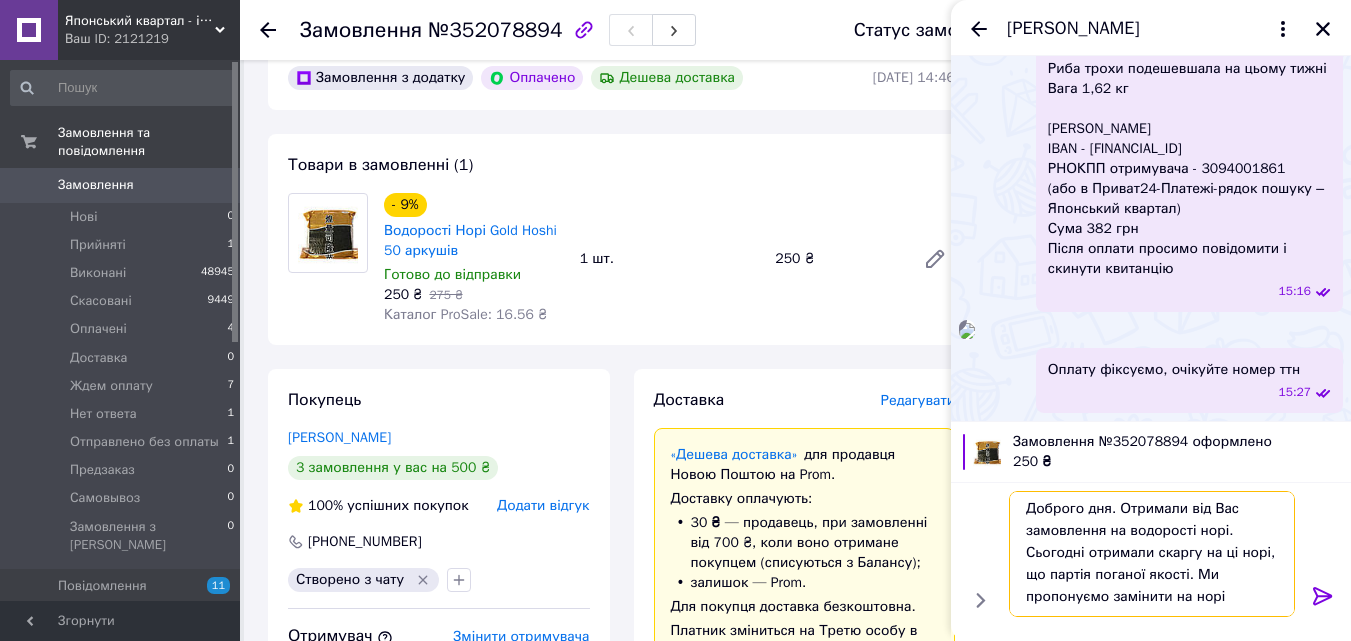 paste on "SAP 50 л" 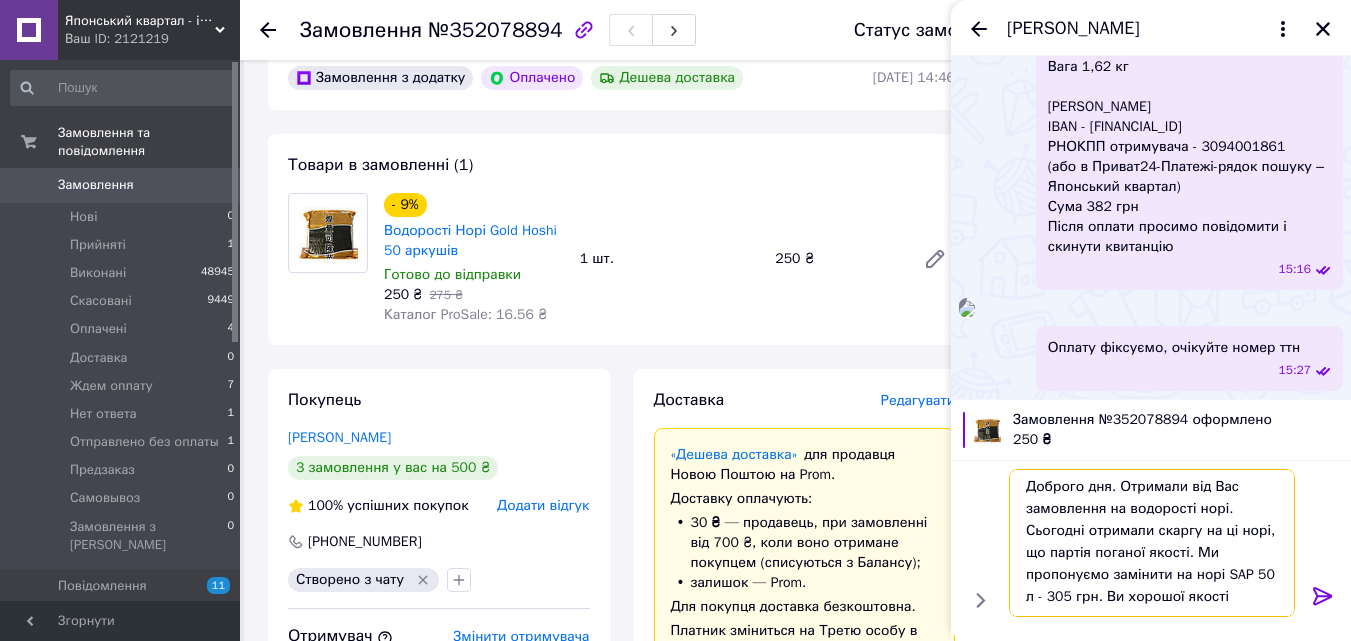 click on "Доброго дня. Отримали від Вас замовлення на водорості норі. Сьогодні отримали скаргу на ці норі, що партія поганої якості. Ми пропонуємо замінити на норі SAP 50 л - 305 грн. Ви хорошої якості" at bounding box center (1152, 543) 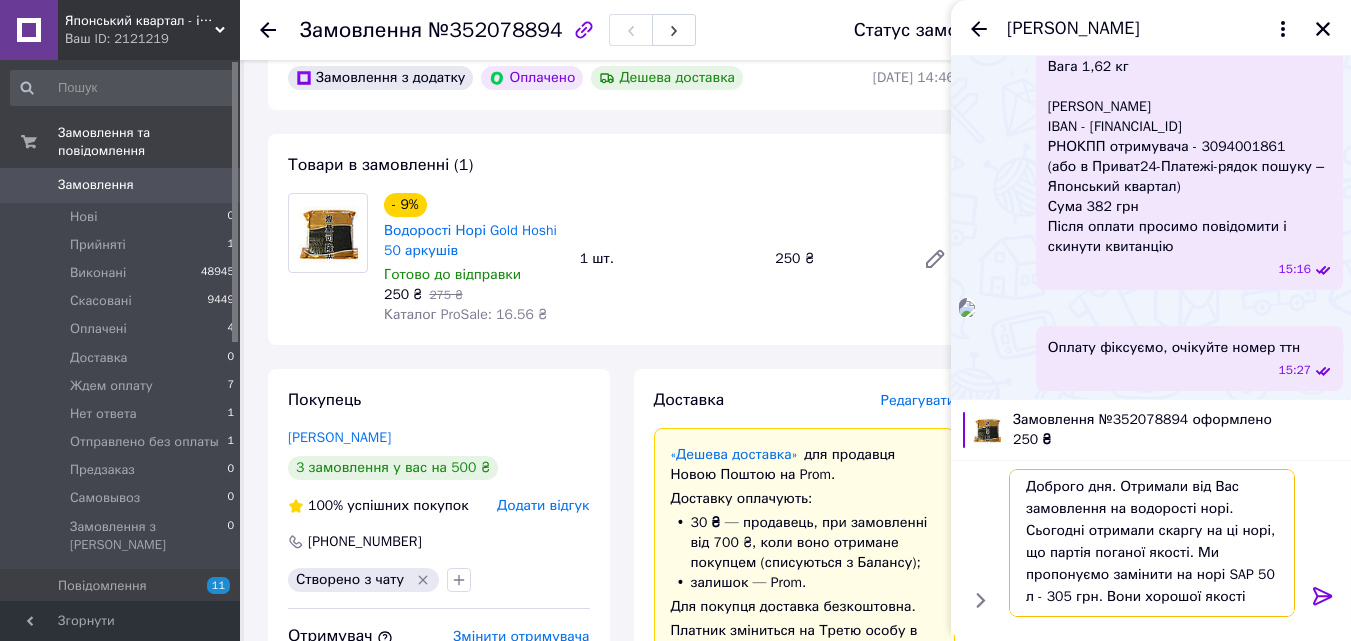 type on "Доброго дня. Отримали від Вас замовлення на водорості норі. Сьогодні отримали скаргу на ці норі, що партія поганої якості. Ми пропонуємо замінити на норі SAP 50 л - 305 грн. Вони хорошої якості" 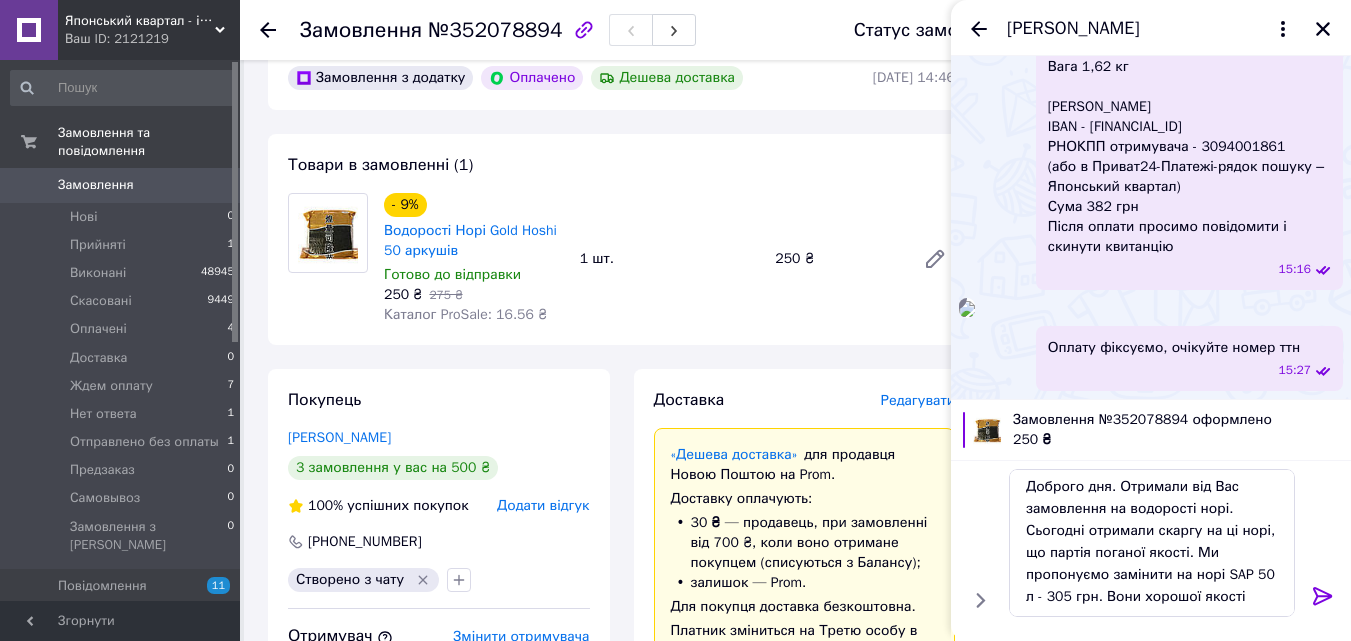 click 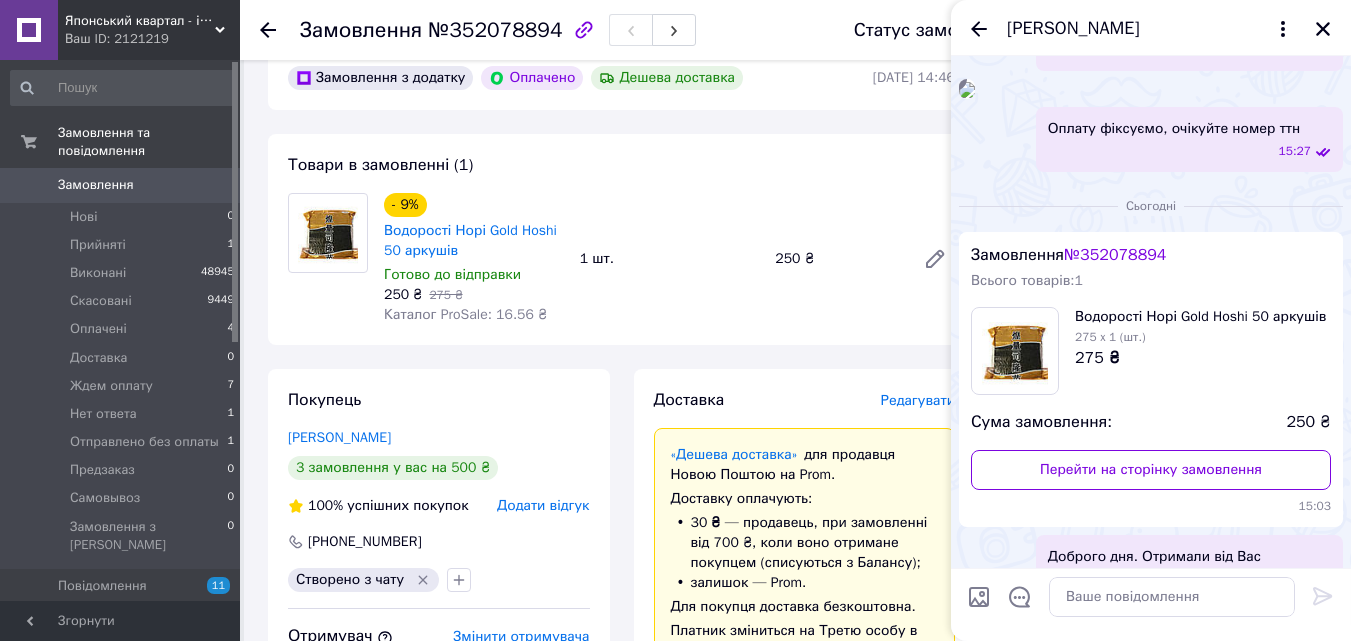 scroll, scrollTop: 0, scrollLeft: 0, axis: both 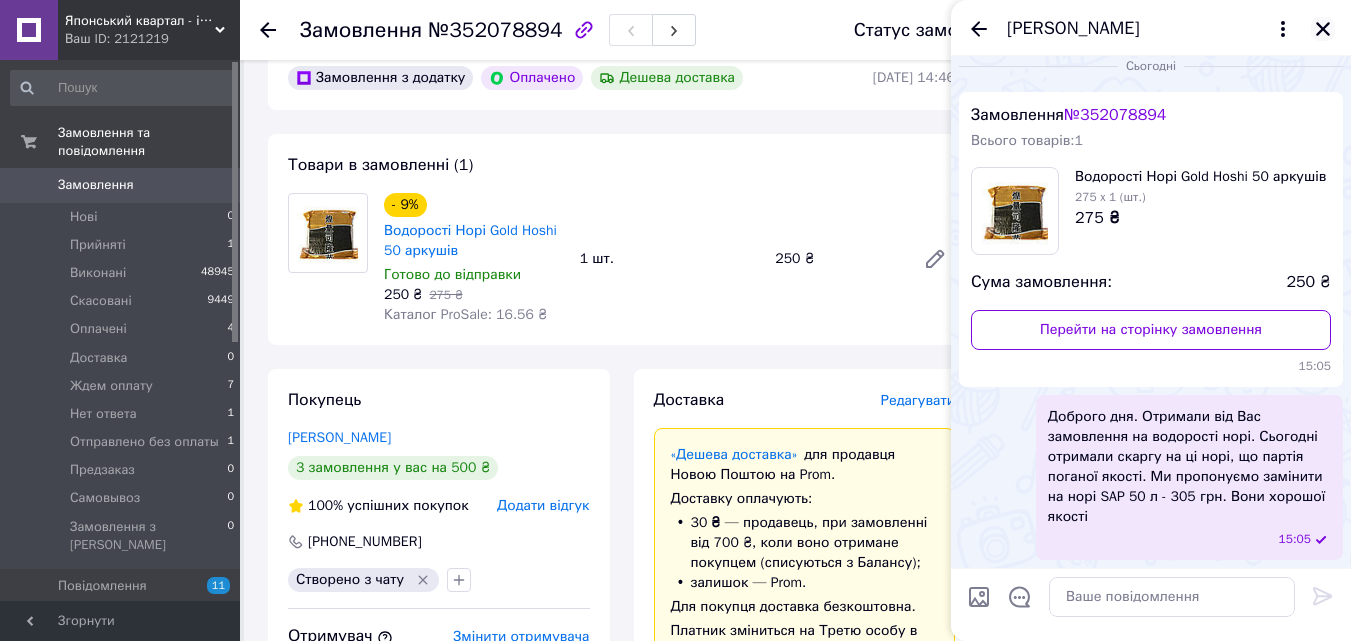 click 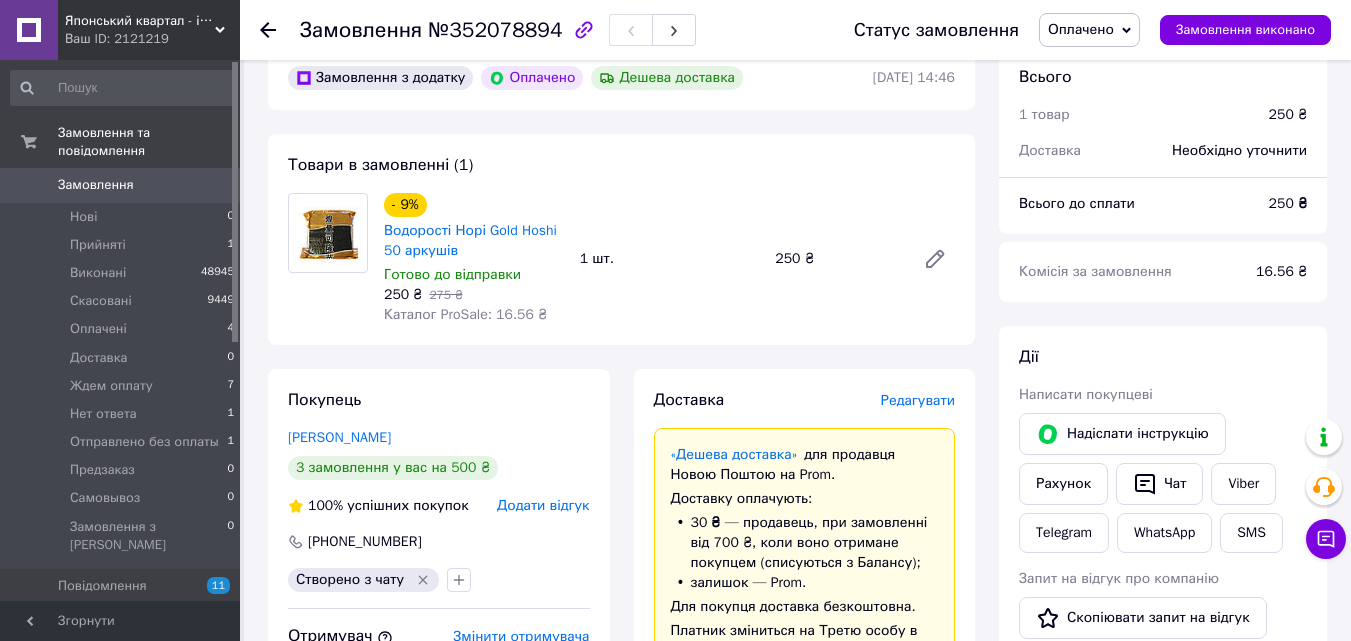 click on "Чат з покупцем" at bounding box center [1326, 539] 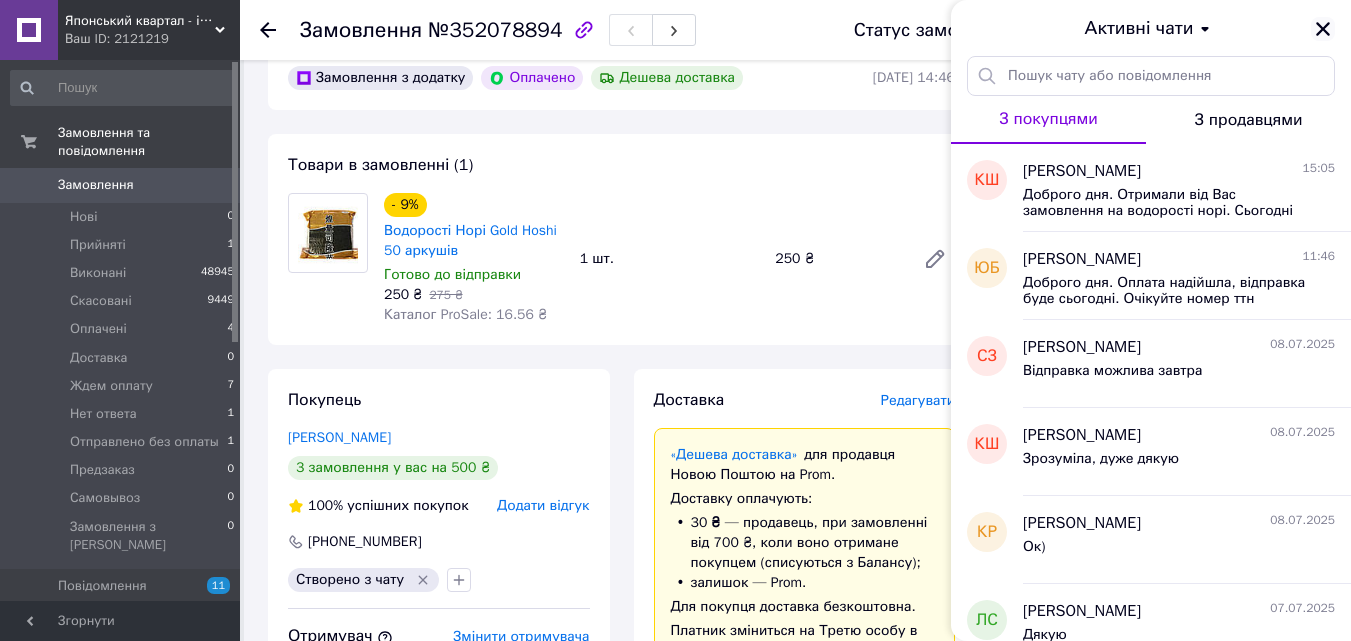 click 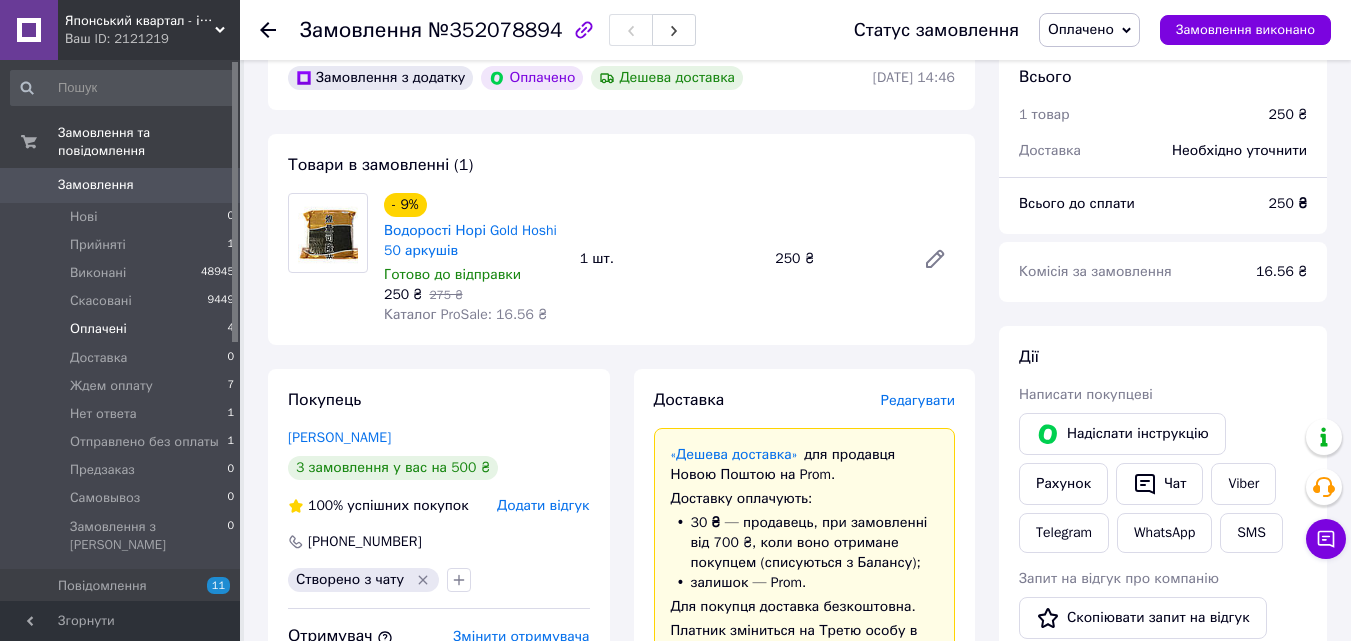 click on "Оплачені 4" at bounding box center [123, 329] 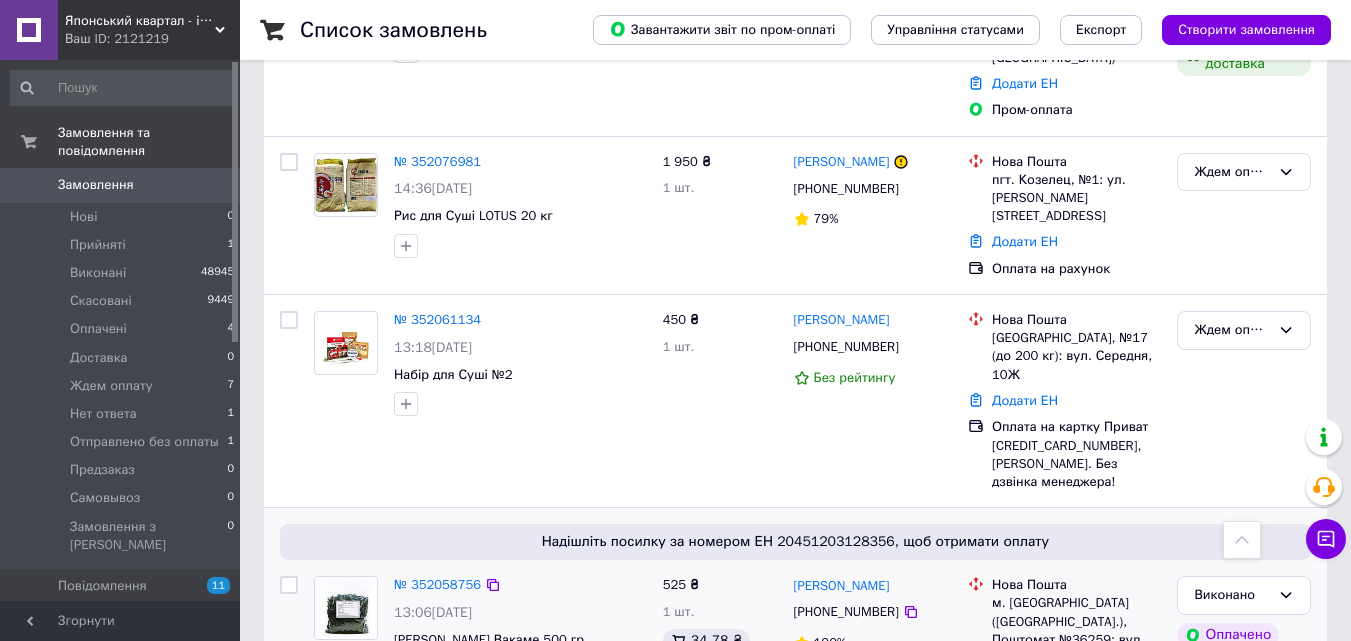 scroll, scrollTop: 600, scrollLeft: 0, axis: vertical 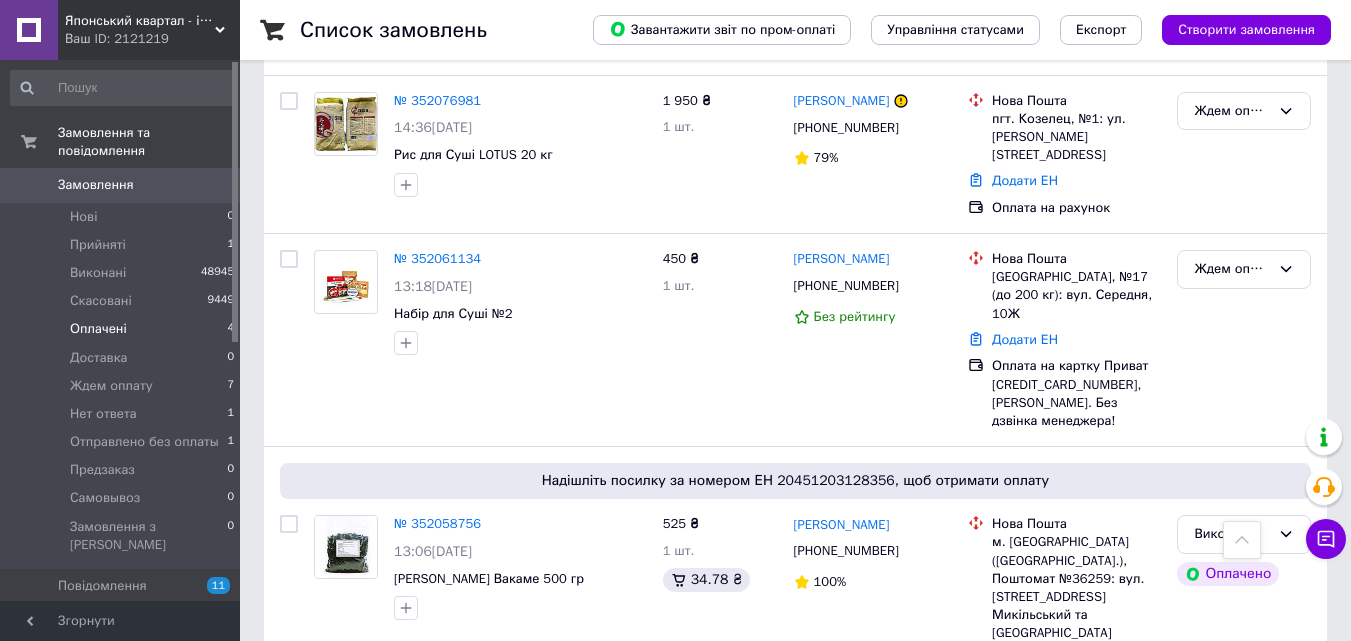 click on "Оплачені 4" at bounding box center (123, 329) 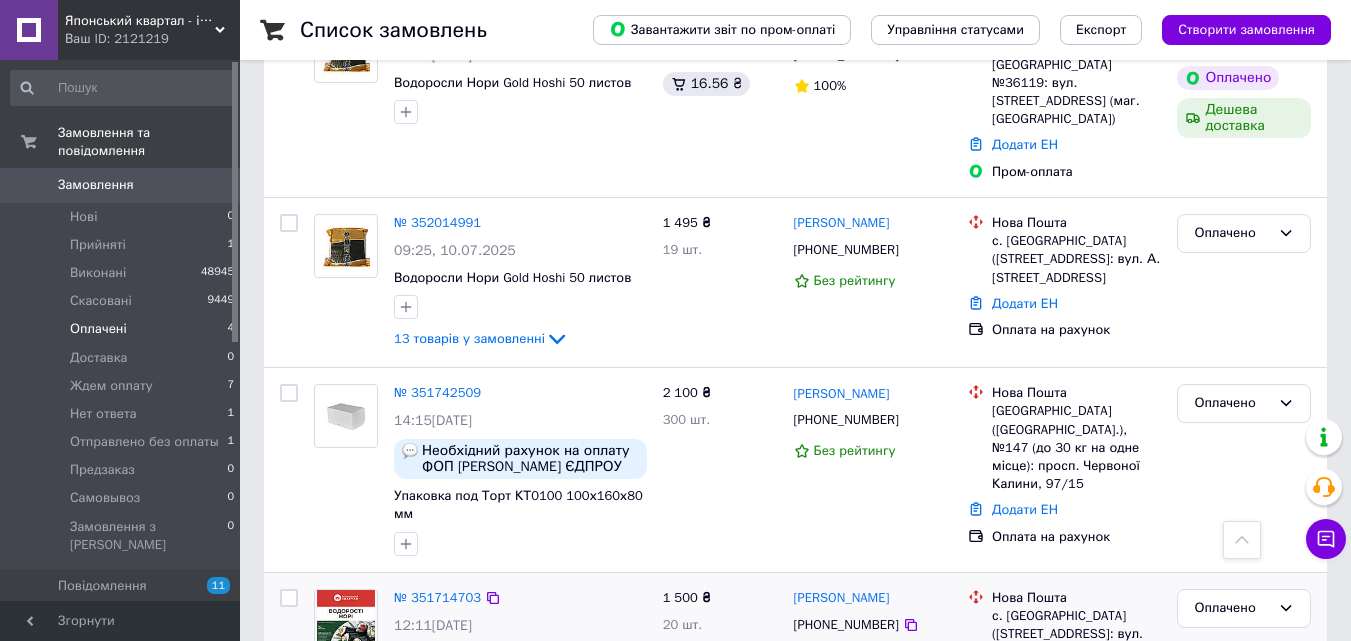 scroll, scrollTop: 149, scrollLeft: 0, axis: vertical 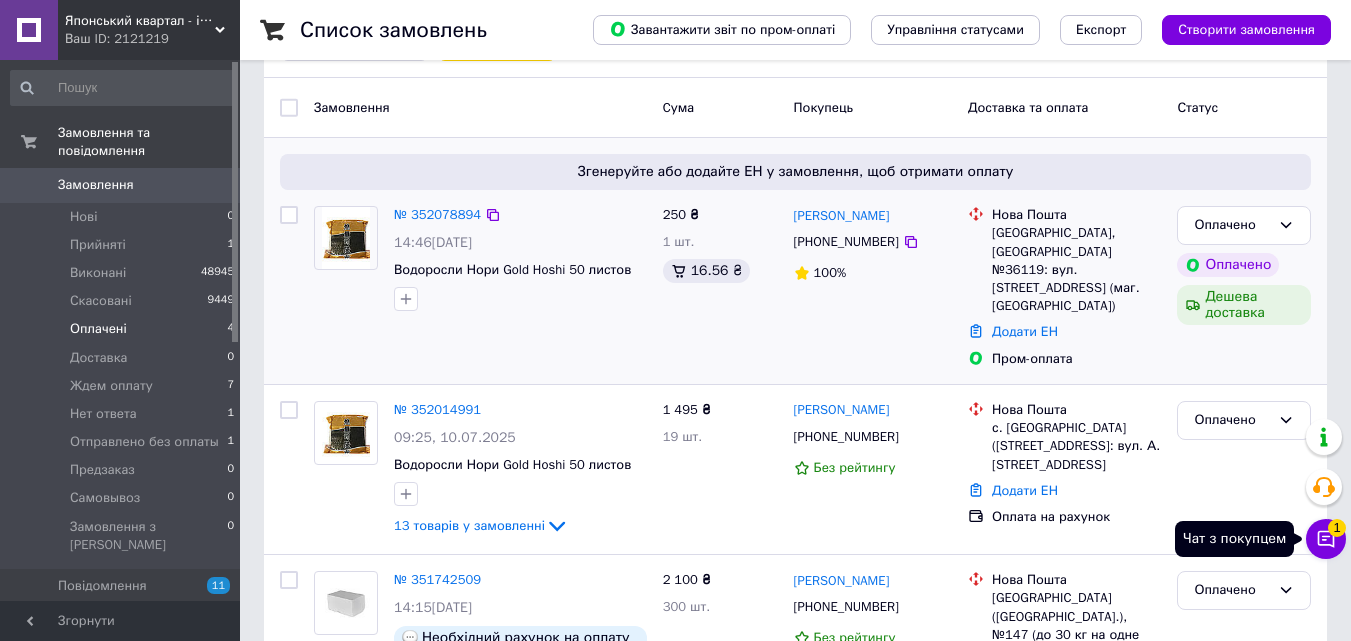 click on "Чат з покупцем 1" at bounding box center (1326, 539) 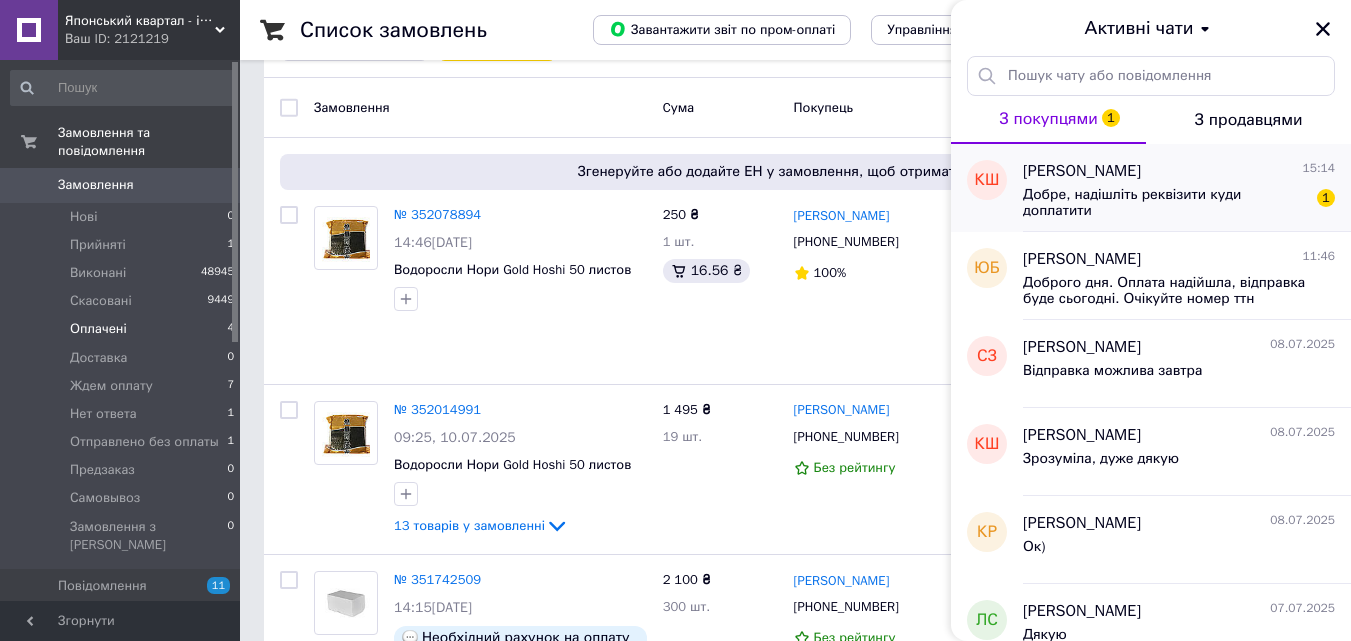 click on "Добре, надішліть реквізити куди доплатити" at bounding box center [1165, 203] 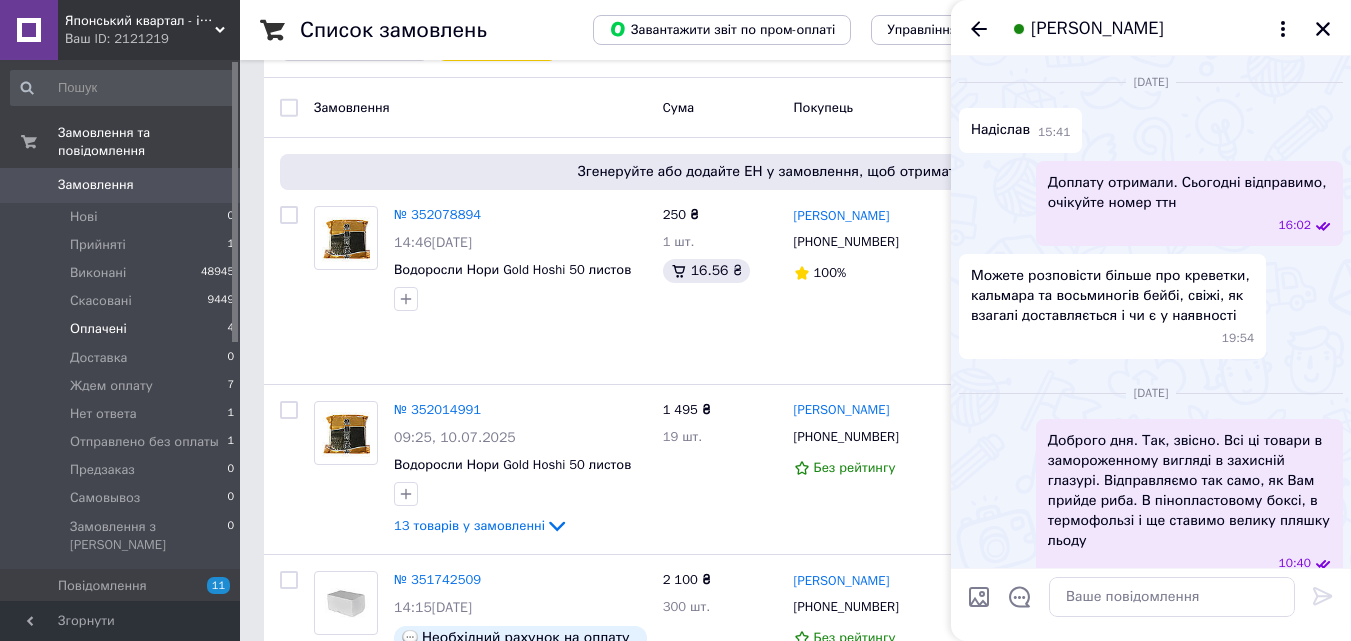 scroll, scrollTop: 3907, scrollLeft: 0, axis: vertical 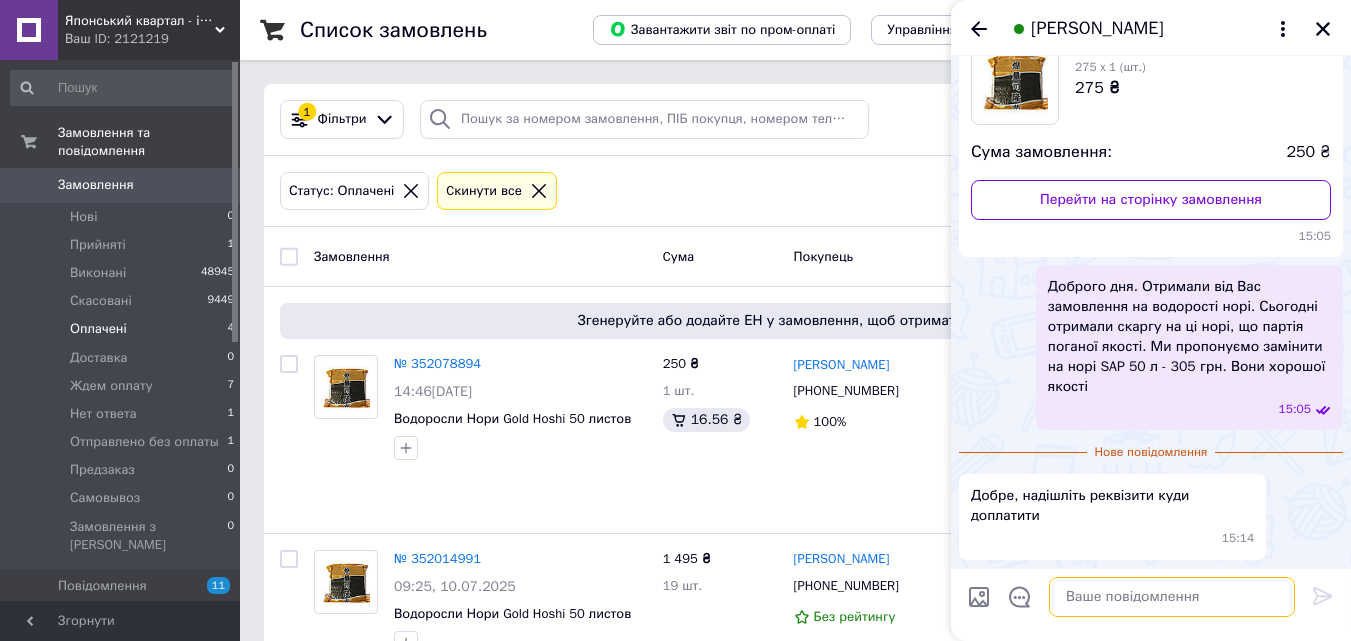 paste on "Do splati: 450 grn.,karta privat 4731185614172176 Shepeleva Ol'ga Vasilivna." 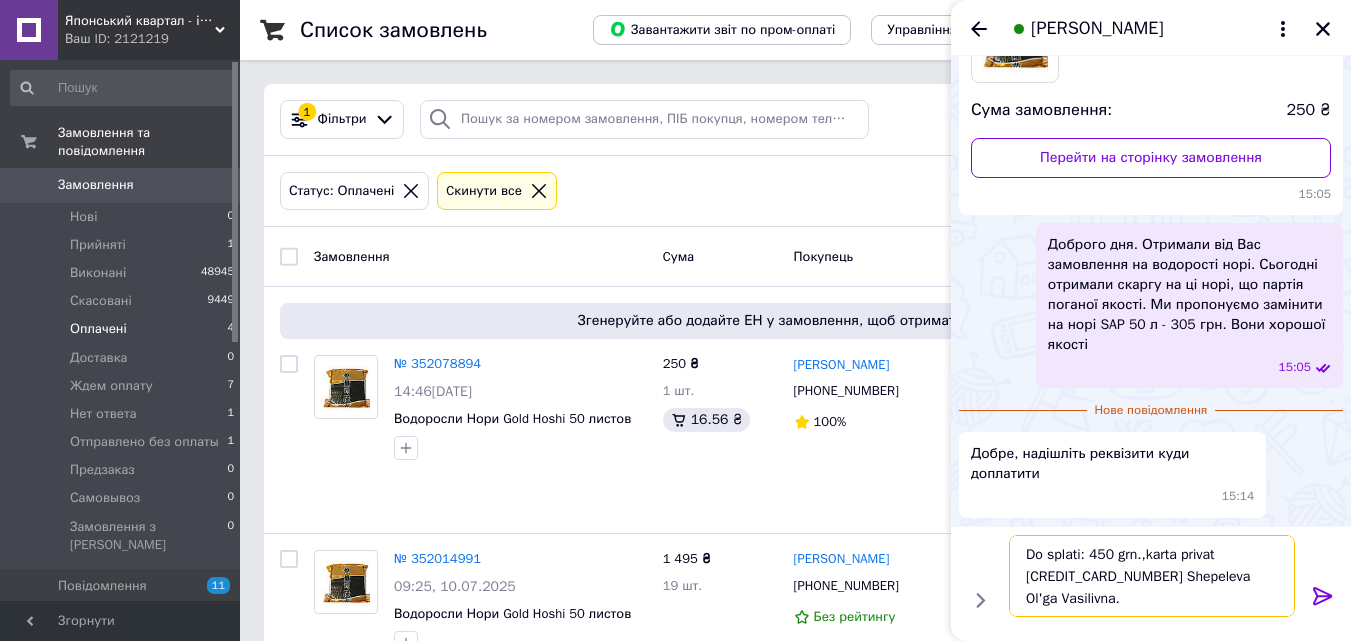 click on "Do splati: 450 grn.,karta privat 4731185614172176 Shepeleva Ol'ga Vasilivna." at bounding box center (1152, 576) 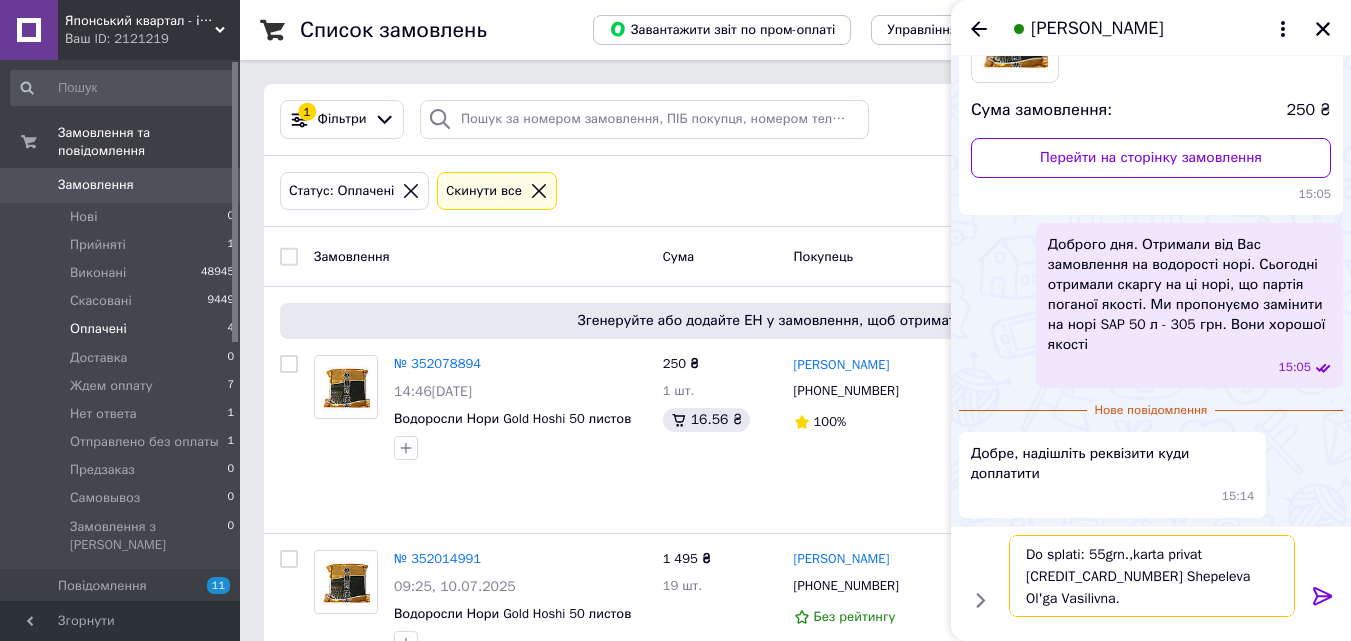 type on "Do splati: 55 grn.,karta privat 4731185614172176 Shepeleva Ol'ga Vasilivna." 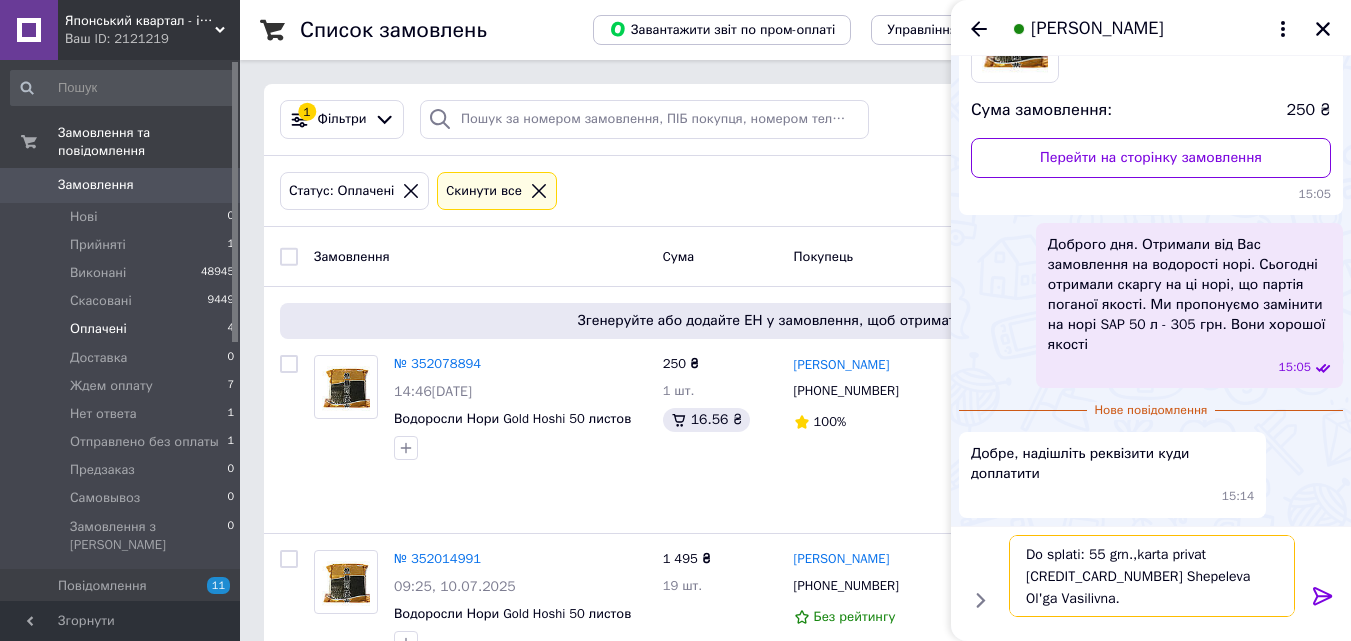 type 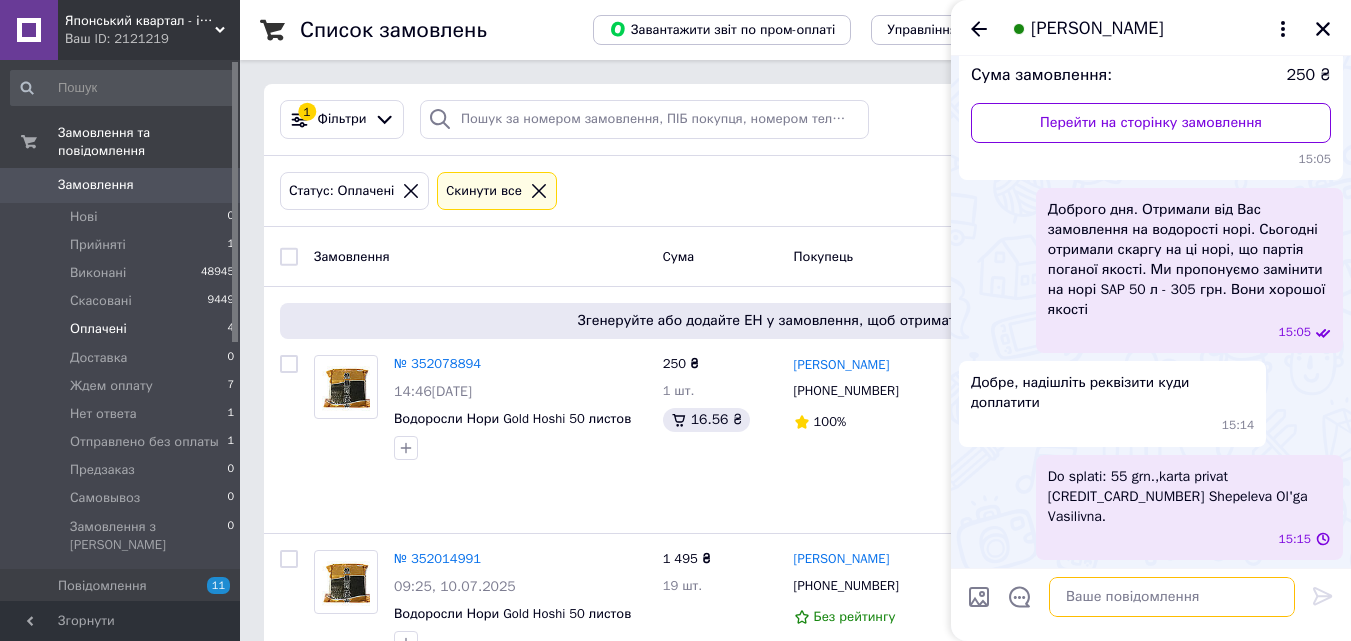 scroll, scrollTop: 3985, scrollLeft: 0, axis: vertical 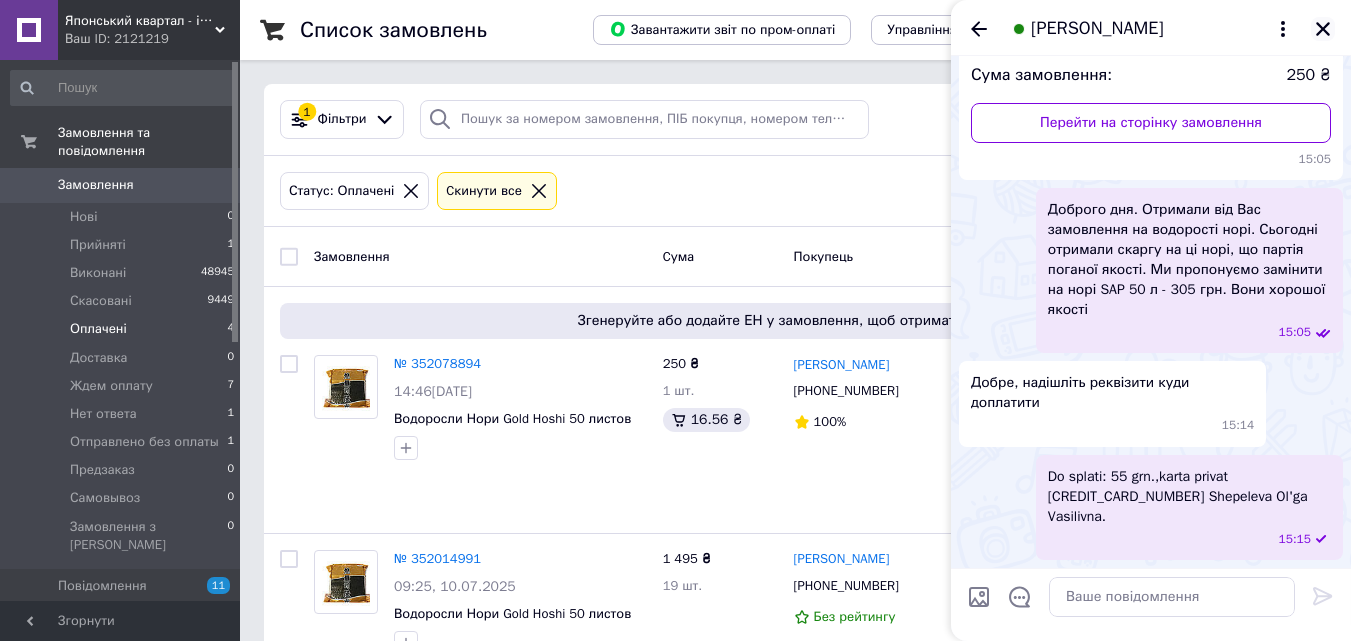 click 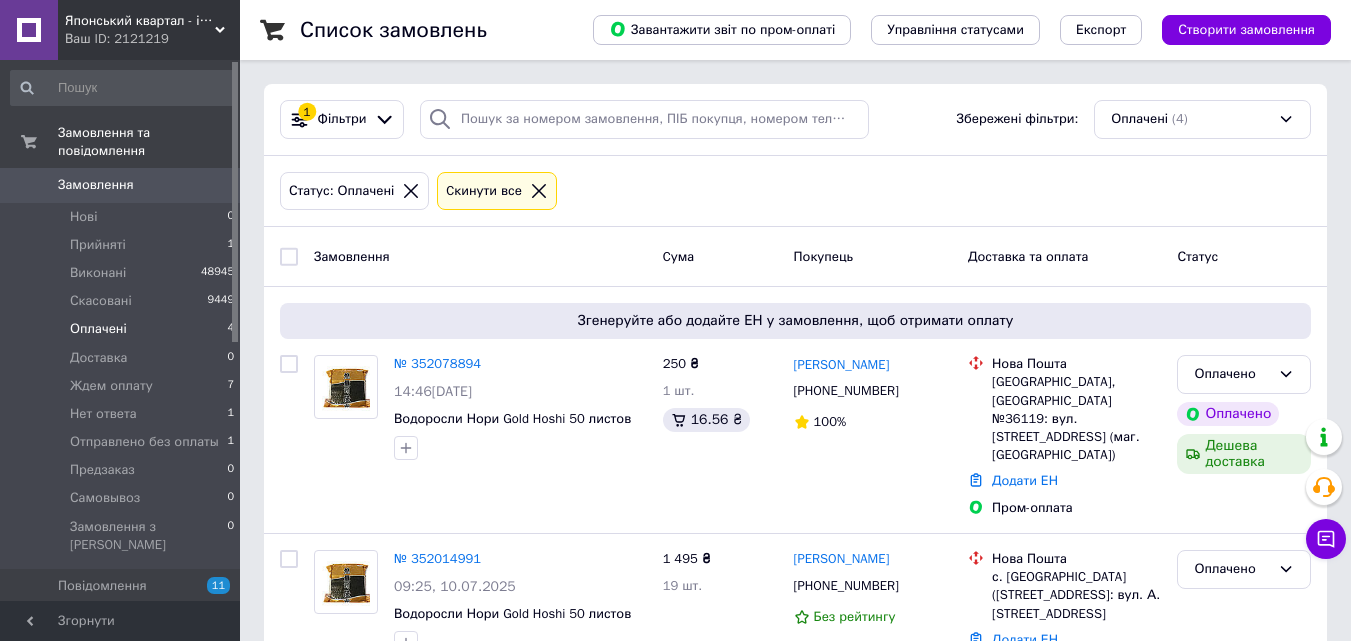 click on "Оплачені 4" at bounding box center [123, 329] 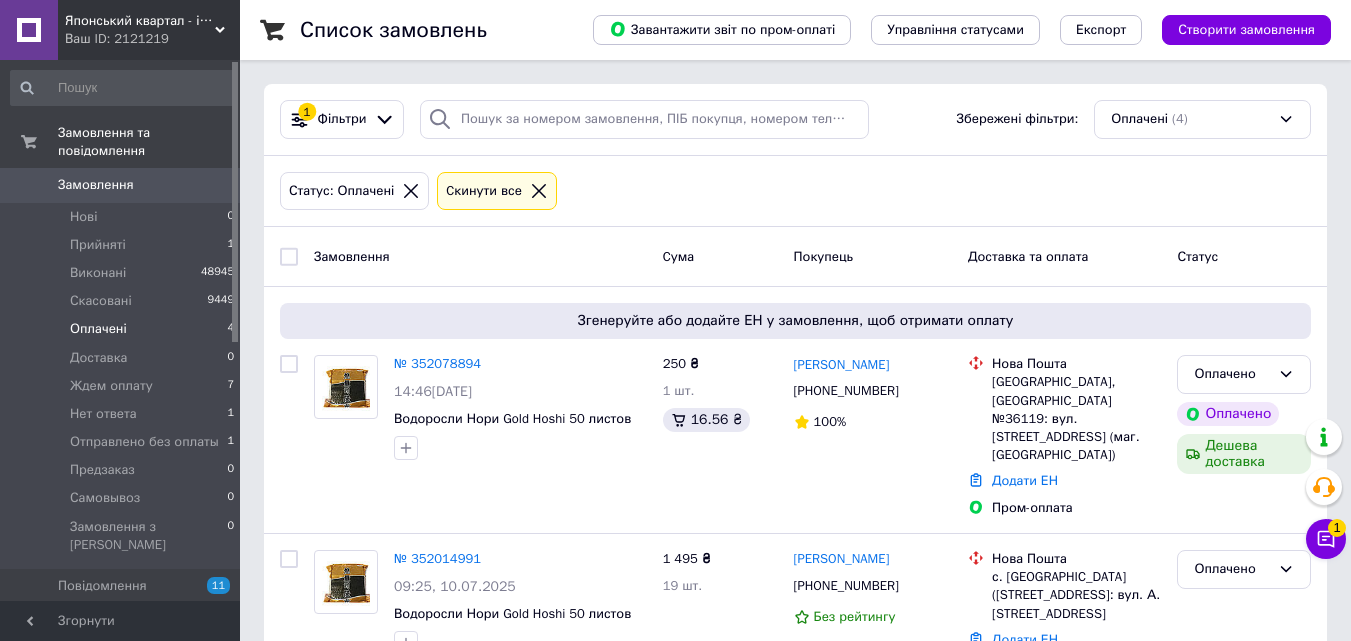 drag, startPoint x: 223, startPoint y: 526, endPoint x: 149, endPoint y: 527, distance: 74.00676 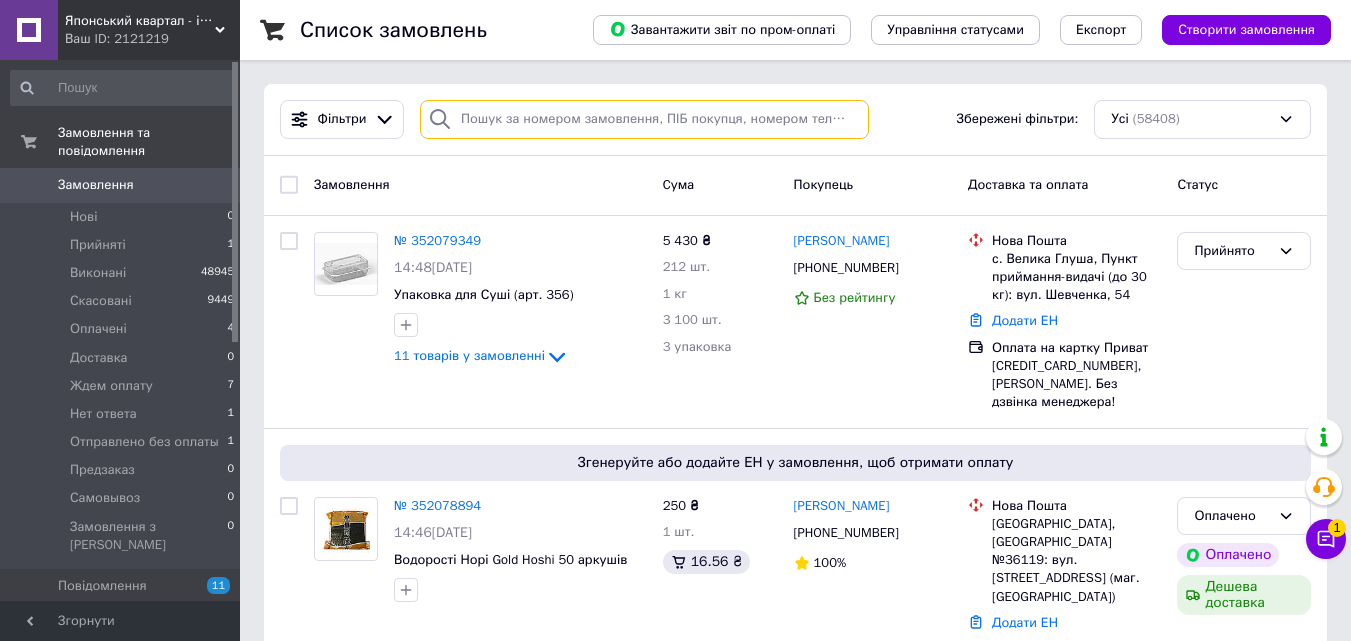 click at bounding box center [644, 119] 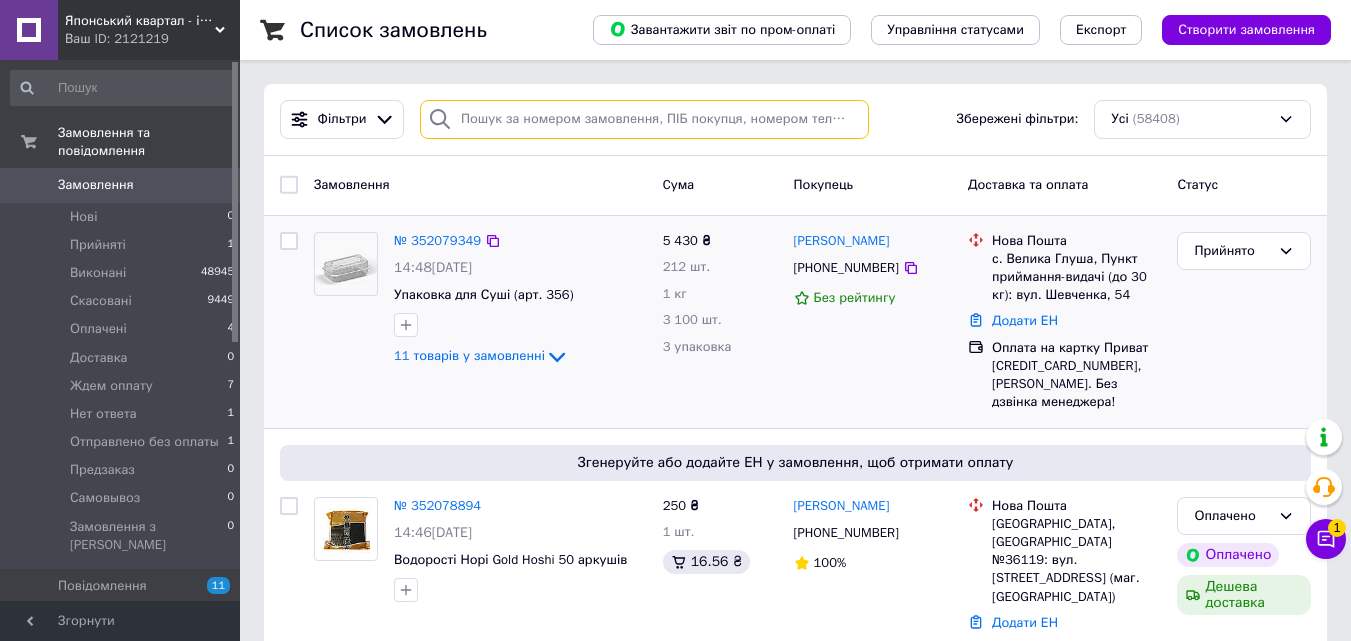 paste on "0978675126" 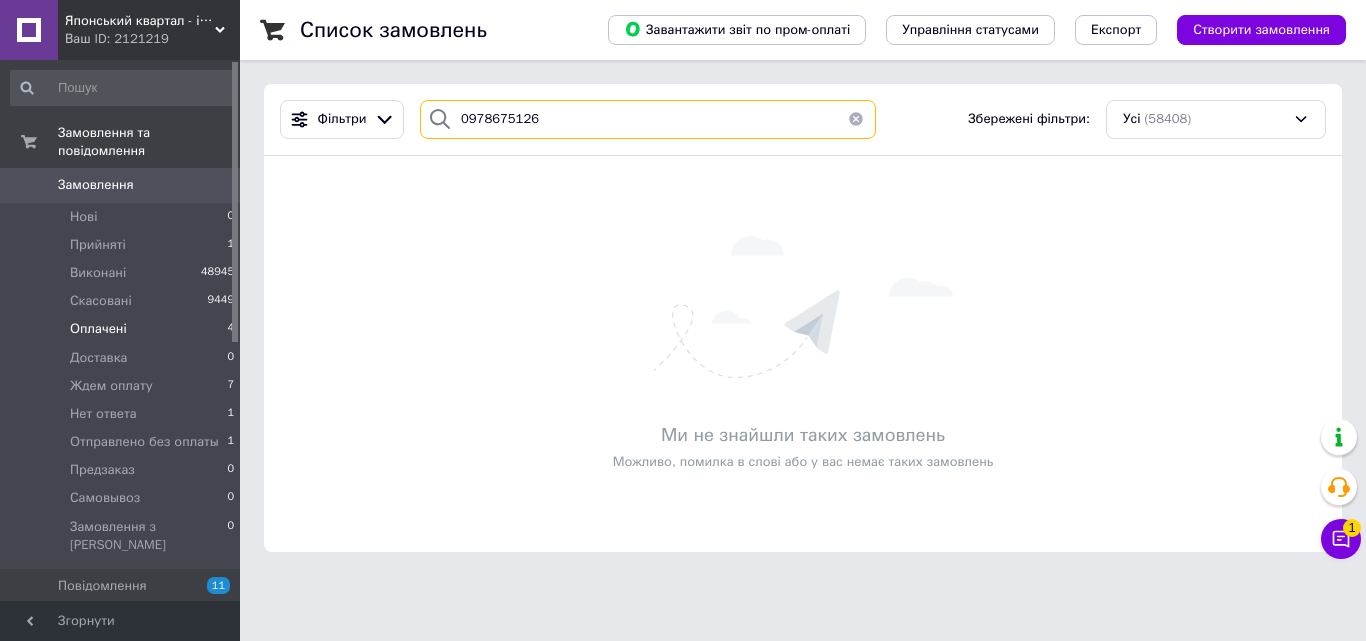 type on "0978675126" 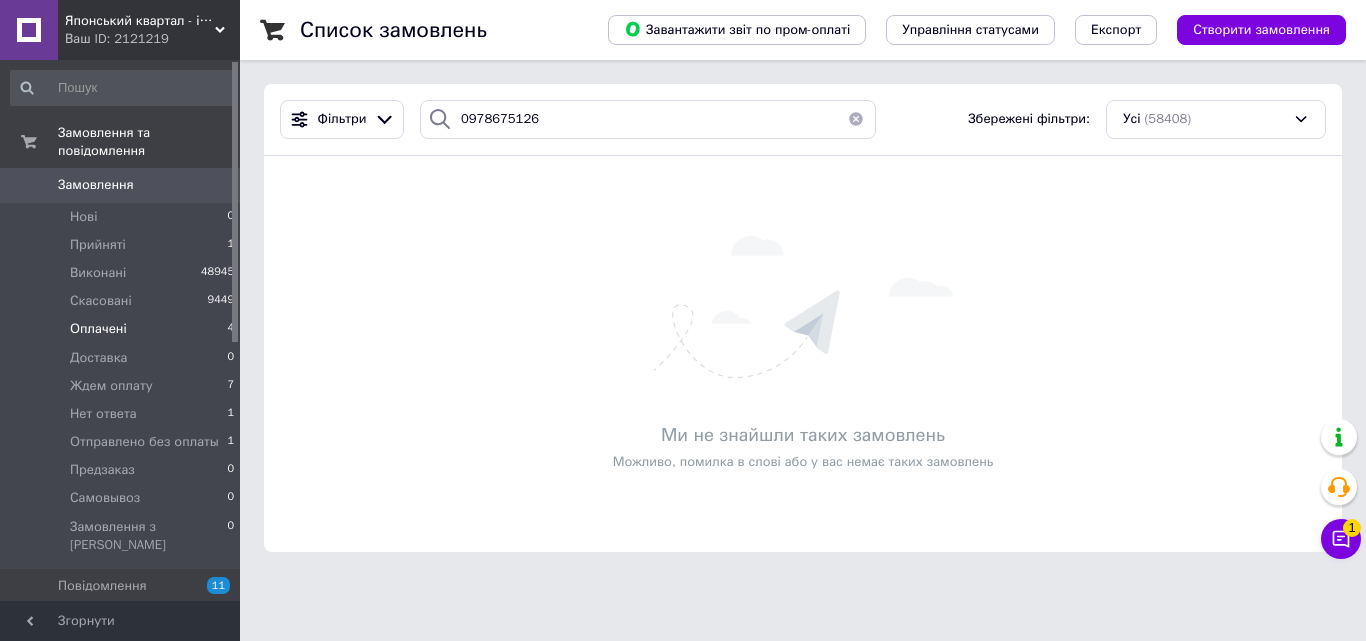 click on "Оплачені 4" at bounding box center [123, 329] 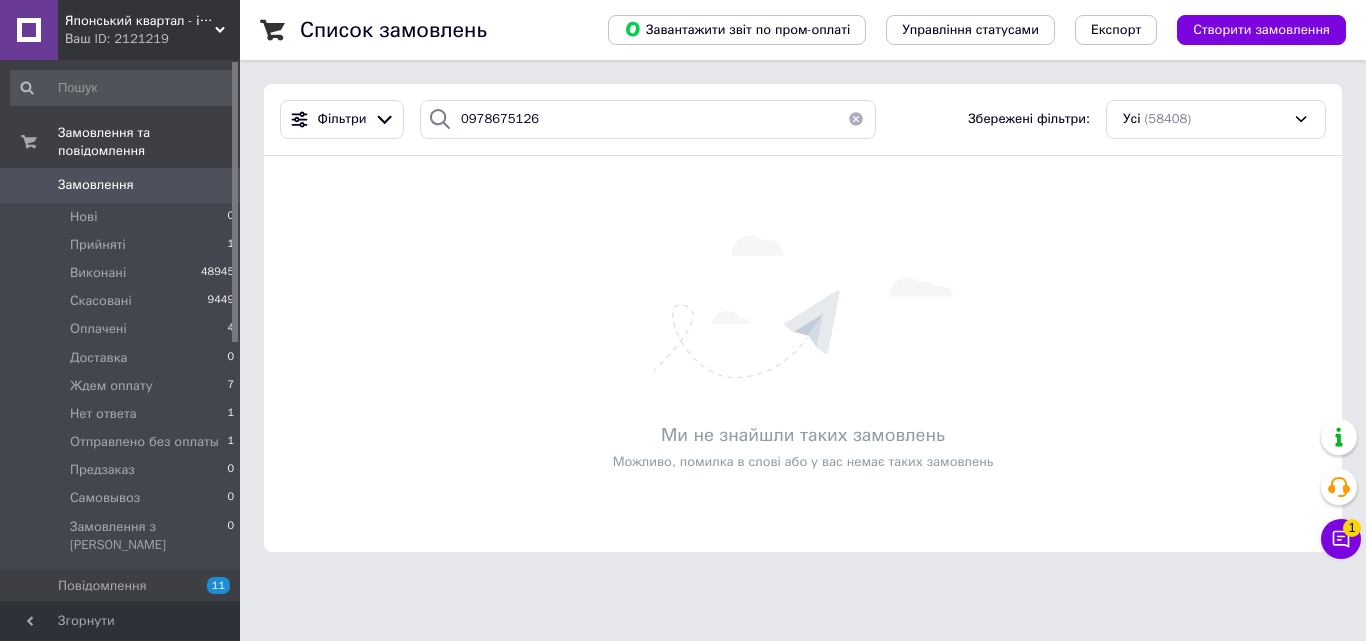 type 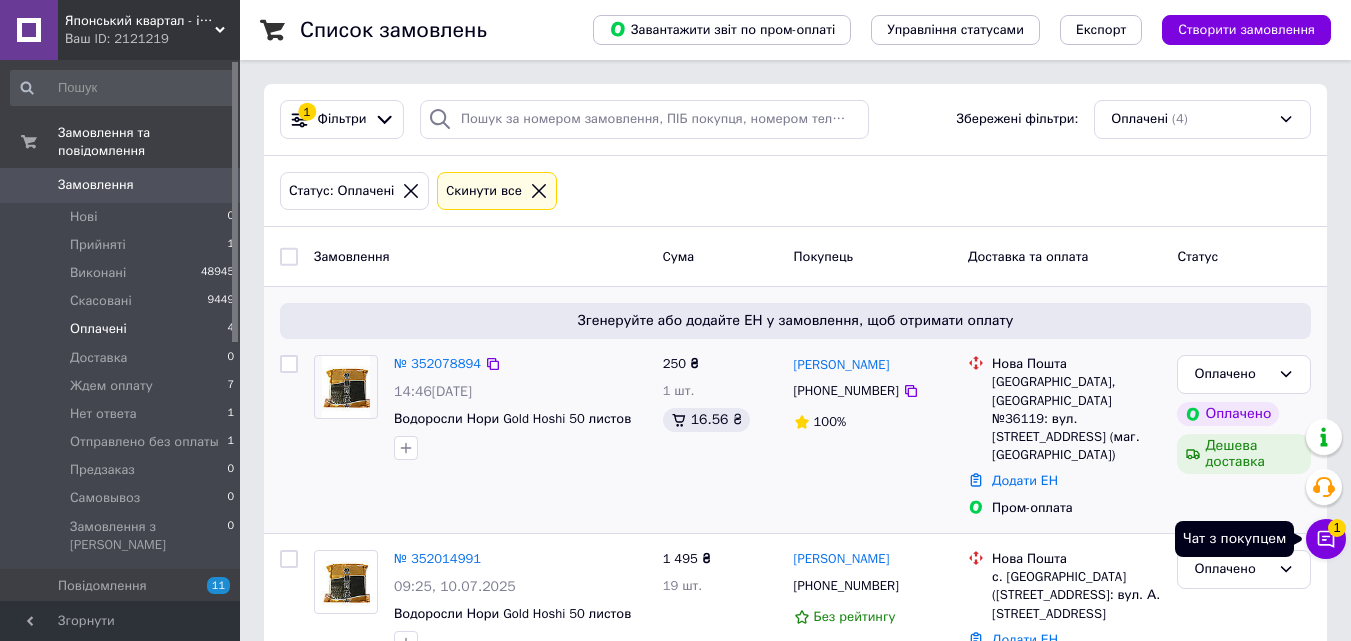 drag, startPoint x: 1339, startPoint y: 546, endPoint x: 1234, endPoint y: 310, distance: 258.30408 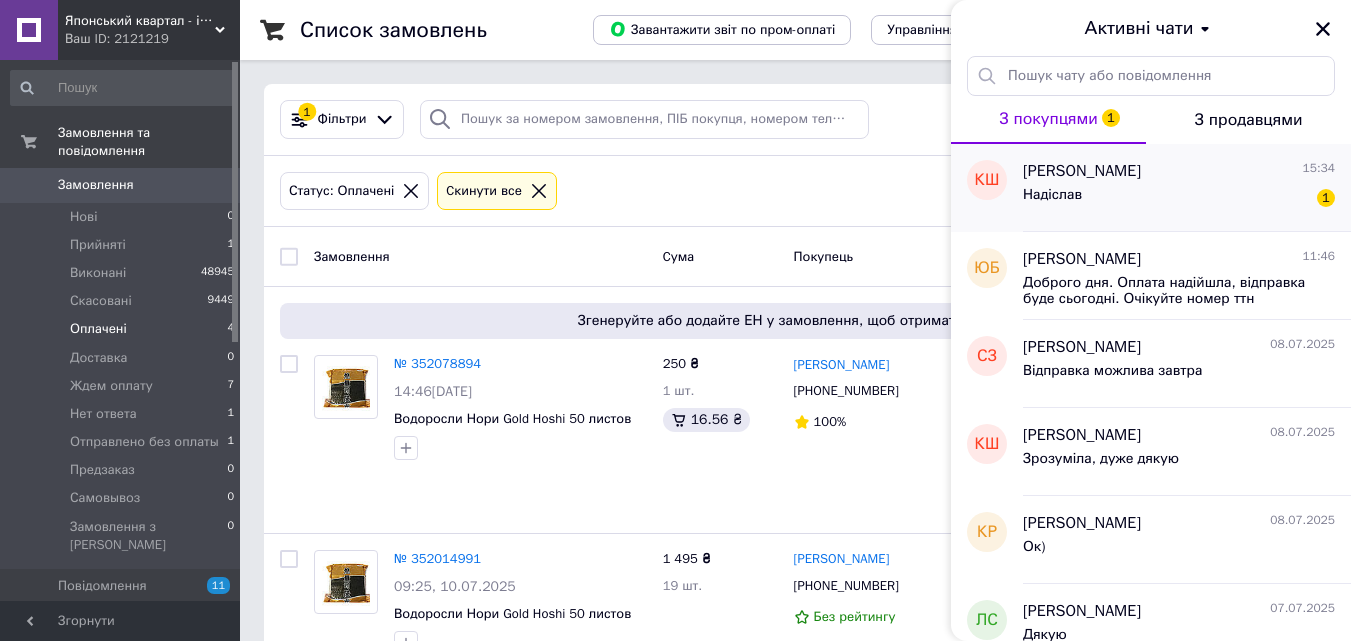 click on "Надіслав 1" at bounding box center [1179, 199] 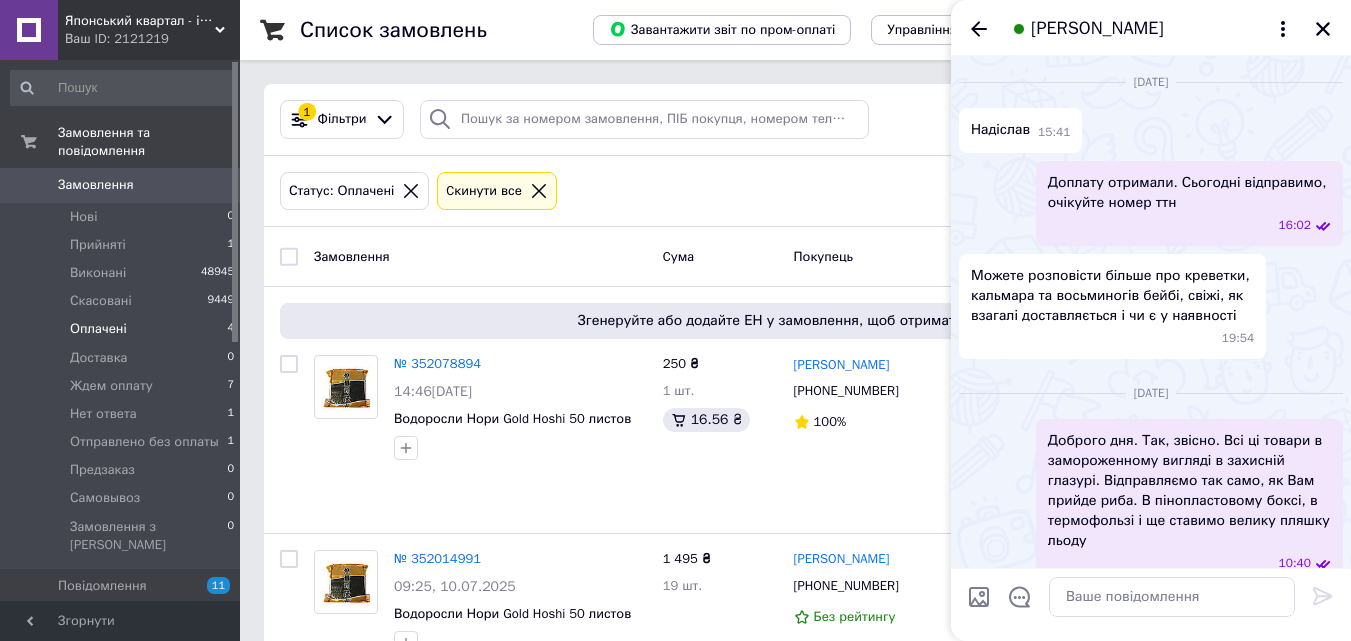 scroll, scrollTop: 4074, scrollLeft: 0, axis: vertical 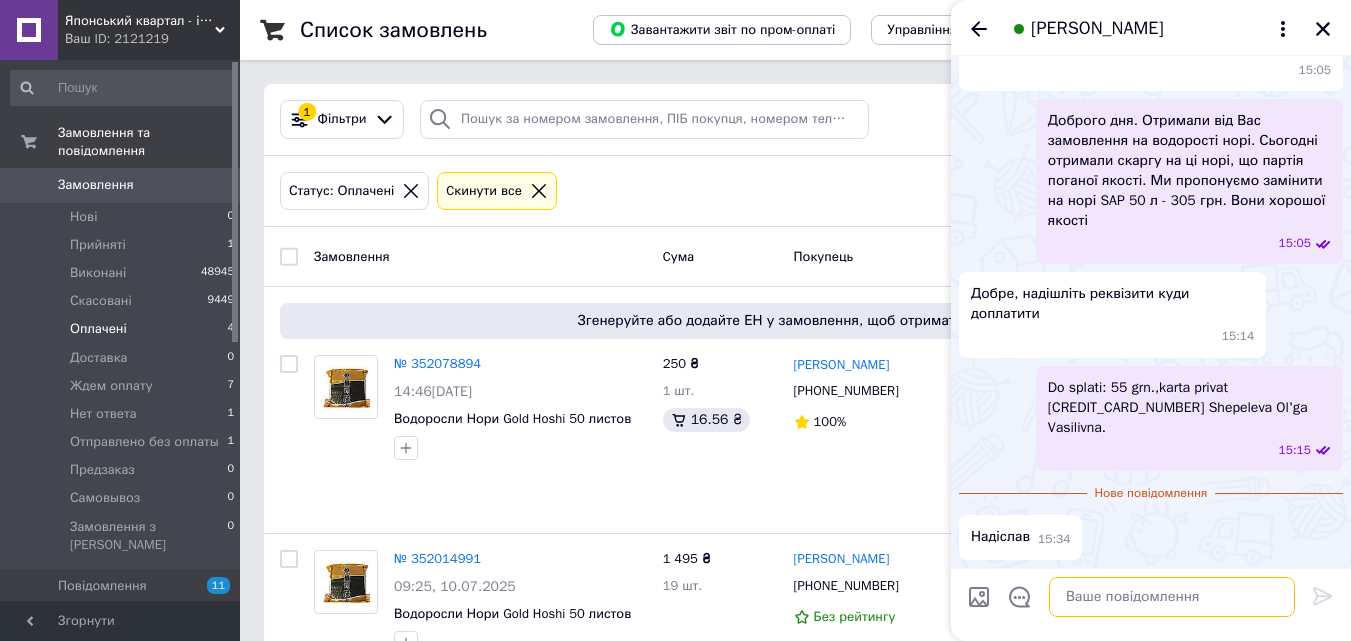 click at bounding box center (1172, 597) 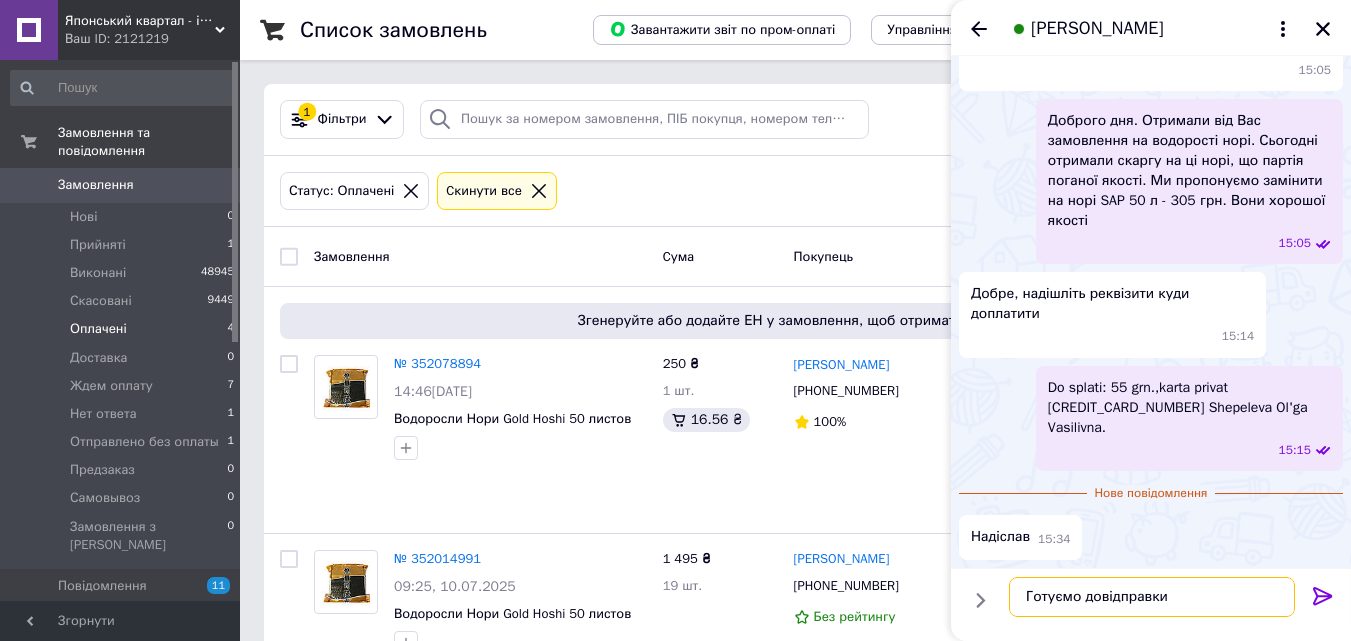 click on "Готуємо довідправки" at bounding box center [1152, 597] 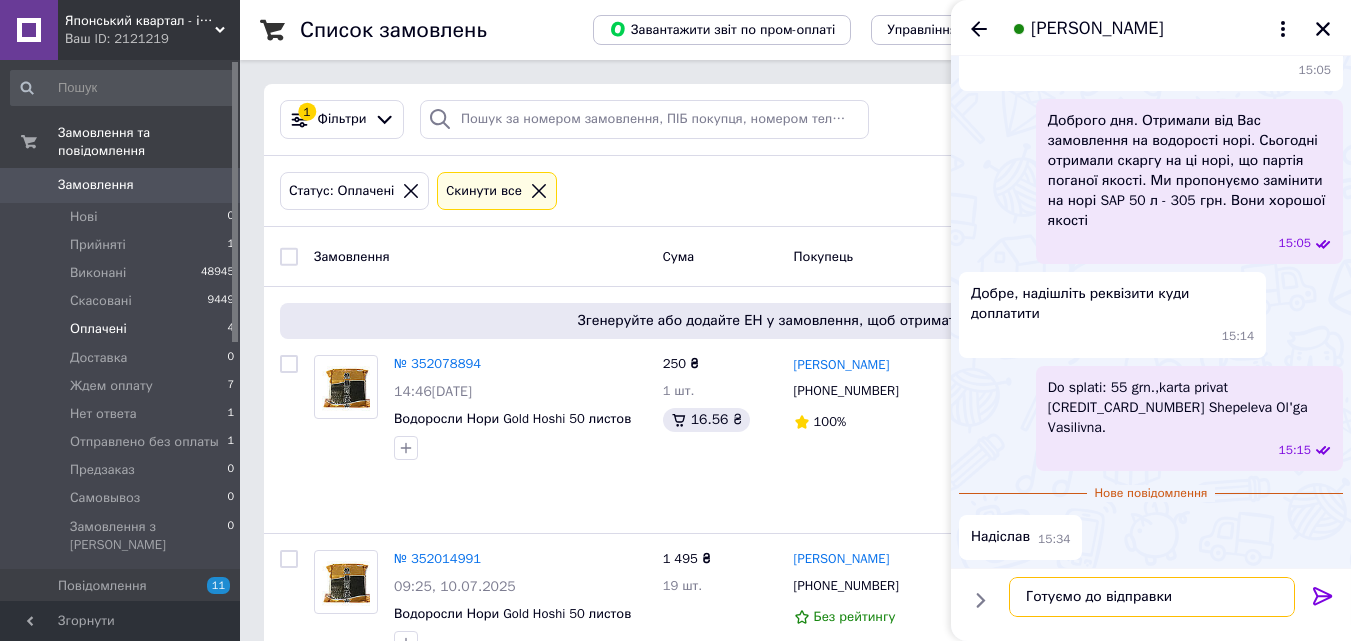 click on "Готуємо до відправки" at bounding box center (1152, 597) 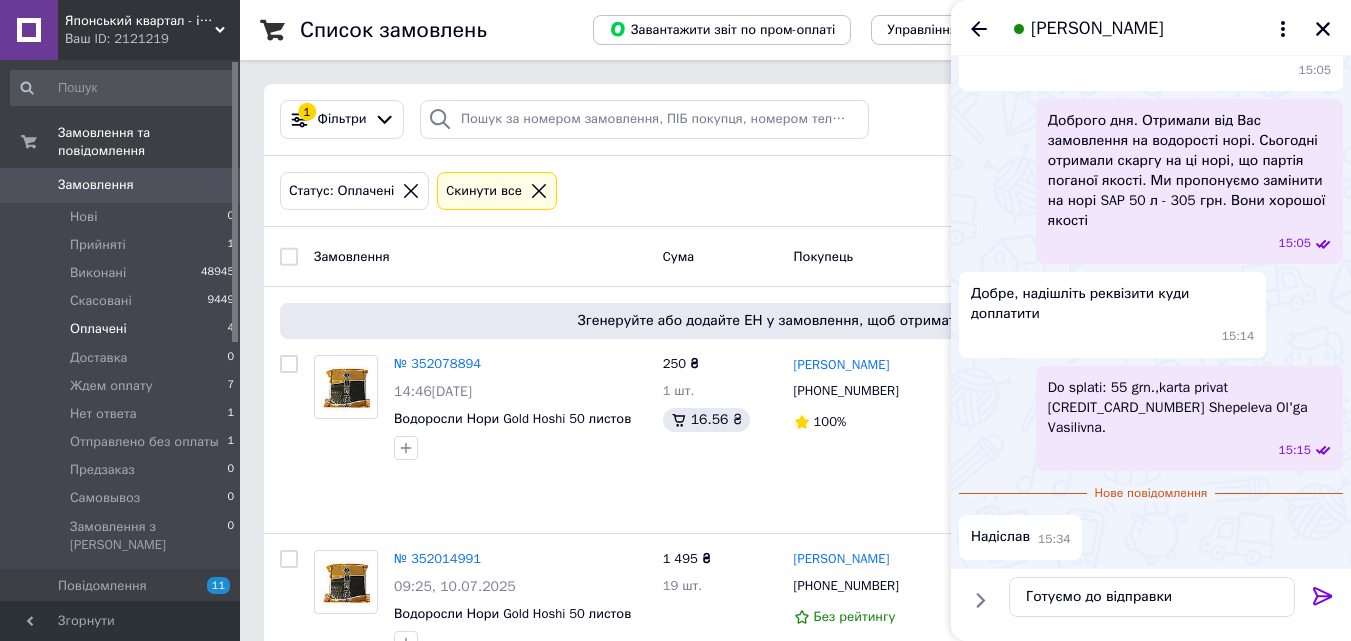 click at bounding box center (1323, 598) 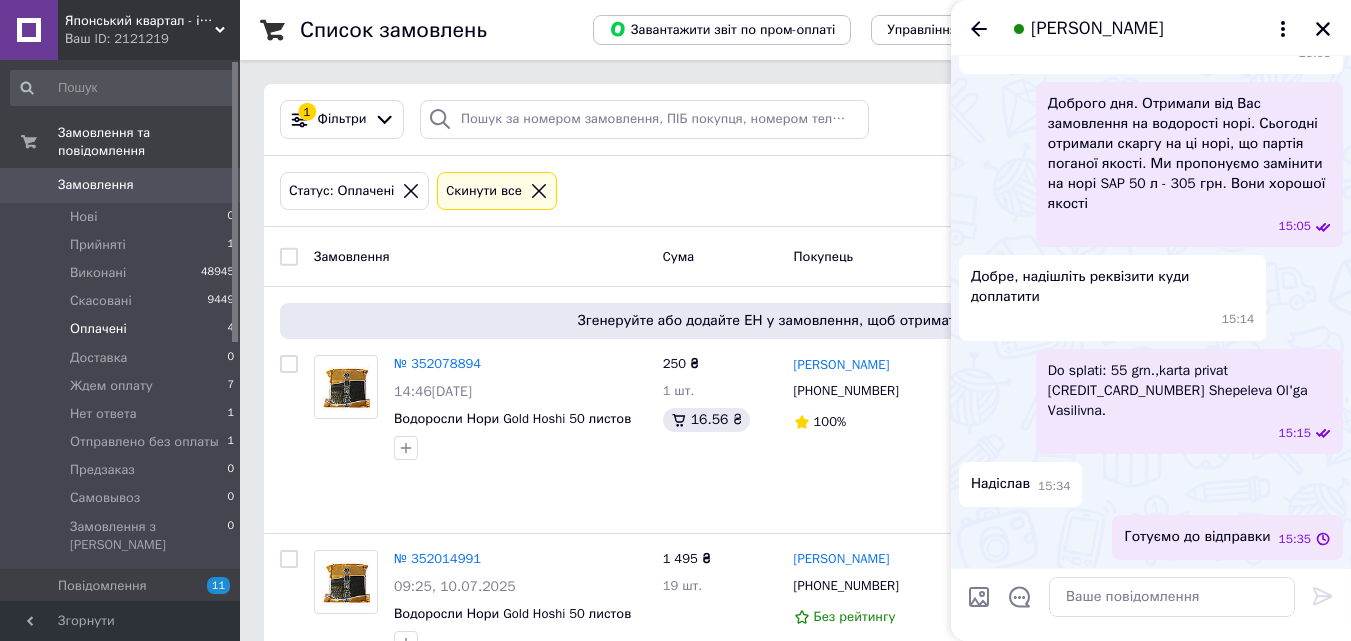 scroll, scrollTop: 4091, scrollLeft: 0, axis: vertical 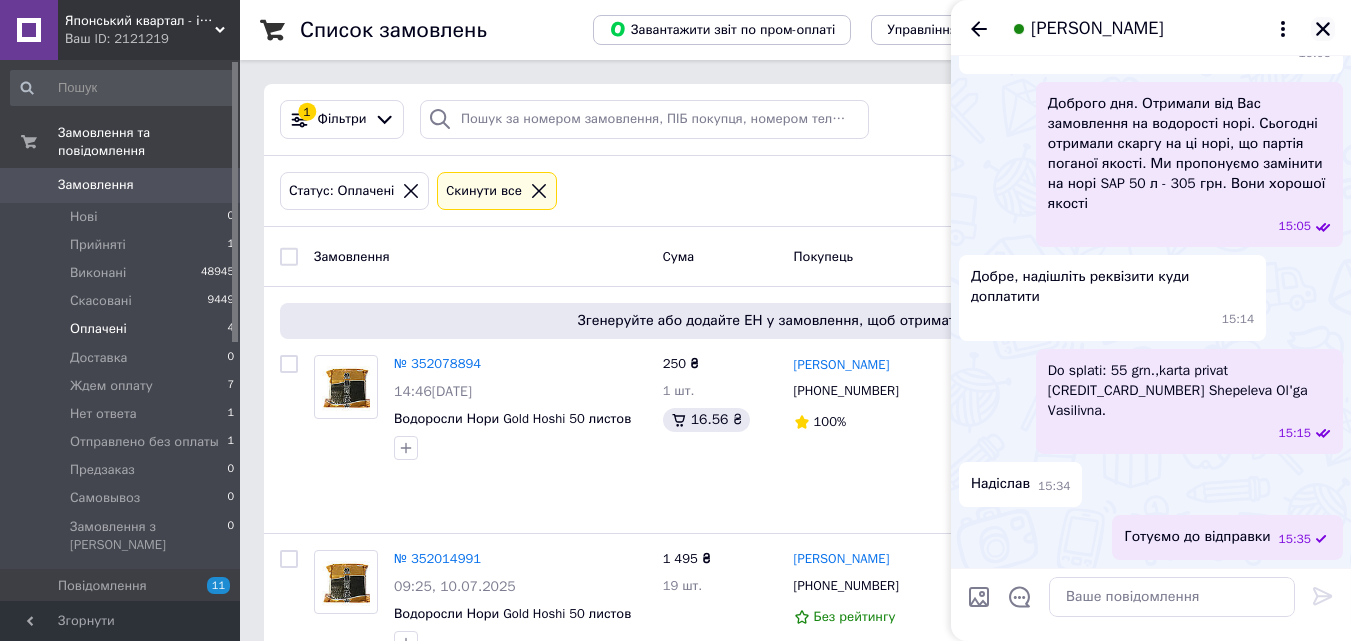 click 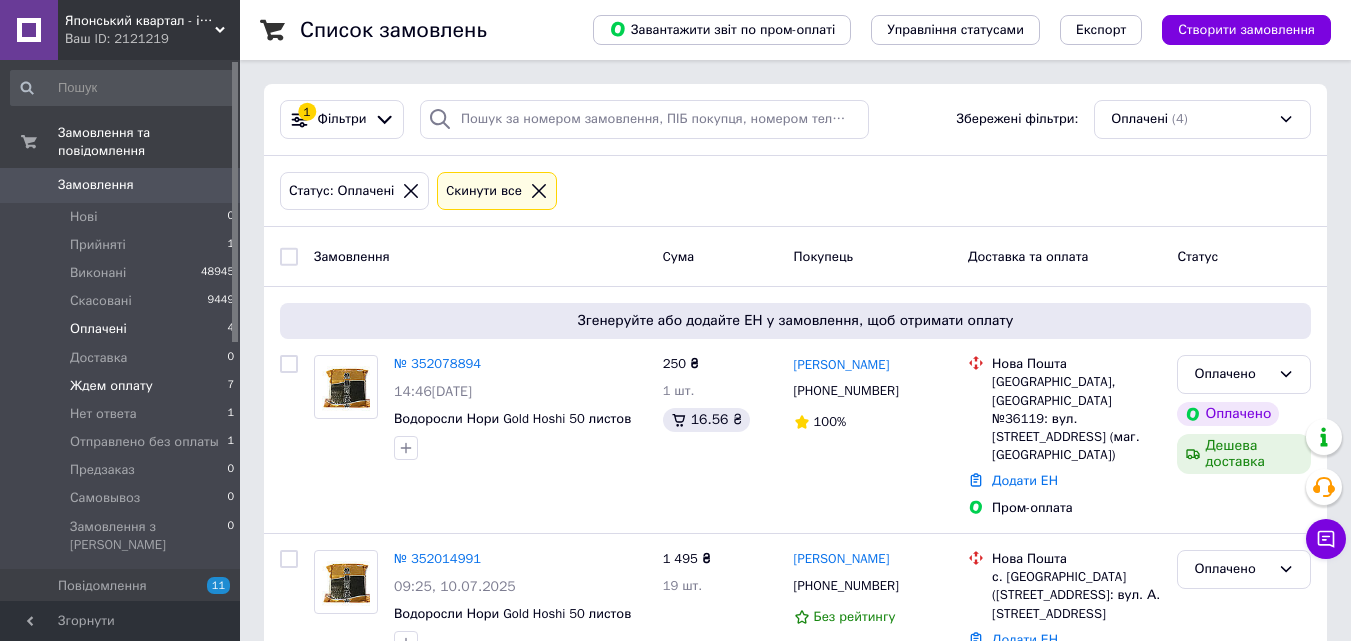 click on "Ждем оплату" at bounding box center (111, 386) 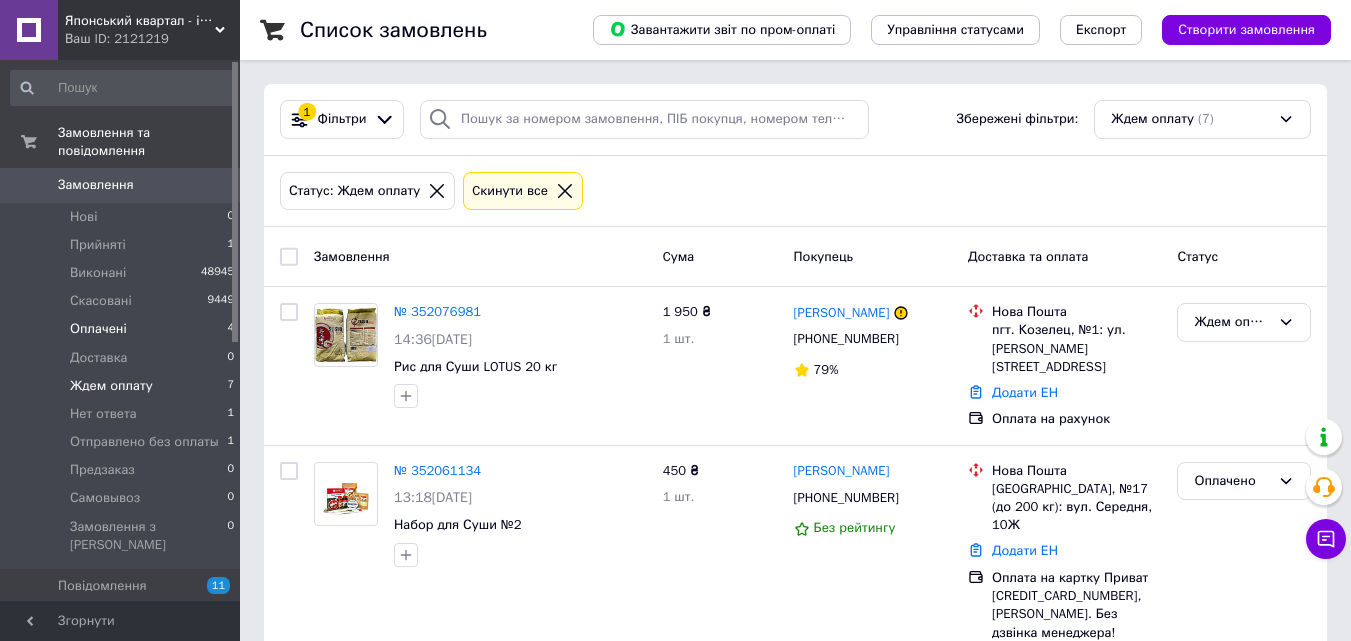 click on "Оплачені 4" at bounding box center [123, 329] 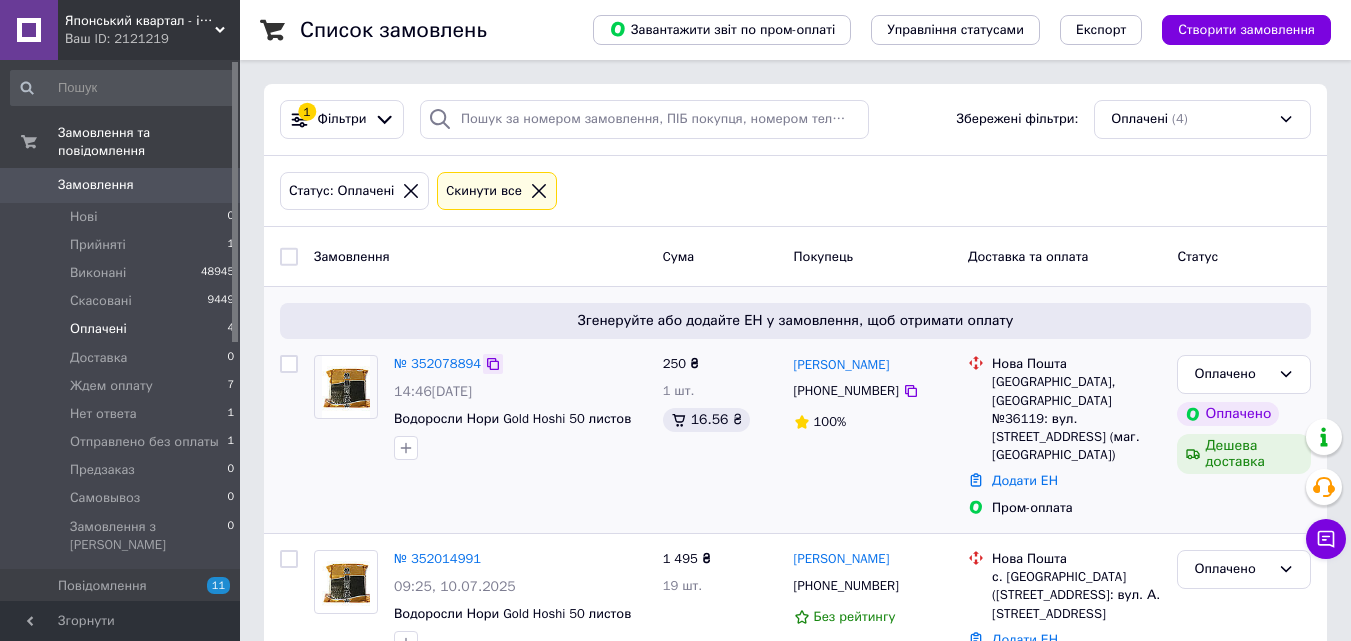 click 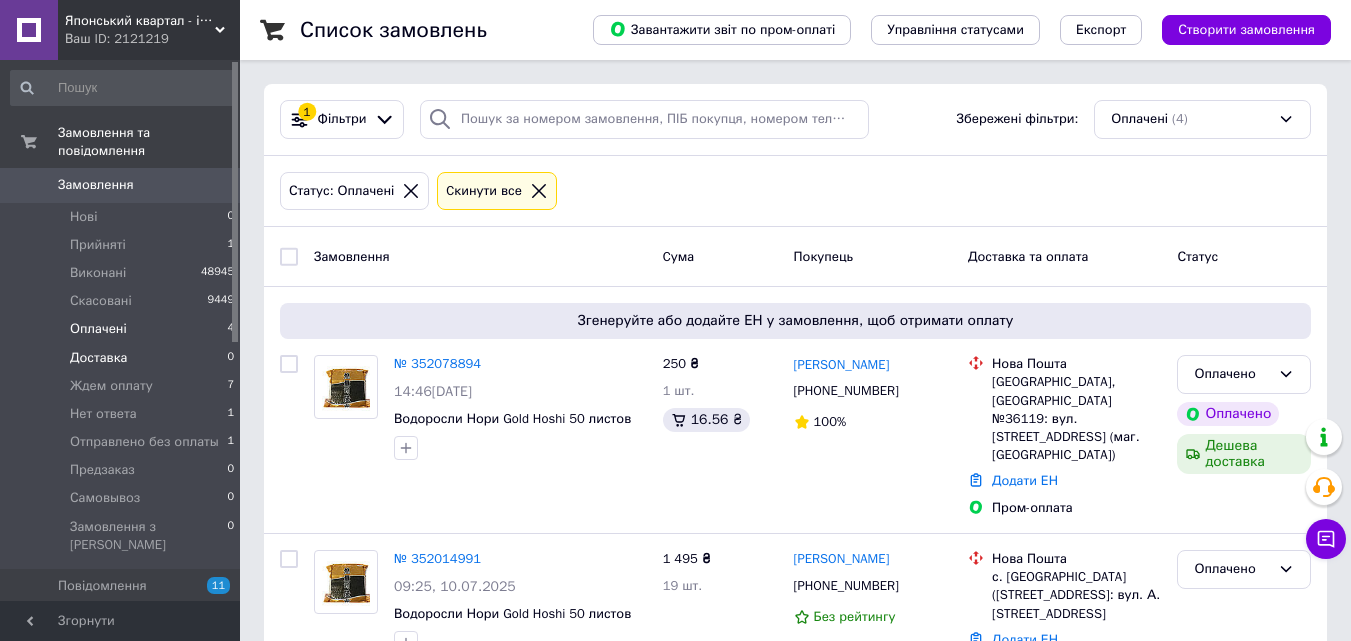 click on "Доставка 0" at bounding box center [123, 358] 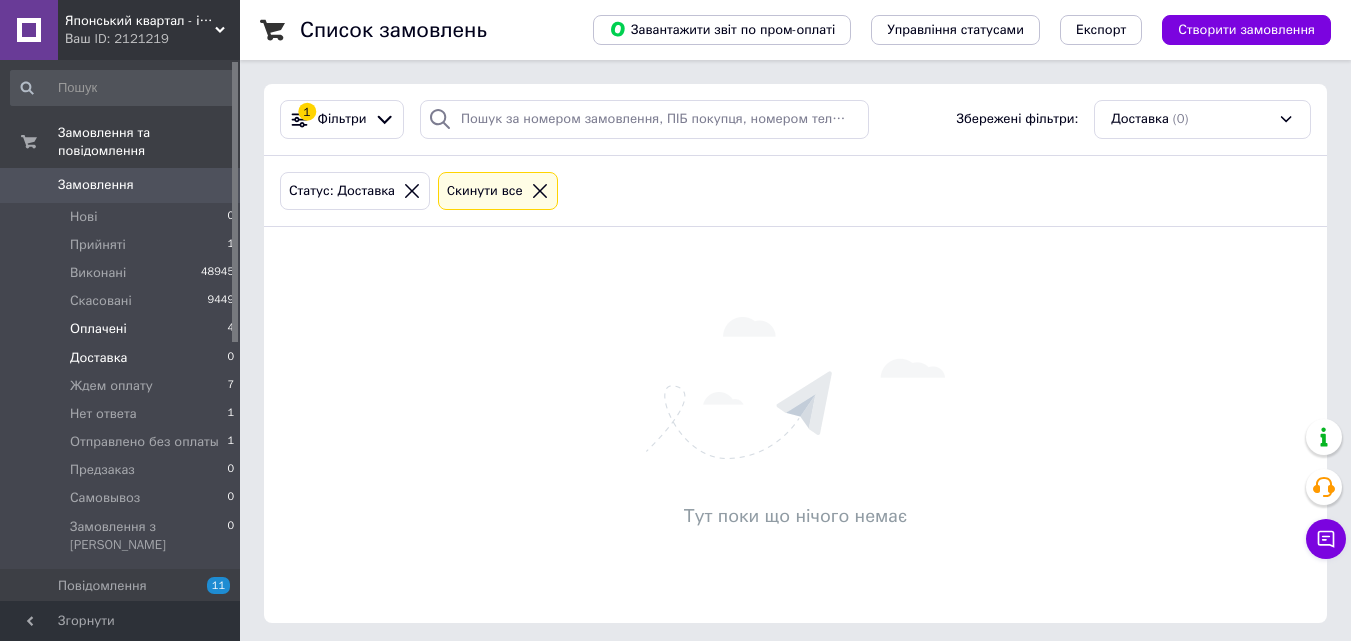 click on "Оплачені 4" at bounding box center (123, 329) 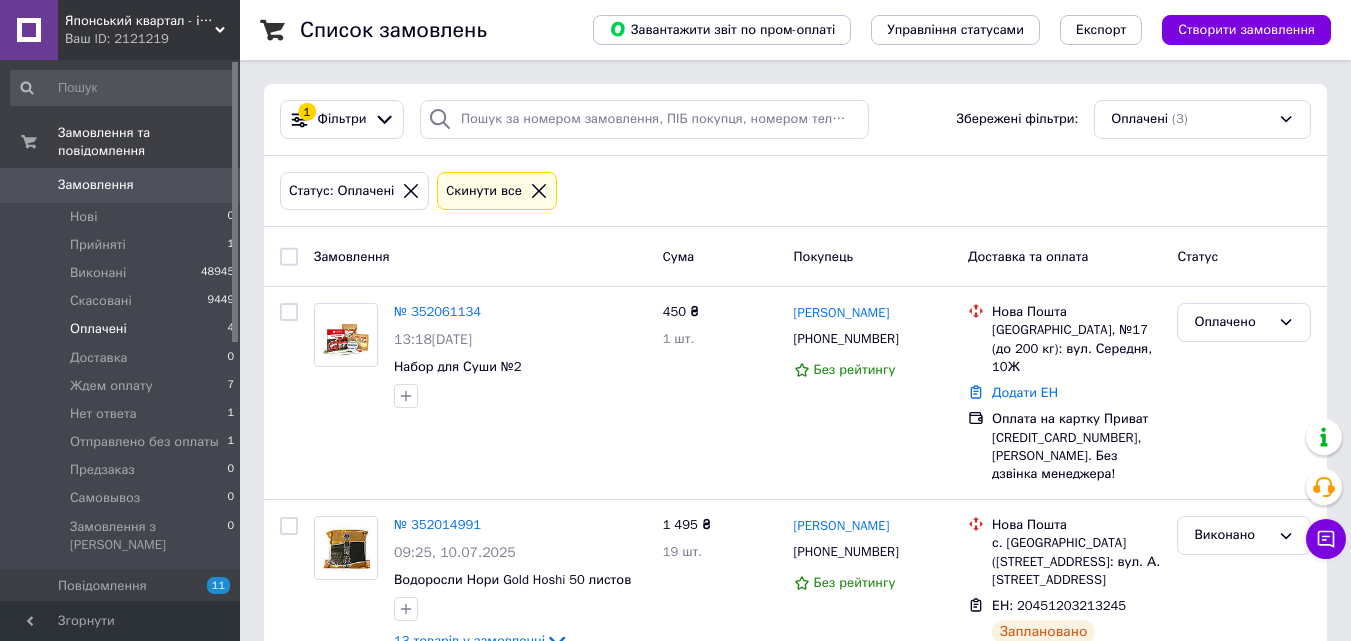 scroll, scrollTop: 100, scrollLeft: 0, axis: vertical 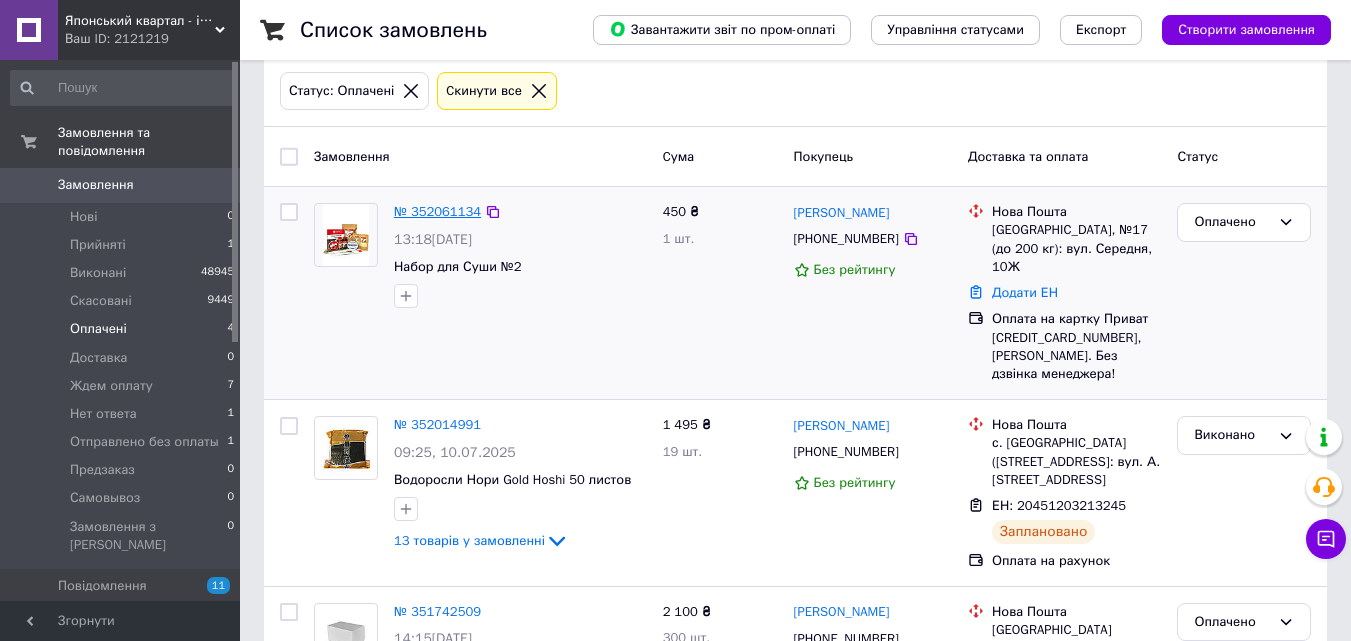 click on "№ 352061134" at bounding box center [437, 211] 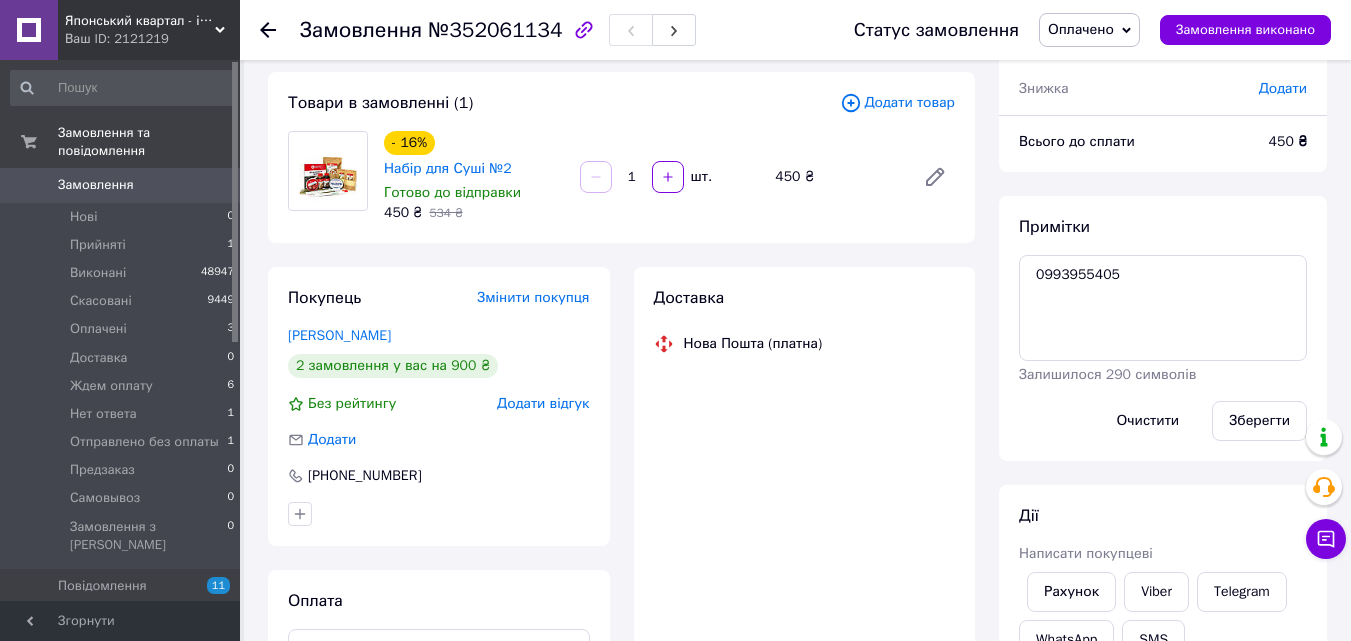 scroll, scrollTop: 0, scrollLeft: 0, axis: both 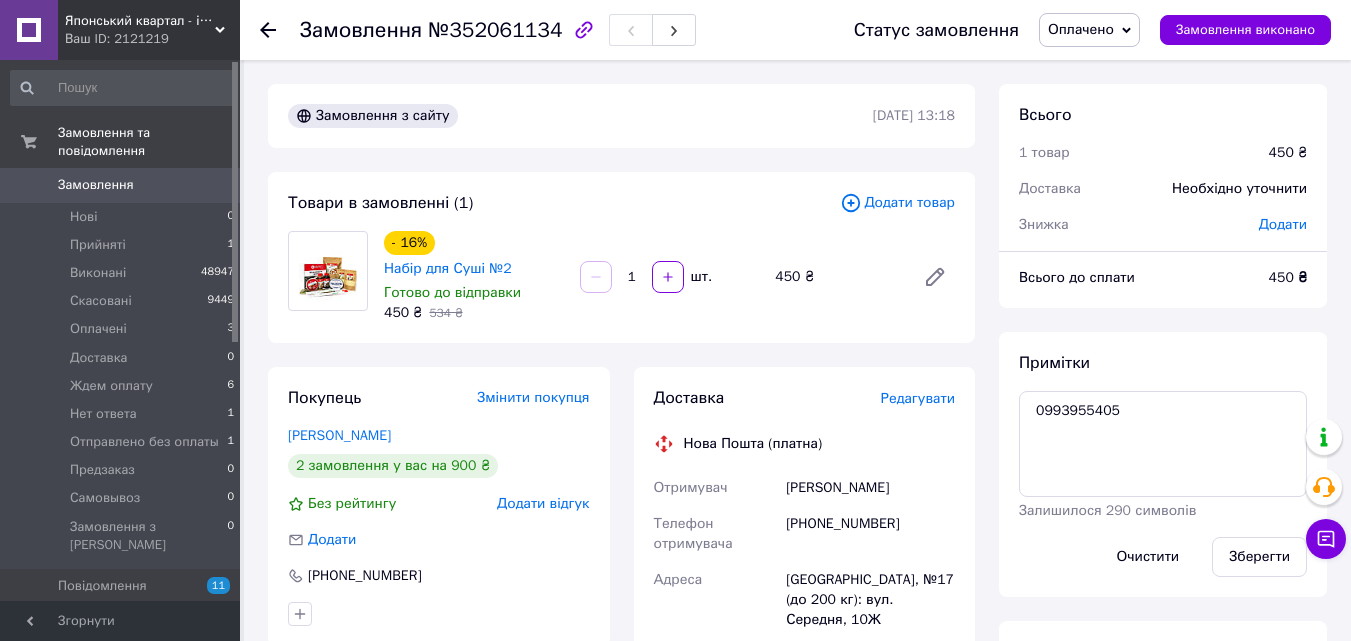 click on "№352061134" at bounding box center [495, 30] 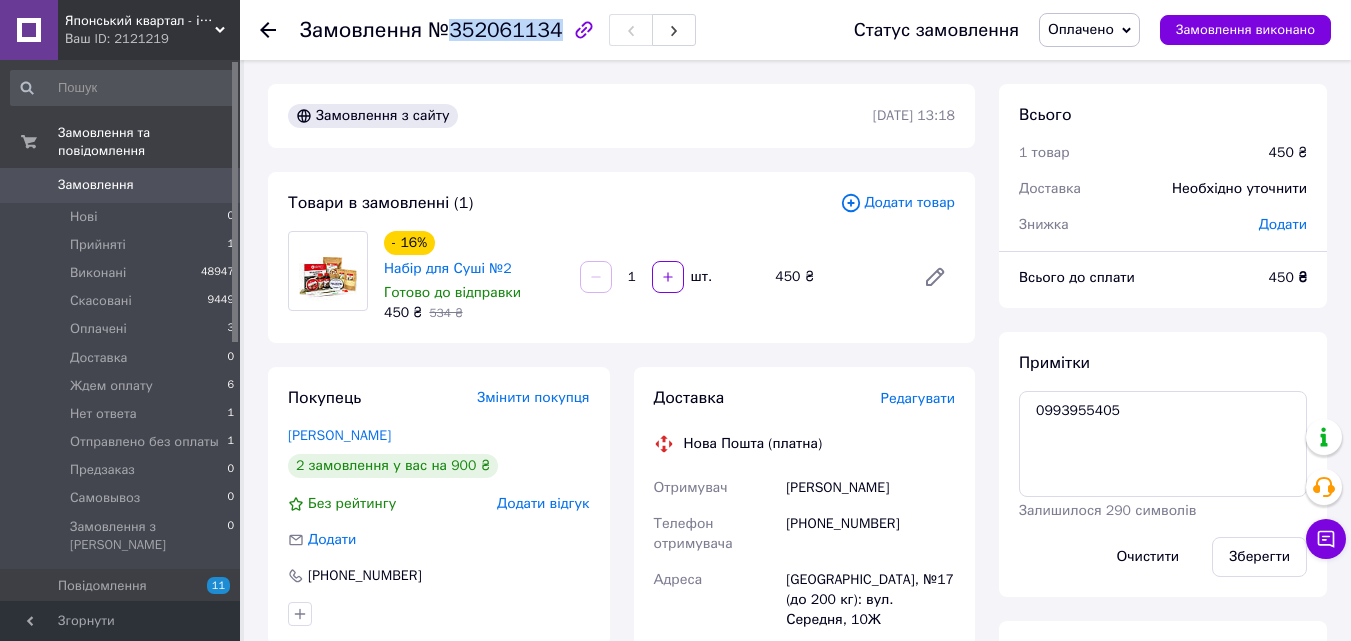 click on "№352061134" at bounding box center (495, 30) 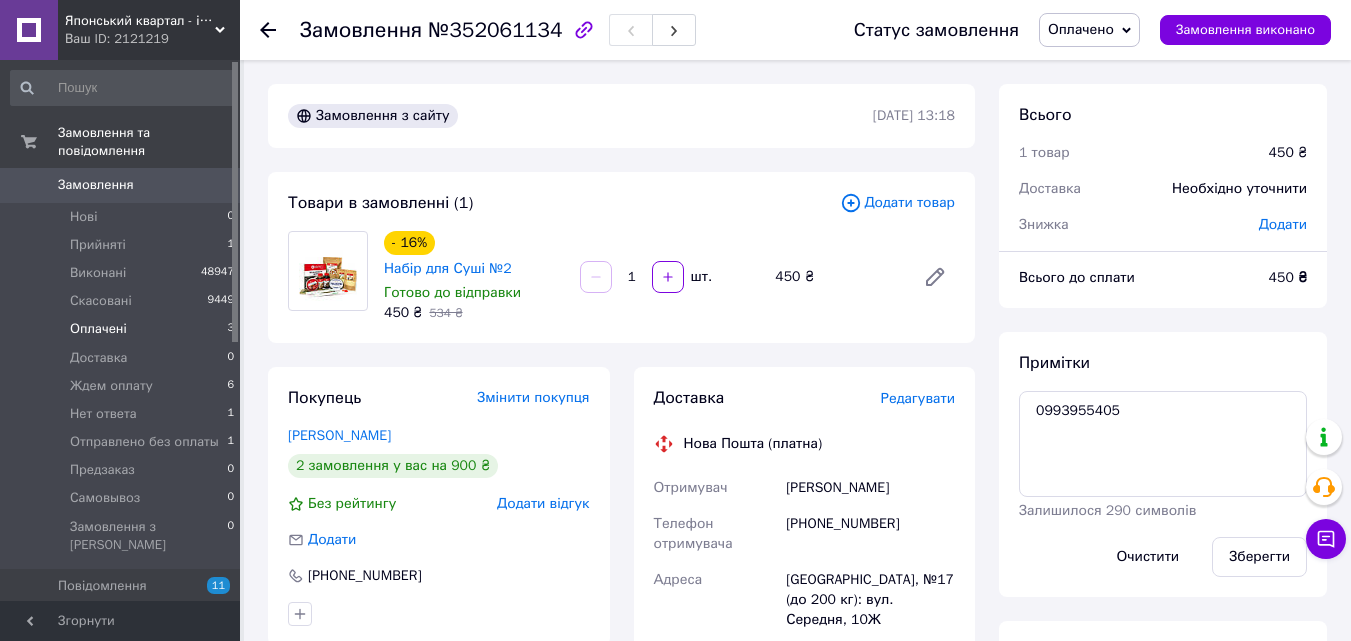 click on "Оплачені 3" at bounding box center (123, 329) 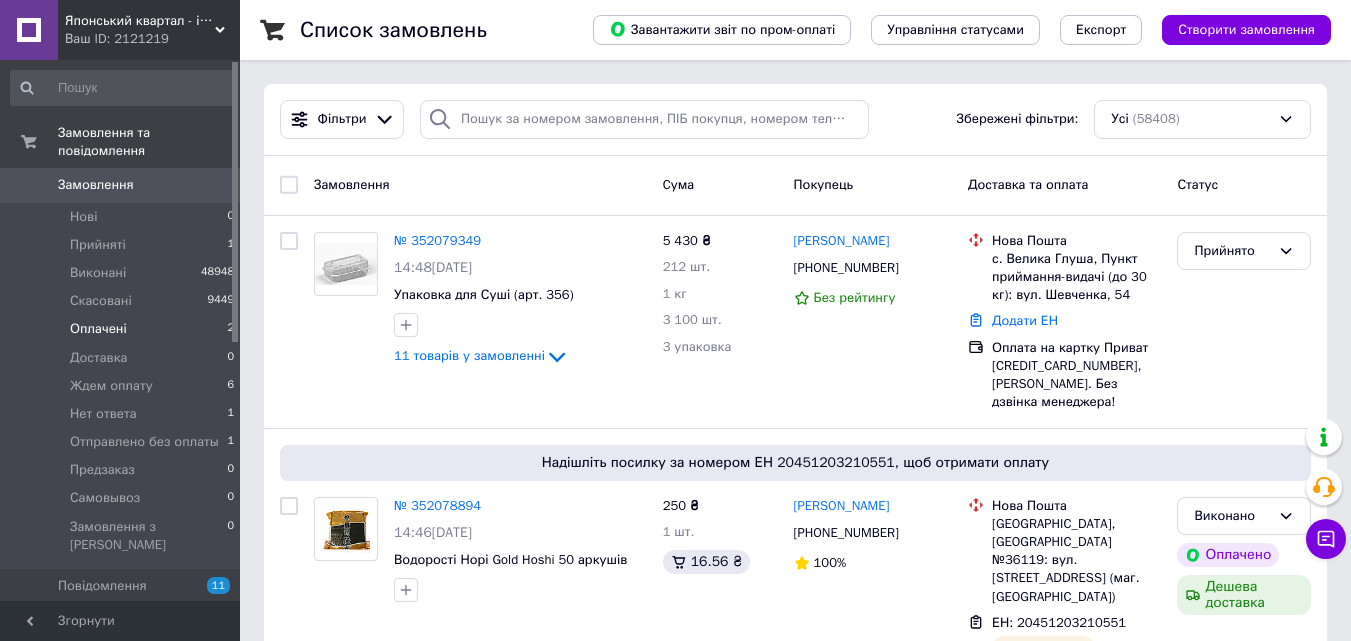 click on "Оплачені 2" at bounding box center [123, 329] 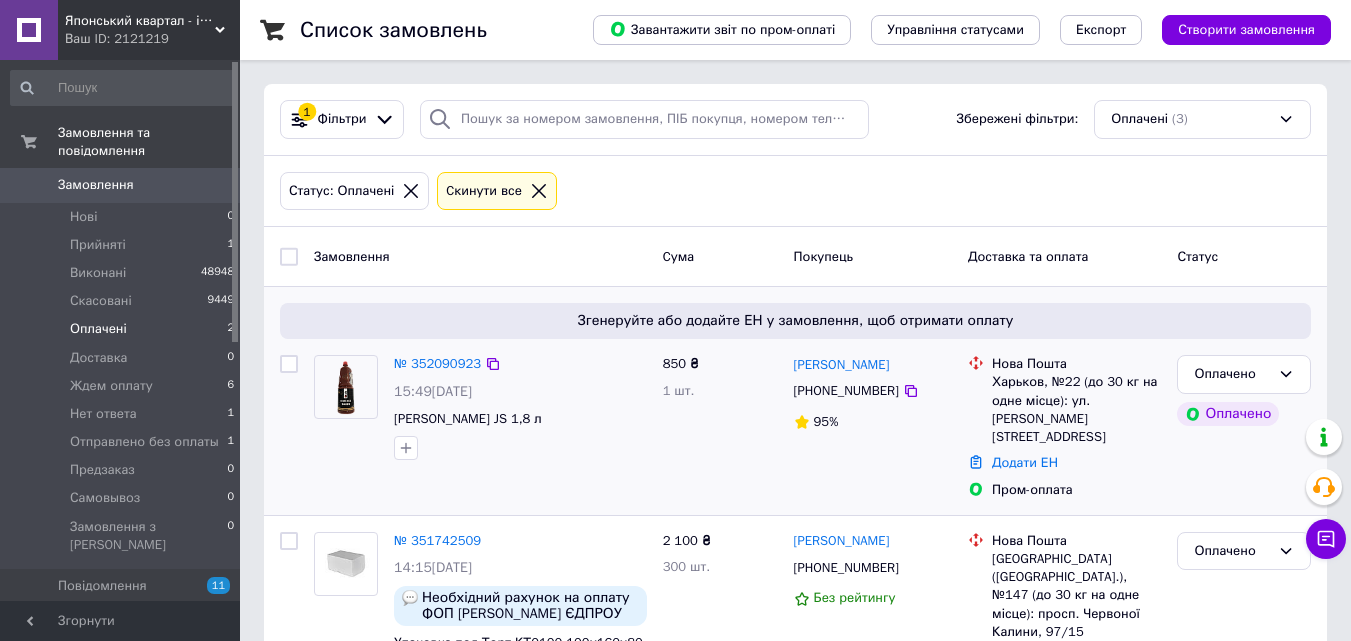 click on "№ 352090923 15:49, 10.07.2025 Соус Кимчи JS 1,8 л" at bounding box center [520, 407] 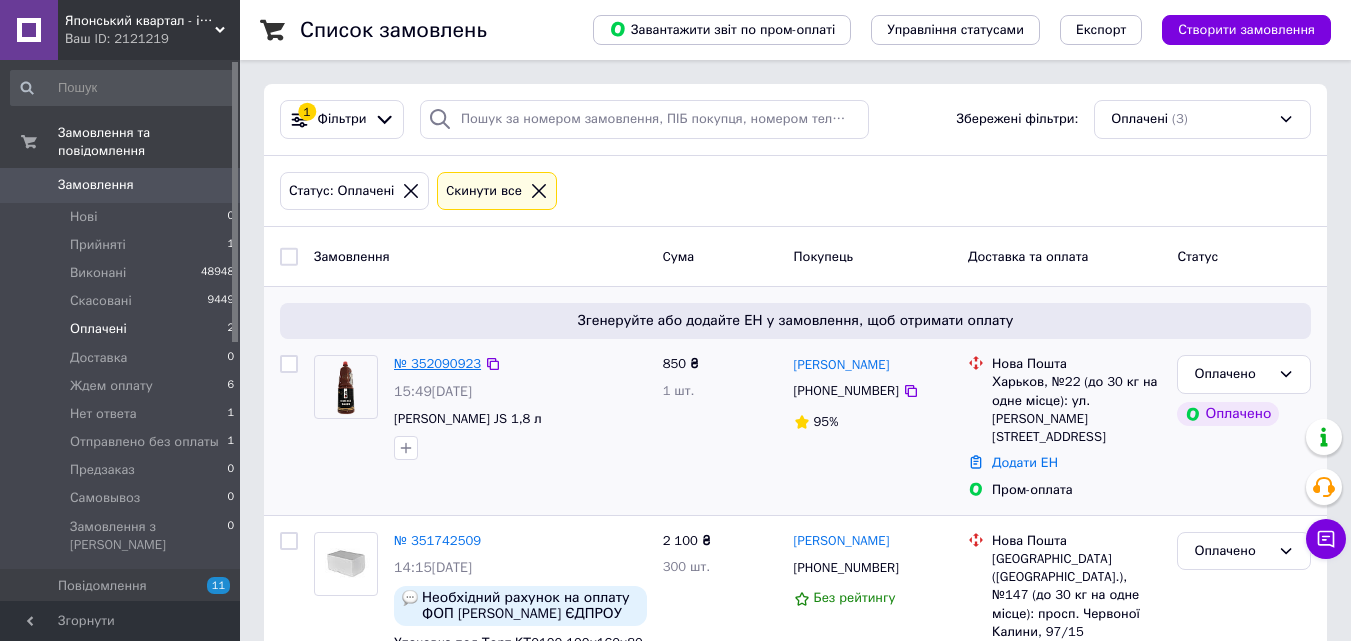 click on "№ 352090923" at bounding box center [437, 363] 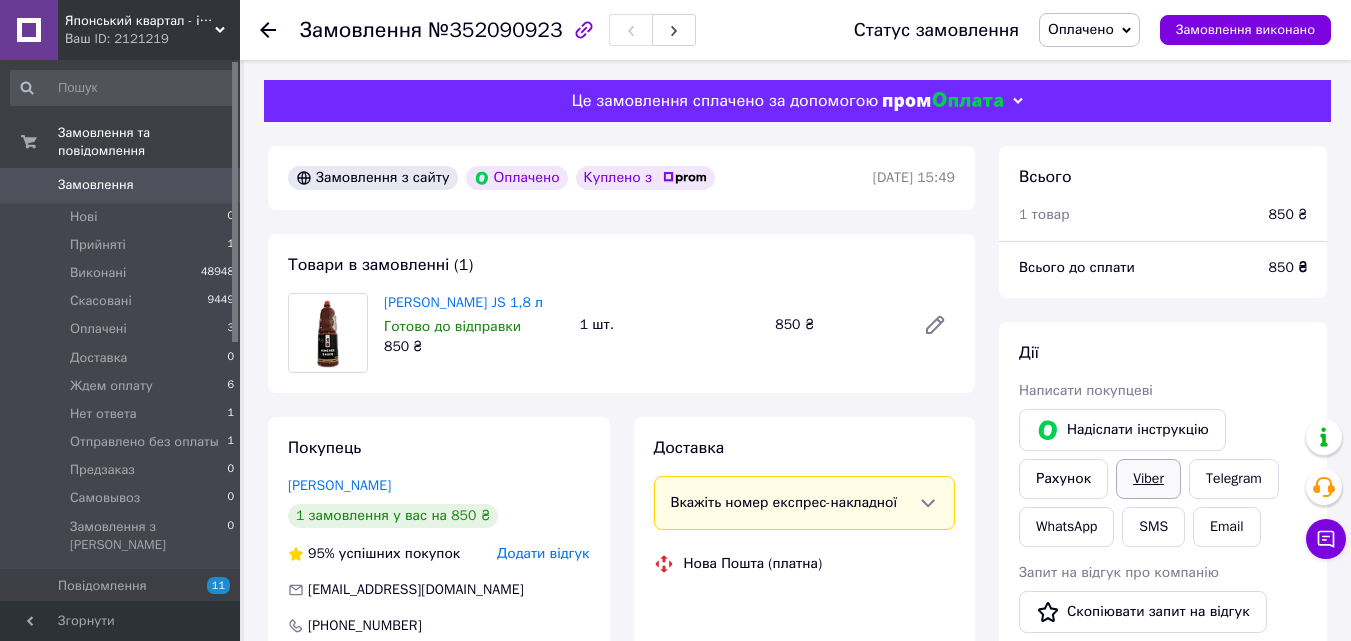 click on "Viber" at bounding box center (1148, 479) 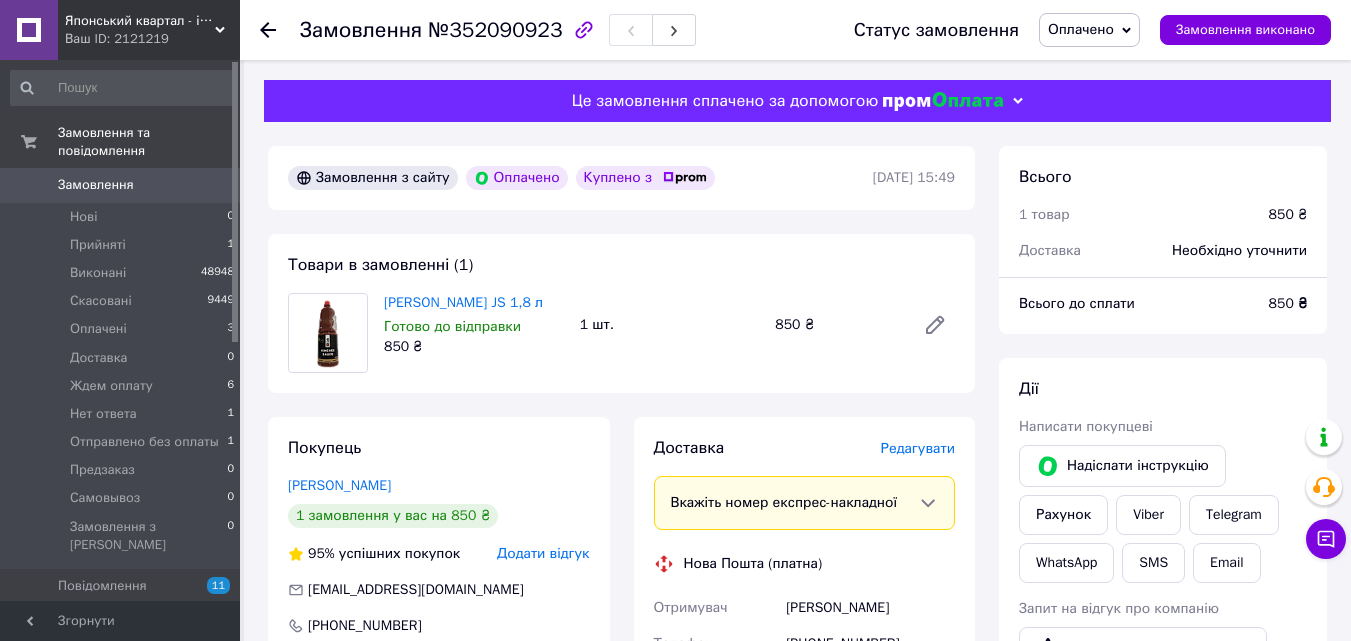 click on "Всього 1 товар 850 ₴ Доставка Необхідно уточнити Всього до сплати 850 ₴ Дії Написати покупцеві   Надіслати інструкцію Рахунок Viber Telegram WhatsApp SMS Email Запит на відгук про компанію   Скопіювати запит на відгук У вас є 30 днів, щоб відправити запит на відгук покупцеві, скопіювавши посилання.   Видати чек   Завантажити PDF   Друк PDF   Повернути гроші покупцеві Мітки Особисті нотатки, які бачите лише ви. З їх допомогою можна фільтрувати замовлення Примітки Залишилося 300 символів Очистити Зберегти" at bounding box center [1163, 795] 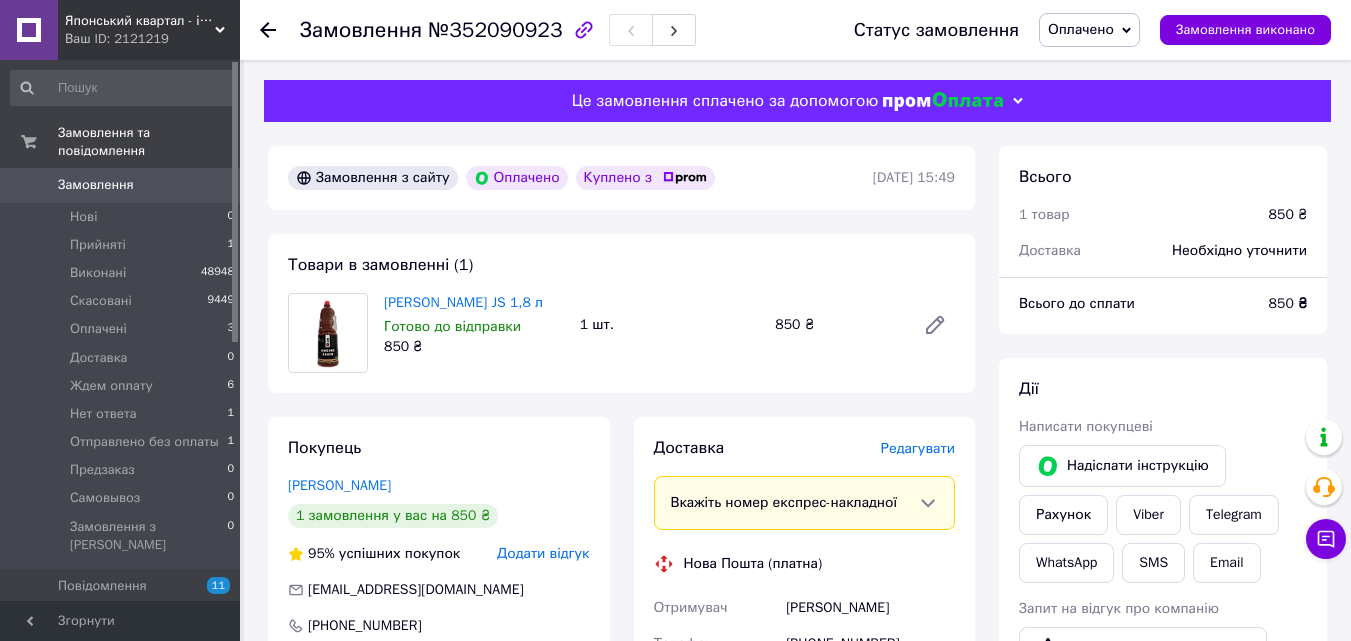 click on "Всього 1 товар 850 ₴ Доставка Необхідно уточнити Всього до сплати 850 ₴ Дії Написати покупцеві   Надіслати інструкцію Рахунок Viber Telegram WhatsApp SMS Email Запит на відгук про компанію   Скопіювати запит на відгук У вас є 30 днів, щоб відправити запит на відгук покупцеві, скопіювавши посилання.   Видати чек   Завантажити PDF   Друк PDF   Повернути гроші покупцеві Мітки Особисті нотатки, які бачите лише ви. З їх допомогою можна фільтрувати замовлення Примітки Залишилося 300 символів Очистити Зберегти" at bounding box center [1163, 795] 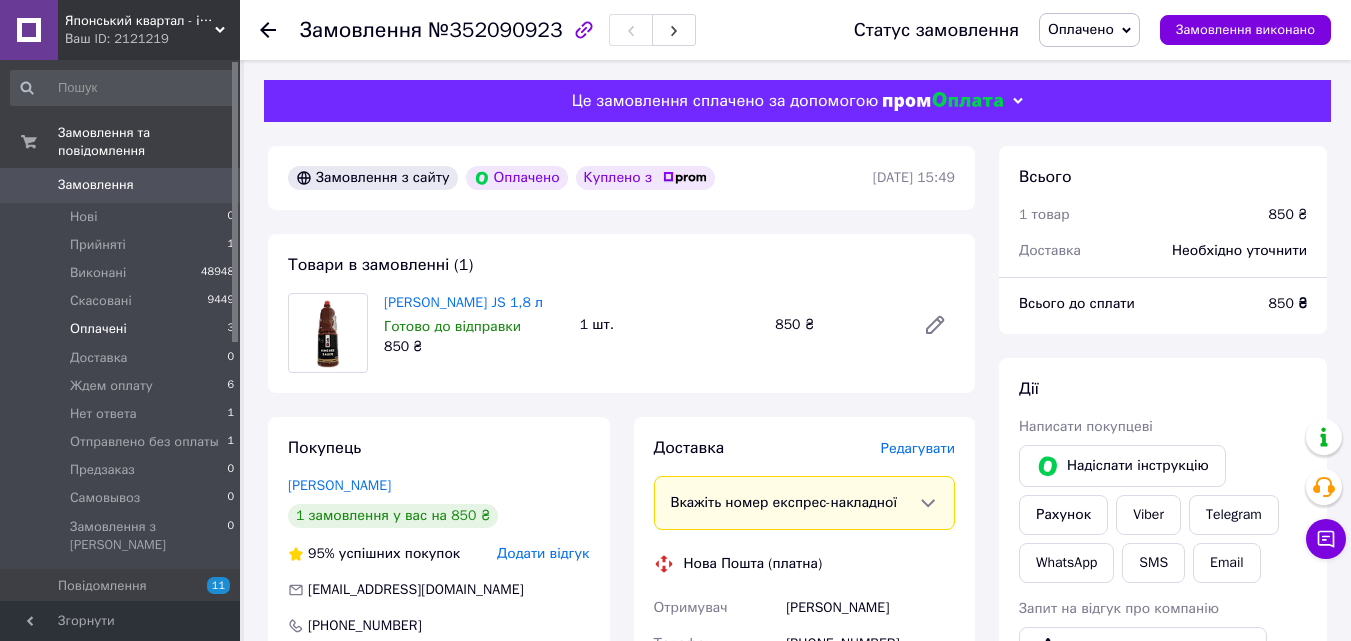 click on "Оплачені" at bounding box center (98, 329) 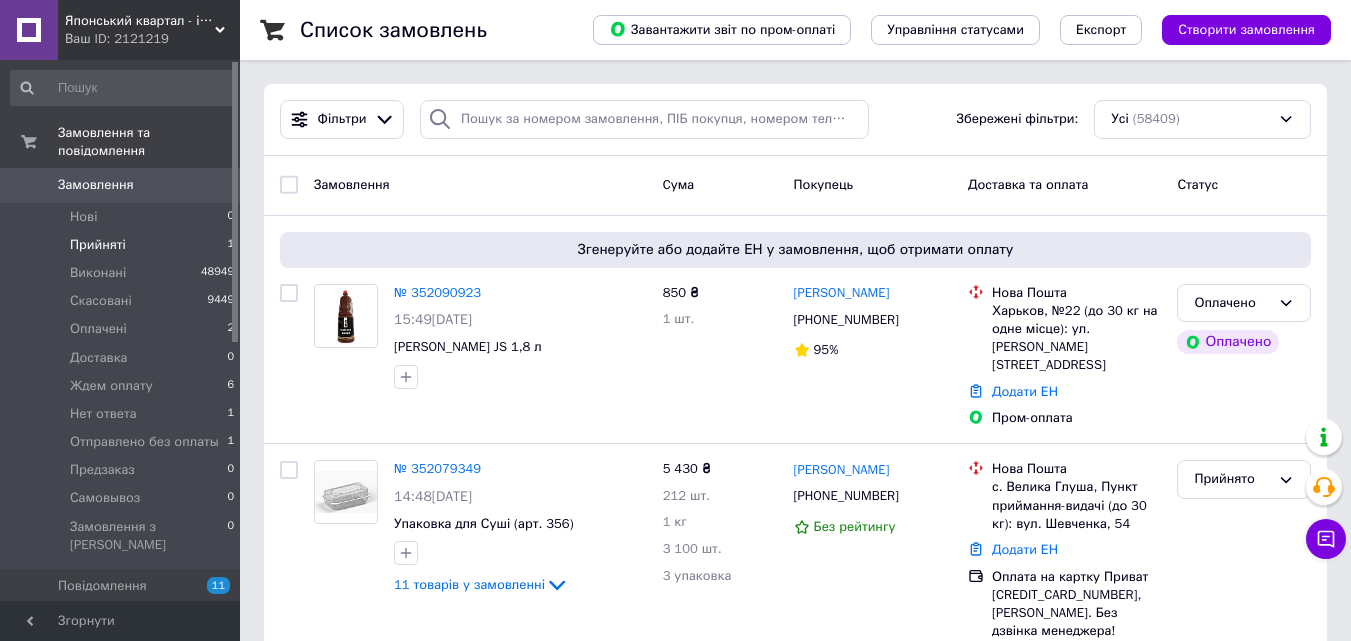 click on "Прийняті 1" at bounding box center [123, 245] 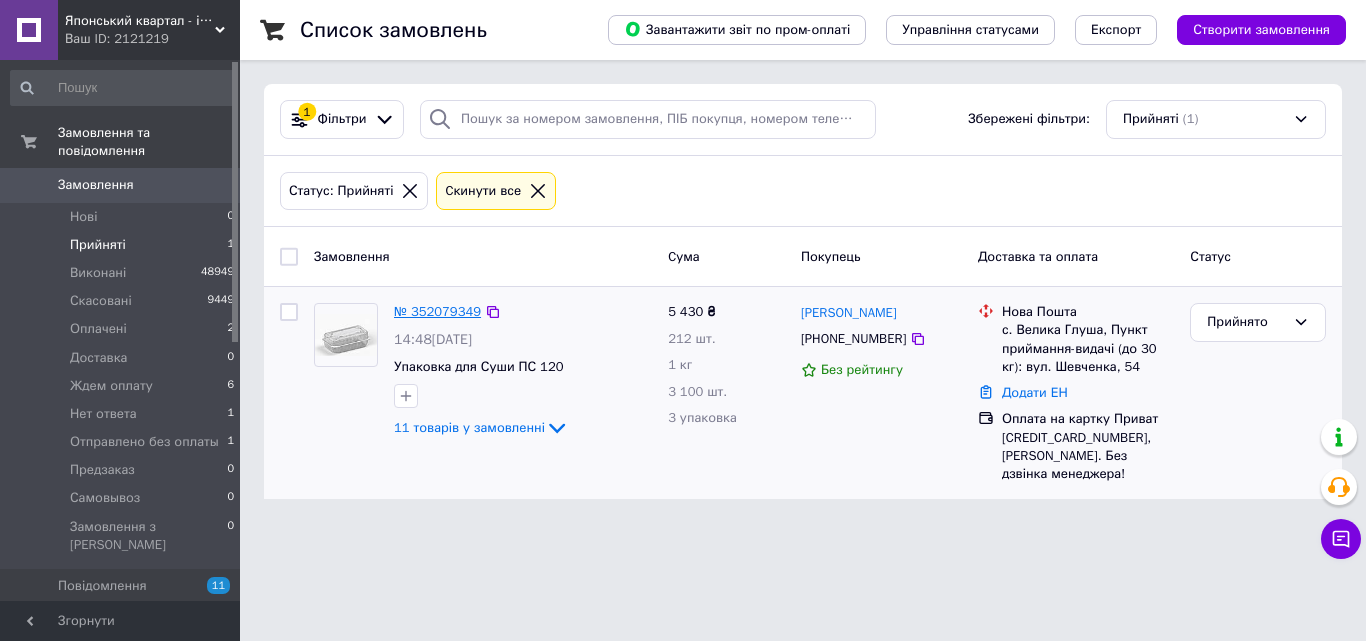 click on "№ 352079349" at bounding box center (437, 311) 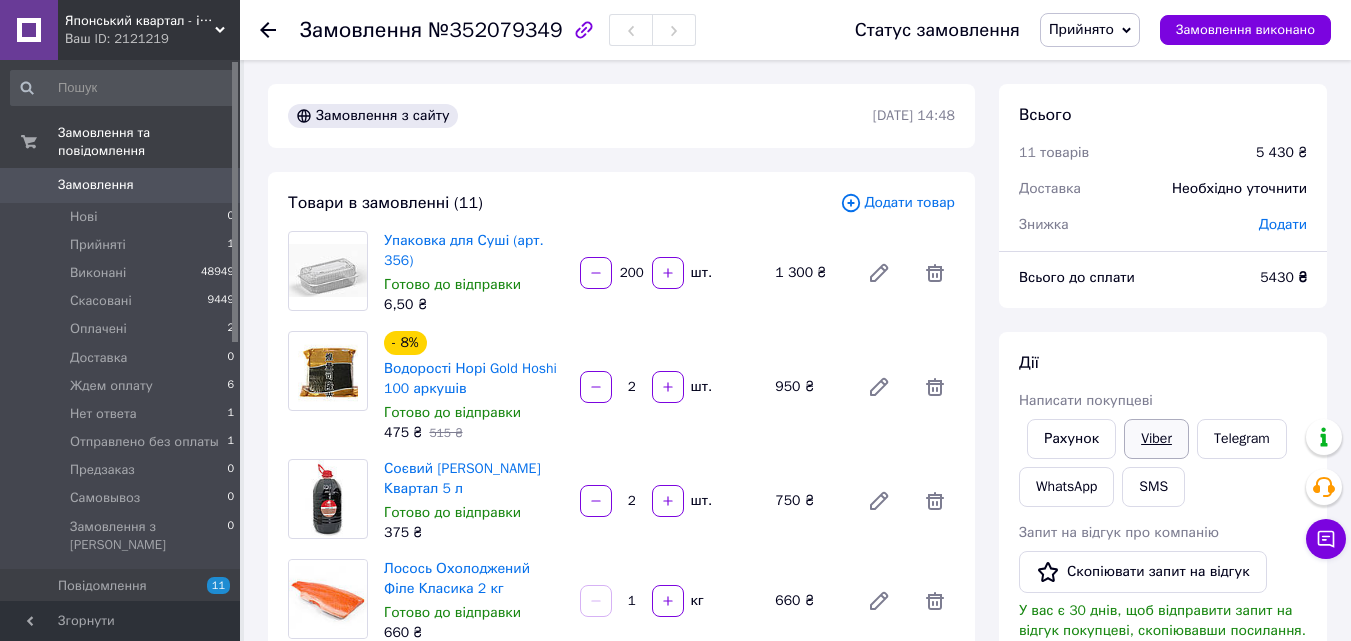 click on "Viber" at bounding box center (1156, 439) 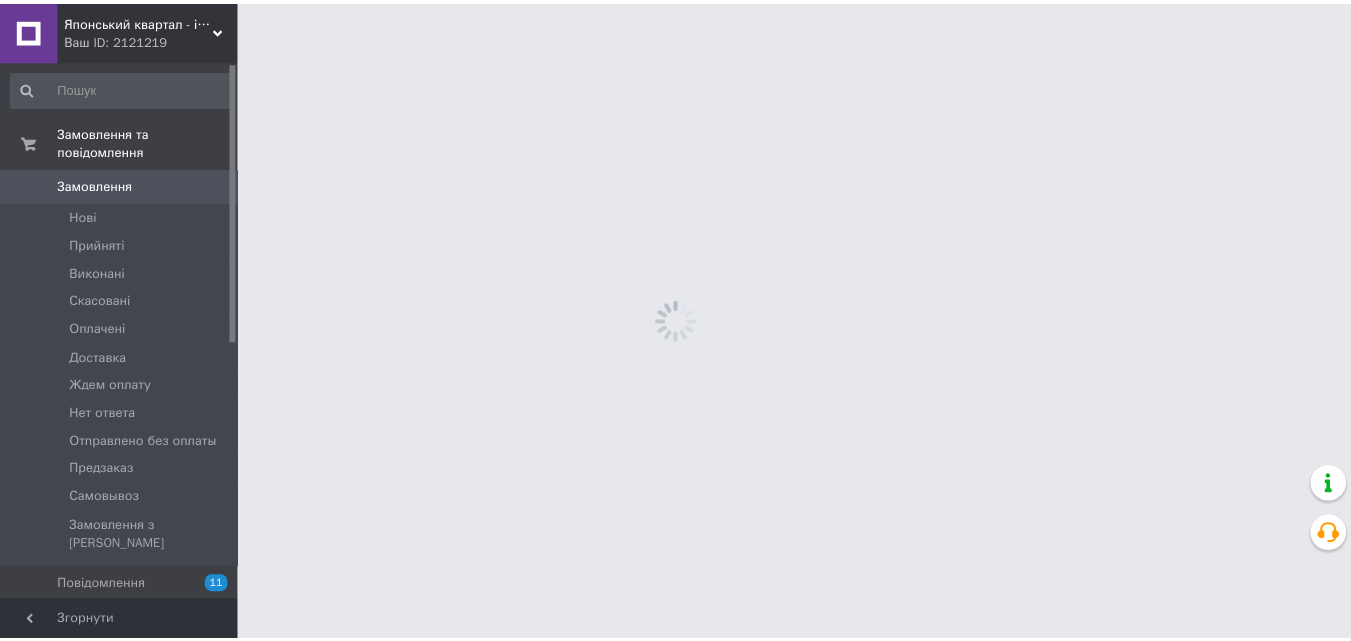 scroll, scrollTop: 0, scrollLeft: 0, axis: both 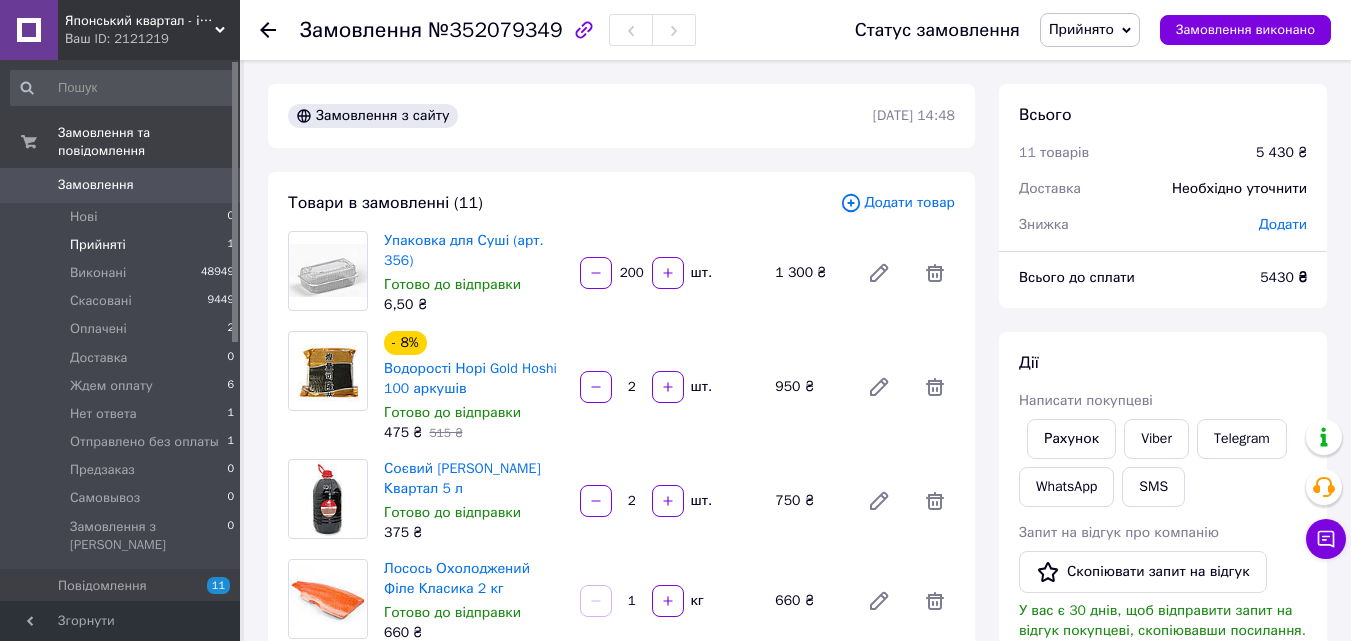 click on "Прийняті 1" at bounding box center (123, 245) 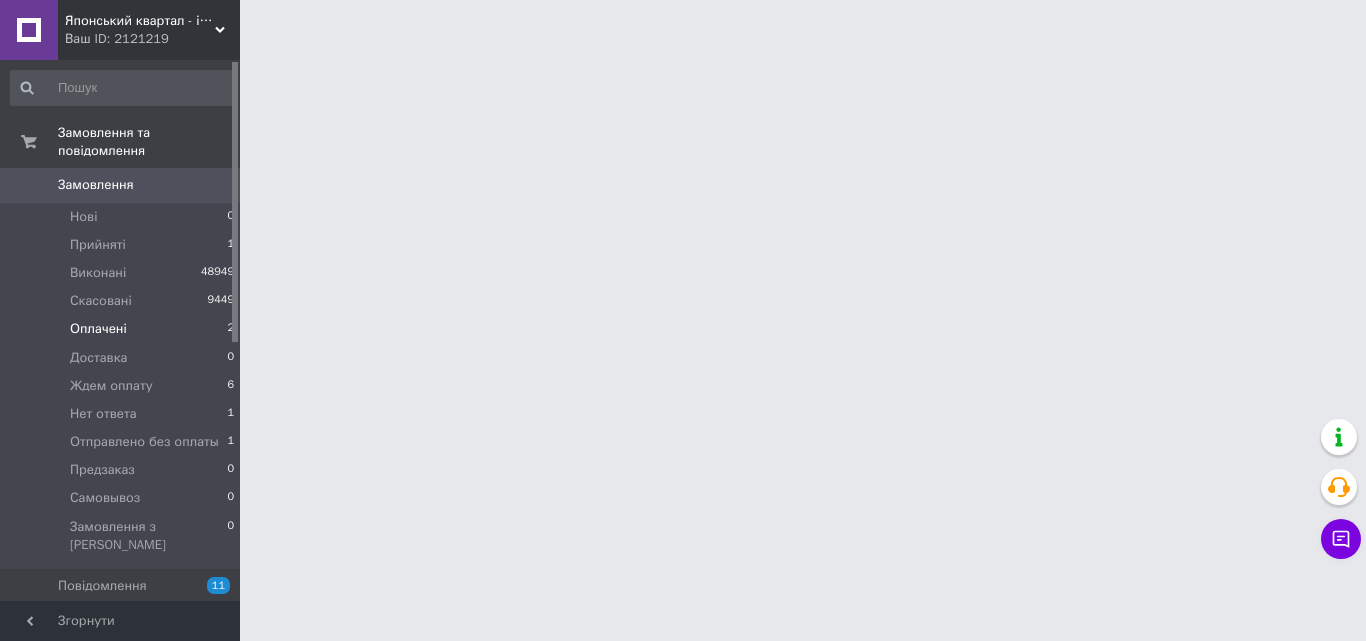 click on "Оплачені" at bounding box center (98, 329) 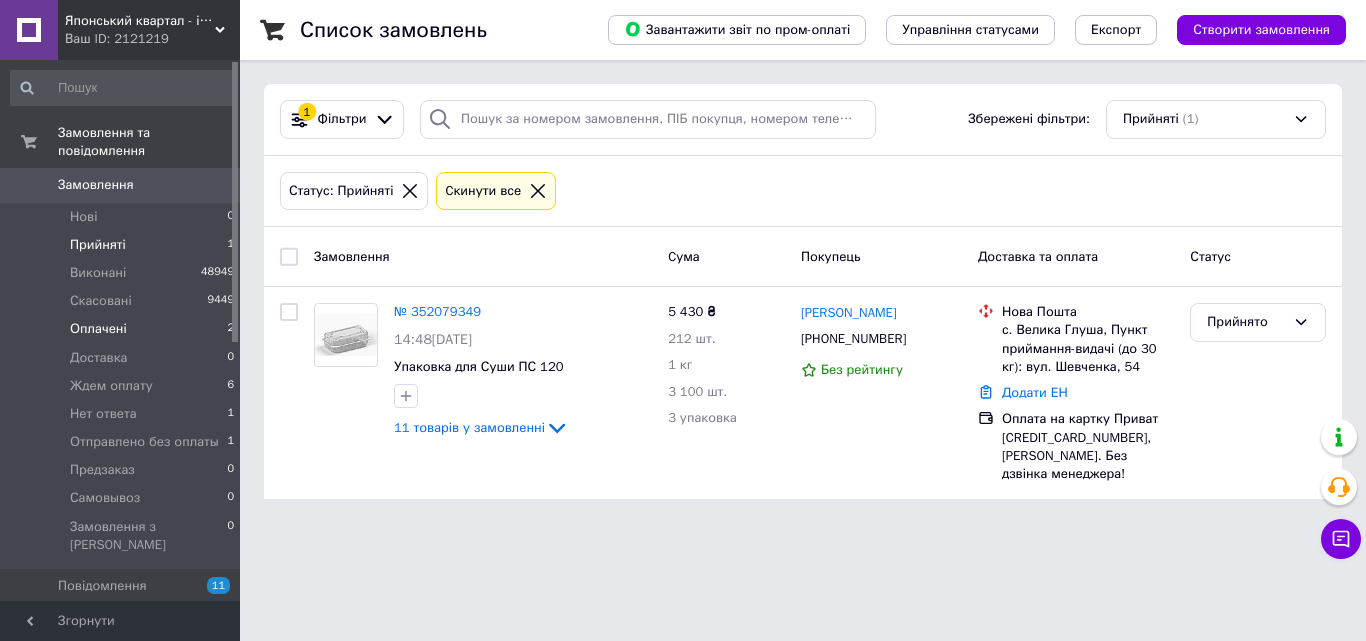 click on "Оплачені 2" at bounding box center (123, 329) 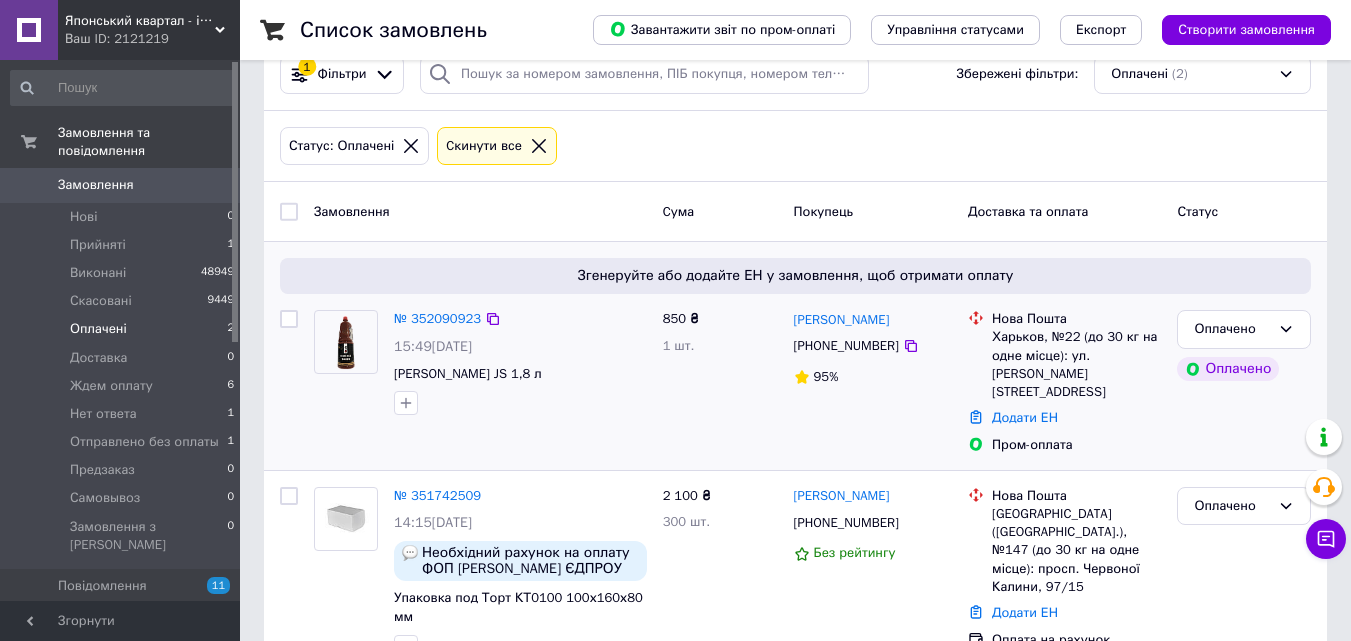 scroll, scrollTop: 66, scrollLeft: 0, axis: vertical 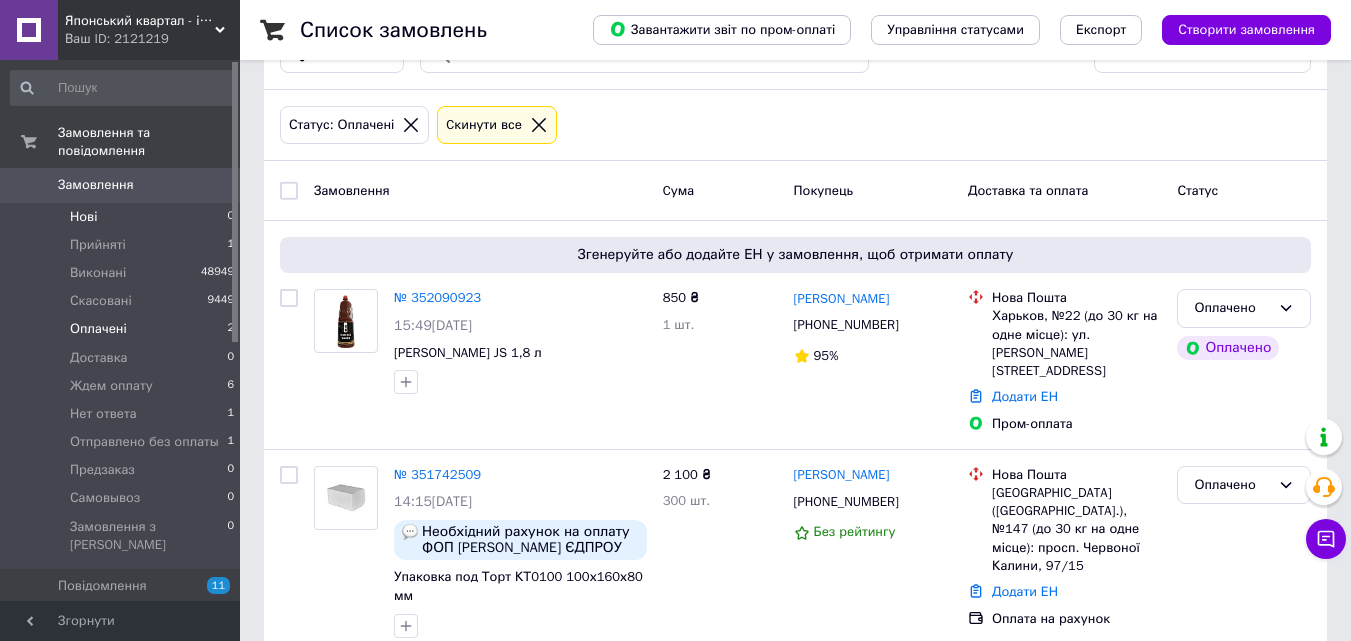 click on "Нові 0" at bounding box center [123, 217] 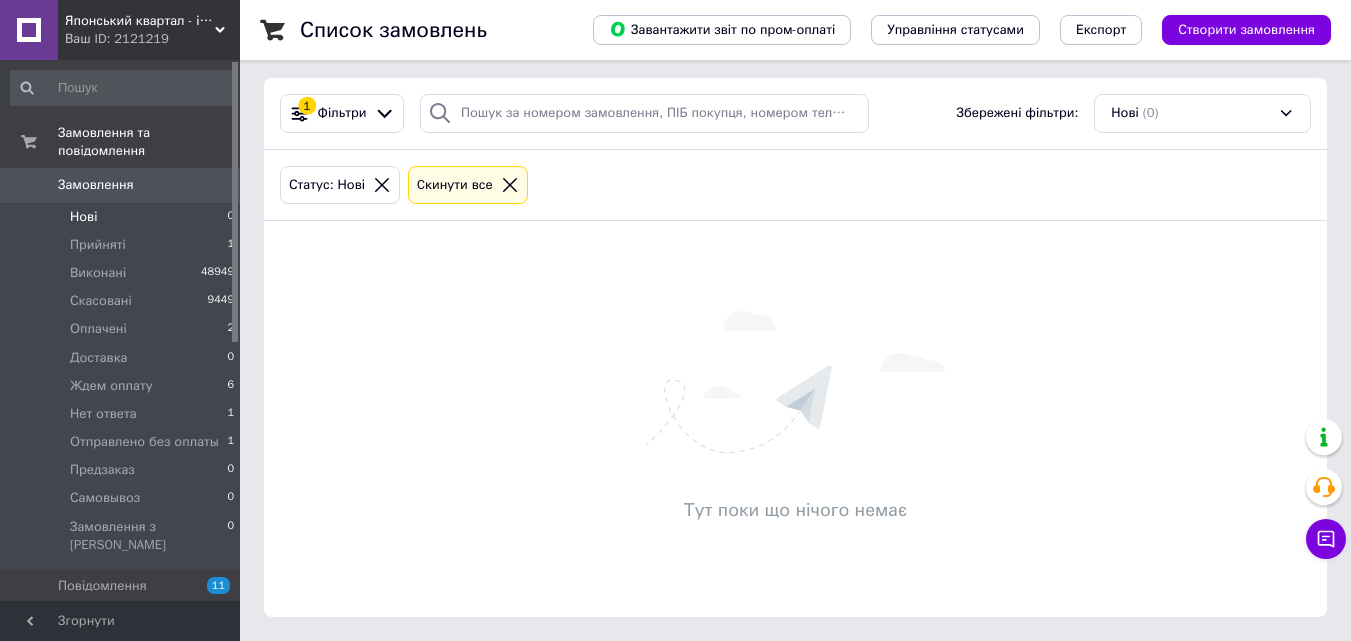 scroll, scrollTop: 0, scrollLeft: 0, axis: both 